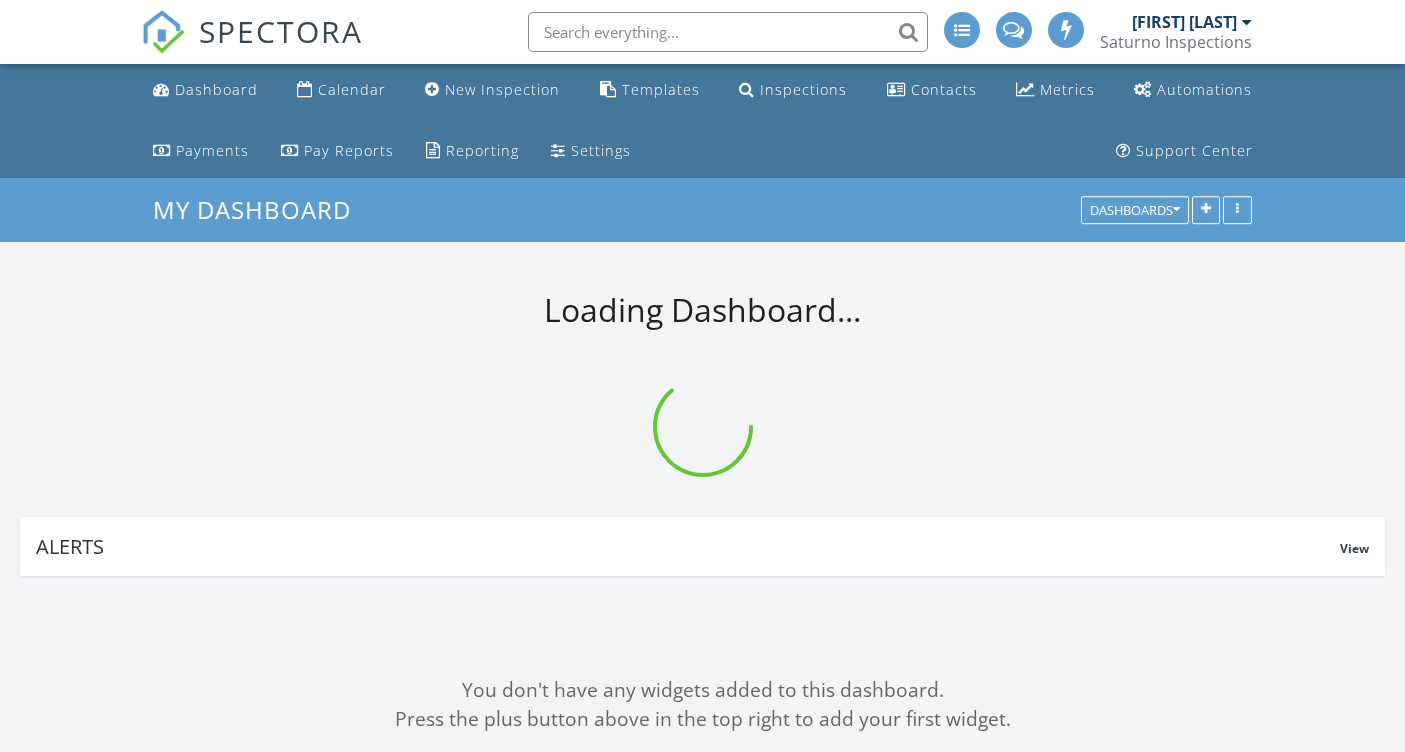 scroll, scrollTop: 0, scrollLeft: 0, axis: both 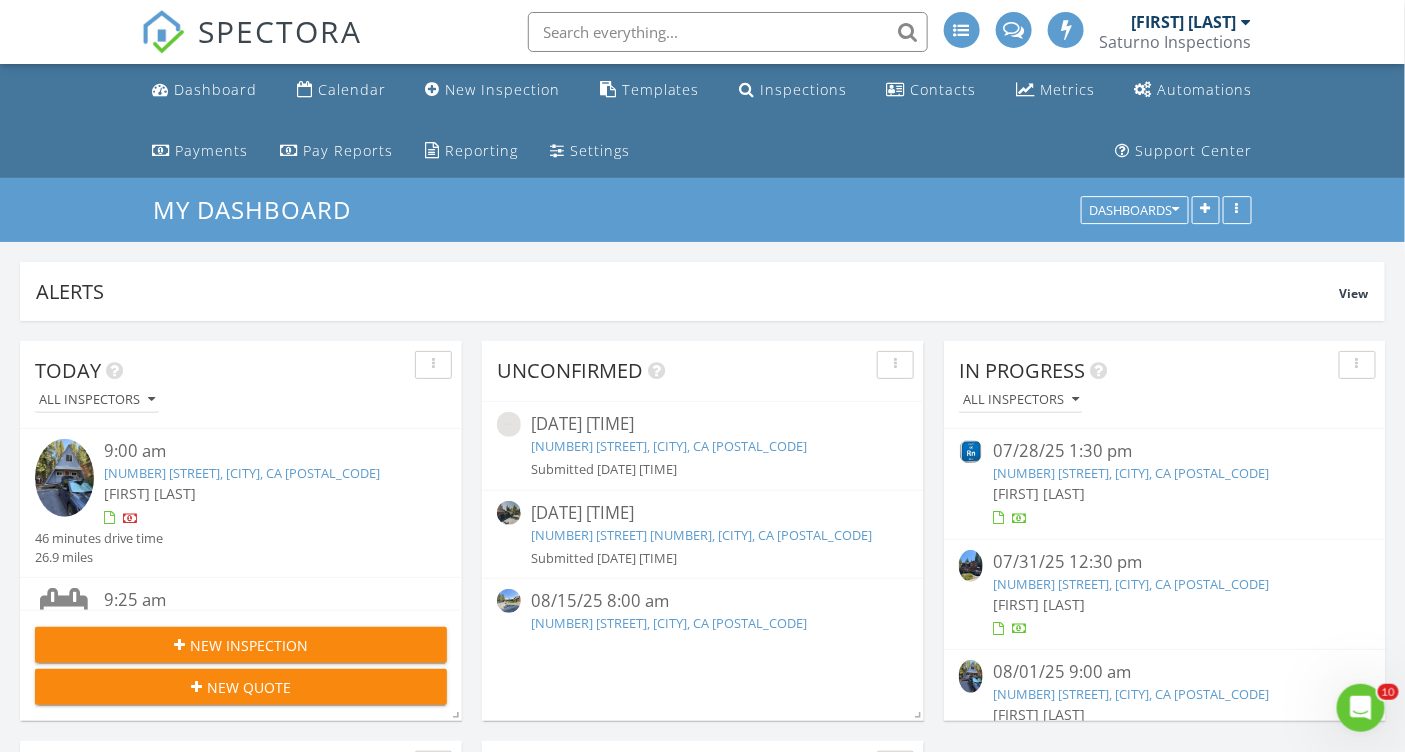 click on "12095 Oslo Dr, Truckee, CA 96161" at bounding box center [1131, 473] 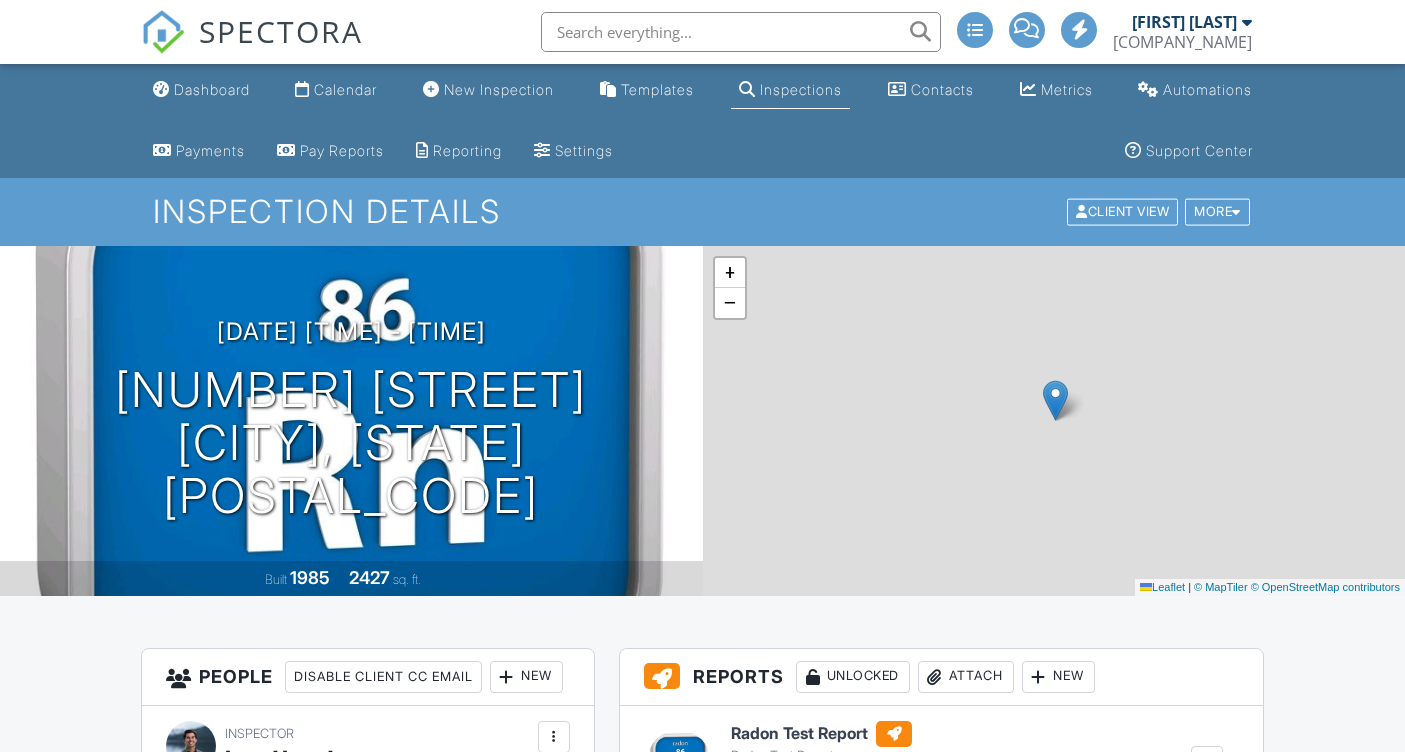 scroll, scrollTop: 0, scrollLeft: 0, axis: both 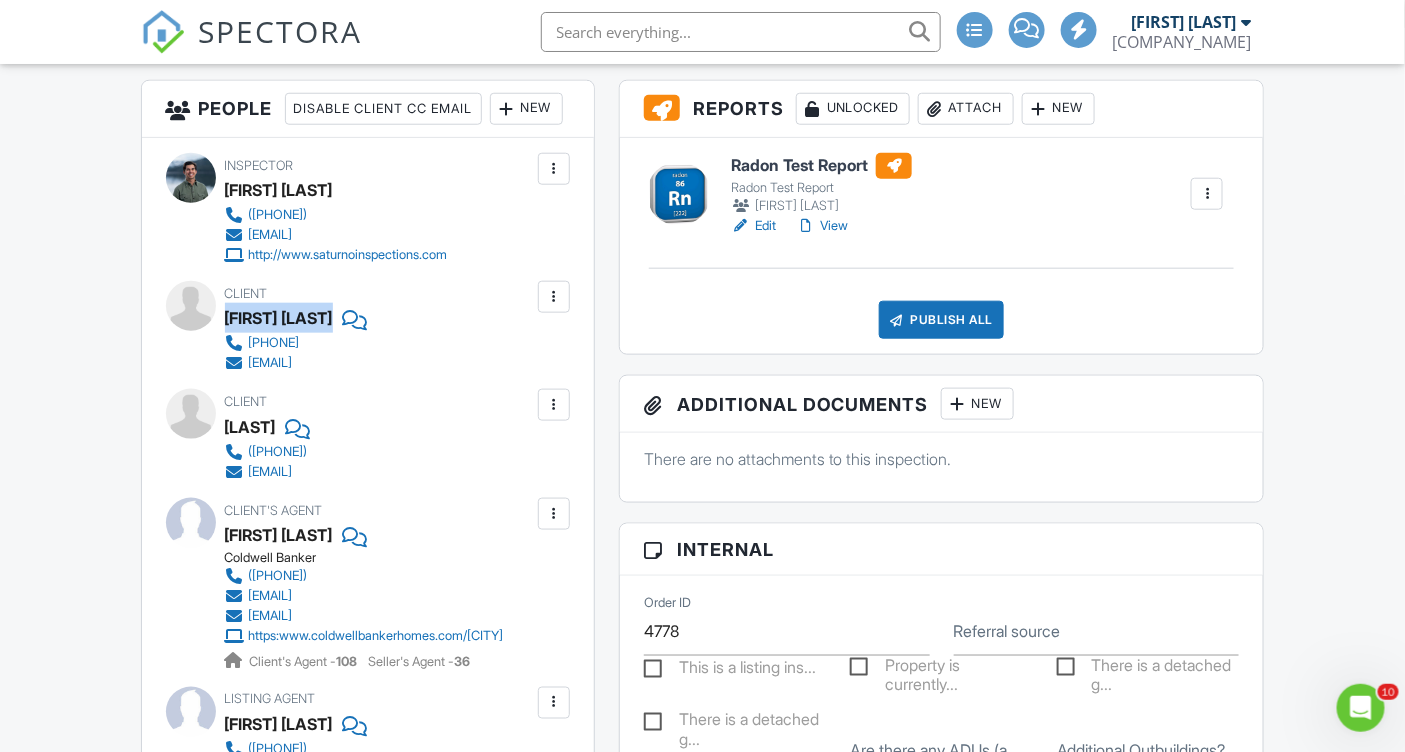 drag, startPoint x: 228, startPoint y: 353, endPoint x: 391, endPoint y: 363, distance: 163.30646 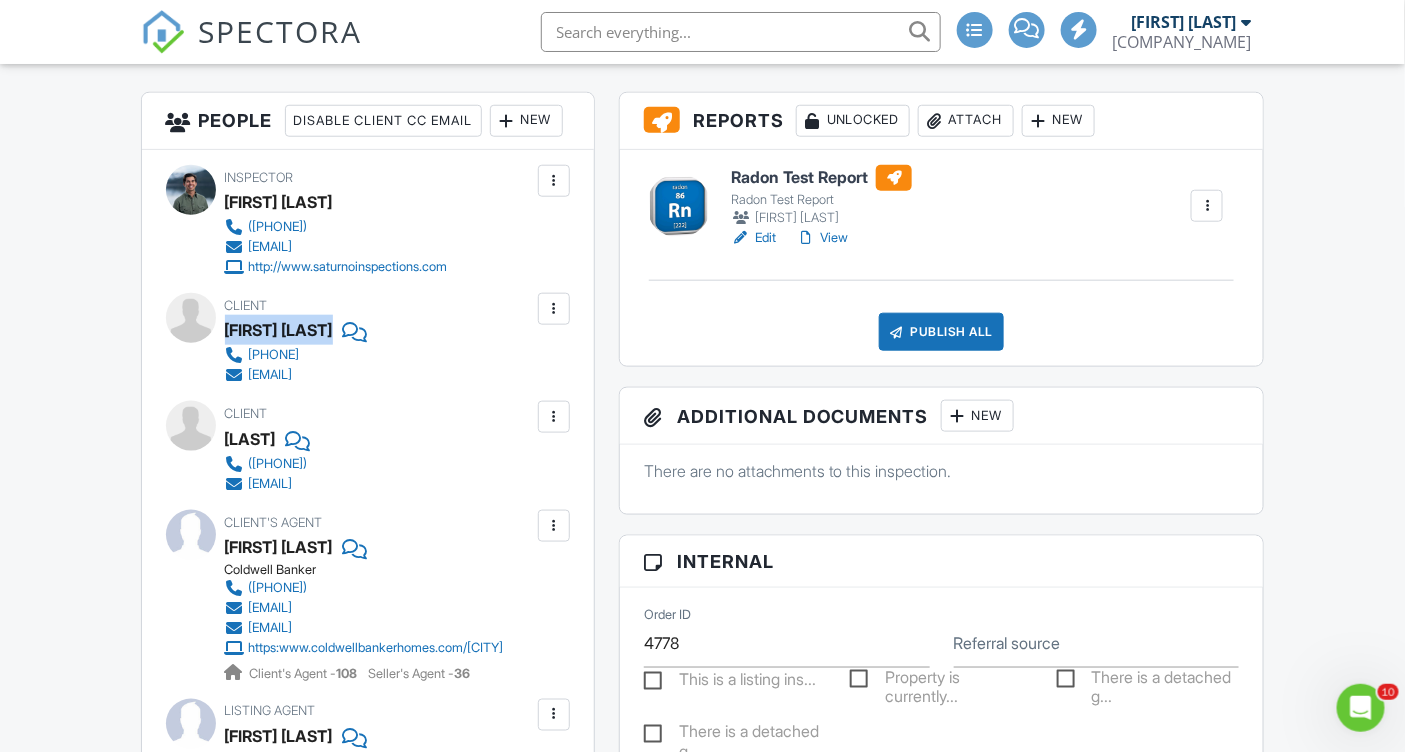 scroll, scrollTop: 0, scrollLeft: 0, axis: both 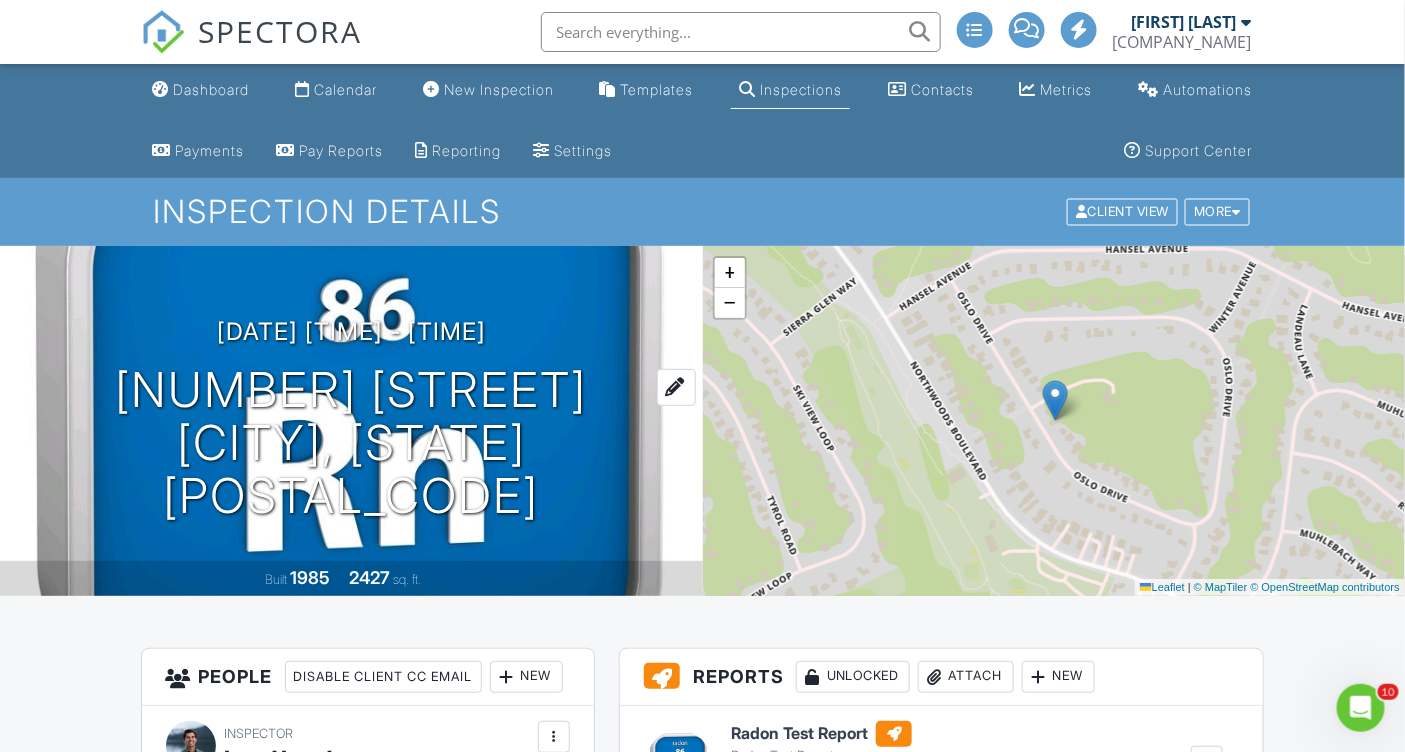click on "12095 Oslo Dr
Truckee, CA 96161" at bounding box center [351, 443] 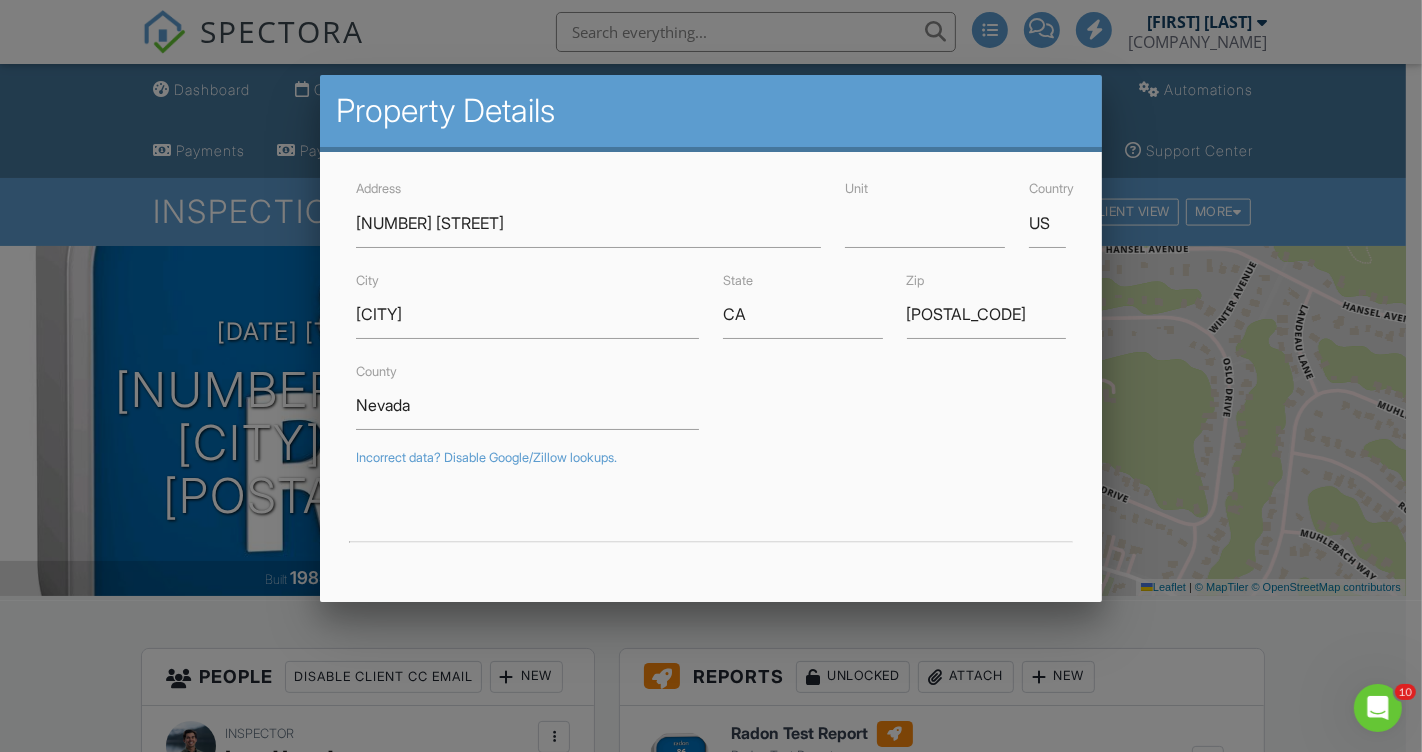 click at bounding box center (711, 370) 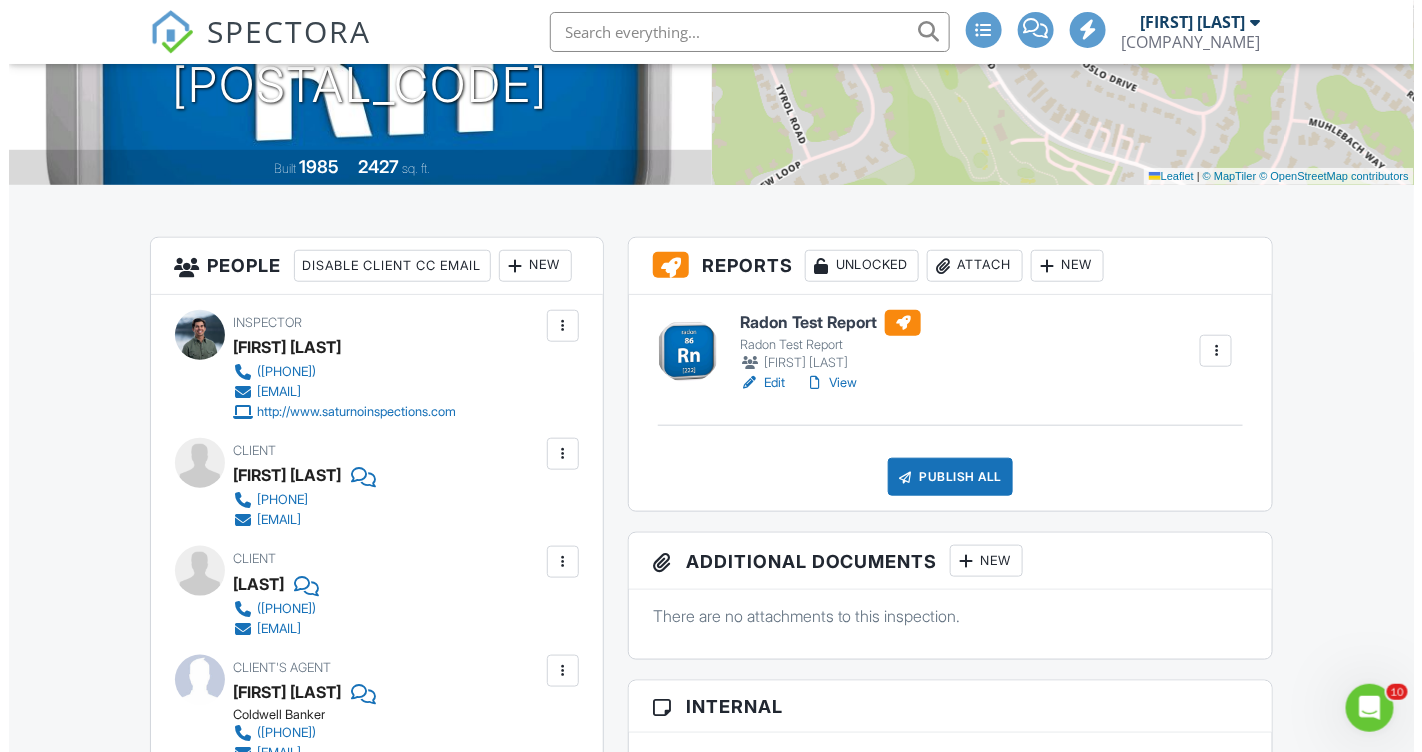 scroll, scrollTop: 410, scrollLeft: 0, axis: vertical 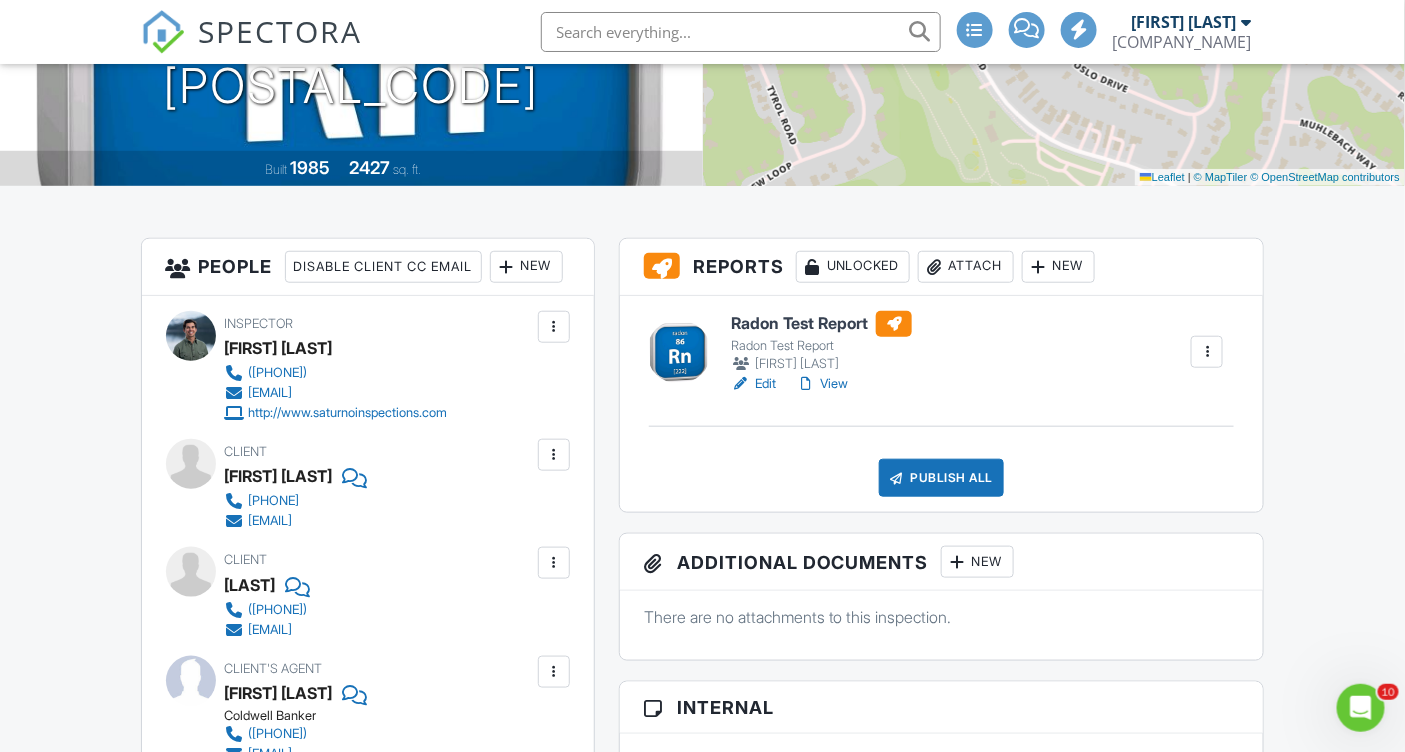 click on "New" at bounding box center (977, 562) 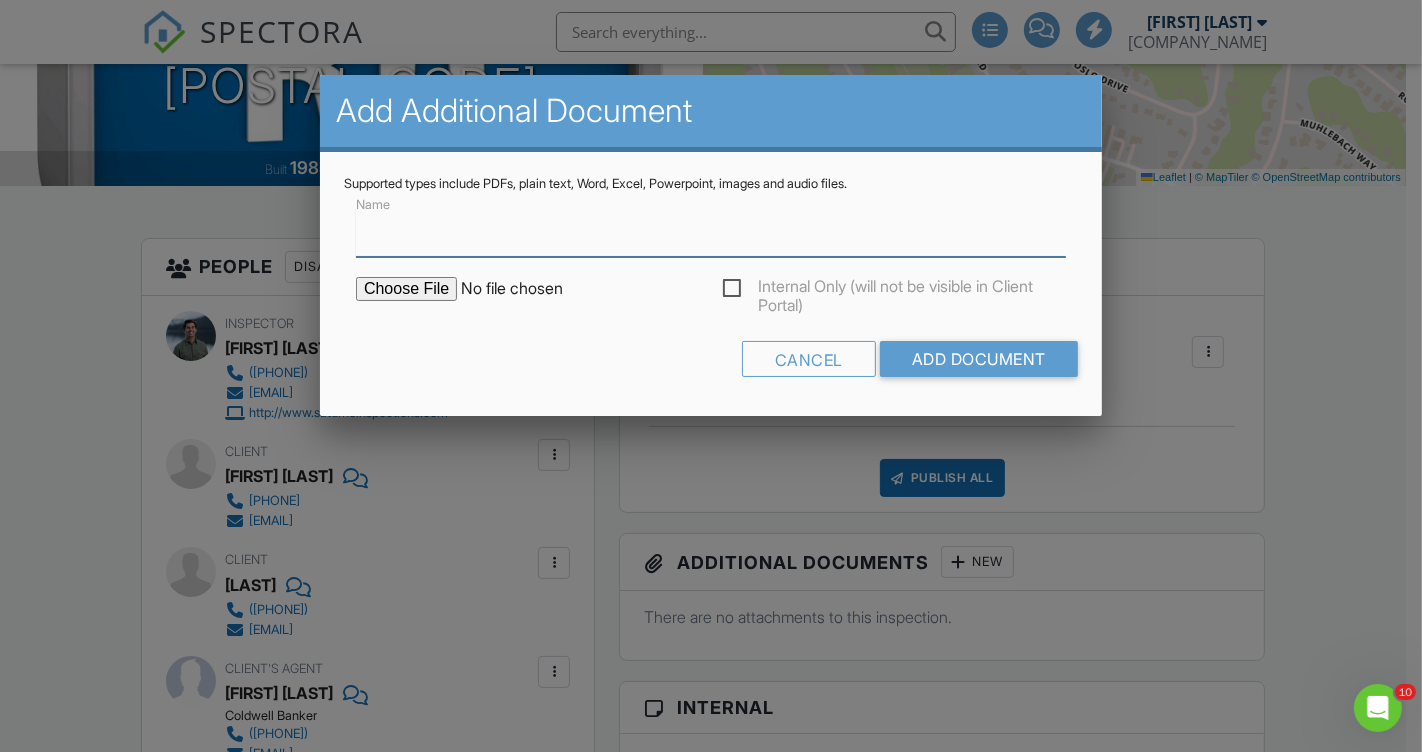 click on "Name" at bounding box center [711, 232] 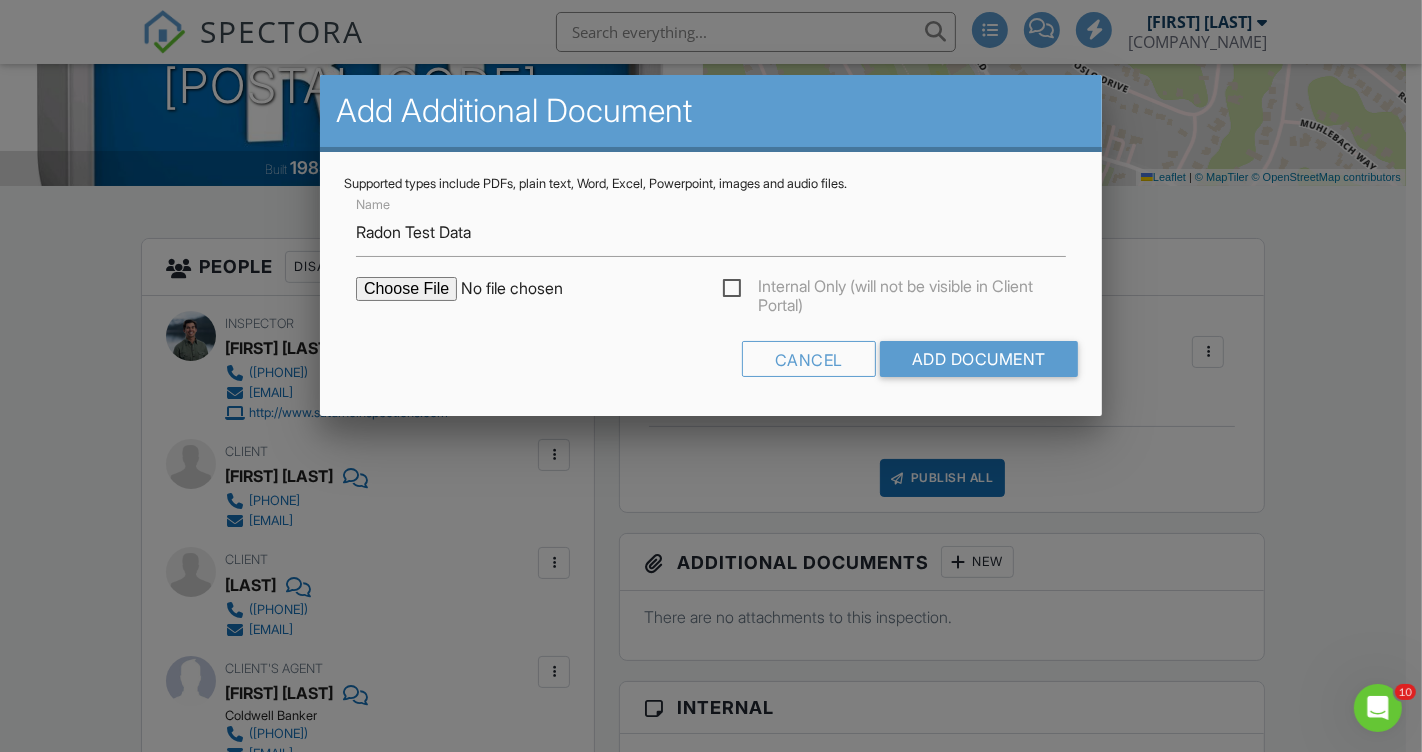 click at bounding box center [526, 289] 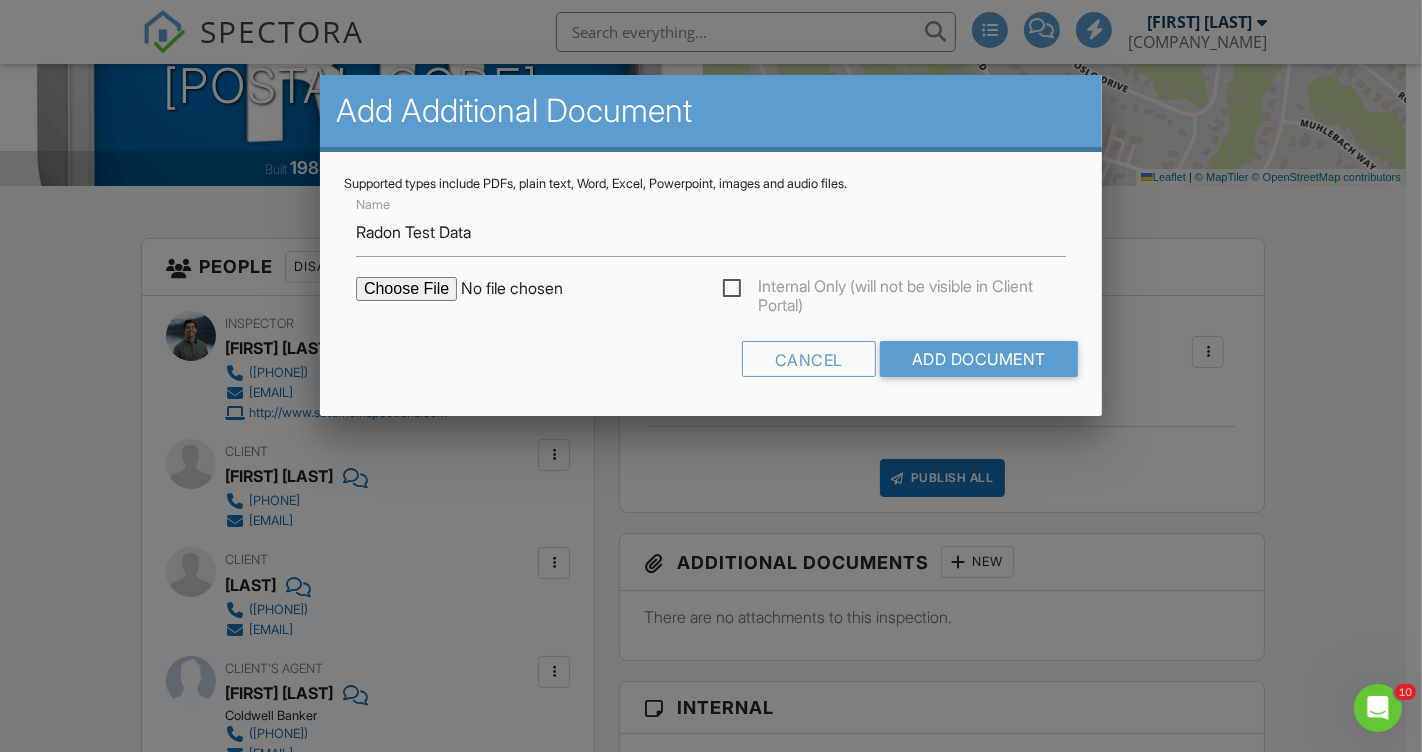 click on "Name
Radon Test Data
Internal Only (will not be visible in Client Portal)
Cancel
Add Document" at bounding box center [711, 292] 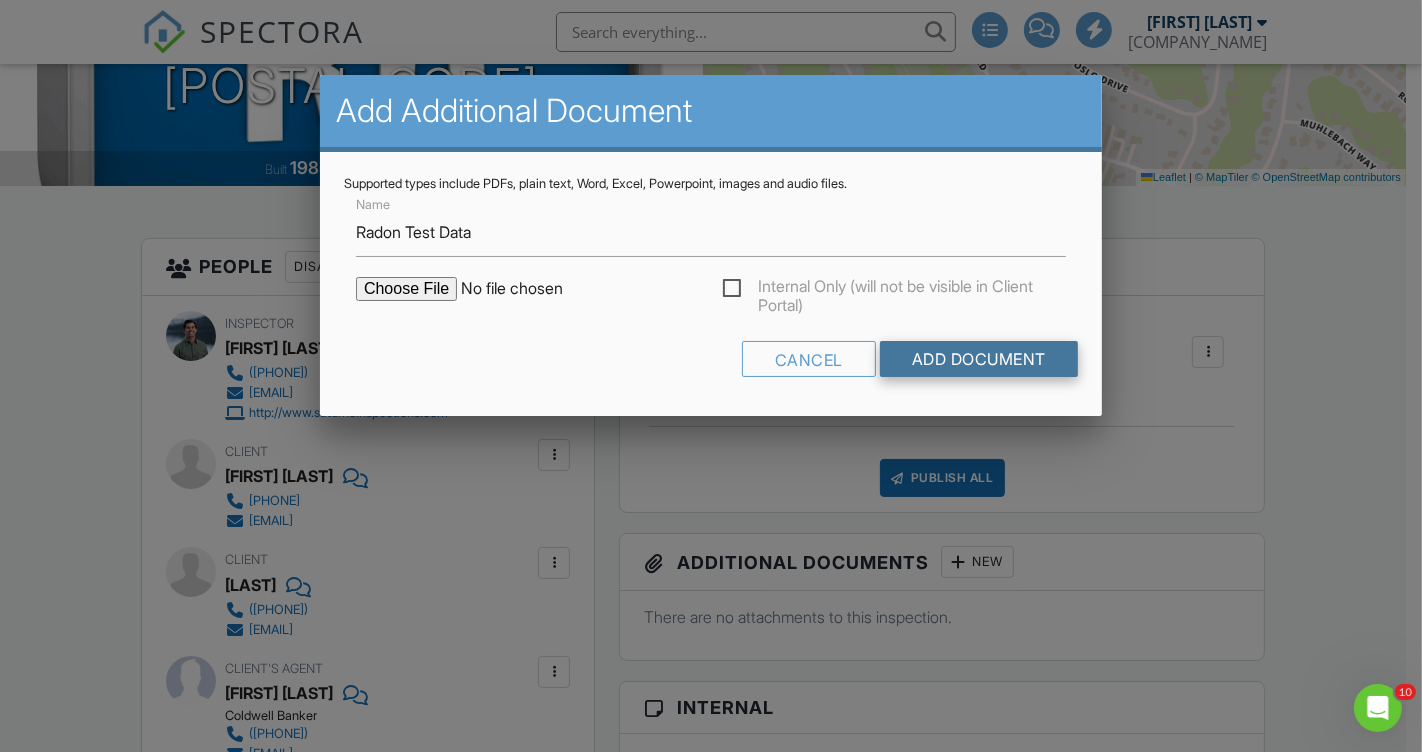click on "Add Document" at bounding box center (979, 359) 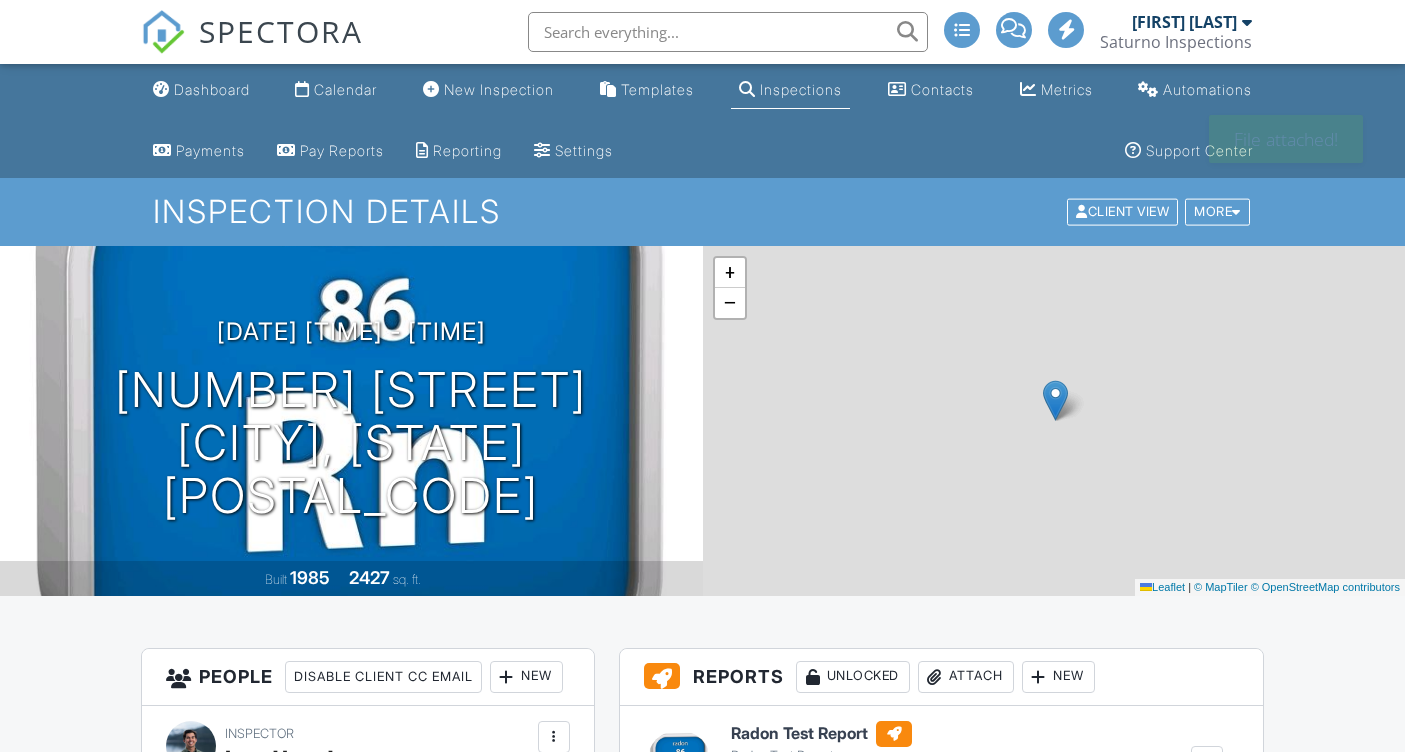 scroll, scrollTop: 0, scrollLeft: 0, axis: both 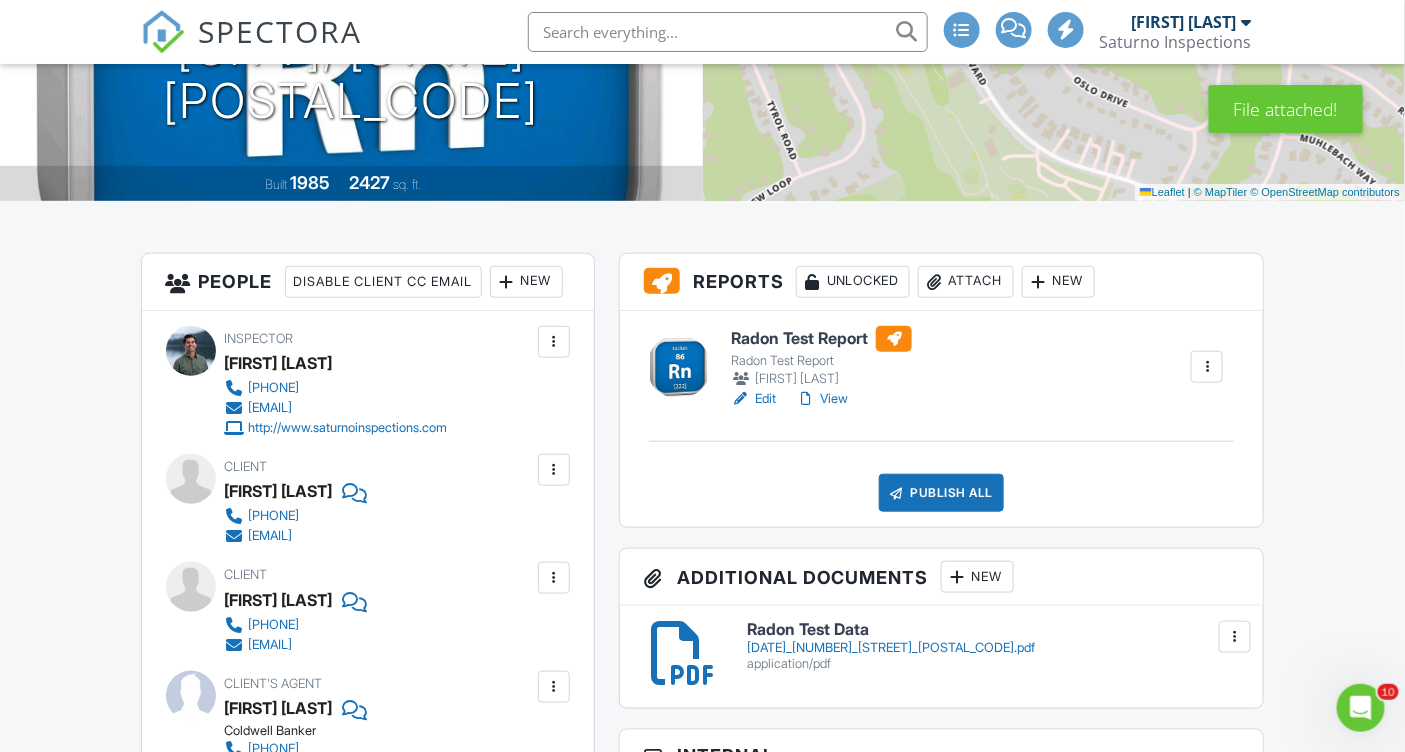 click on "View" at bounding box center (822, 399) 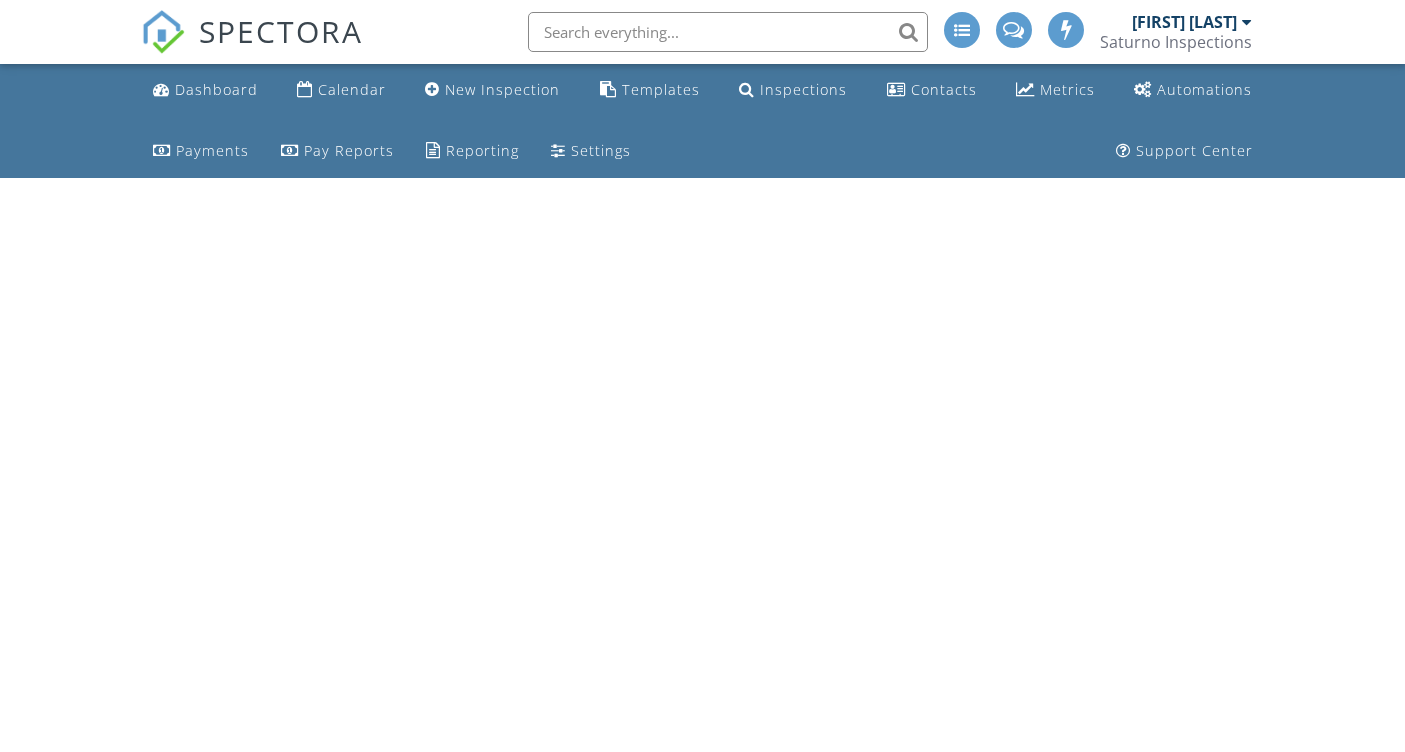 scroll, scrollTop: 0, scrollLeft: 0, axis: both 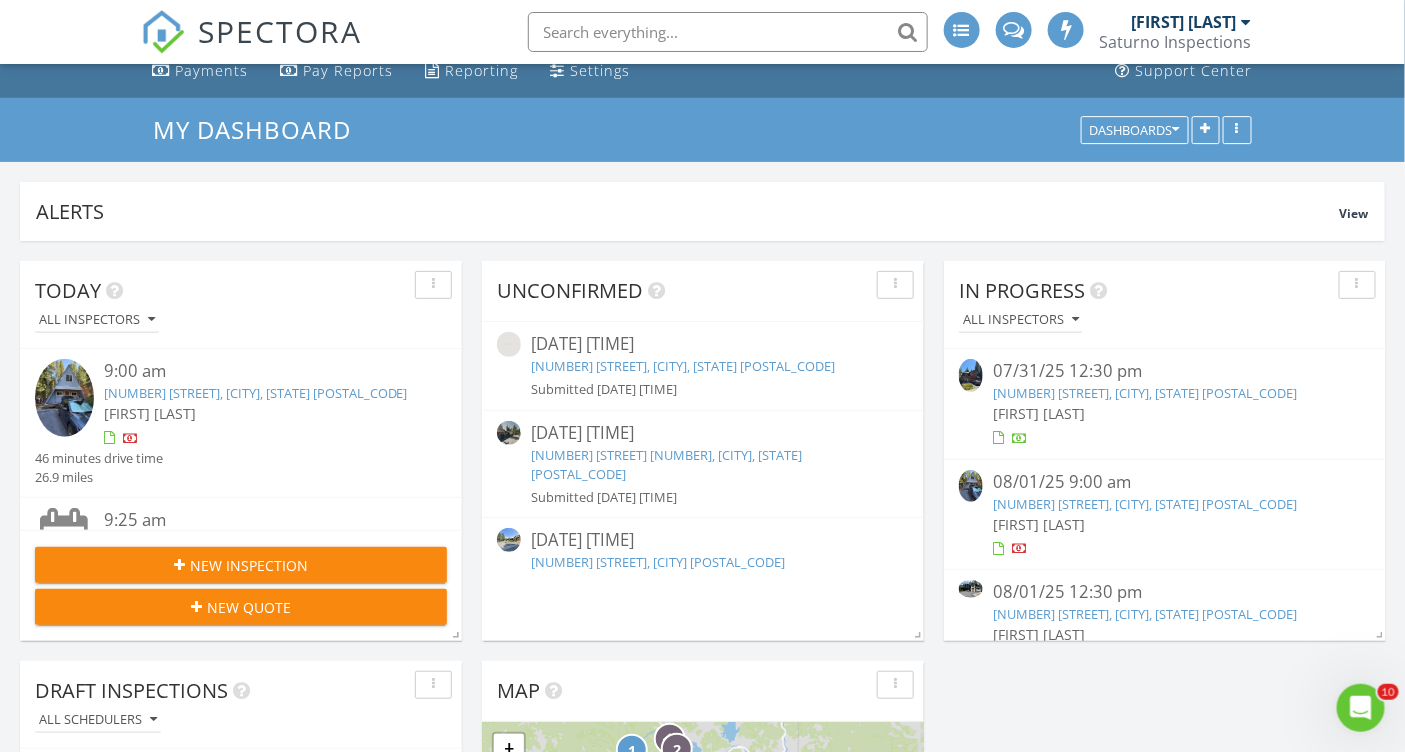 click on "[NUMBER] [STREET], [CITY], CA [POSTAL_CODE]" at bounding box center (1145, 393) 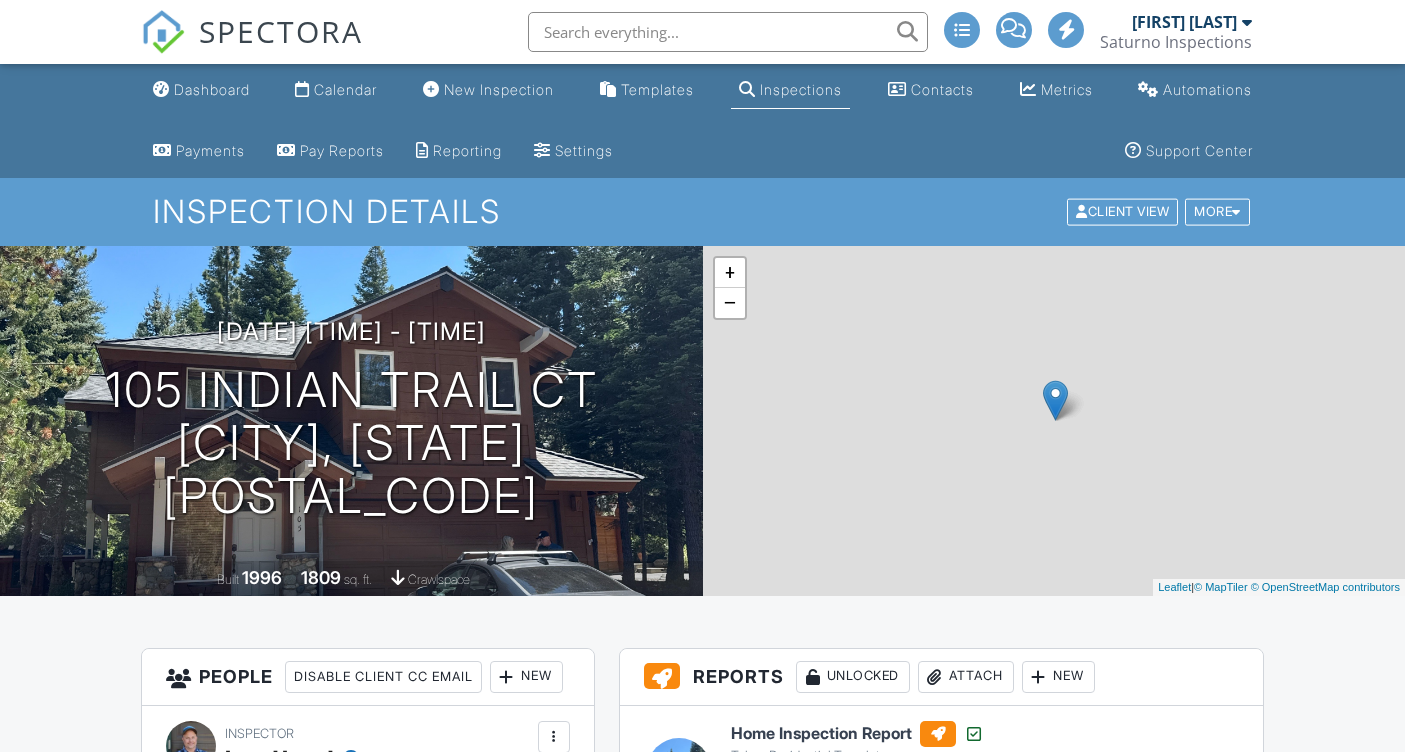 scroll, scrollTop: 0, scrollLeft: 0, axis: both 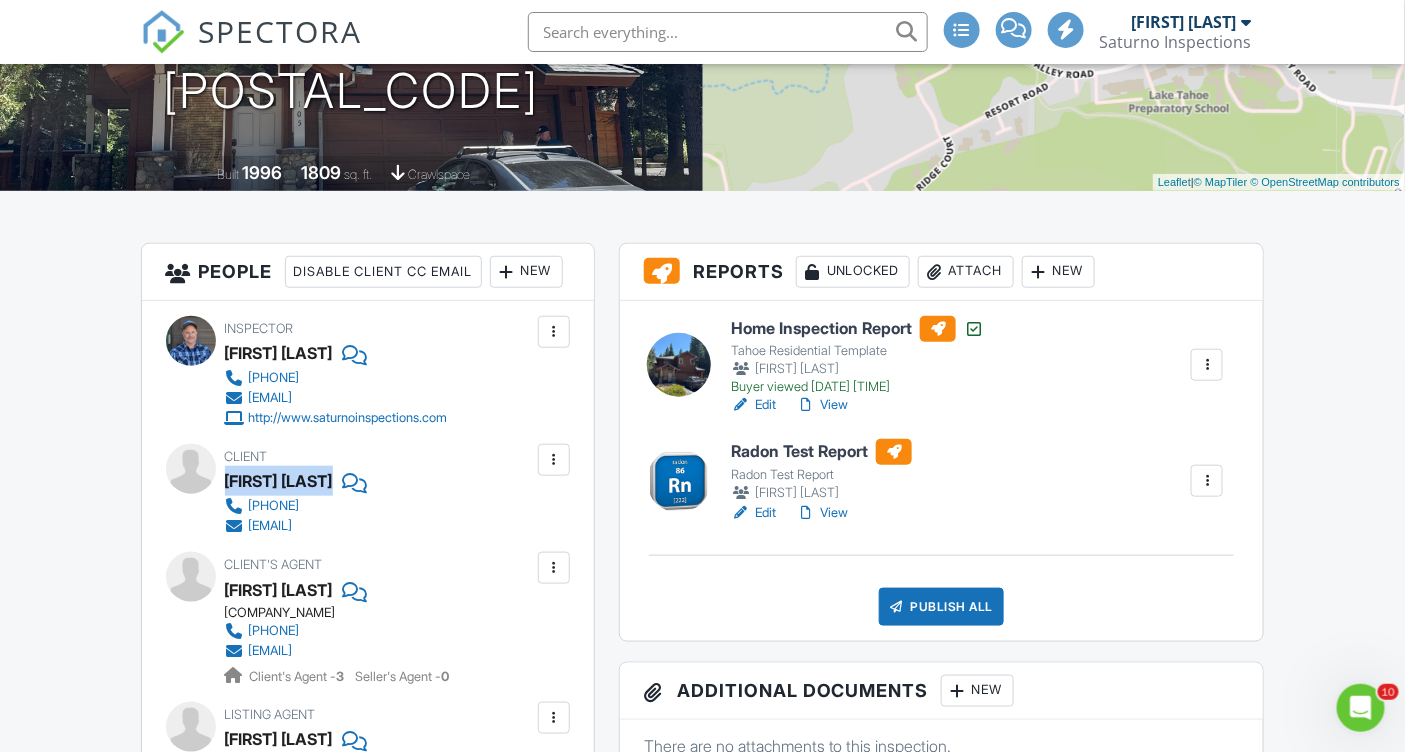 drag, startPoint x: 225, startPoint y: 519, endPoint x: 336, endPoint y: 520, distance: 111.0045 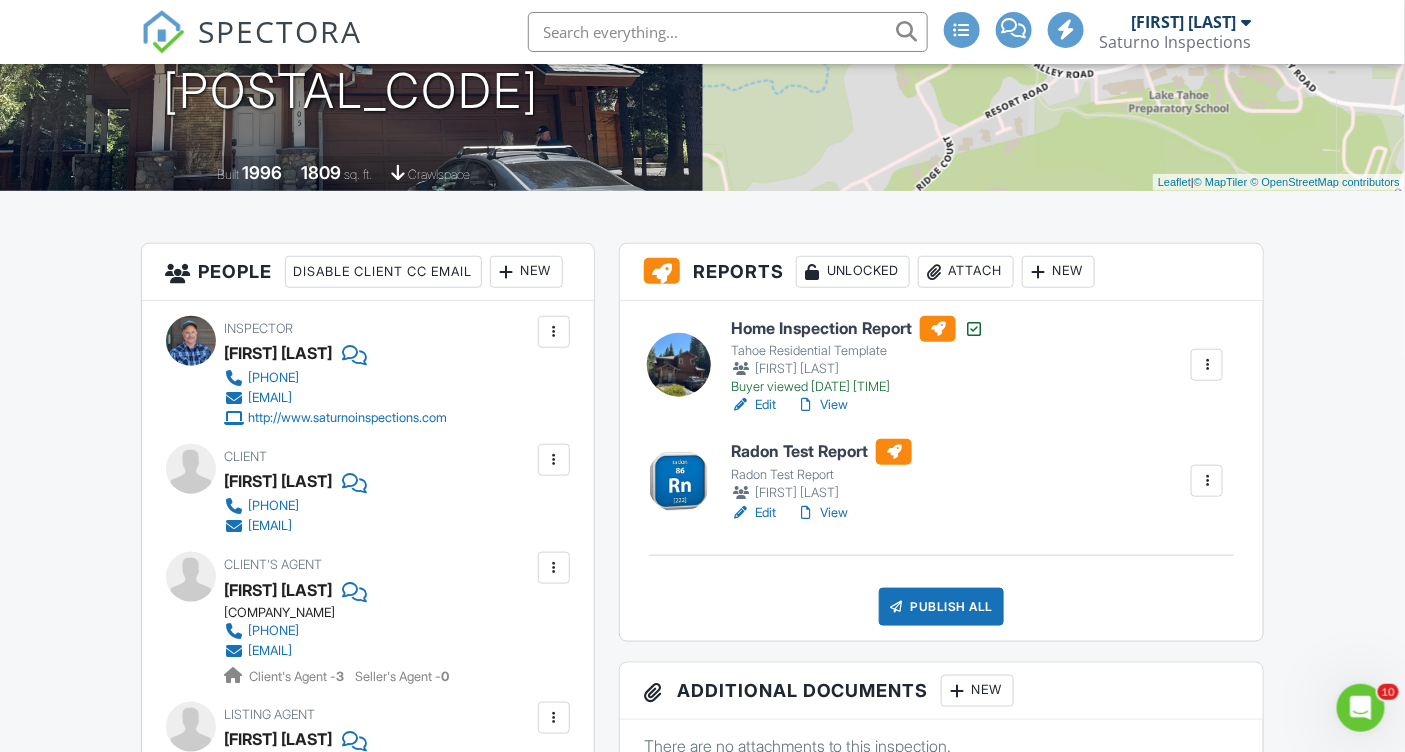 click on "Dashboard
Calendar
New Inspection
Templates
Inspections
Contacts
Metrics
Automations
Payments
Pay Reports
Reporting
Settings
Support Center
Inspection Details
Client View
More
Property Details
Reschedule
Reorder / Copy
Share
Cancel
Delete
Print Order
Convert to V9
View Change Log
07/31/2025 12:30 pm
- 3:00 pm
105 Indian Trail Ct
Olympic Valley, CA 96145
Built
1996
1809
sq. ft.
crawlspace
+ − Leaflet  |  © MapTiler   © OpenStreetMap contributors
All emails and texts are disabled for this inspection!
Turn on emails and texts
Reports
Unlocked
Attach
New
Home Inspection Report" at bounding box center [702, 1923] 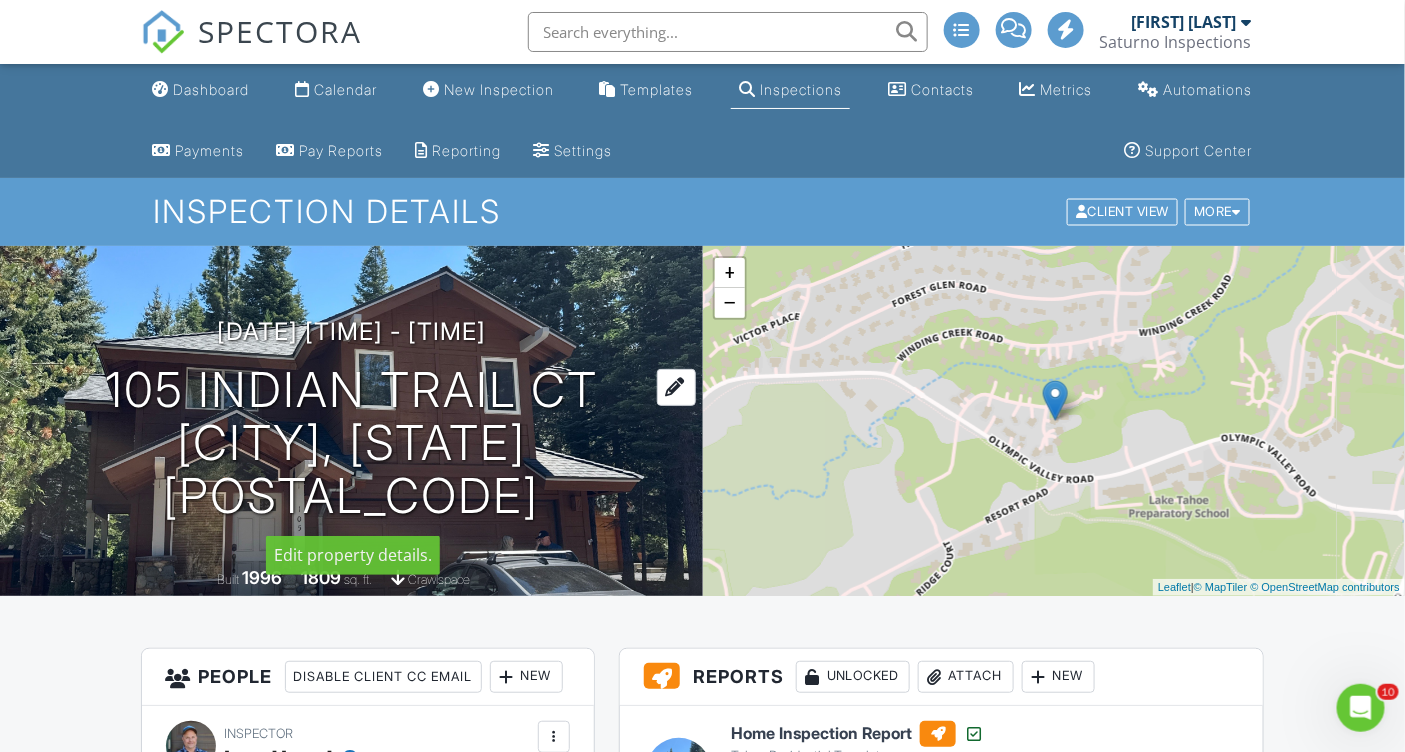 click on "105 Indian Trail Ct
Olympic Valley, CA 96145" at bounding box center (351, 443) 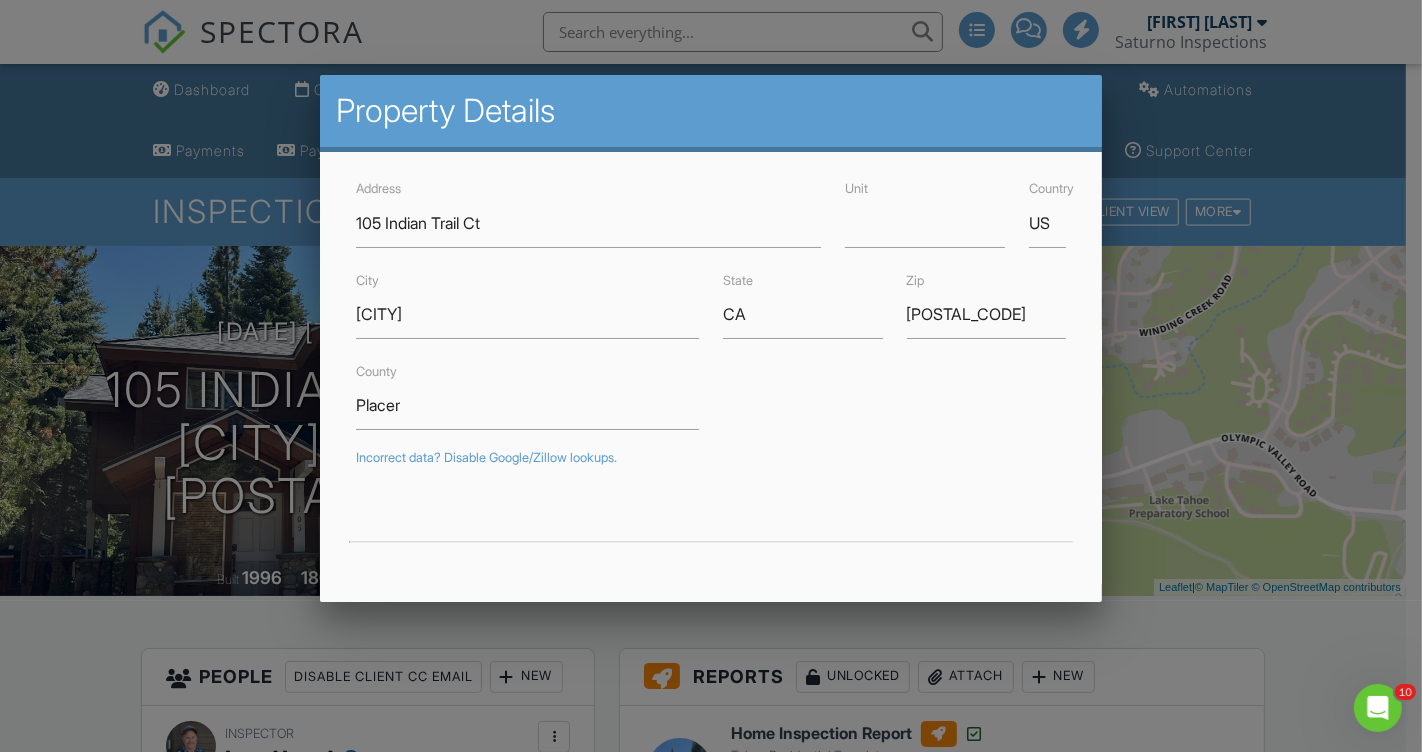 click on "Incorrect data? Disable Google/Zillow lookups." at bounding box center (711, 458) 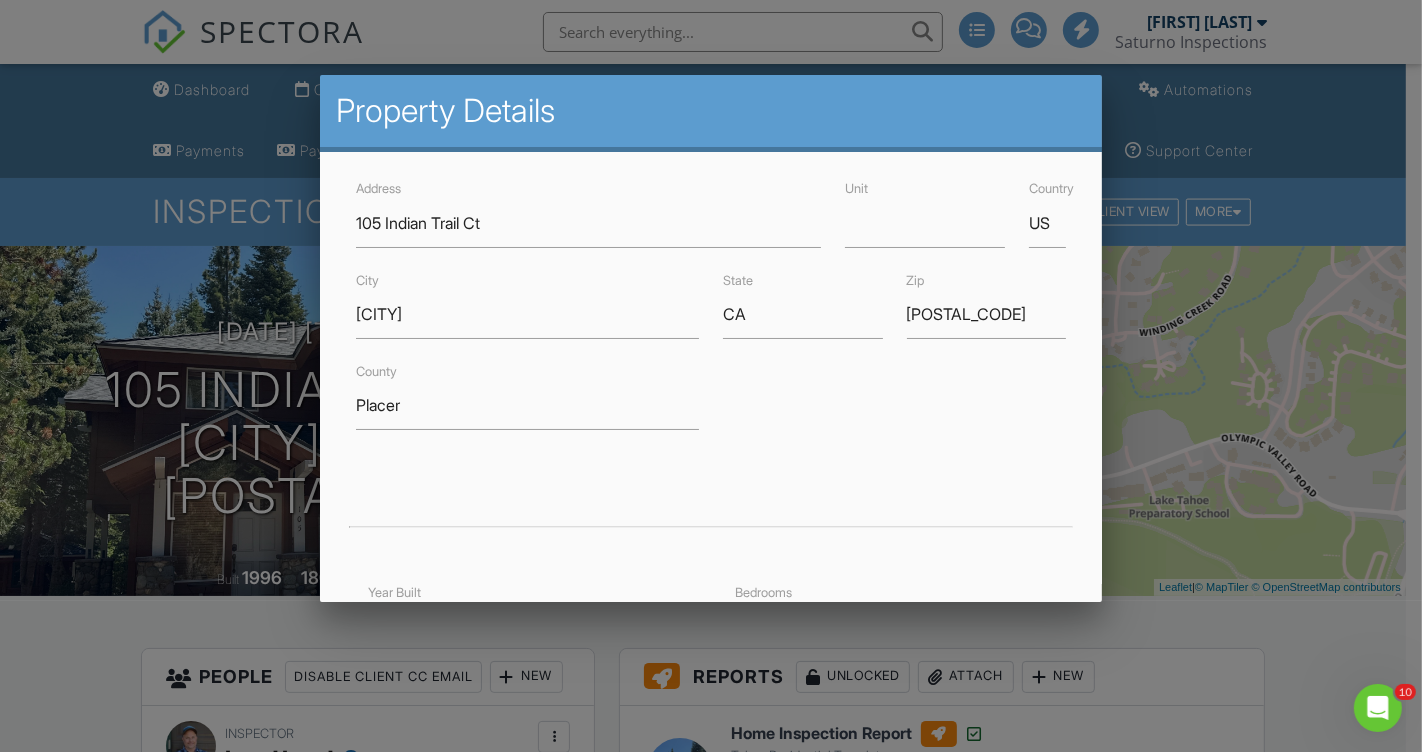click at bounding box center (711, 370) 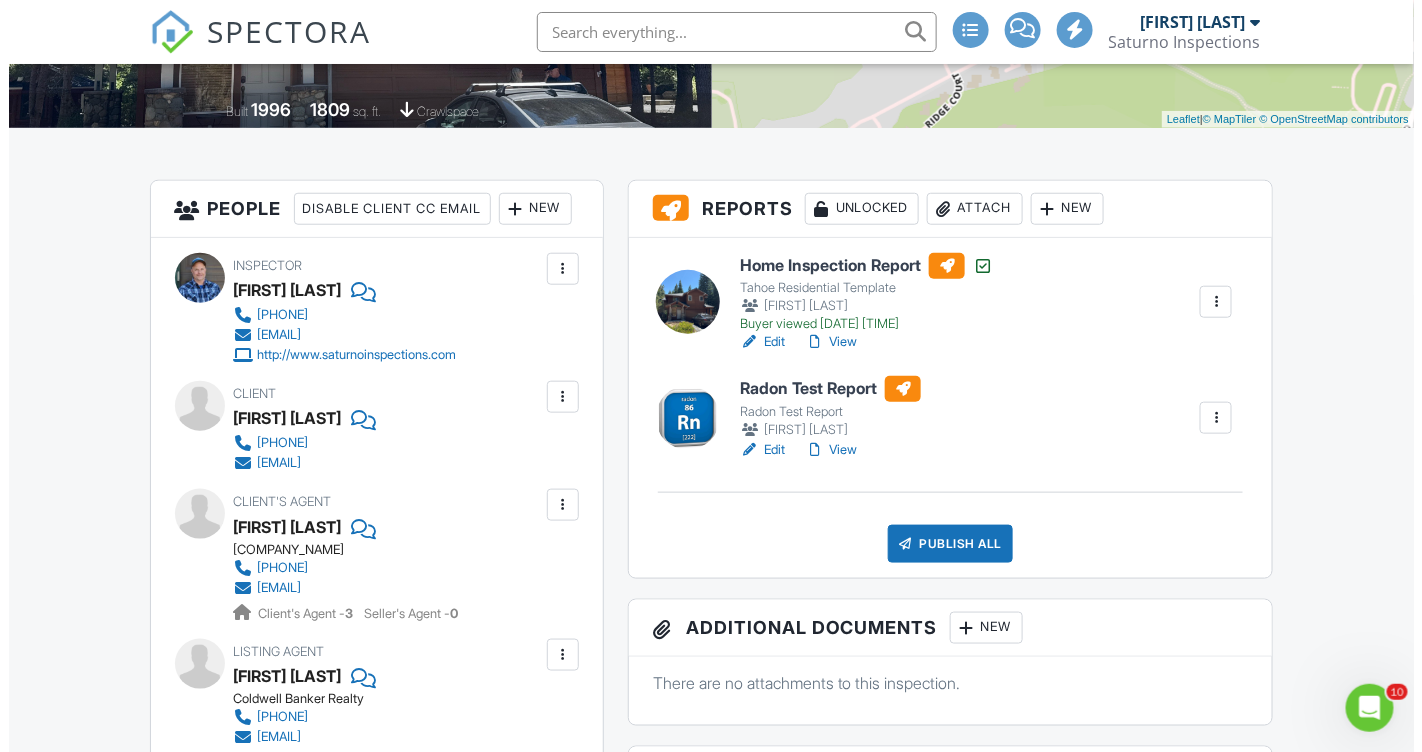 scroll, scrollTop: 470, scrollLeft: 0, axis: vertical 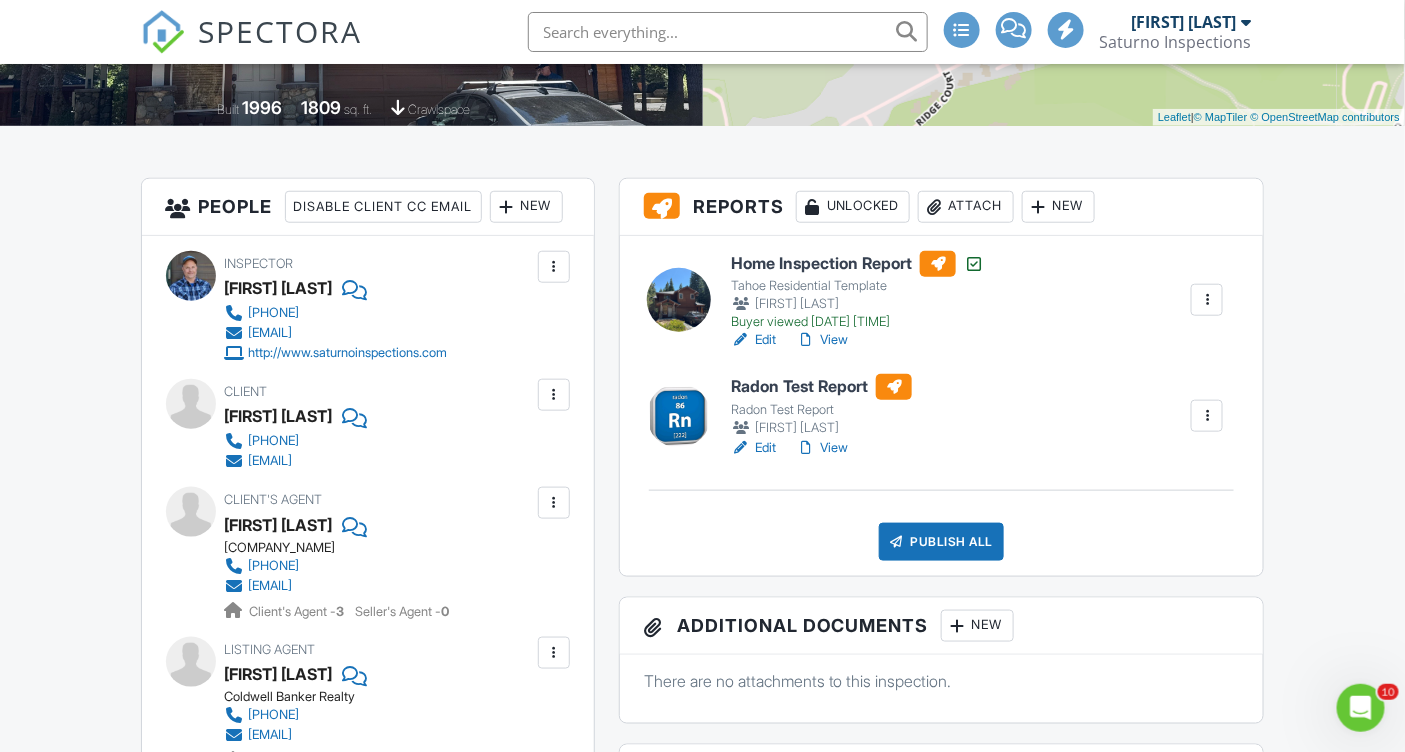 click on "New" at bounding box center (977, 626) 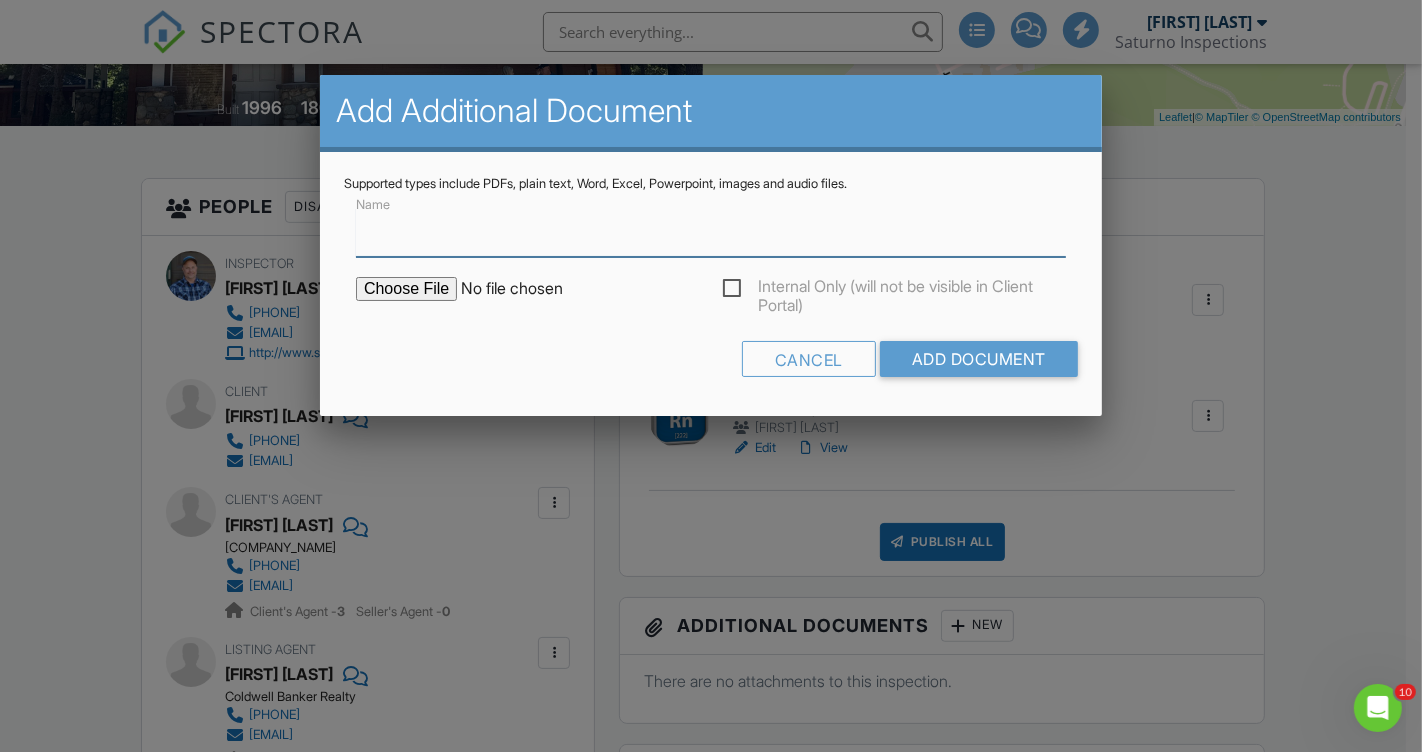 click on "Name" at bounding box center [711, 232] 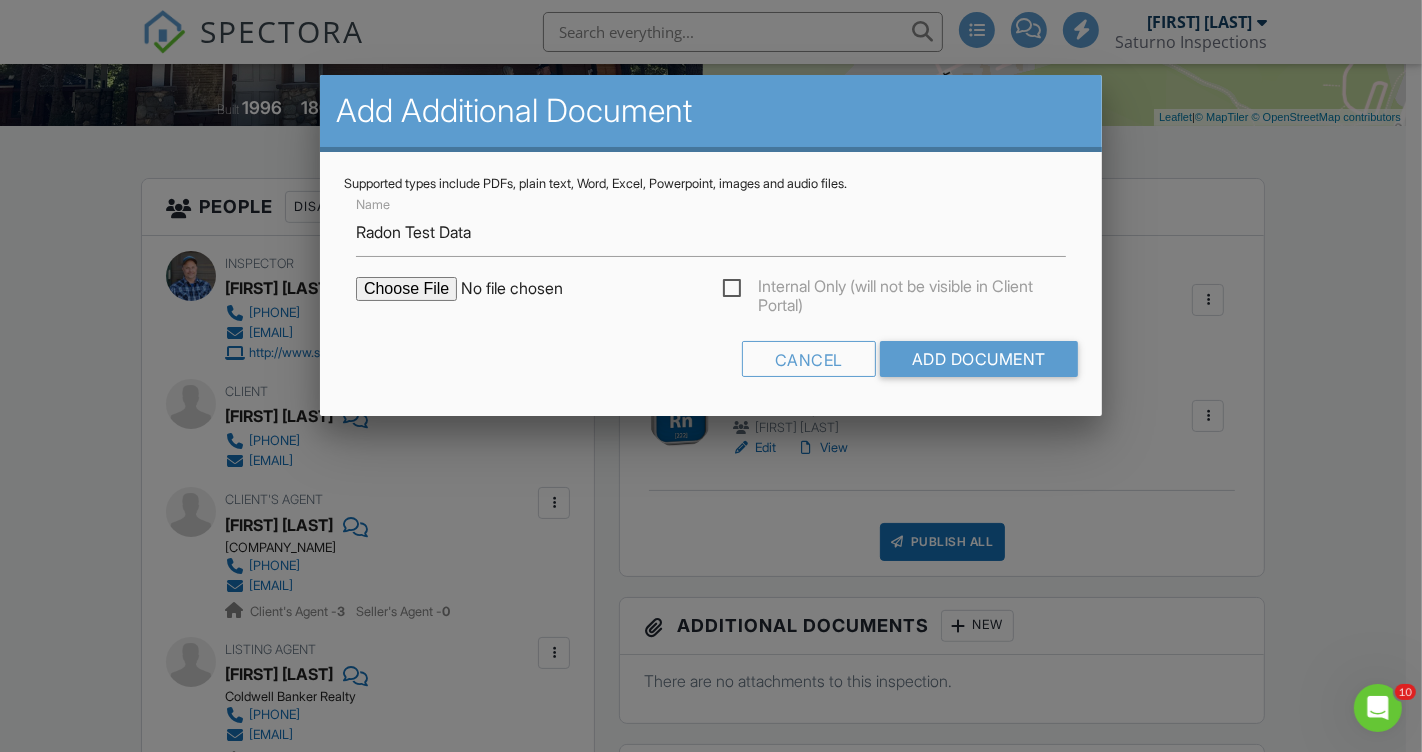 click at bounding box center (526, 289) 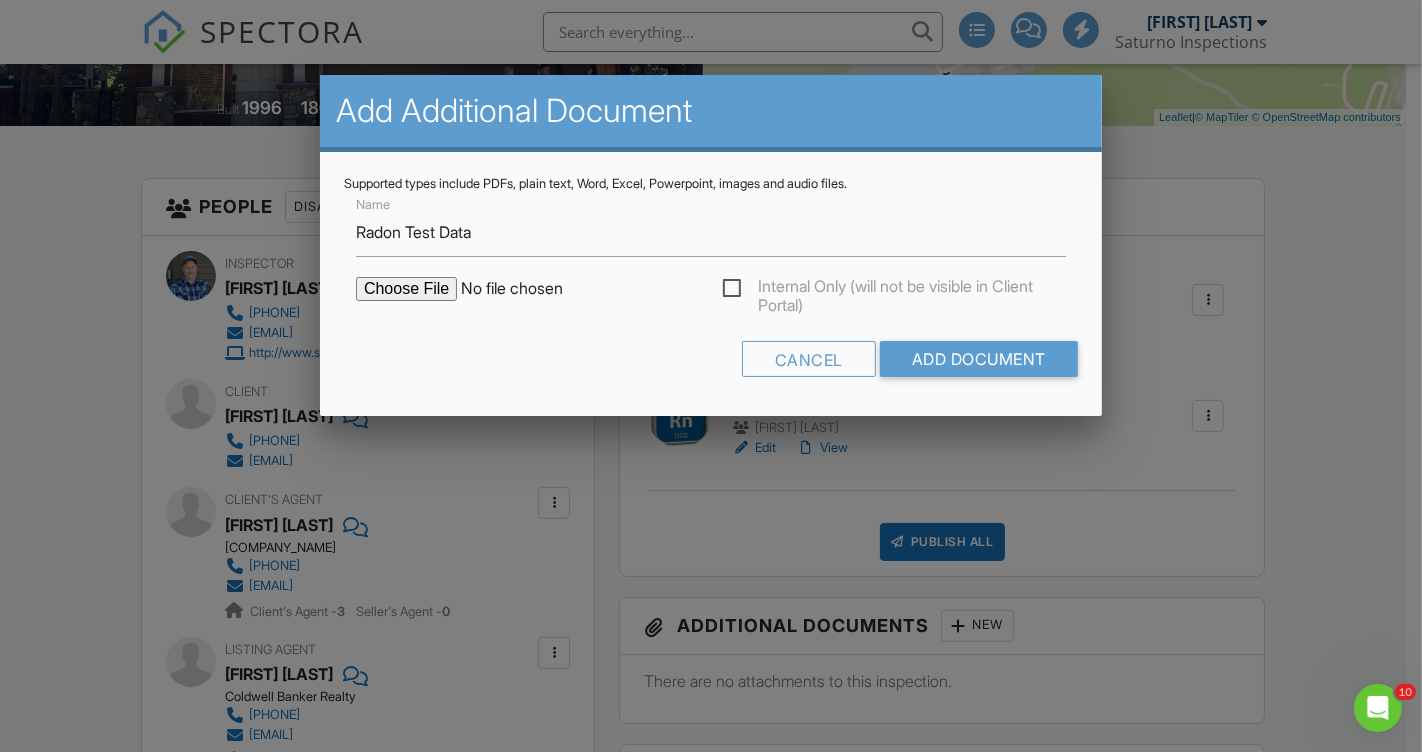 type on "C:\fakepath\20250801_105 Indian Trail Ct_Radon.pdf" 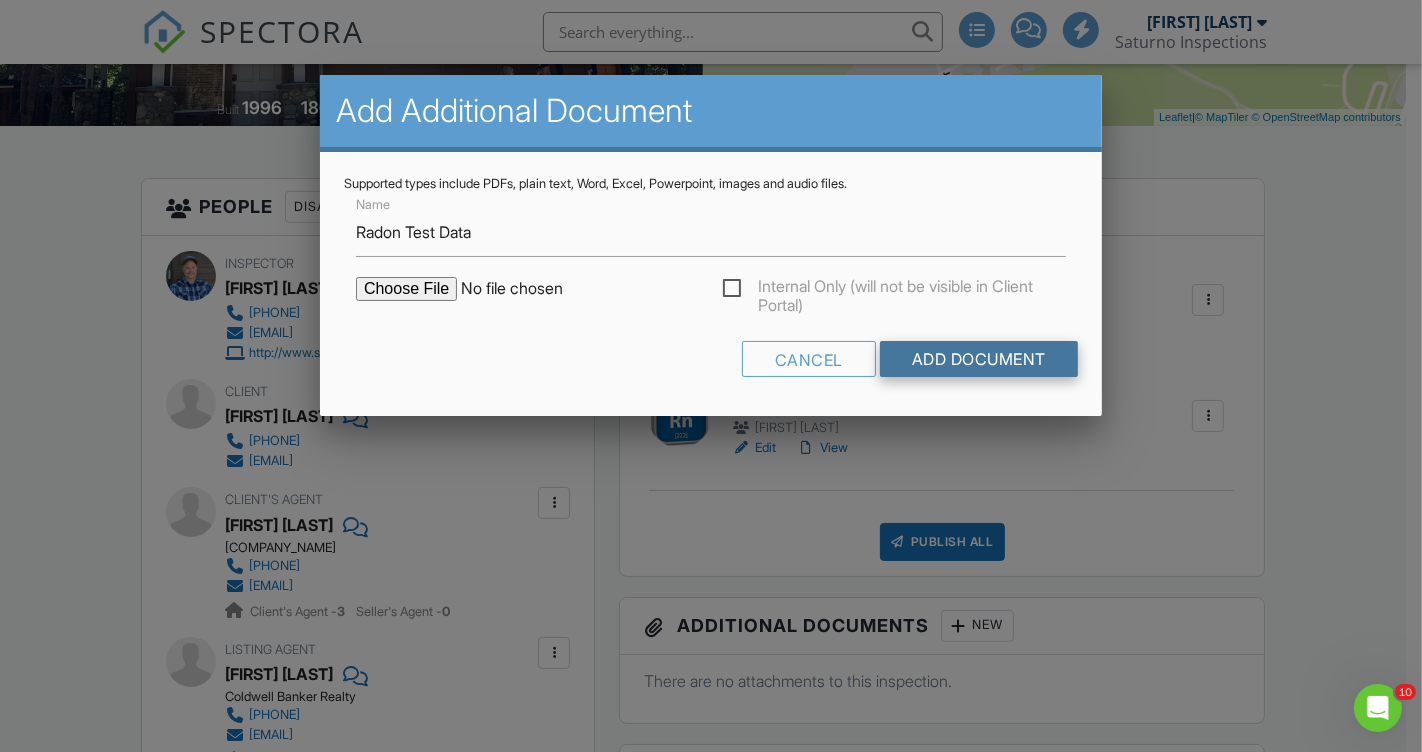 click on "Add Document" at bounding box center (979, 359) 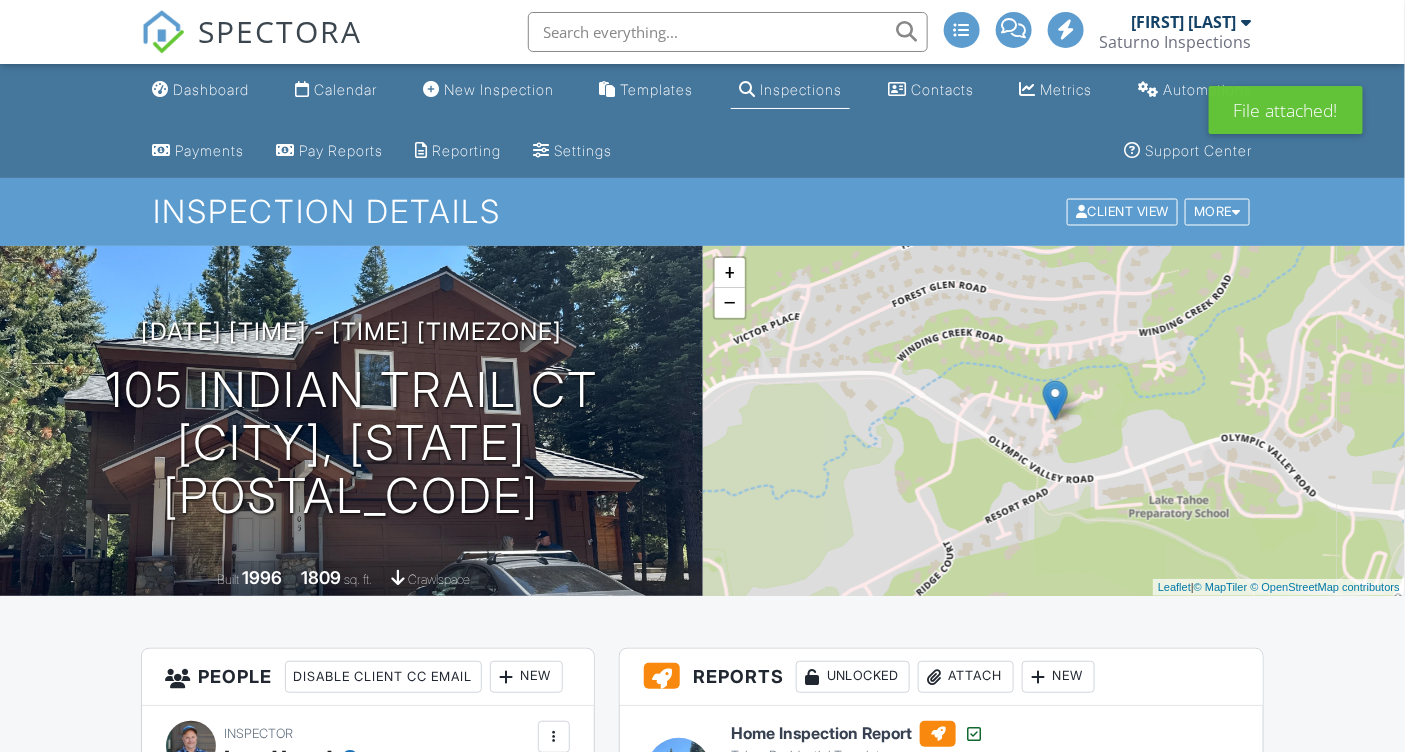 scroll, scrollTop: 0, scrollLeft: 0, axis: both 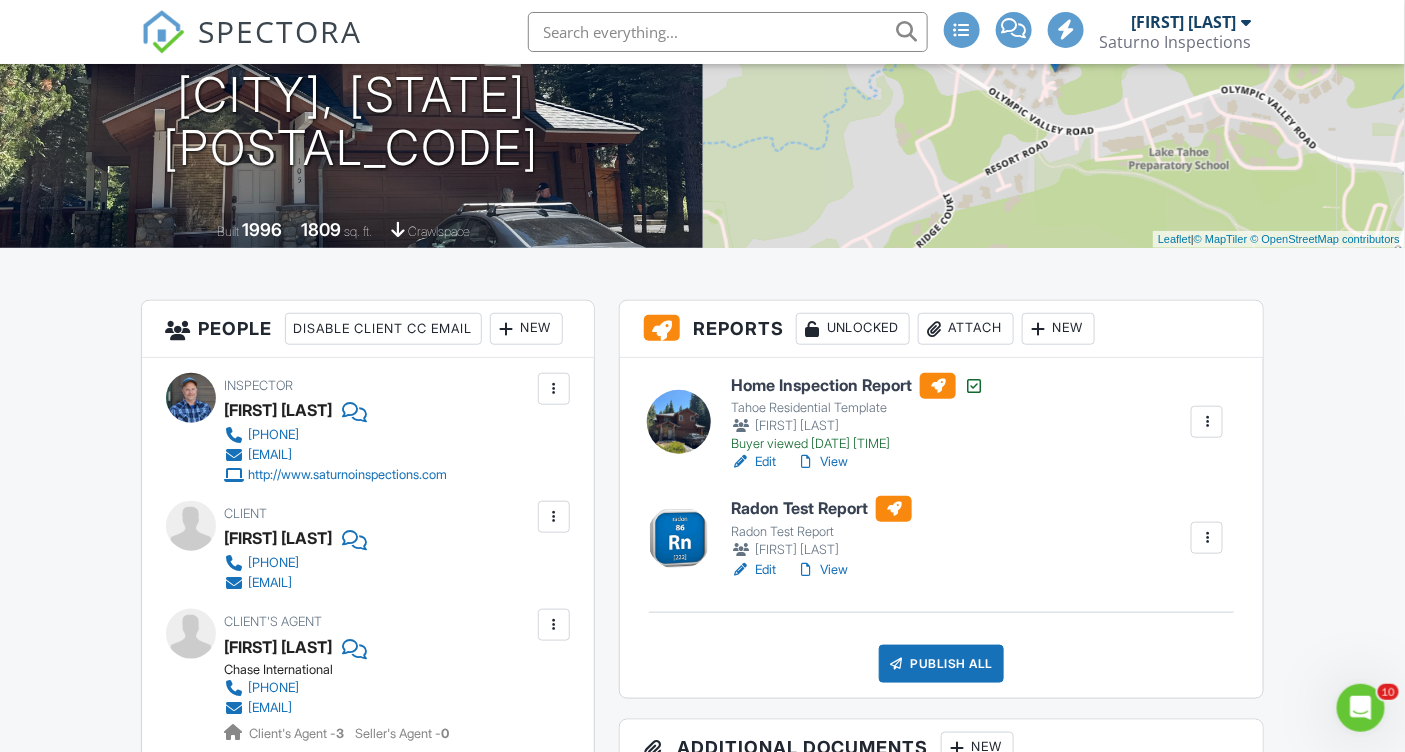 click on "View" at bounding box center (822, 570) 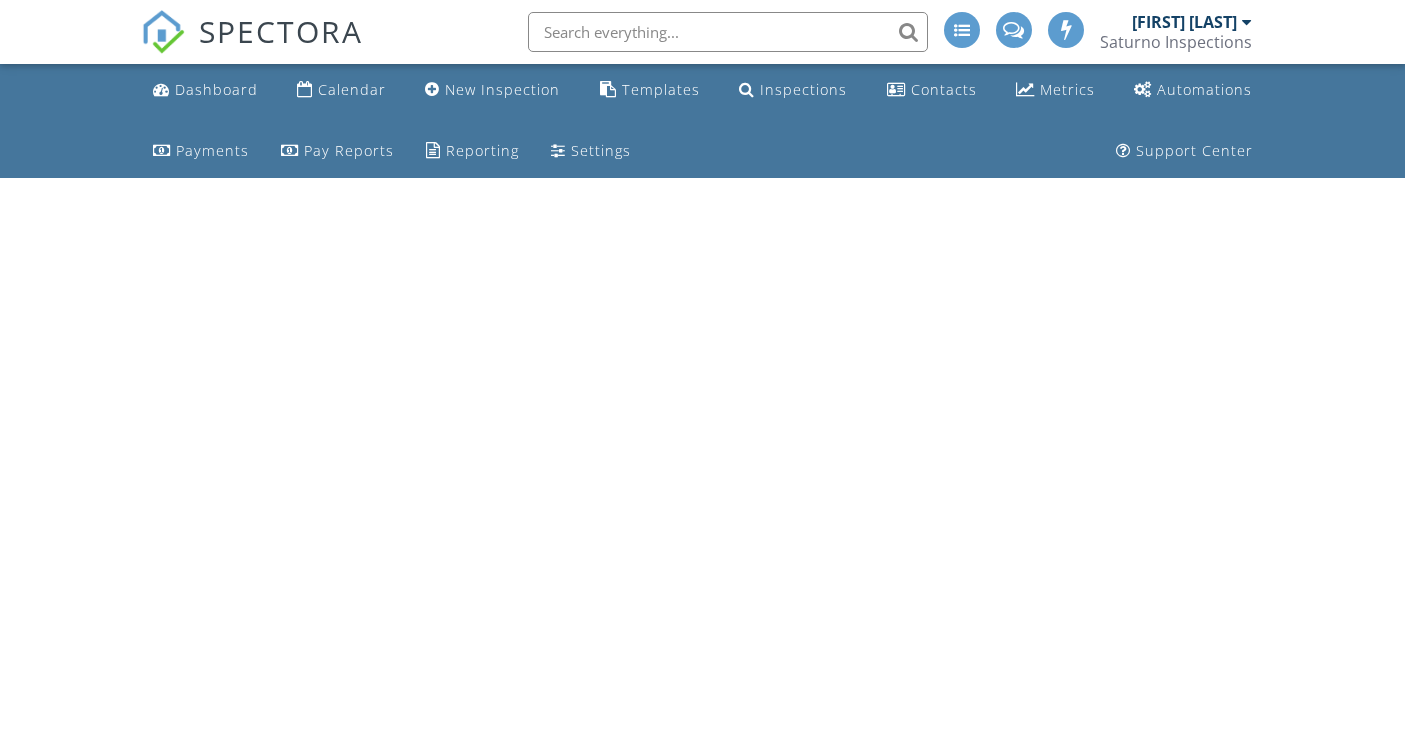 scroll, scrollTop: 0, scrollLeft: 0, axis: both 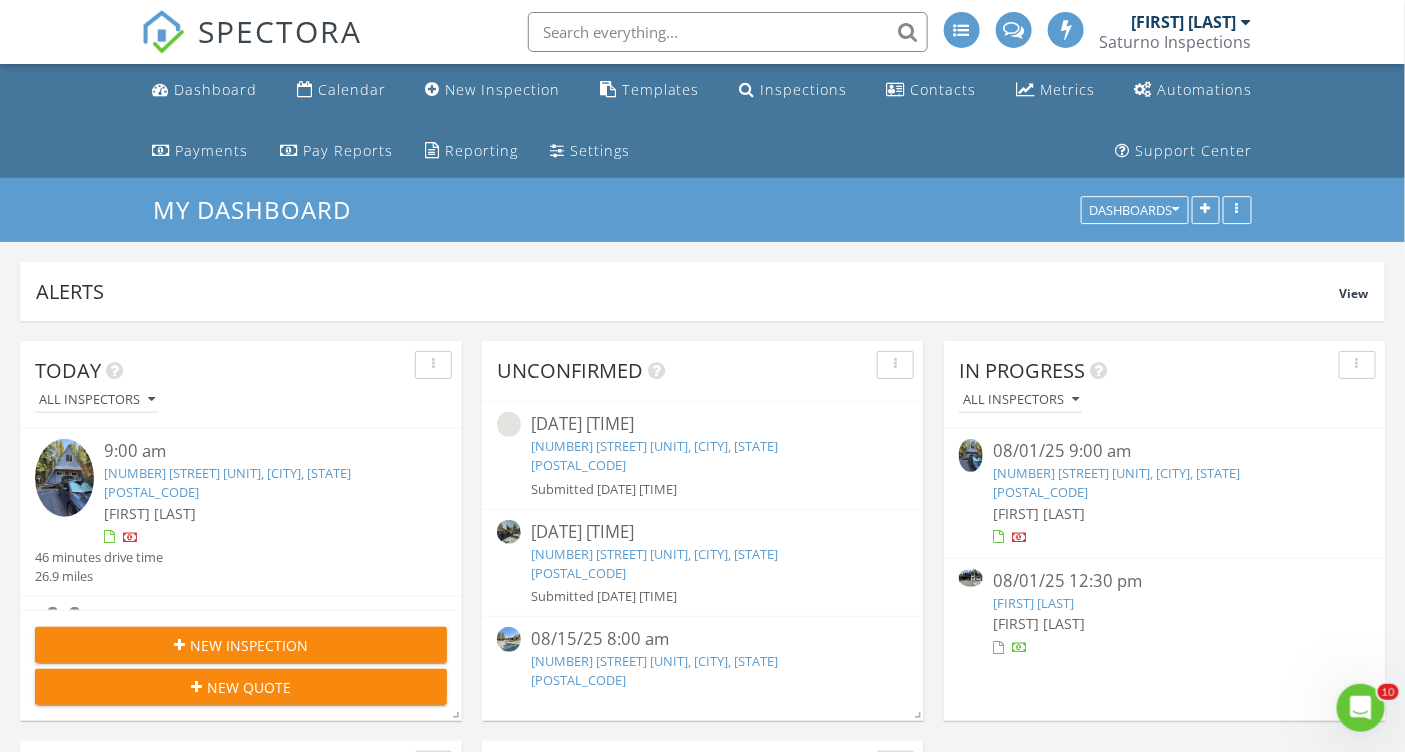 click on "10534 Actinolite Way, Truckee, CA 96161" at bounding box center (654, 455) 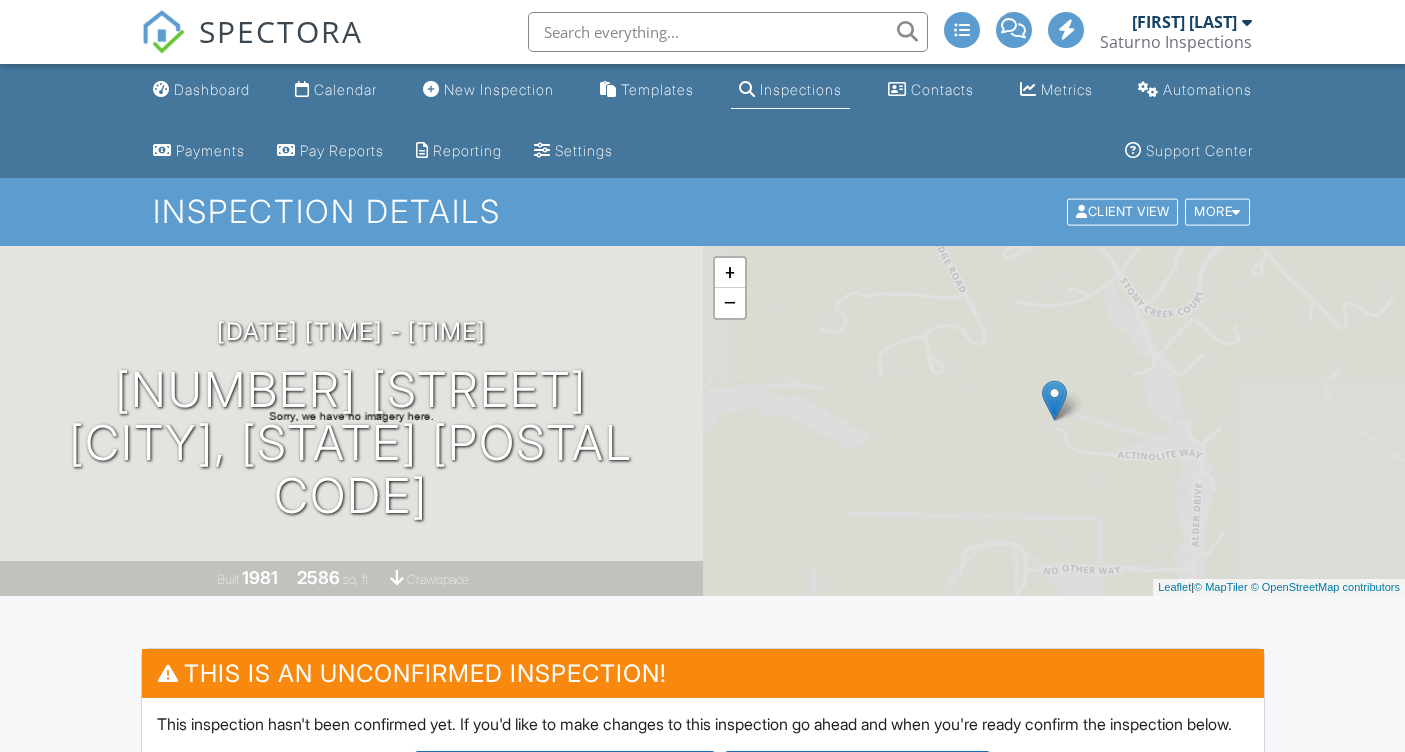 scroll, scrollTop: 0, scrollLeft: 0, axis: both 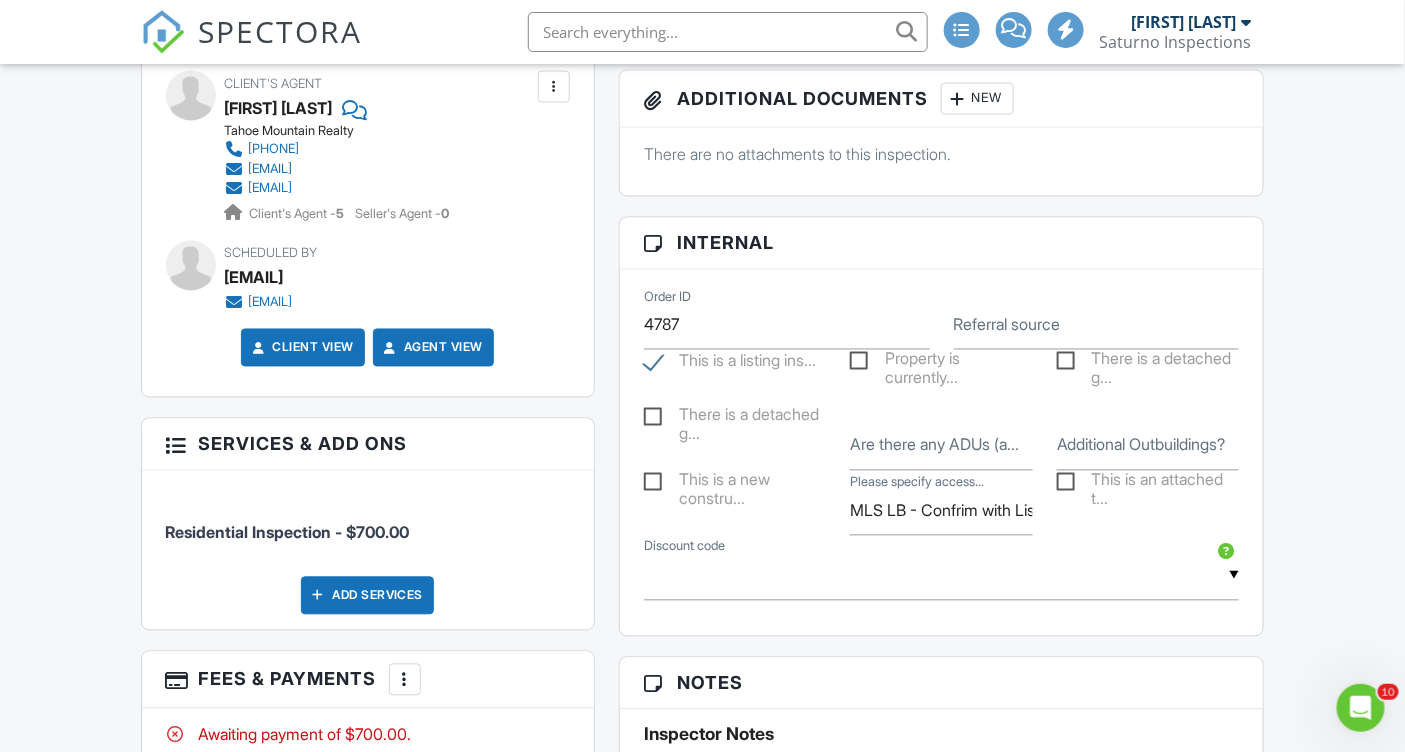 click on "Are there any ADUs (a..." at bounding box center [934, 445] 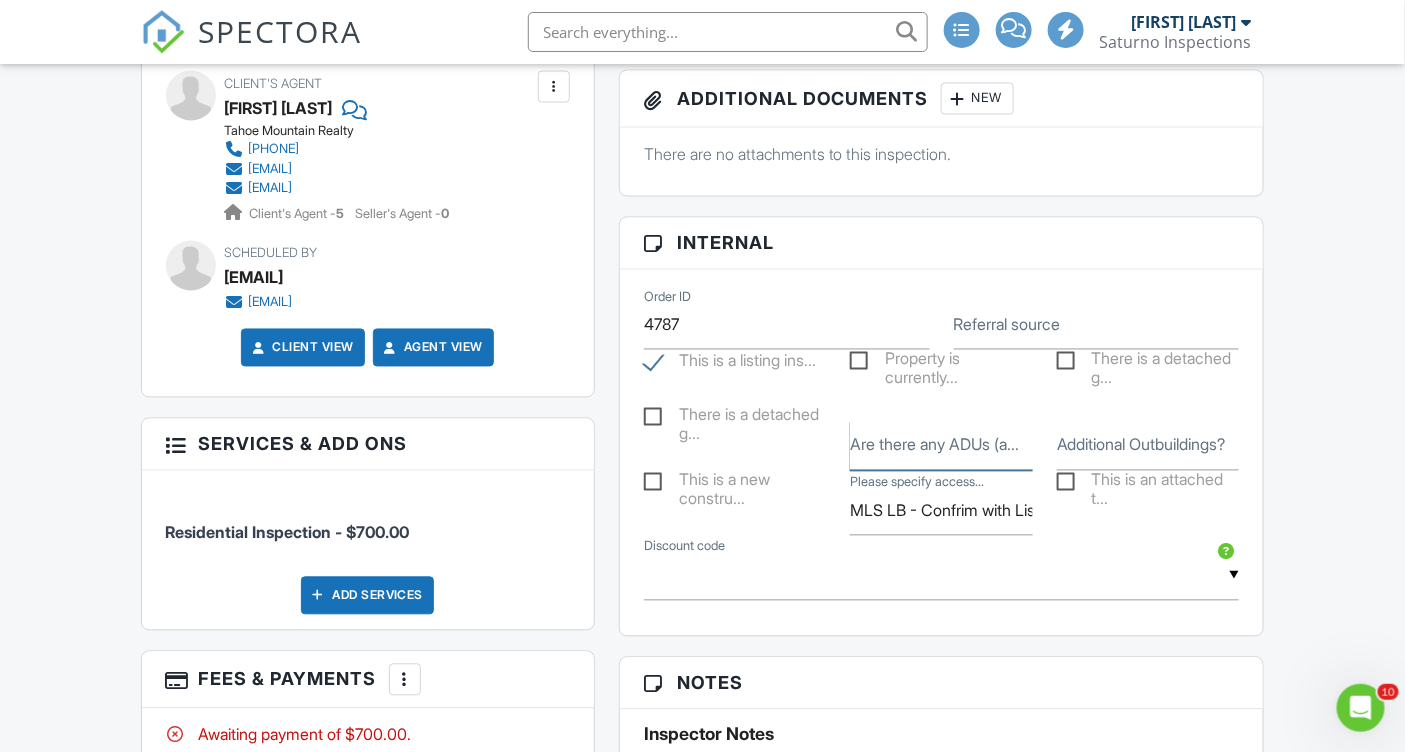 click on "Are there any ADUs (a..." at bounding box center [941, 446] 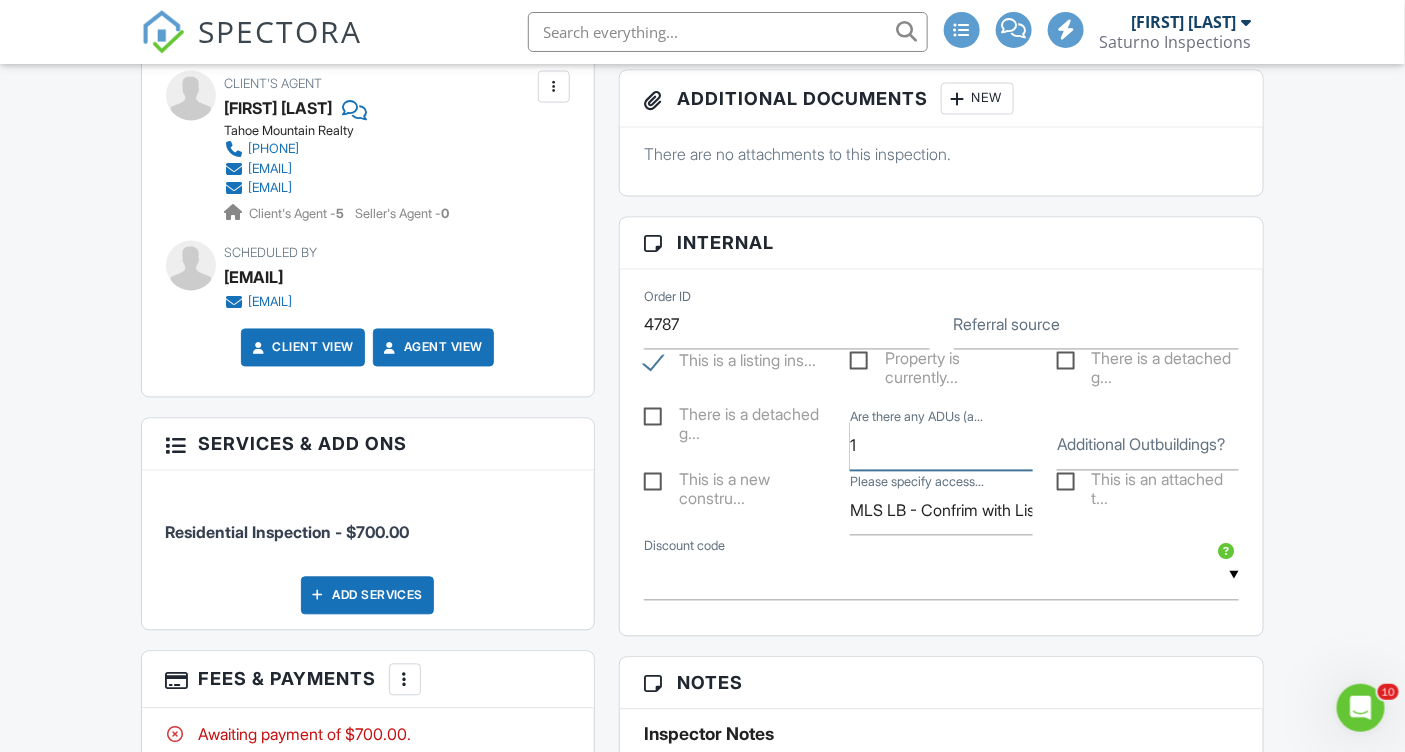 type on "1" 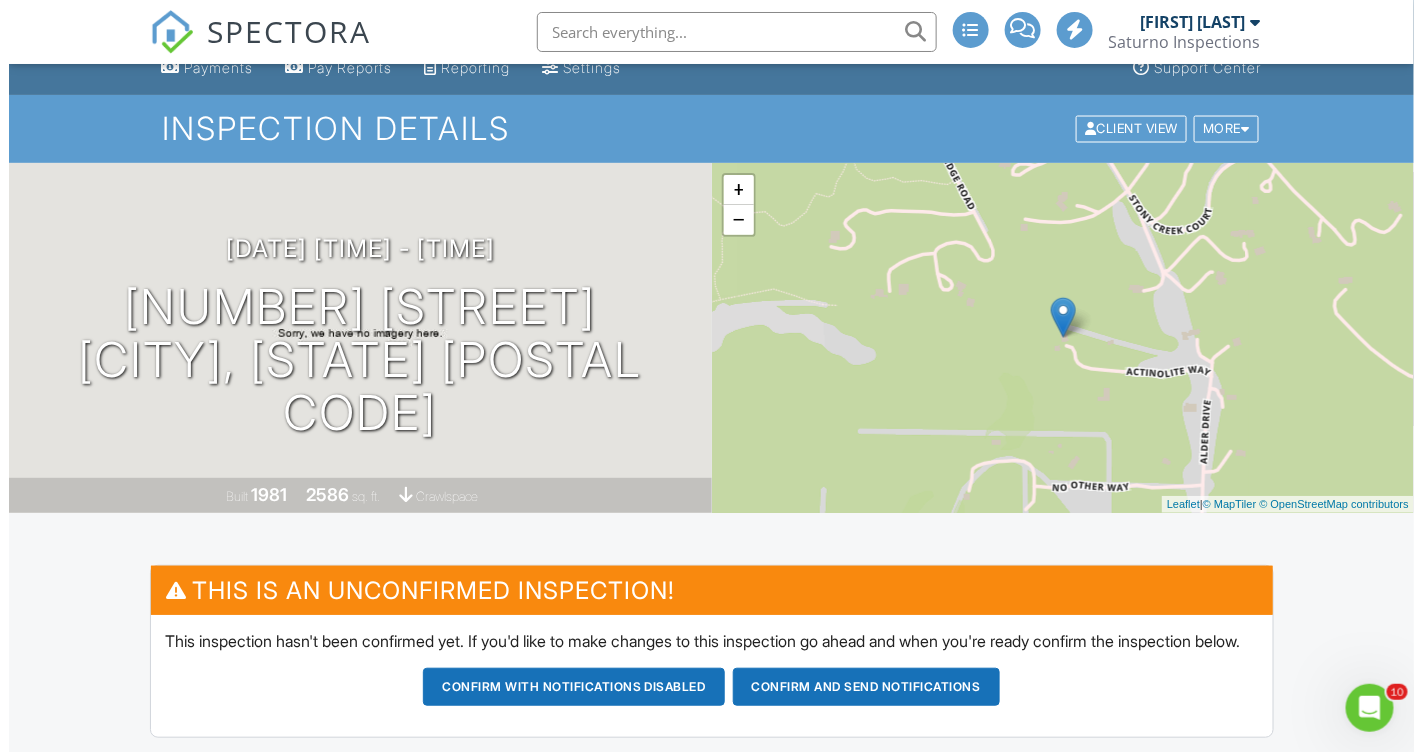 scroll, scrollTop: 56, scrollLeft: 0, axis: vertical 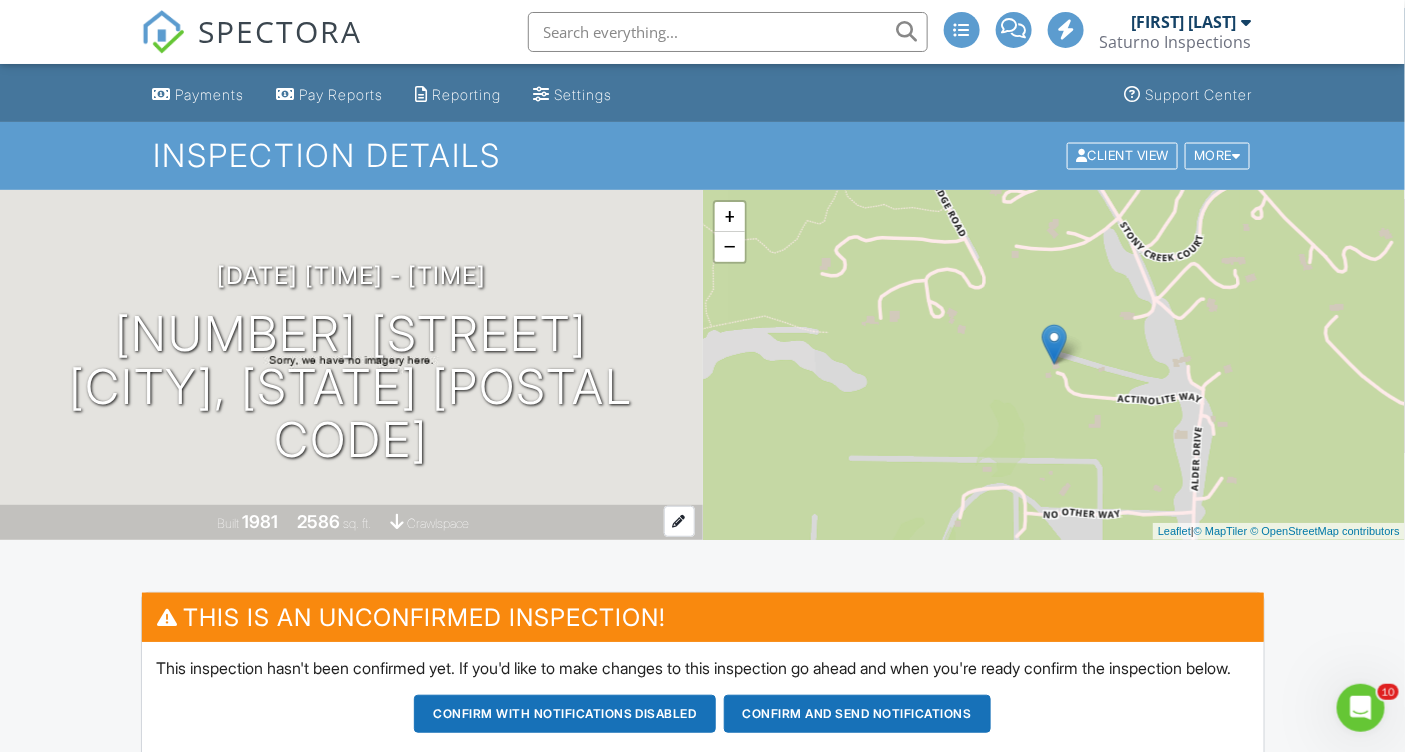 click on "2586" at bounding box center (318, 521) 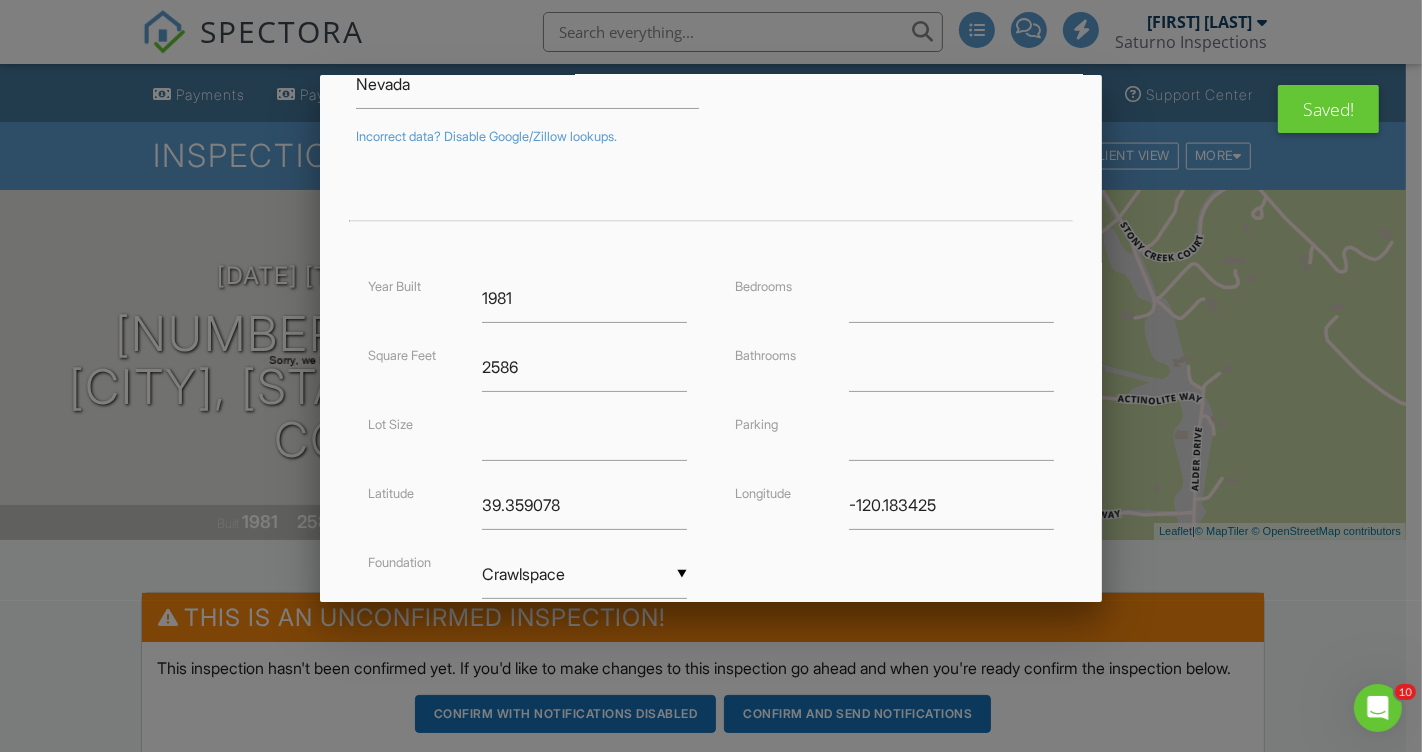 scroll, scrollTop: 322, scrollLeft: 0, axis: vertical 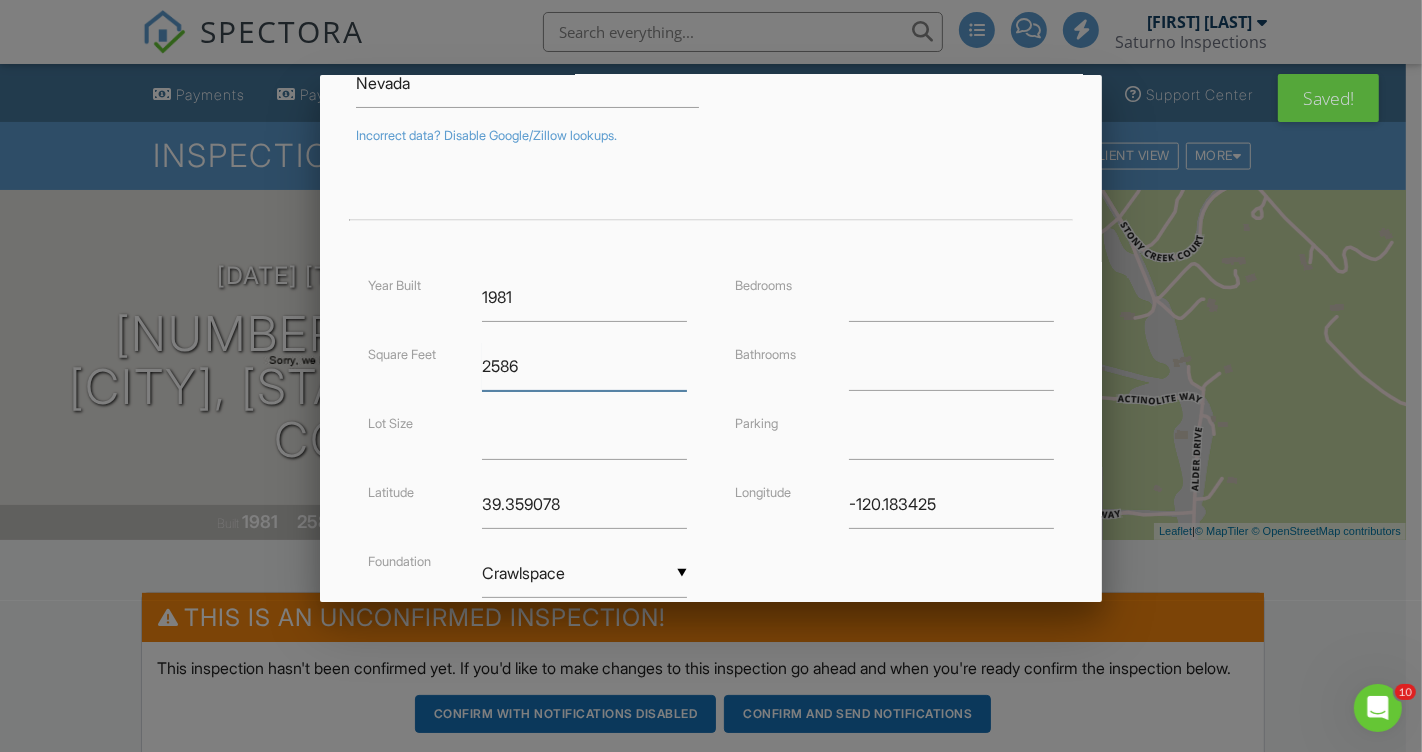 click on "2586" at bounding box center [584, 366] 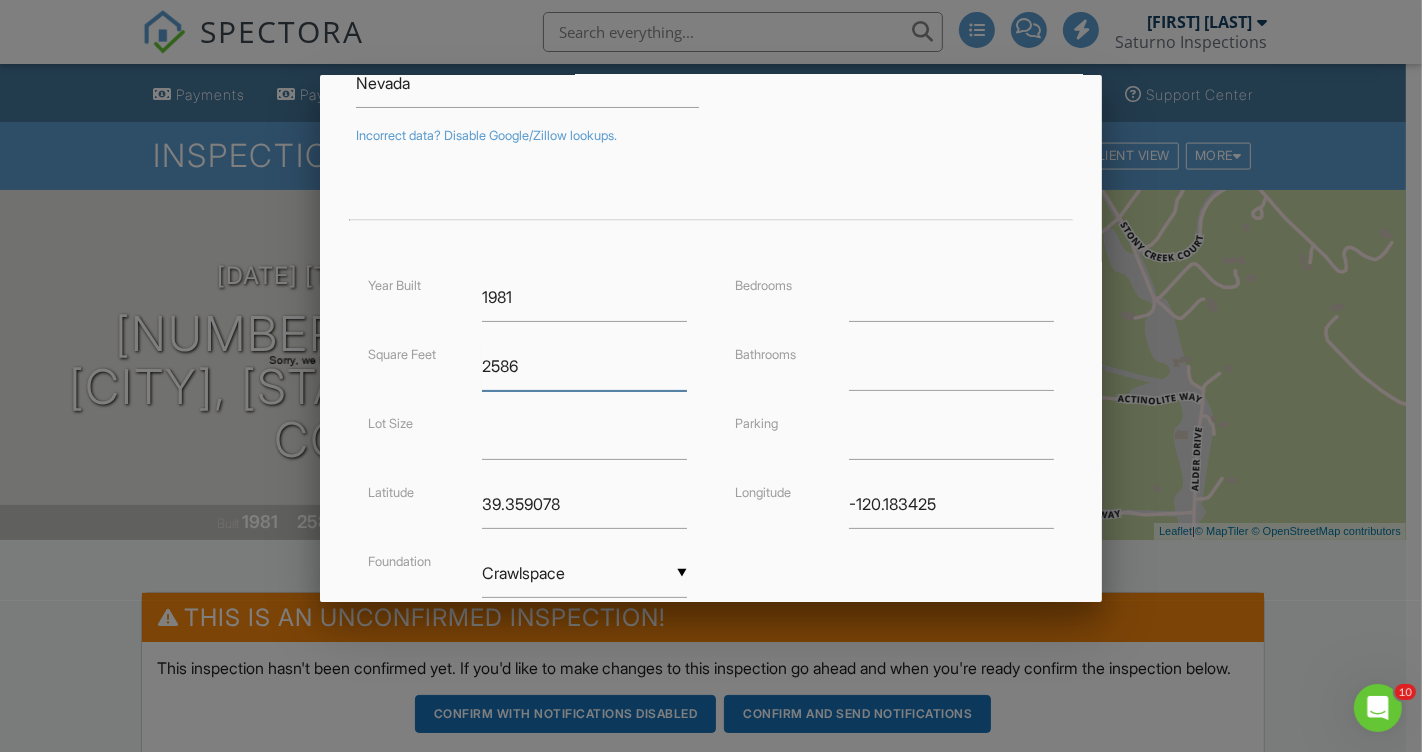 click on "2586" at bounding box center [584, 366] 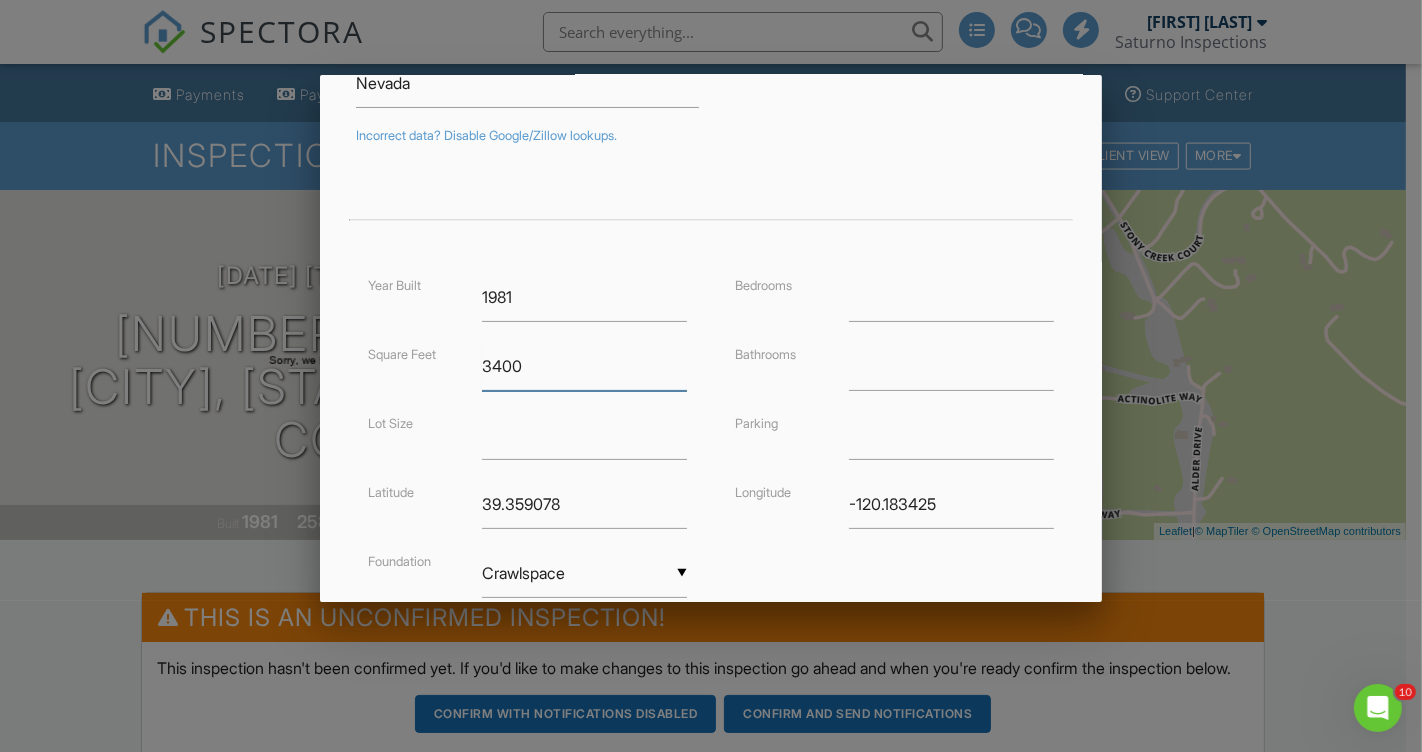 type on "3400" 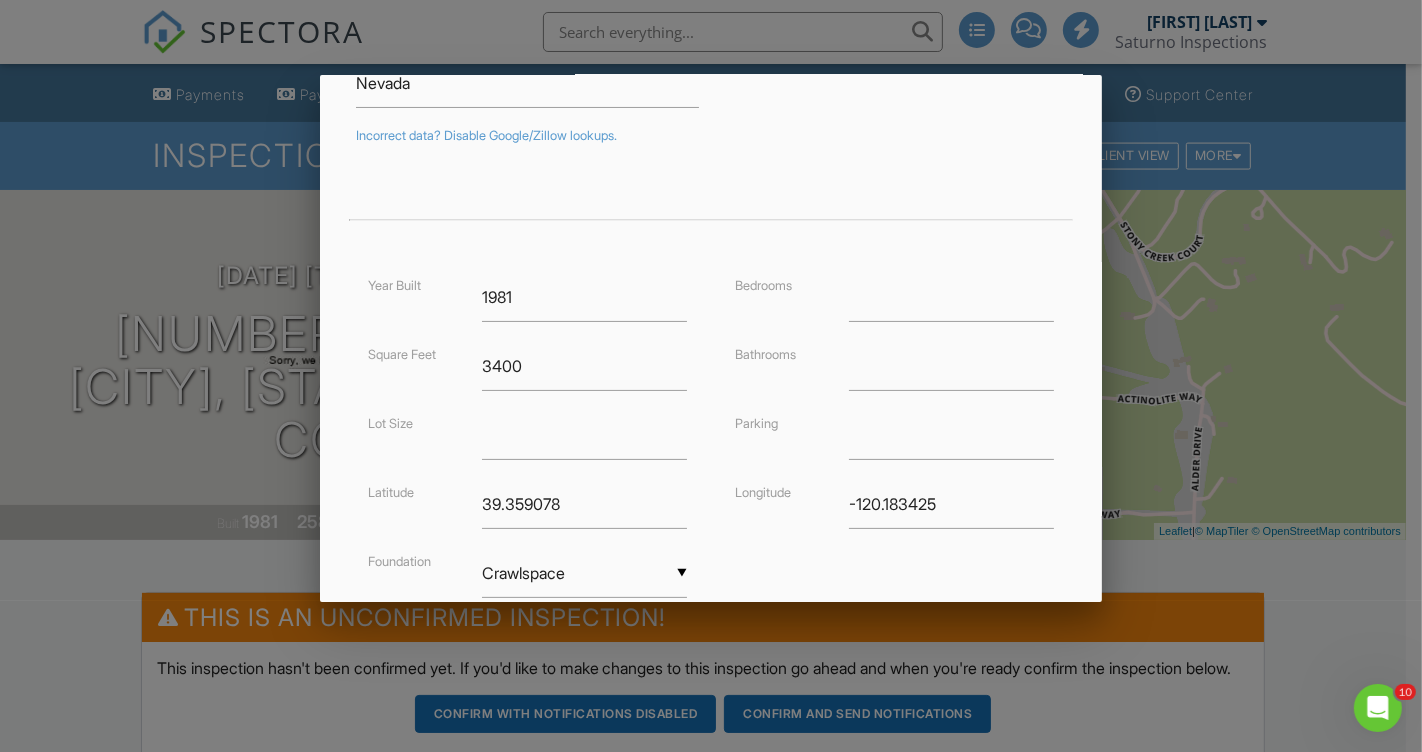 click on "Year Built
1981
Square Feet
3400
Lot Size
Latitude
39.359078
Foundation
▼ Crawlspace Basement Slab Crawlspace
Basement
Slab
Crawlspace
Bedrooms
Bathrooms
Parking
Longitude
-120.183425" at bounding box center [711, 455] 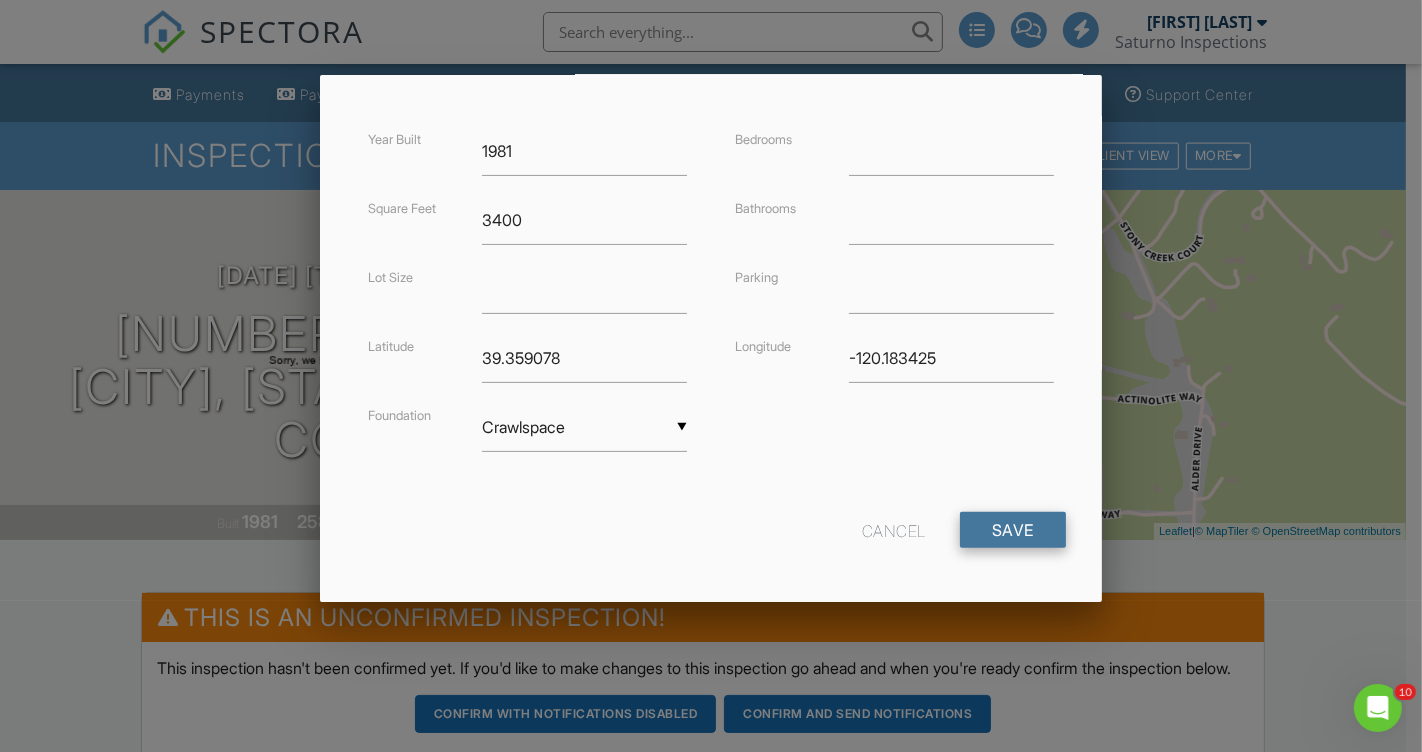 click on "Save" at bounding box center [1013, 530] 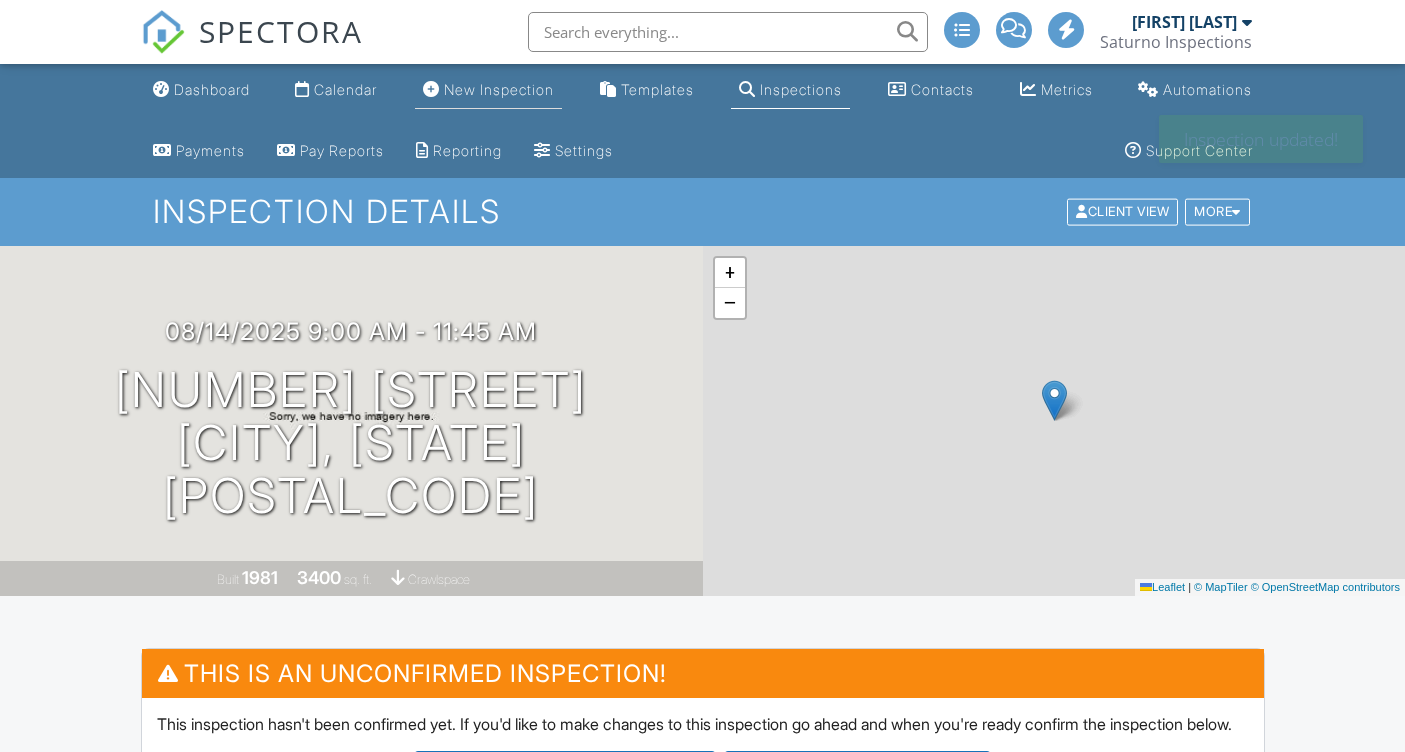 scroll, scrollTop: 0, scrollLeft: 0, axis: both 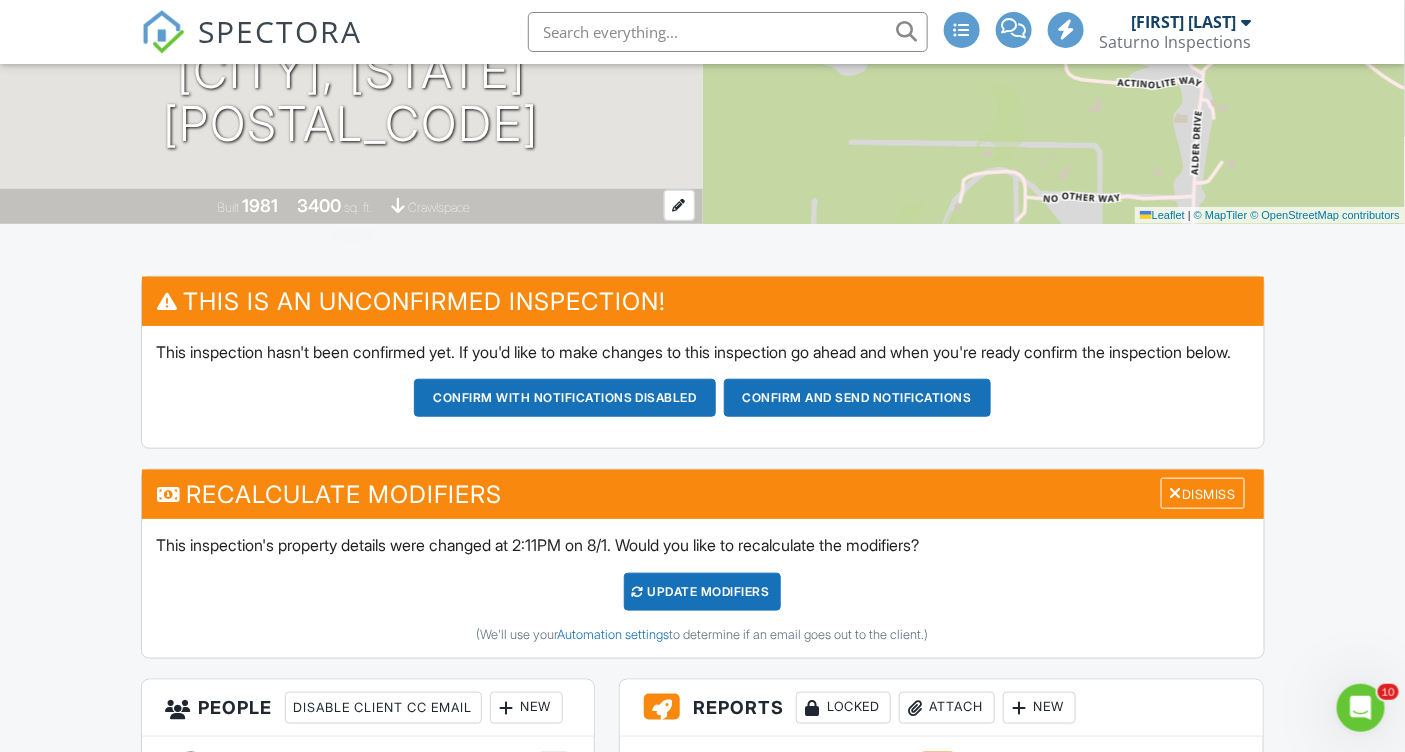 click on "3400" at bounding box center [319, 205] 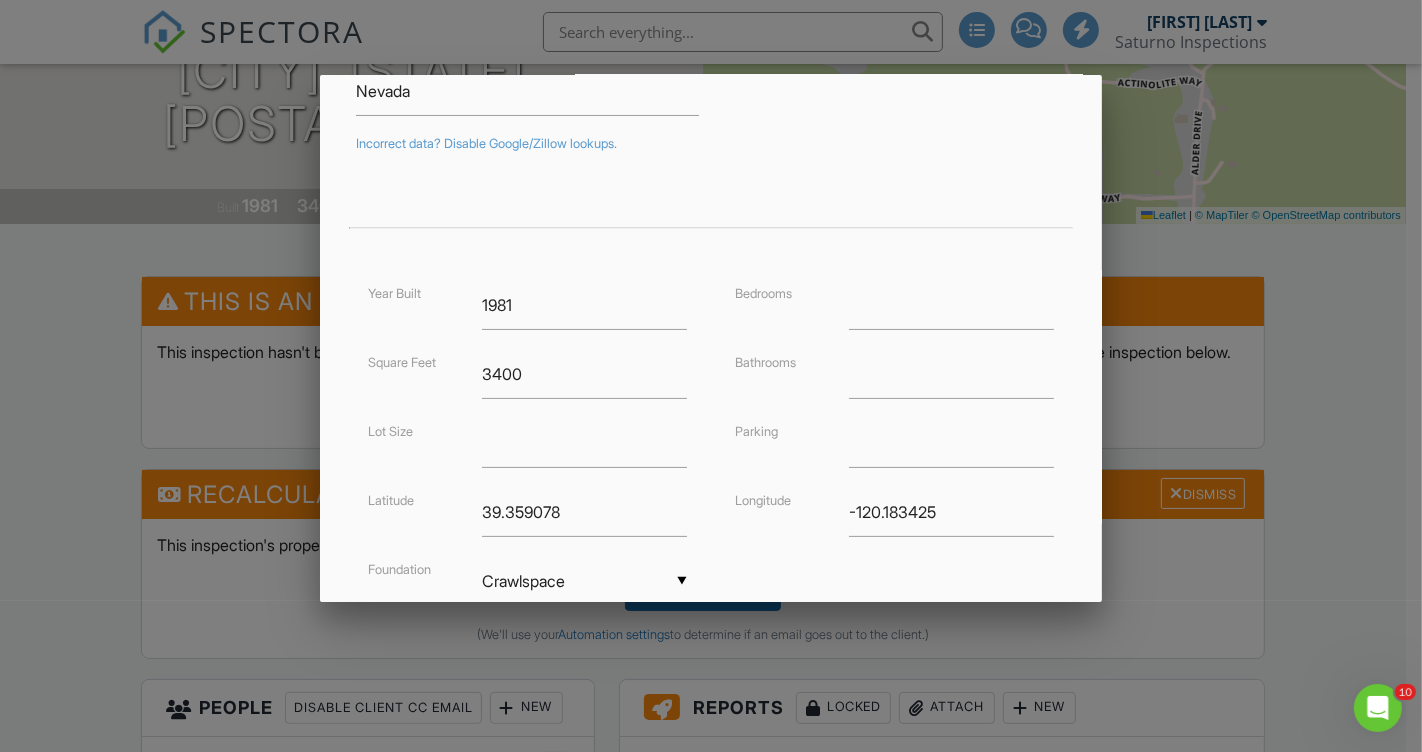 scroll, scrollTop: 315, scrollLeft: 0, axis: vertical 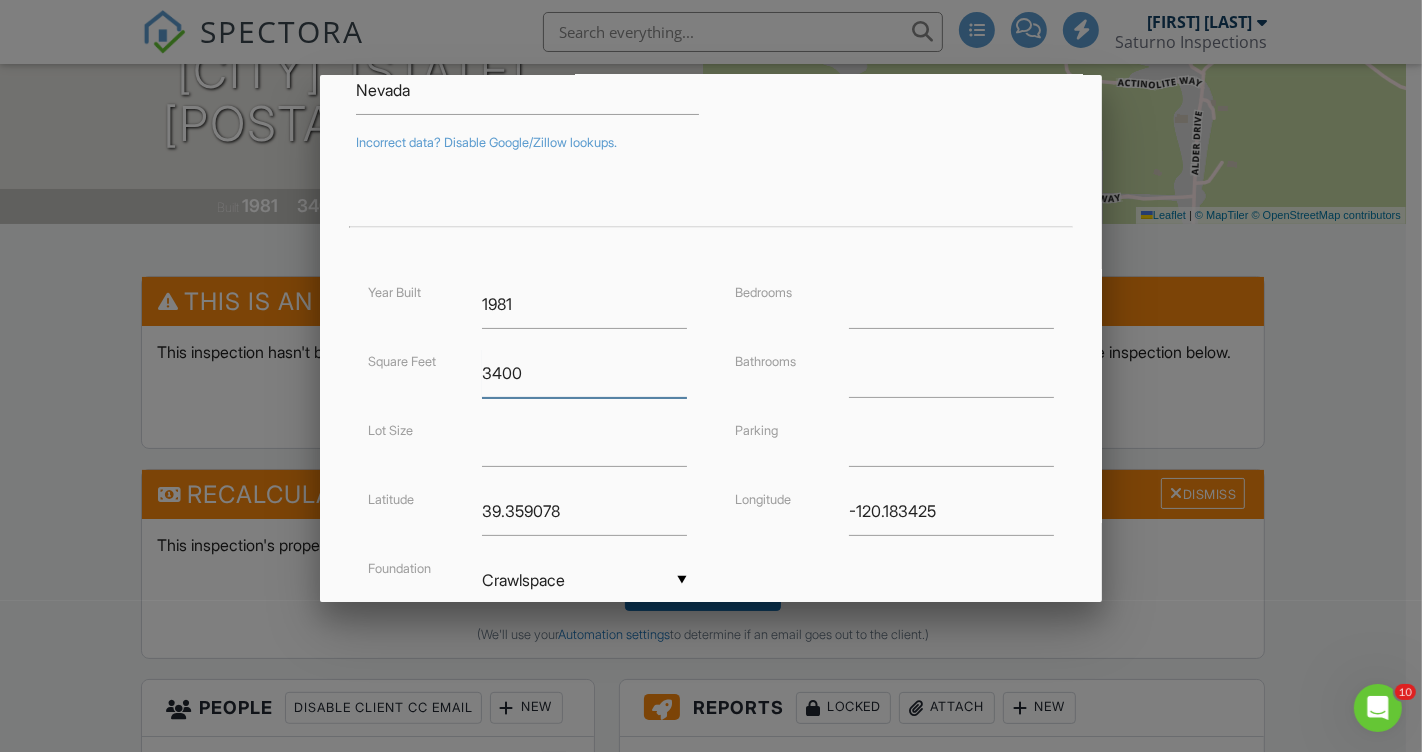click on "3400" at bounding box center (584, 373) 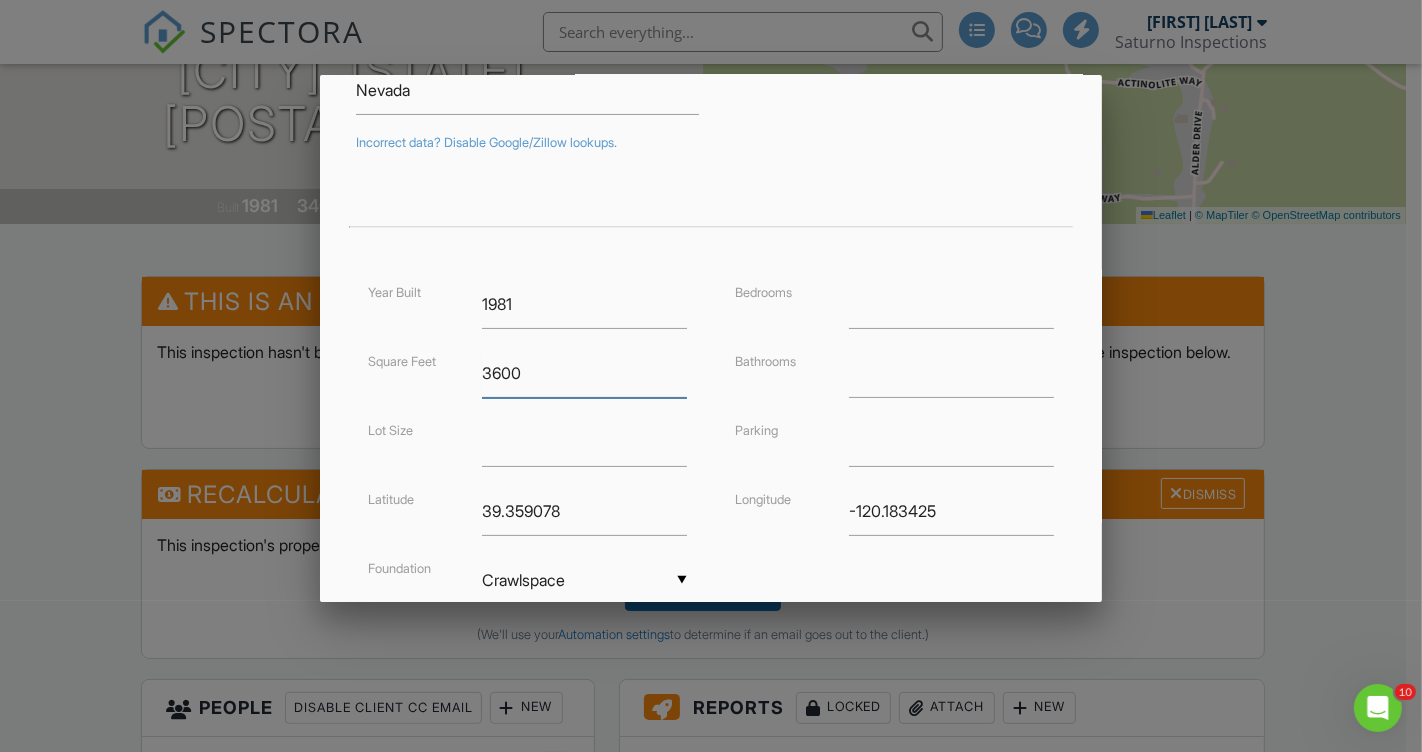 scroll, scrollTop: 468, scrollLeft: 0, axis: vertical 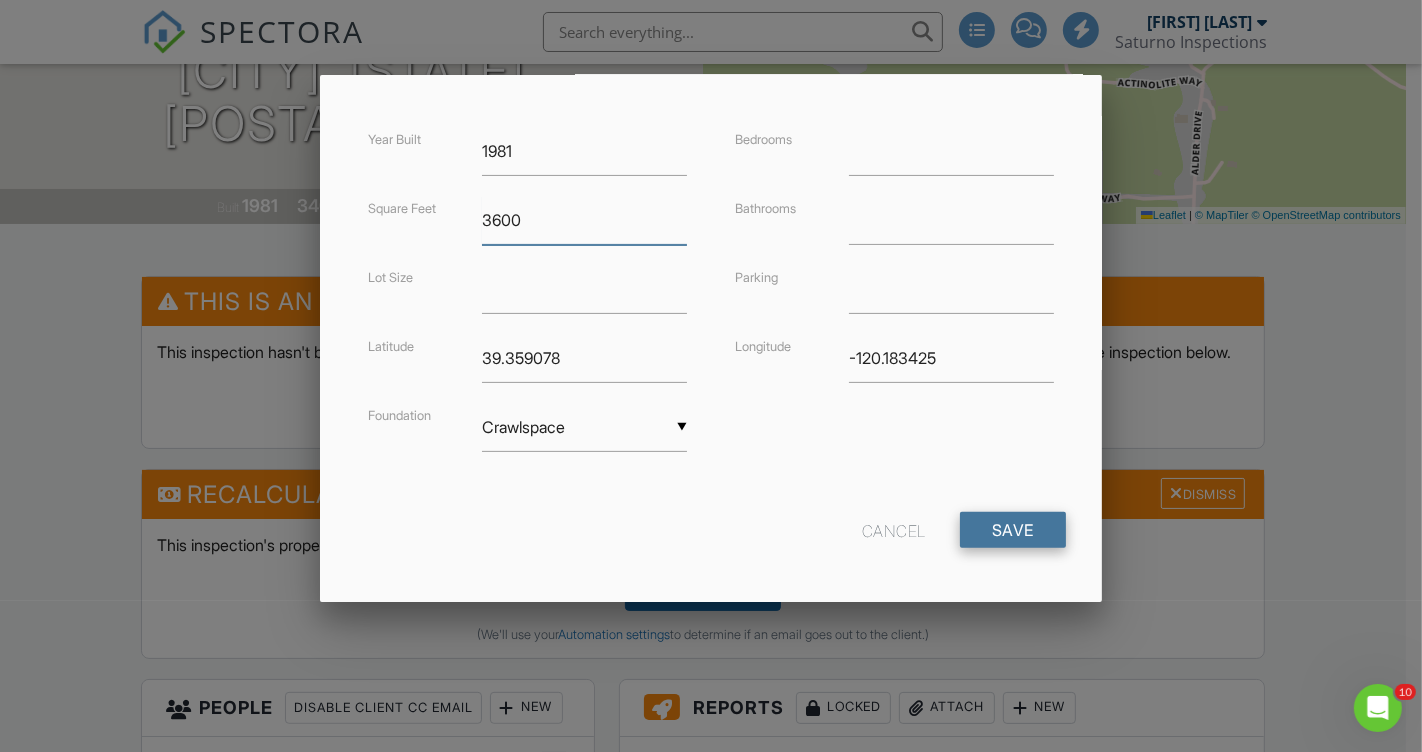 type on "3600" 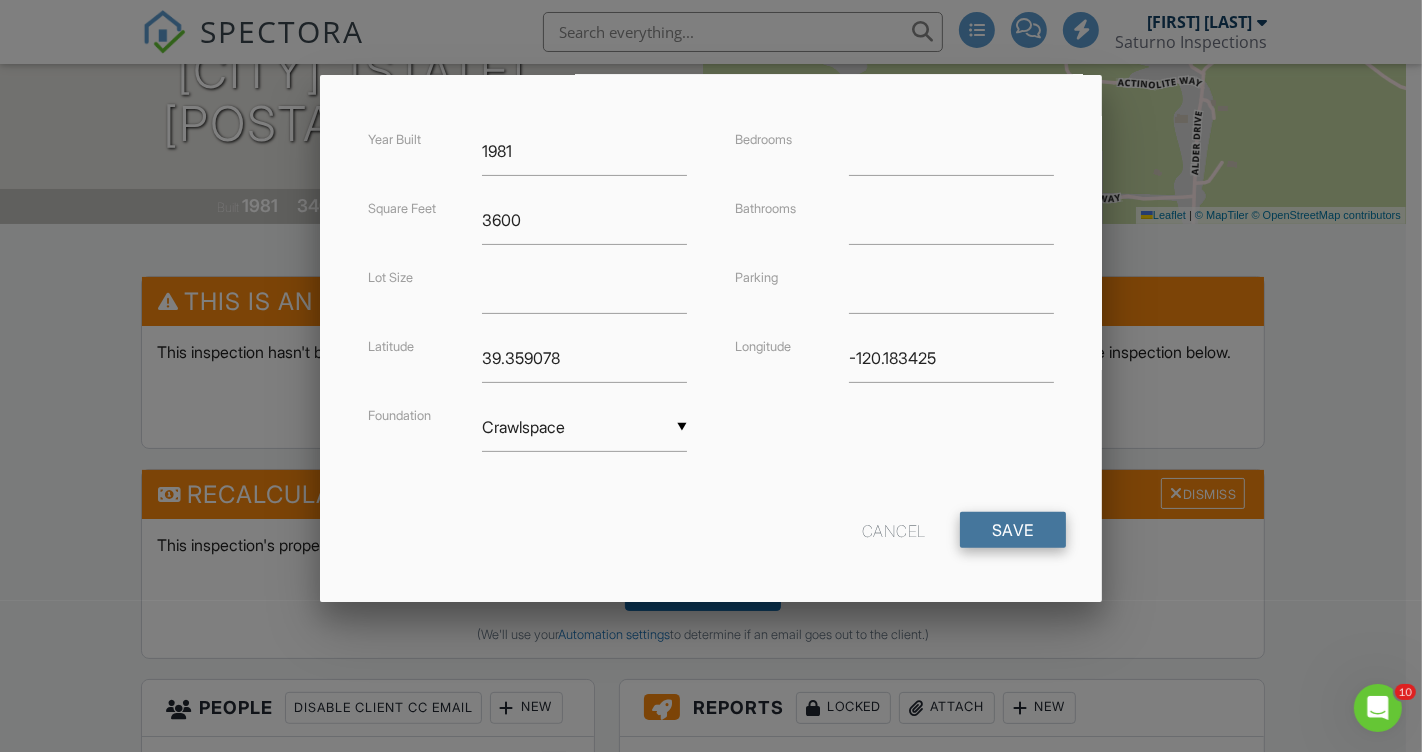 click on "Save" at bounding box center (1013, 530) 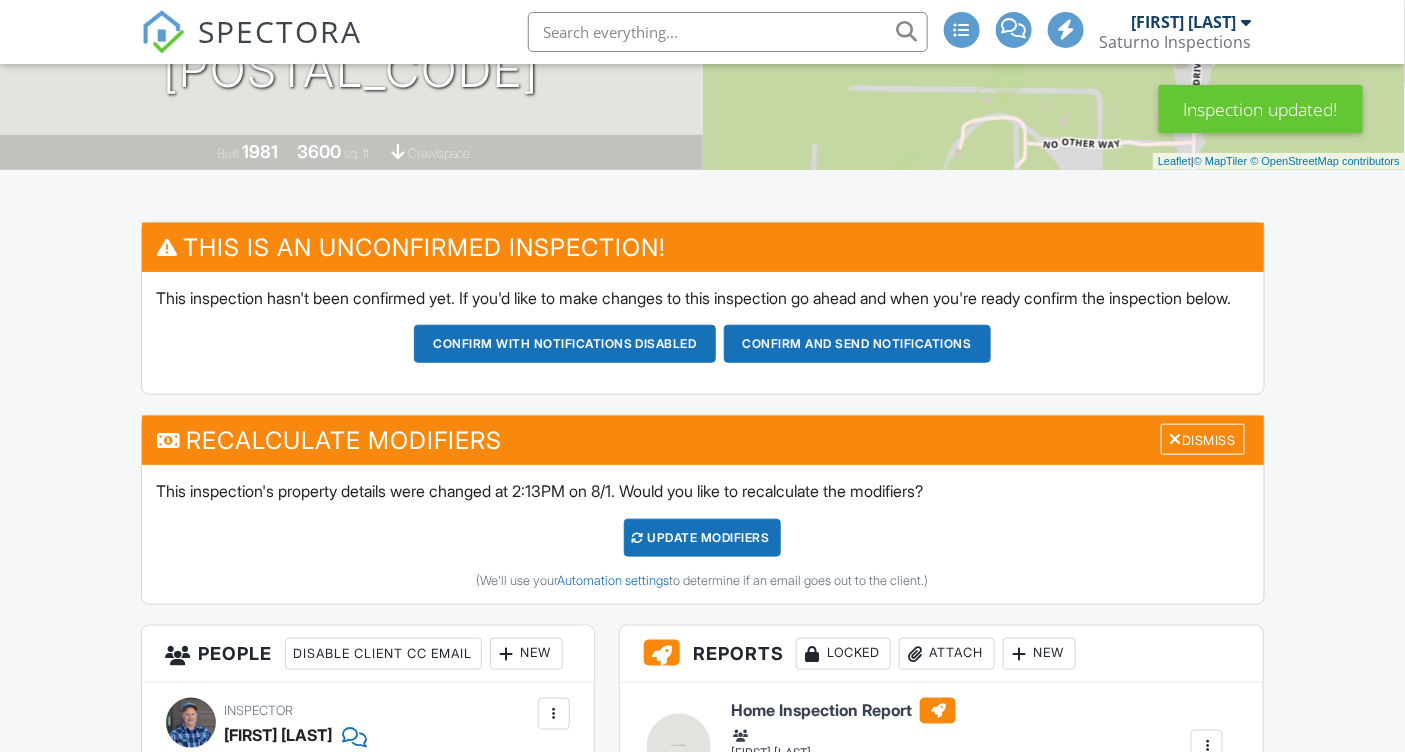 scroll, scrollTop: 486, scrollLeft: 0, axis: vertical 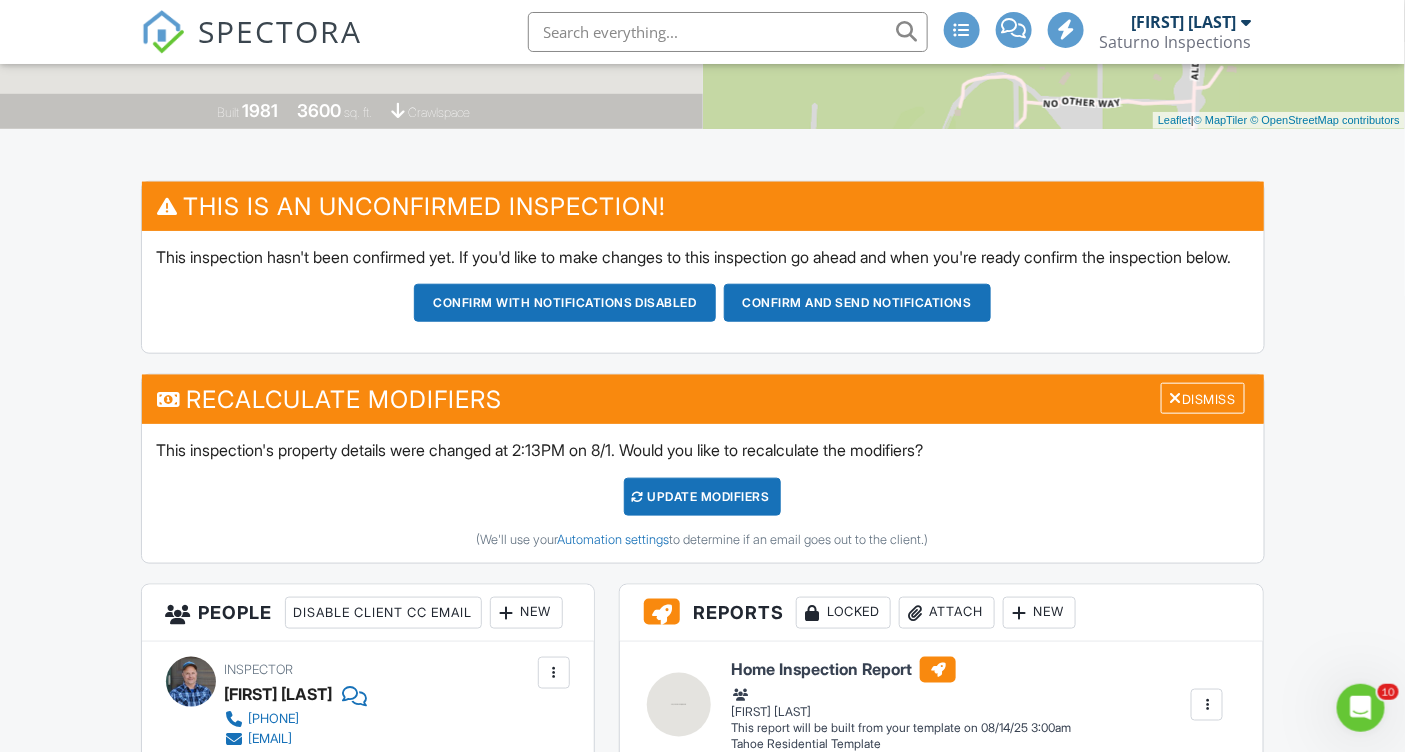 click on "Confirm and send notifications" at bounding box center [565, 303] 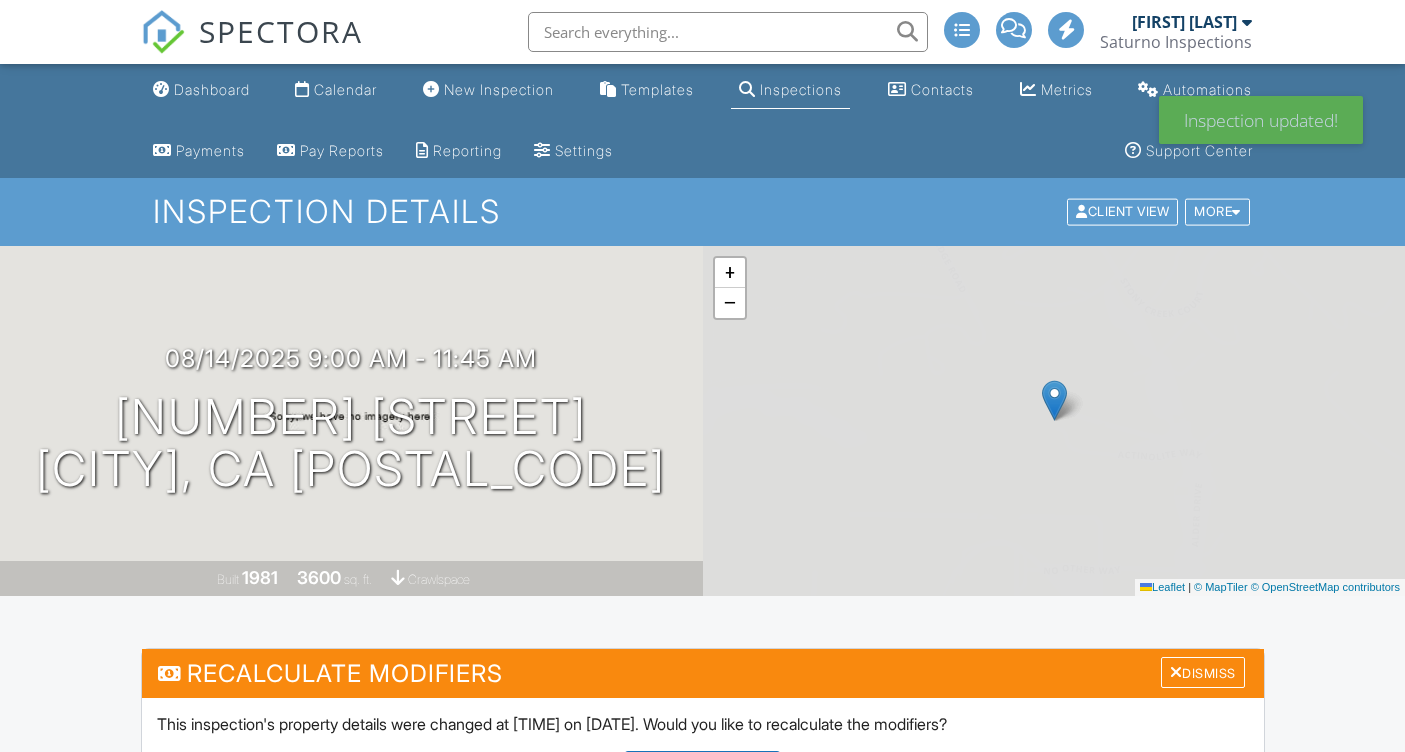 scroll, scrollTop: 0, scrollLeft: 0, axis: both 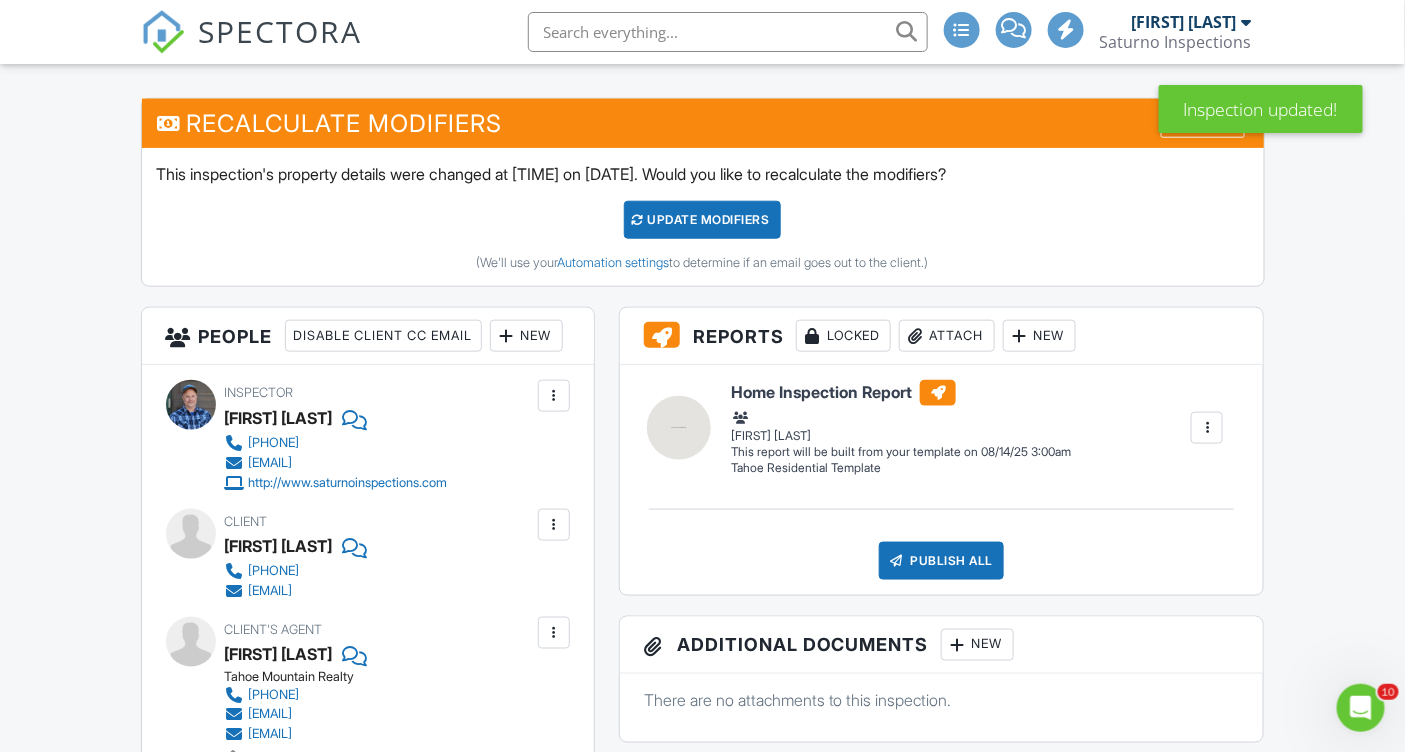 click on "UPDATE Modifiers" at bounding box center (702, 220) 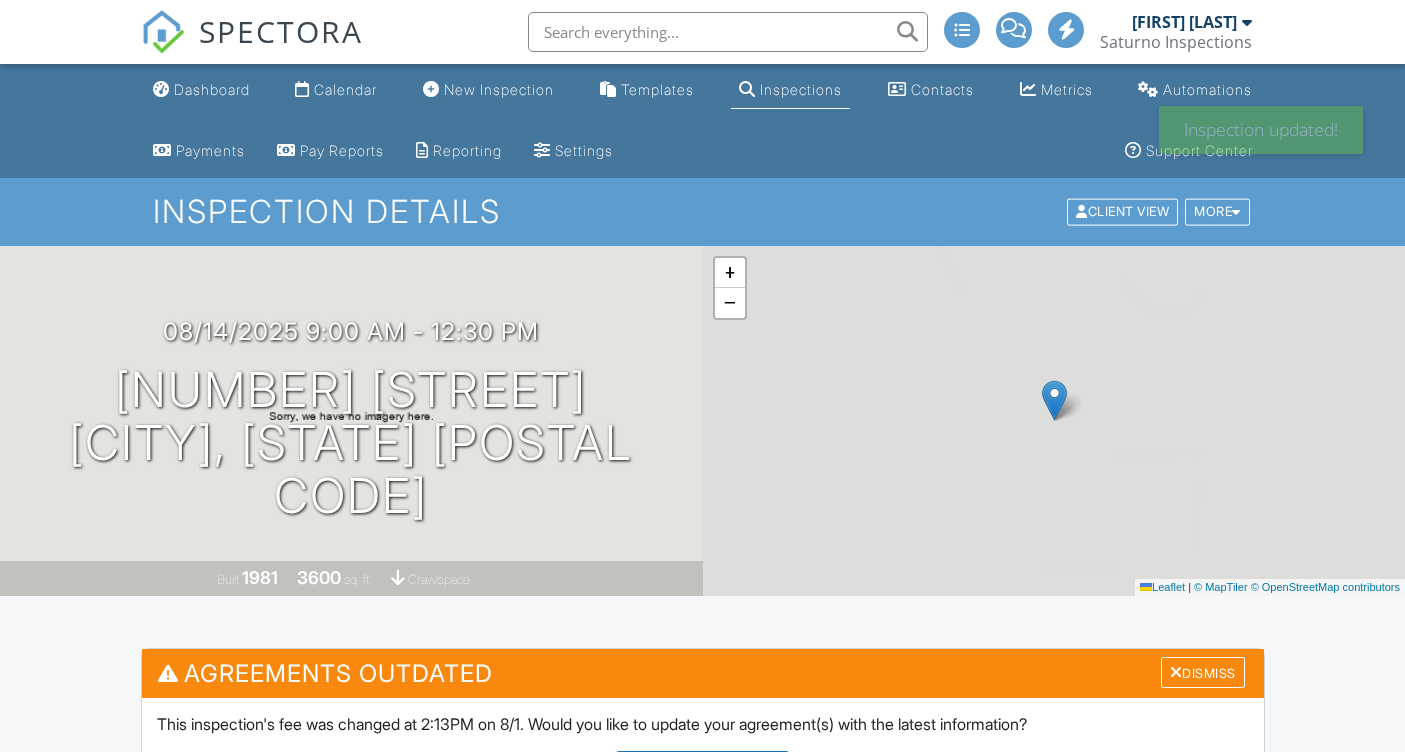 scroll, scrollTop: 0, scrollLeft: 0, axis: both 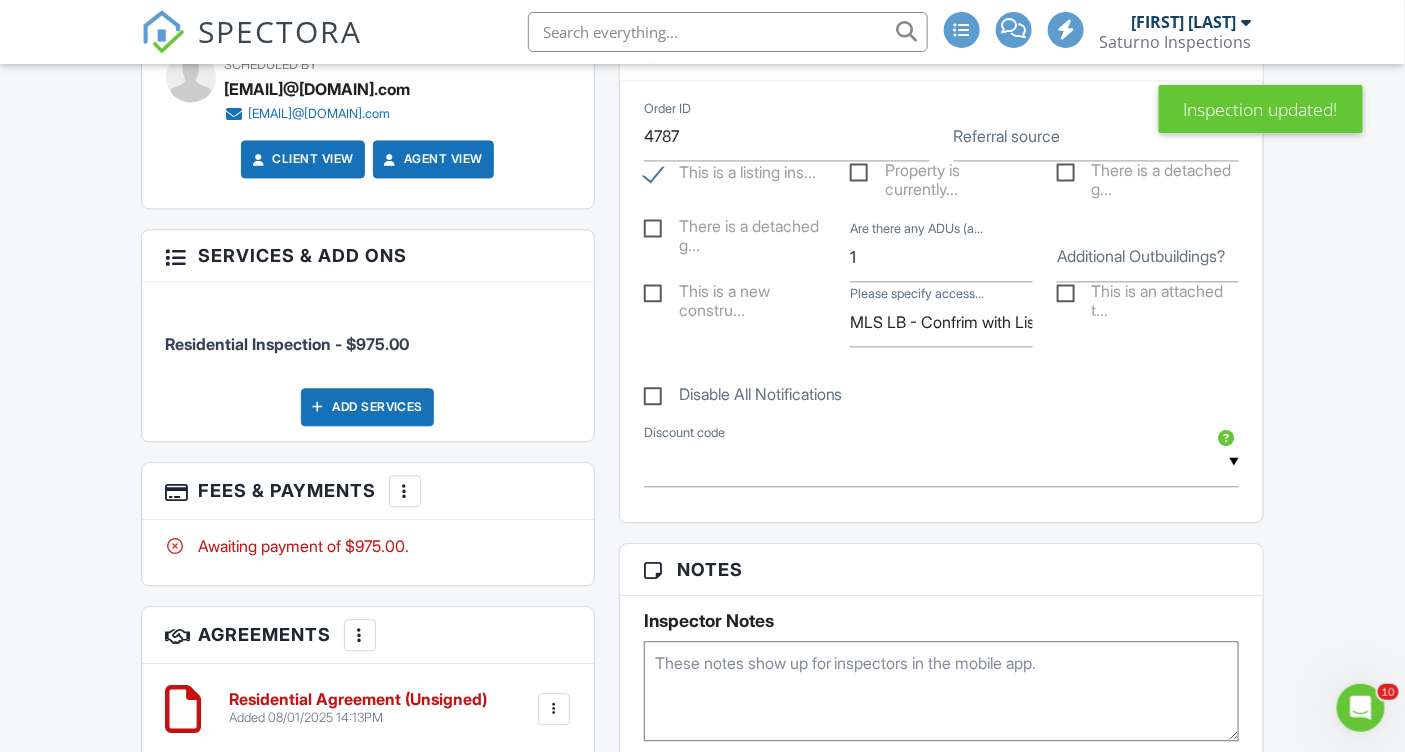 click at bounding box center [405, 491] 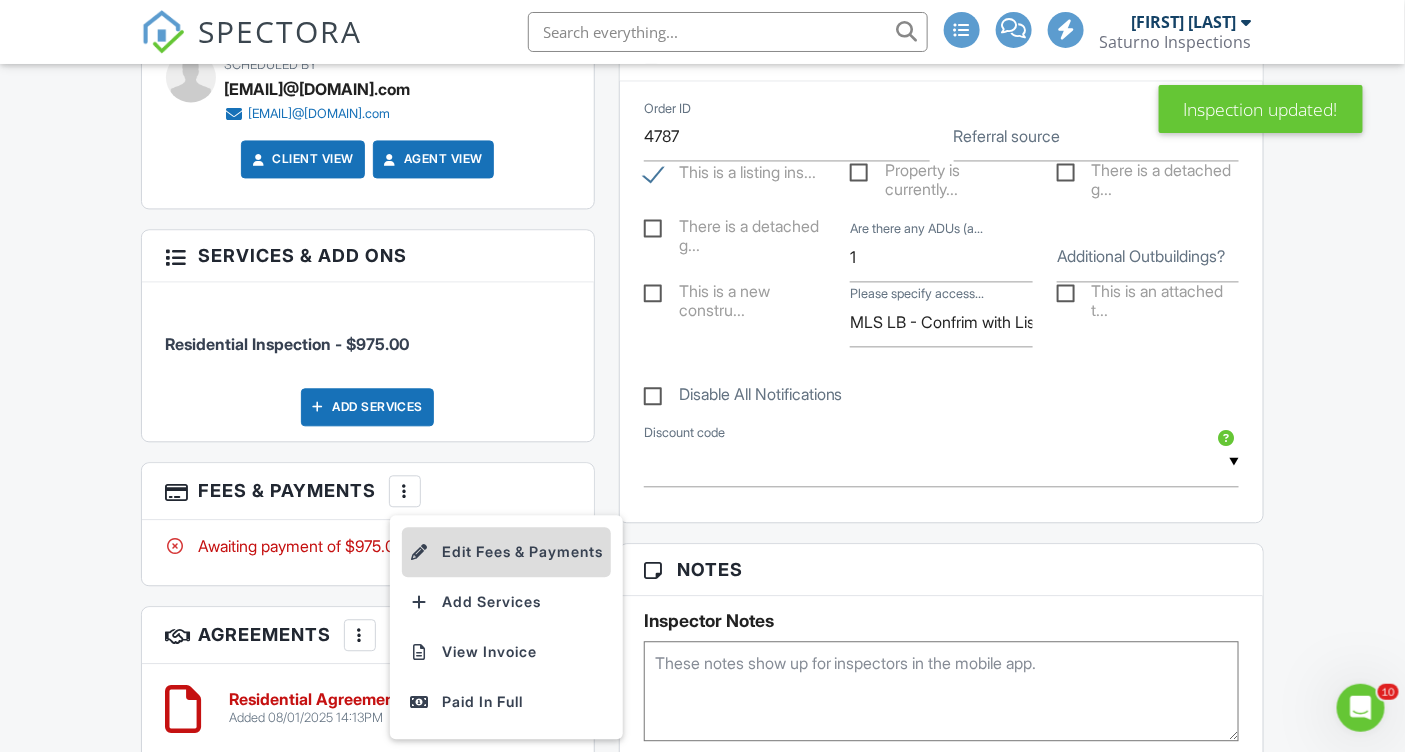 click on "Edit Fees & Payments" at bounding box center [506, 552] 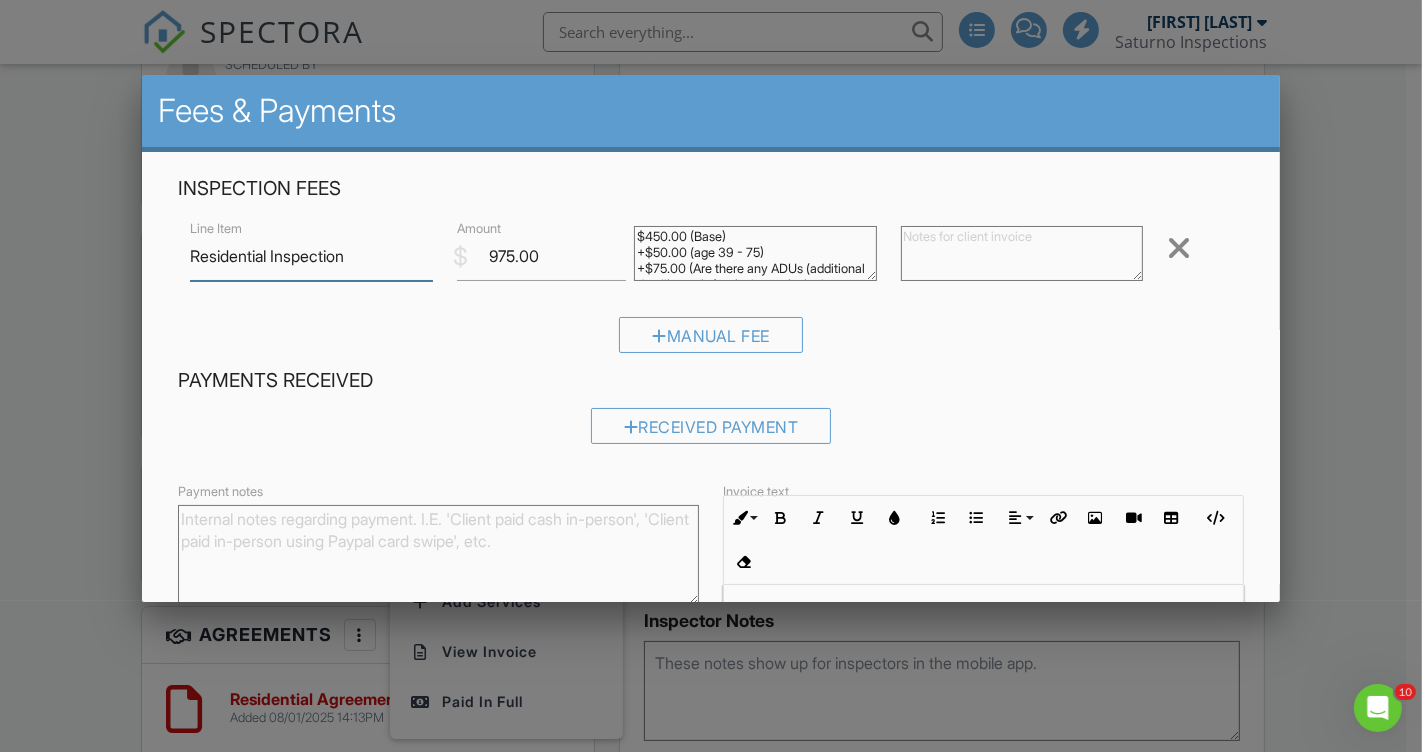 click on "$450.00 (Base)
+$50.00 (age 39 - 75)
+$75.00 (Are there any ADUs (additional dwelling units) or in-law units in the house? per unit)
+$400.00 (sqft 3500 - 3999)" at bounding box center [755, 253] 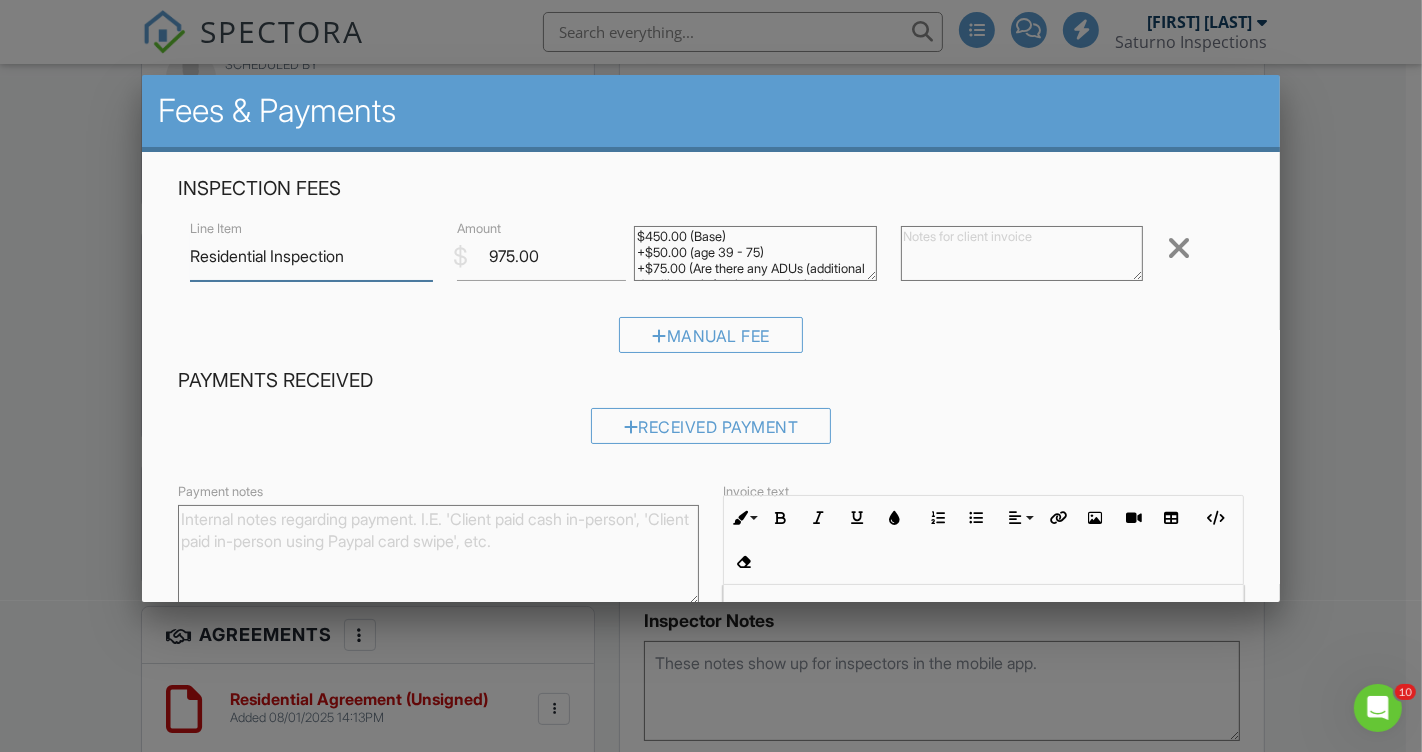 click on "$450.00 (Base)
+$50.00 (age 39 - 75)
+$75.00 (Are there any ADUs (additional dwelling units) or in-law units in the house? per unit)
+$400.00 (sqft 3500 - 3999)" at bounding box center (755, 253) 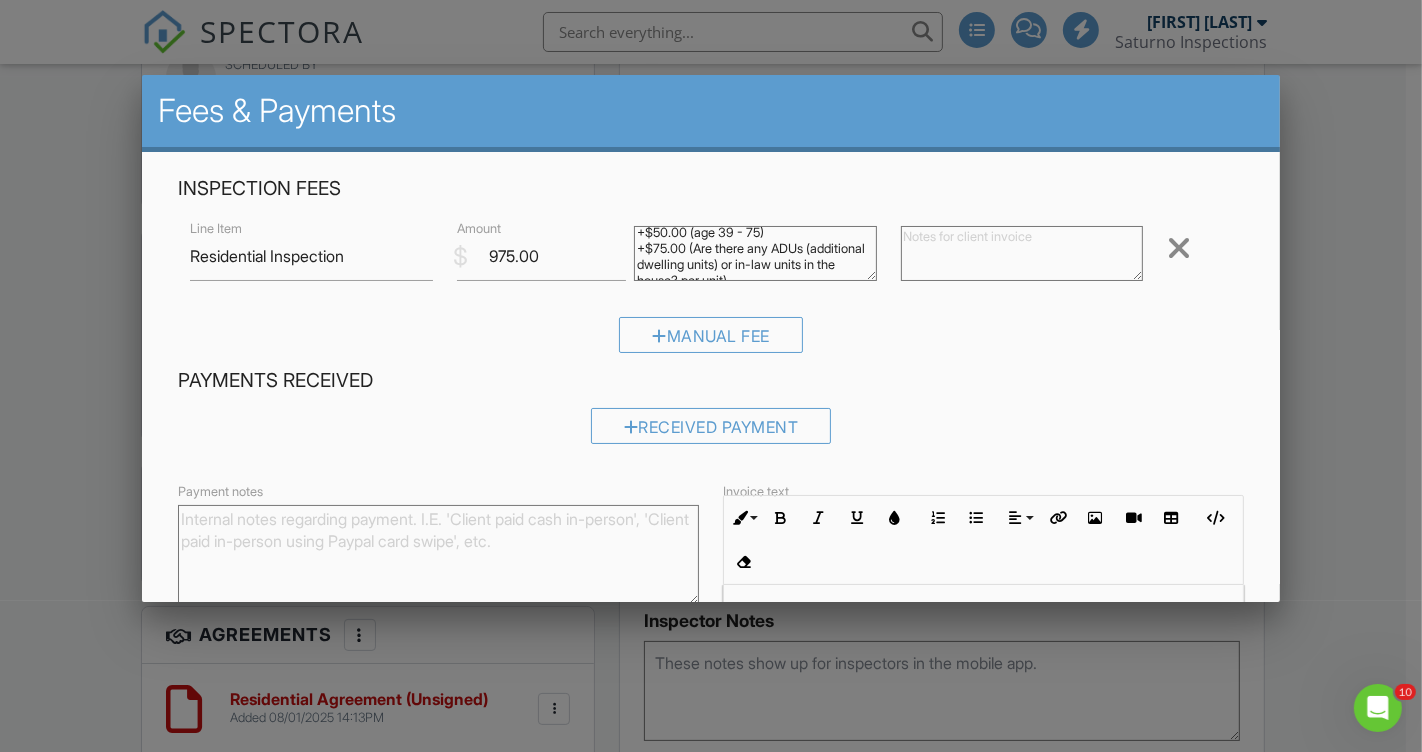scroll, scrollTop: 0, scrollLeft: 0, axis: both 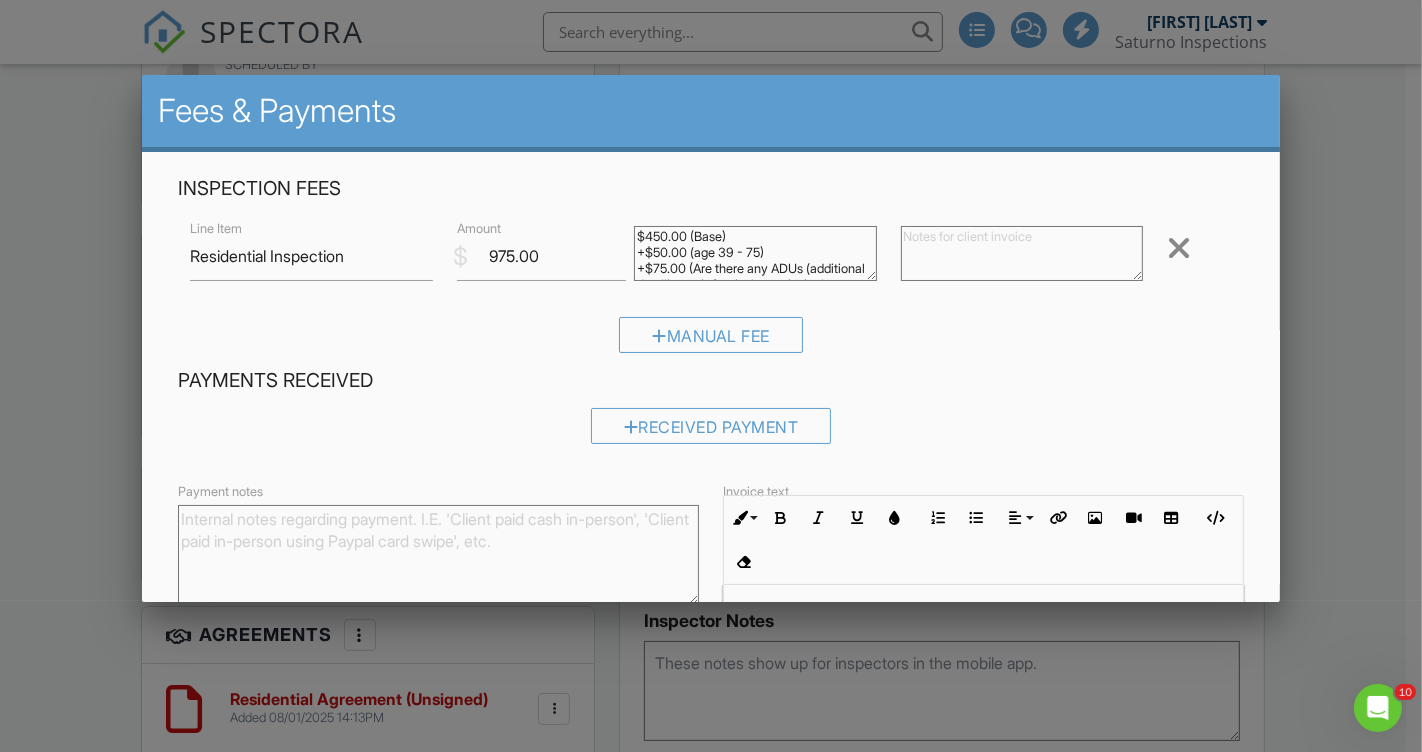 click on "Payments Received" at bounding box center (711, 381) 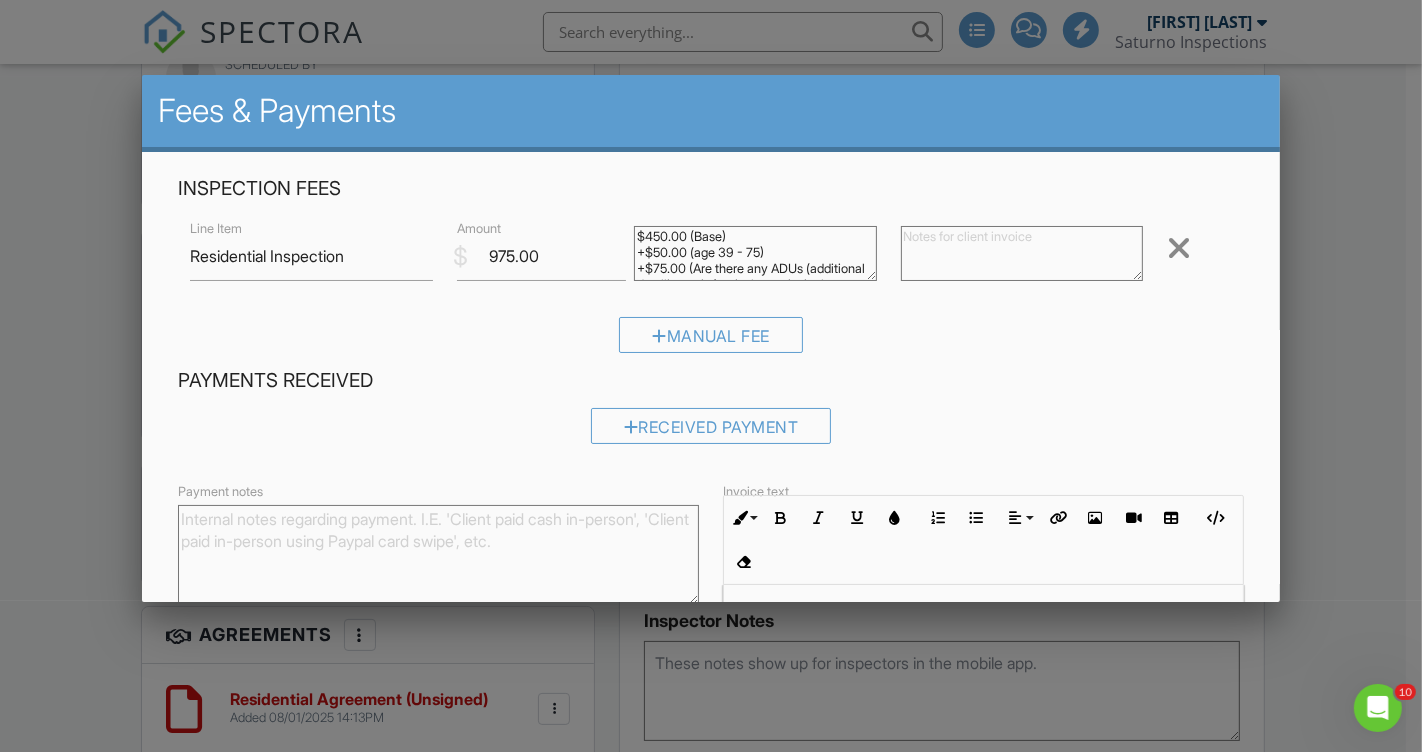 scroll, scrollTop: 227, scrollLeft: 0, axis: vertical 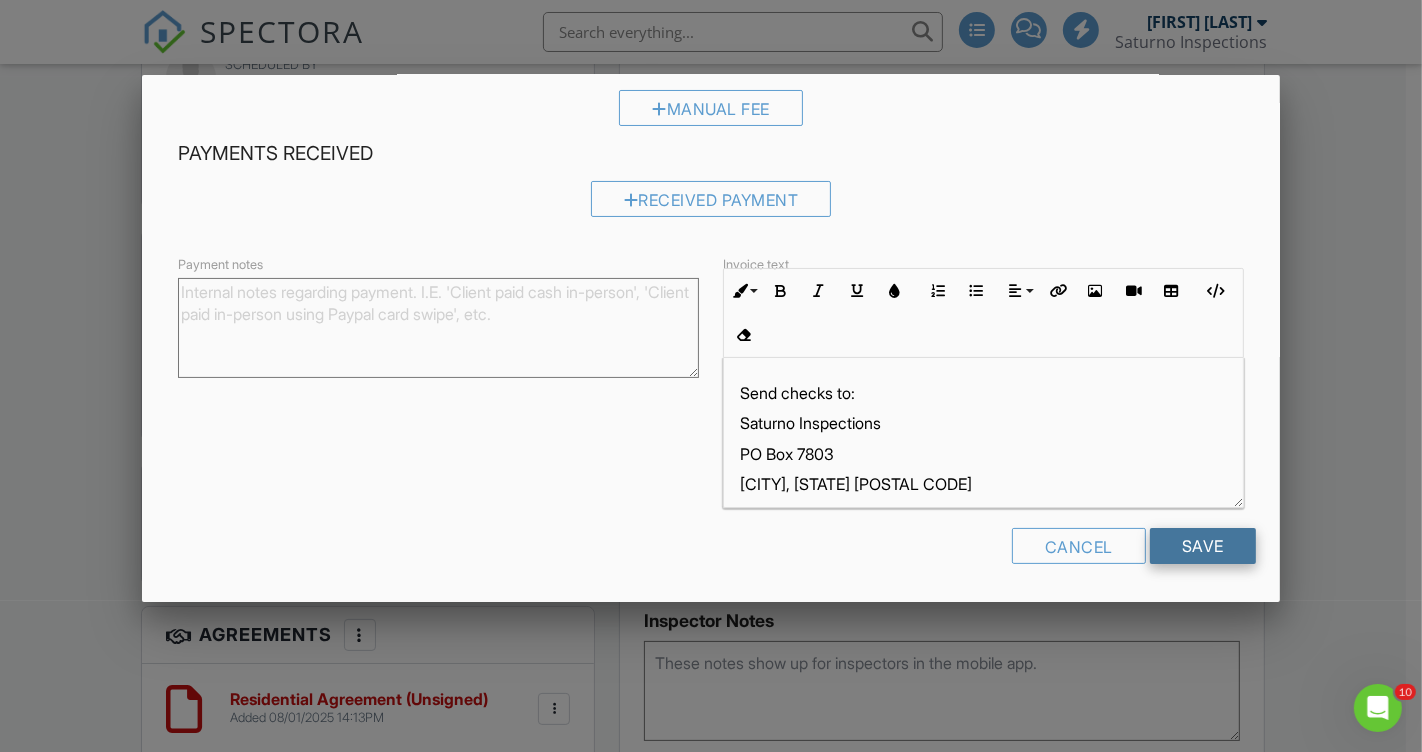 click on "Save" at bounding box center (1203, 546) 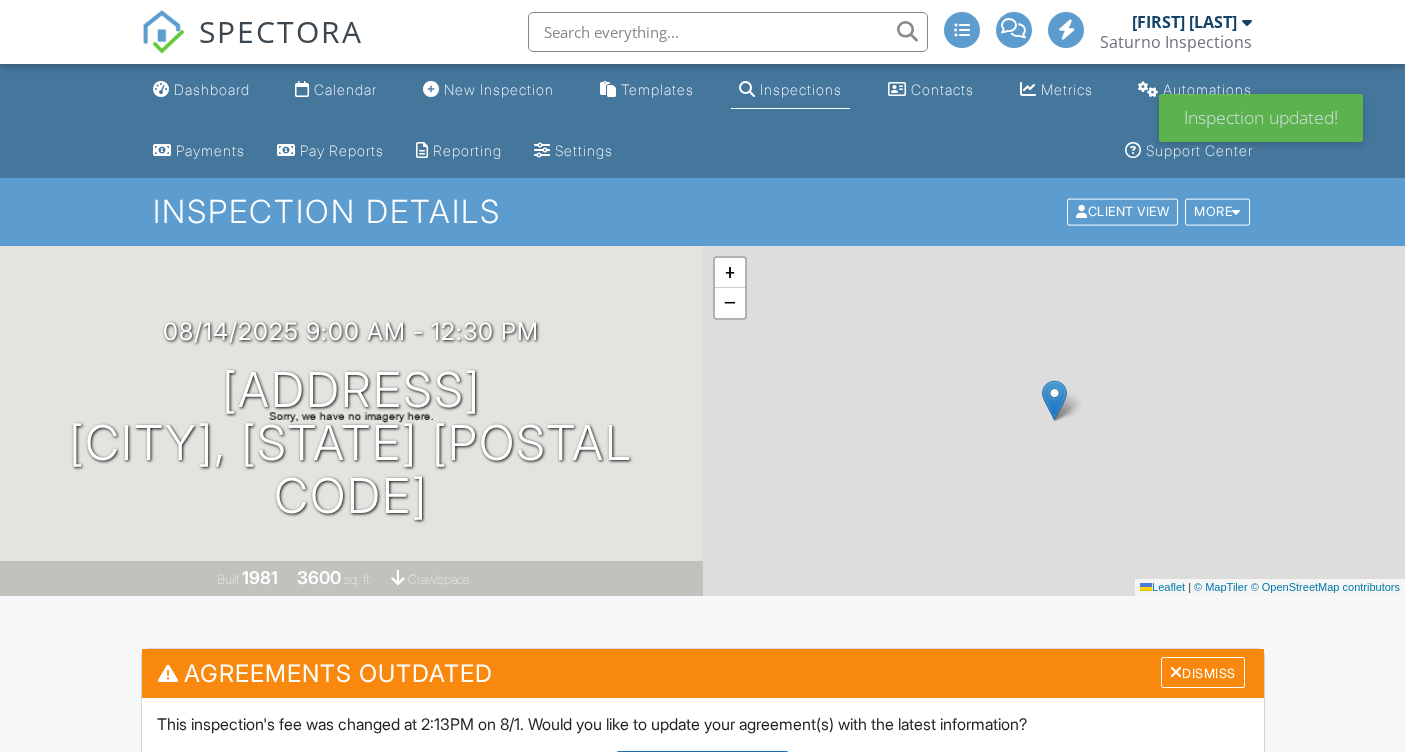 scroll, scrollTop: 0, scrollLeft: 0, axis: both 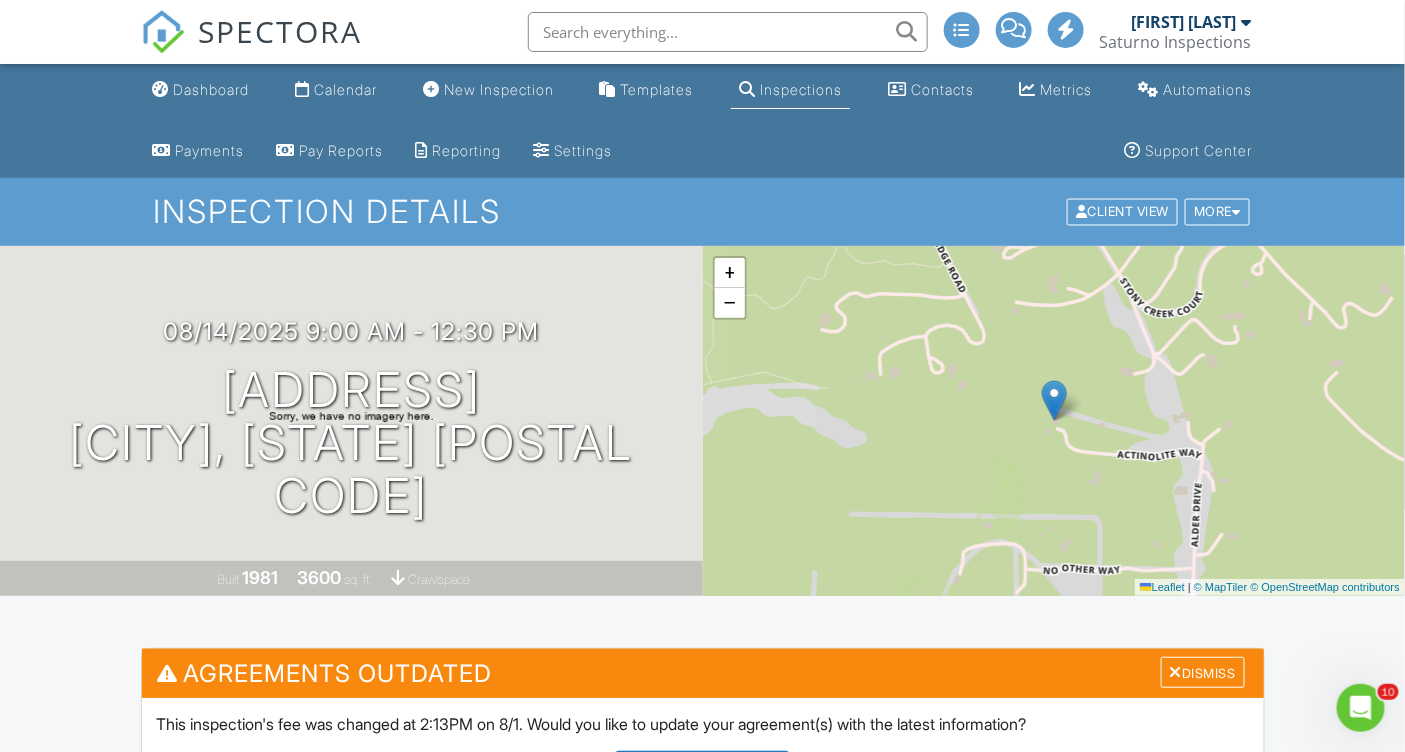click at bounding box center (728, 32) 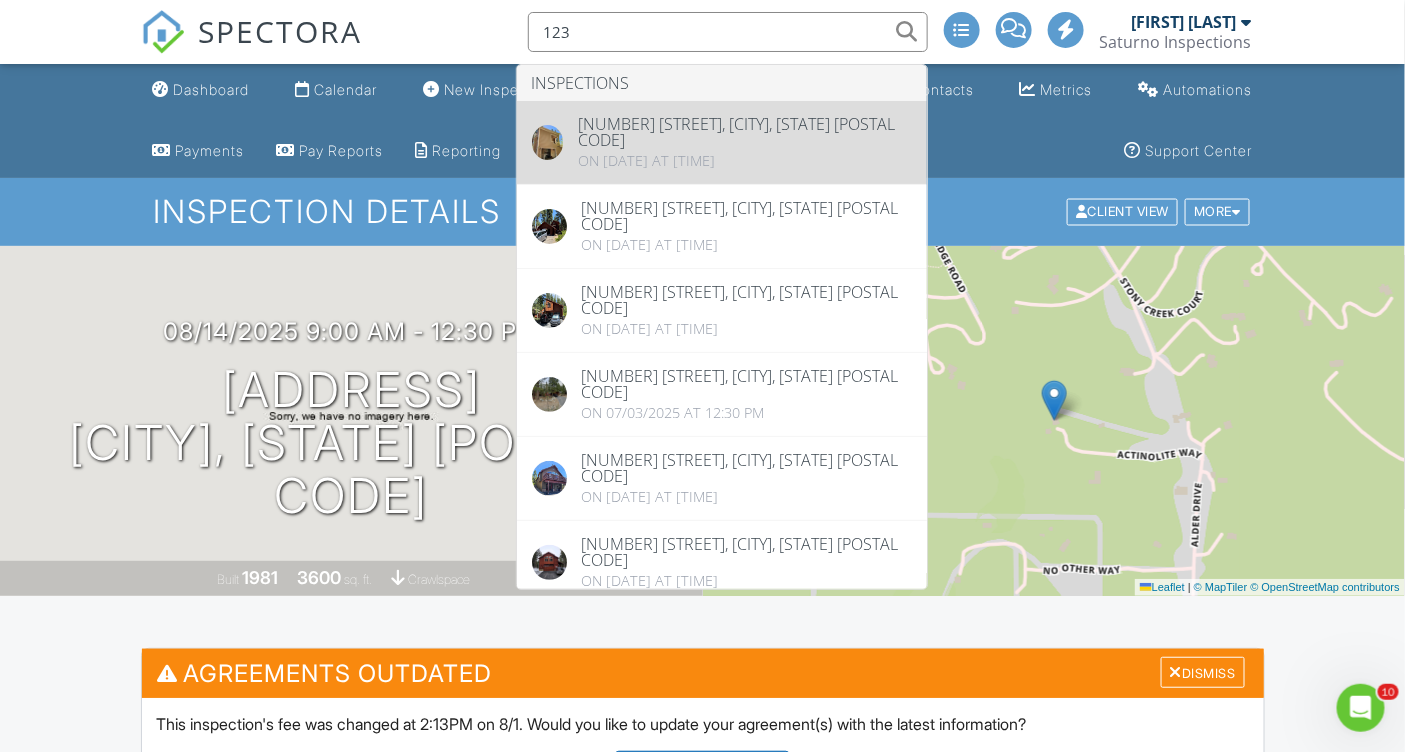 type on "123" 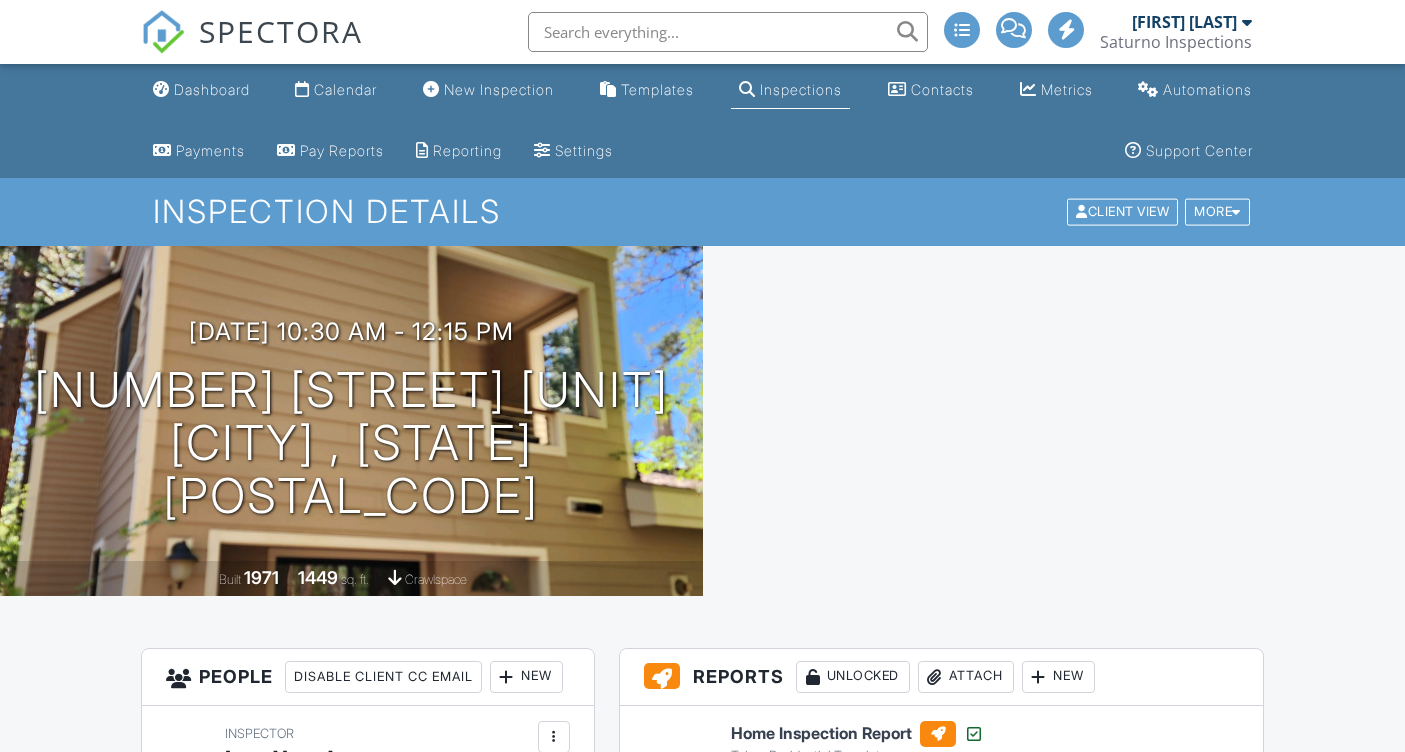 scroll, scrollTop: 0, scrollLeft: 0, axis: both 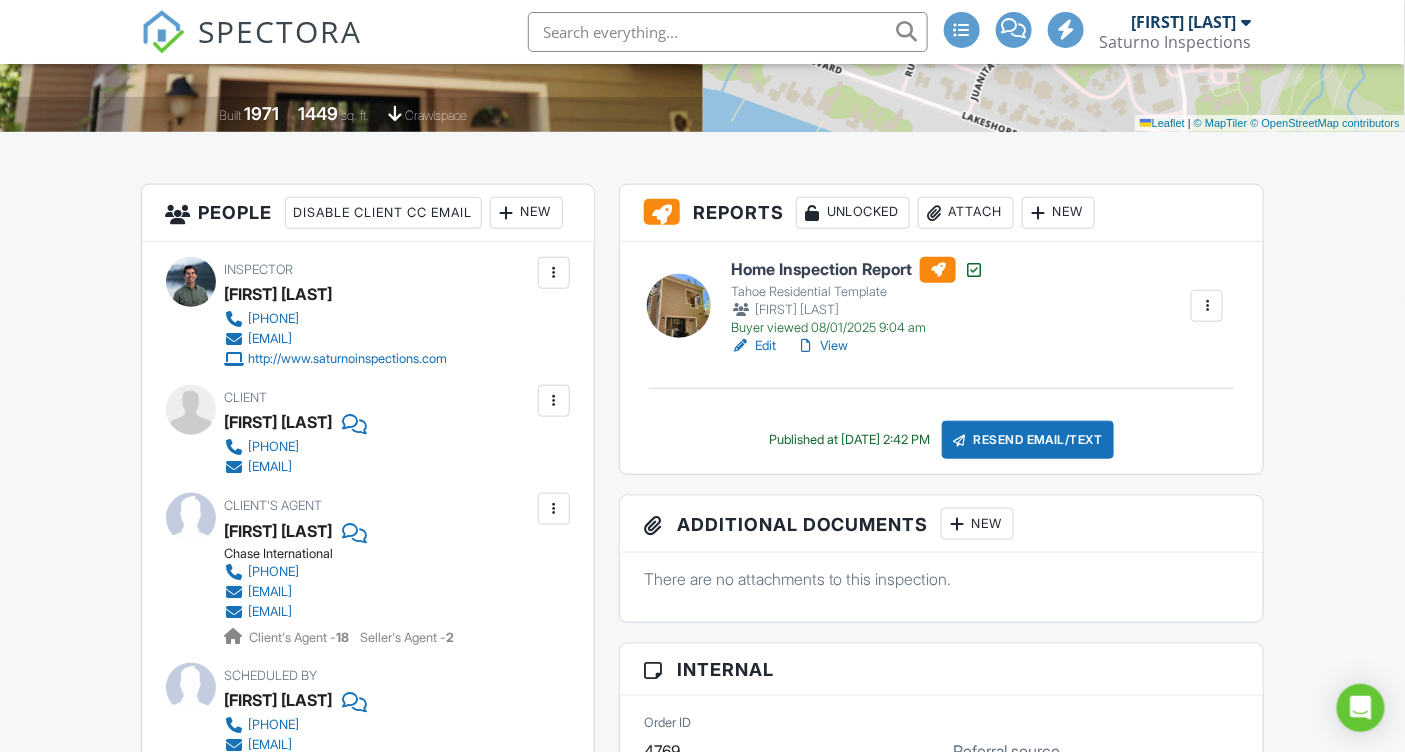 click on "View" at bounding box center (822, 346) 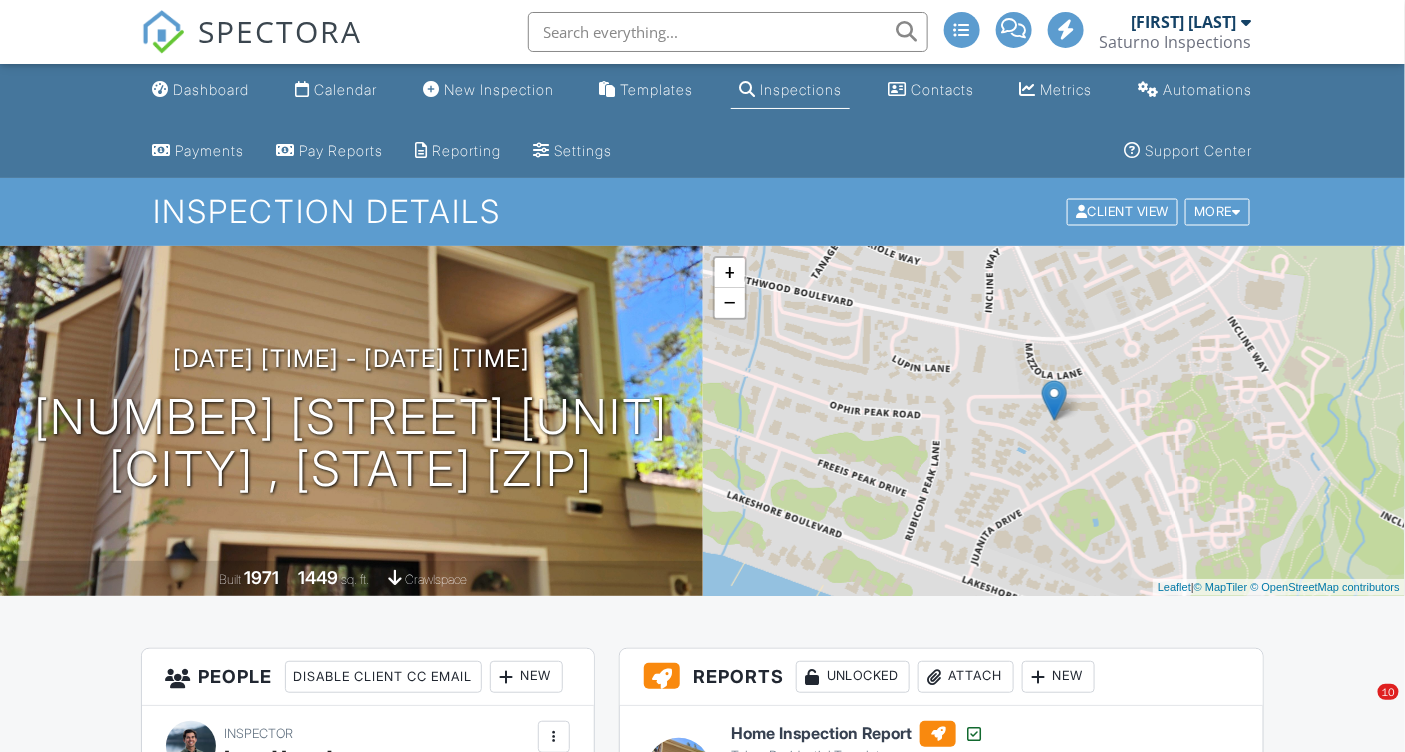 scroll, scrollTop: 0, scrollLeft: 0, axis: both 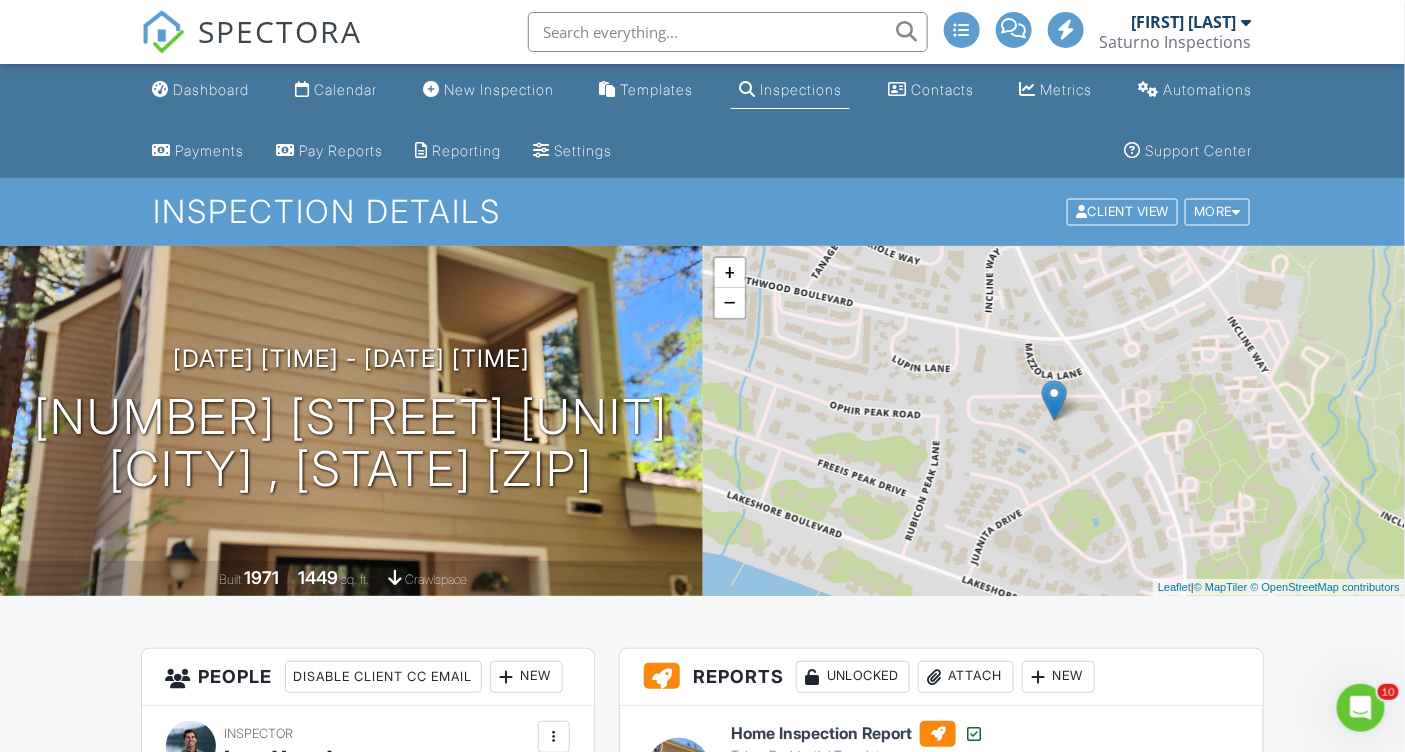click at bounding box center [728, 32] 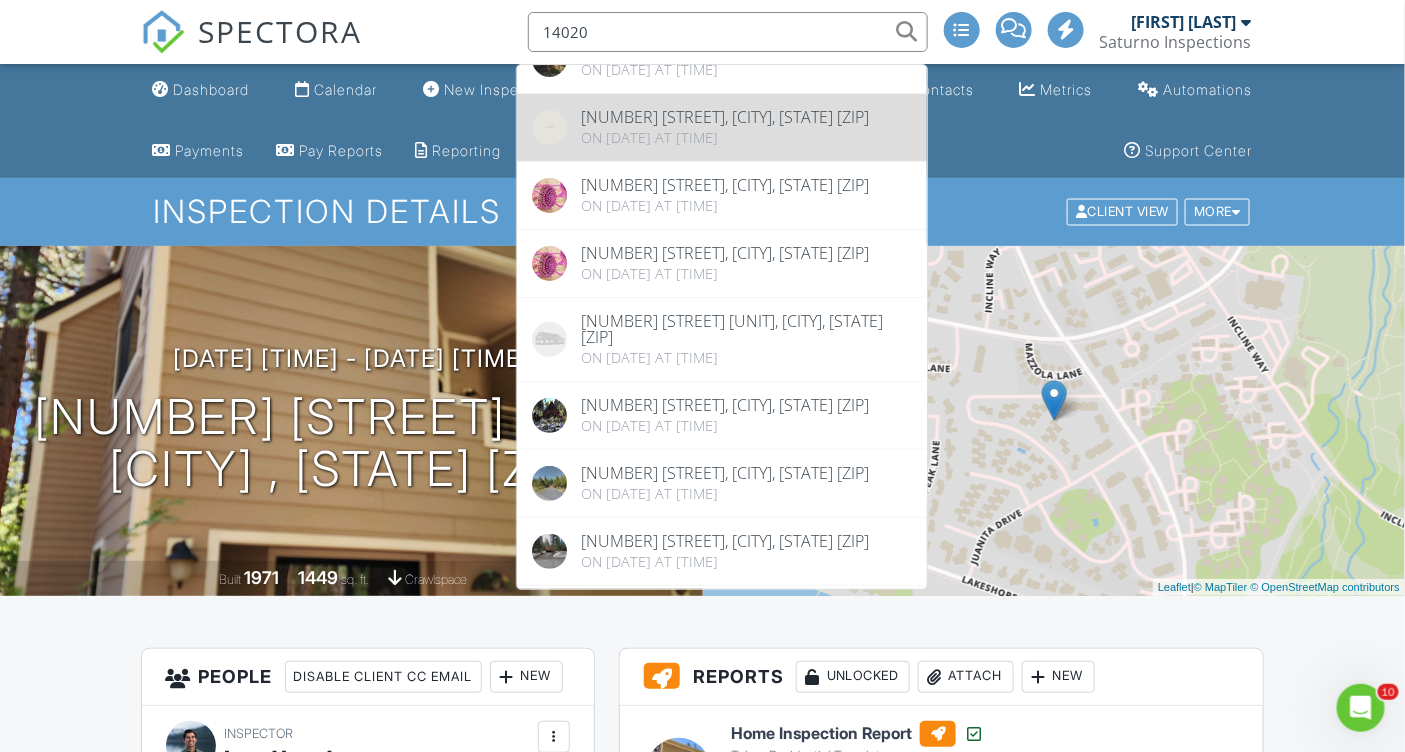 scroll, scrollTop: 76, scrollLeft: 0, axis: vertical 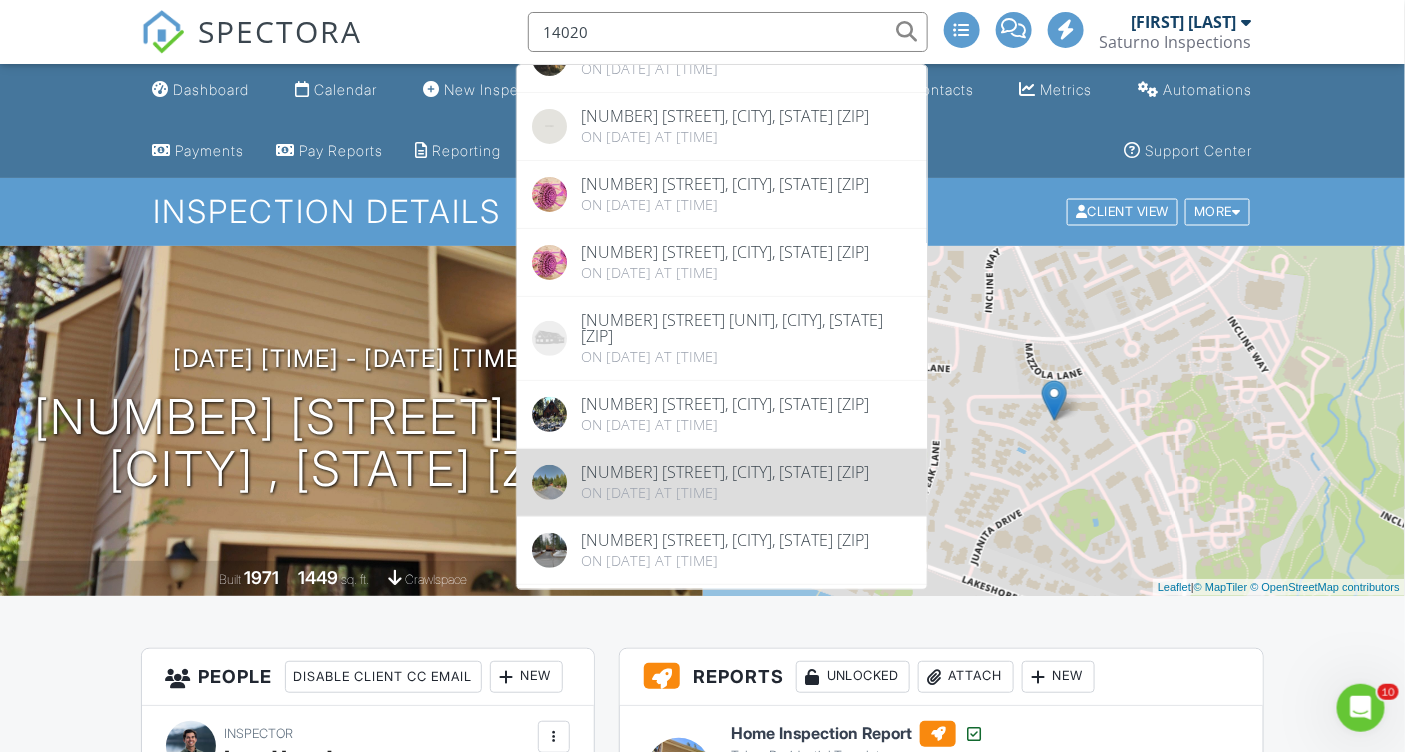 type on "14020" 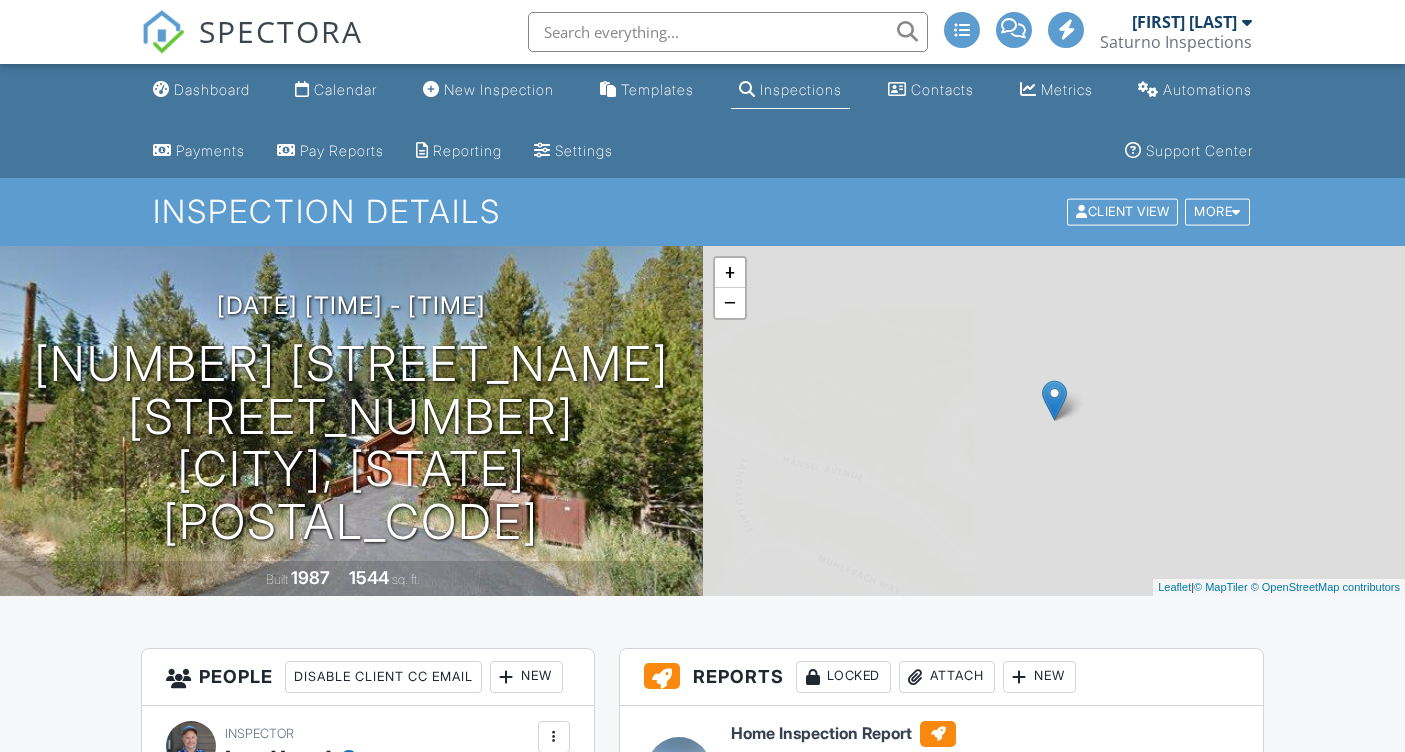 scroll, scrollTop: 0, scrollLeft: 0, axis: both 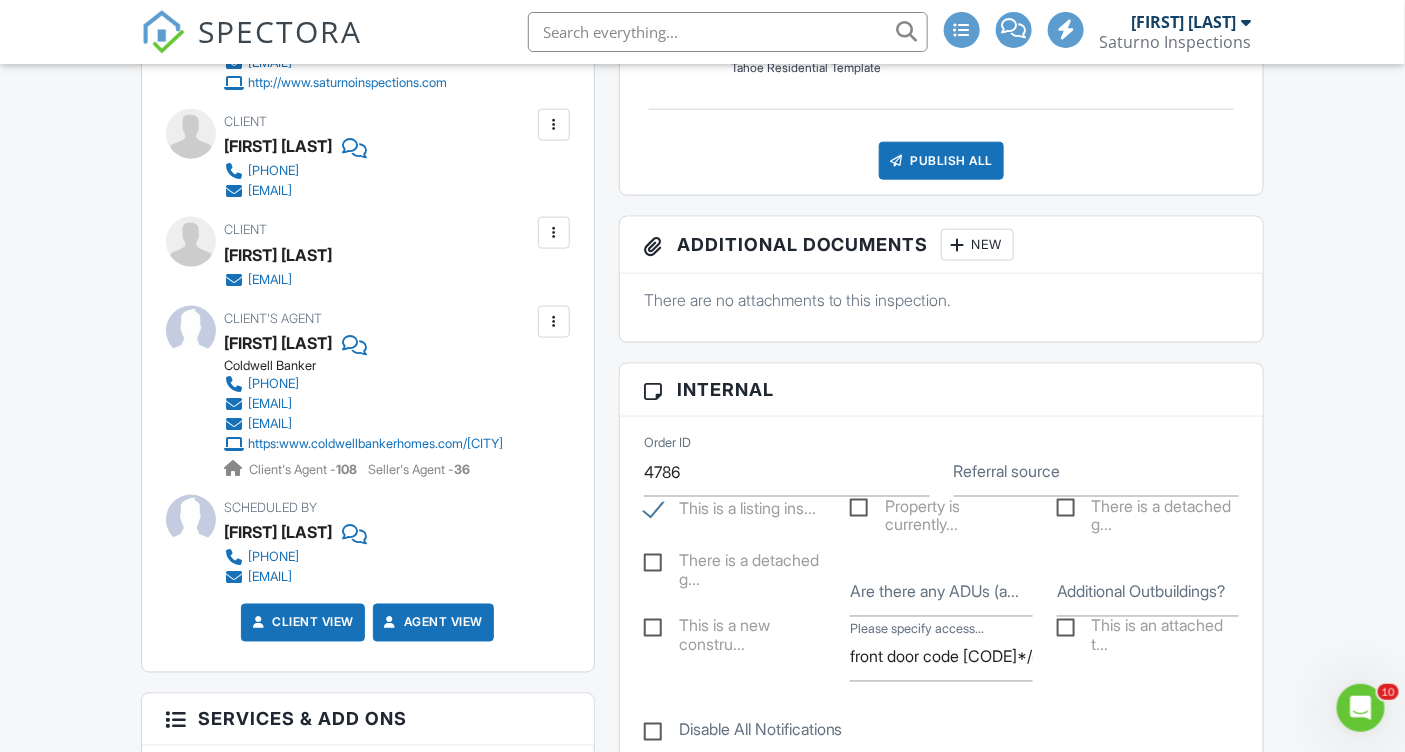 click on "Dashboard
Calendar
New Inspection
Templates
Inspections
Contacts
Metrics
Automations
Payments
Pay Reports
Reporting
Settings
Support Center
Inspection Details
Client View
More
Property Details
Reschedule
Reorder / Copy
Share
Cancel
Delete
Print Order
Convert to V9
Disable Pass on CC Fees
View Change Log
08/13/2025  1:00 pm
- 3:15 pm
14020 Pathway Ave
Truckee, CA 96161
Built
1987
1544
sq. ft.
+ − Leaflet  |  © MapTiler   © OpenStreetMap contributors
All emails and texts are disabled for this inspection!
Turn on emails and texts
Reports
Locked
Attach
New
Home Inspection Report
Rusty Baldridge" at bounding box center (702, 1046) 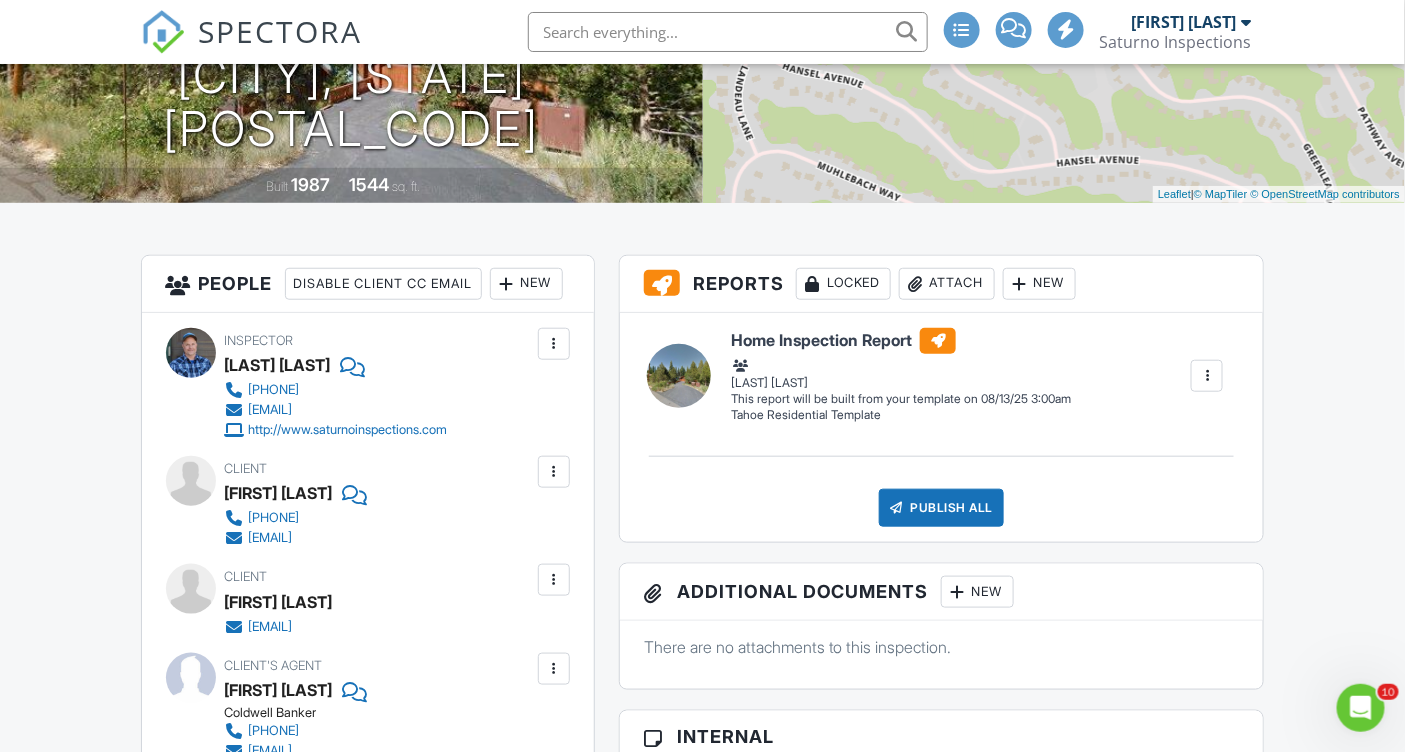 scroll, scrollTop: 0, scrollLeft: 0, axis: both 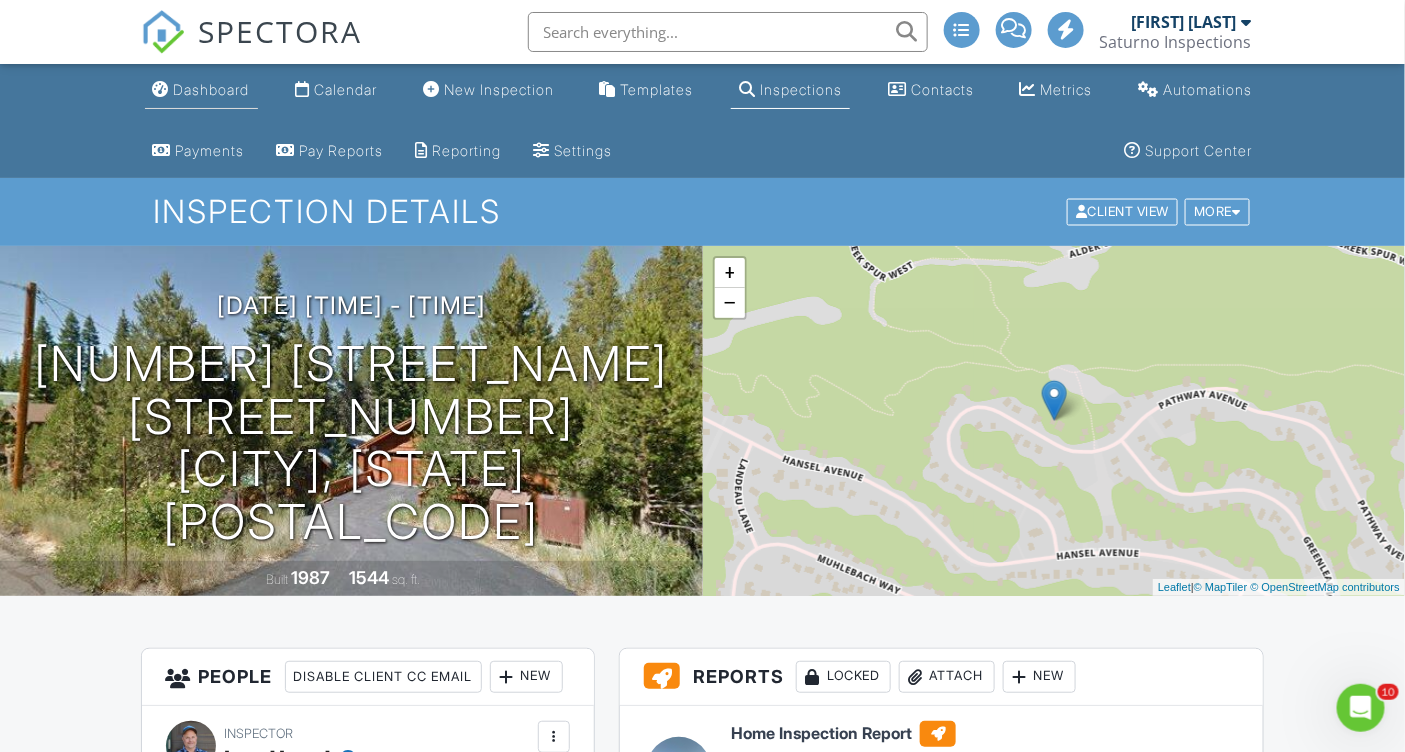 click on "Dashboard" at bounding box center [212, 89] 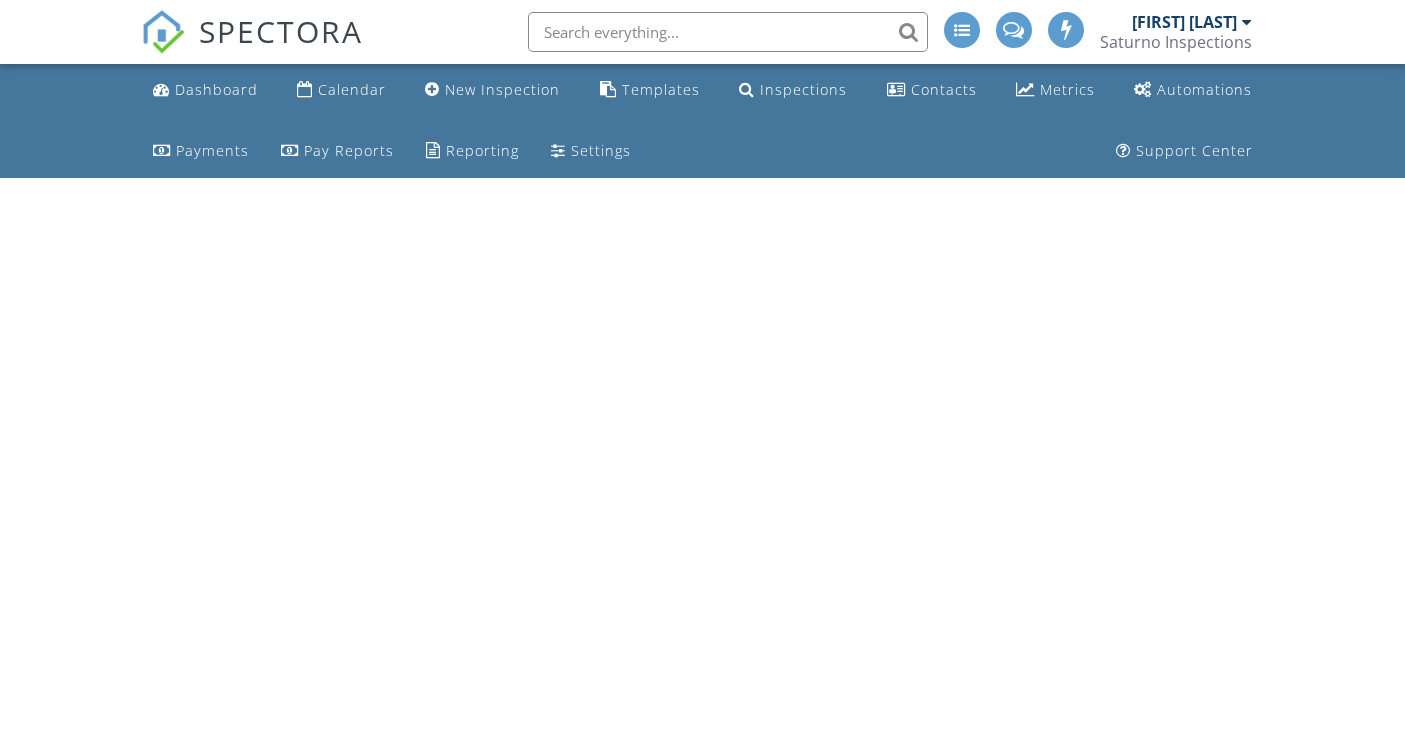 scroll, scrollTop: 0, scrollLeft: 0, axis: both 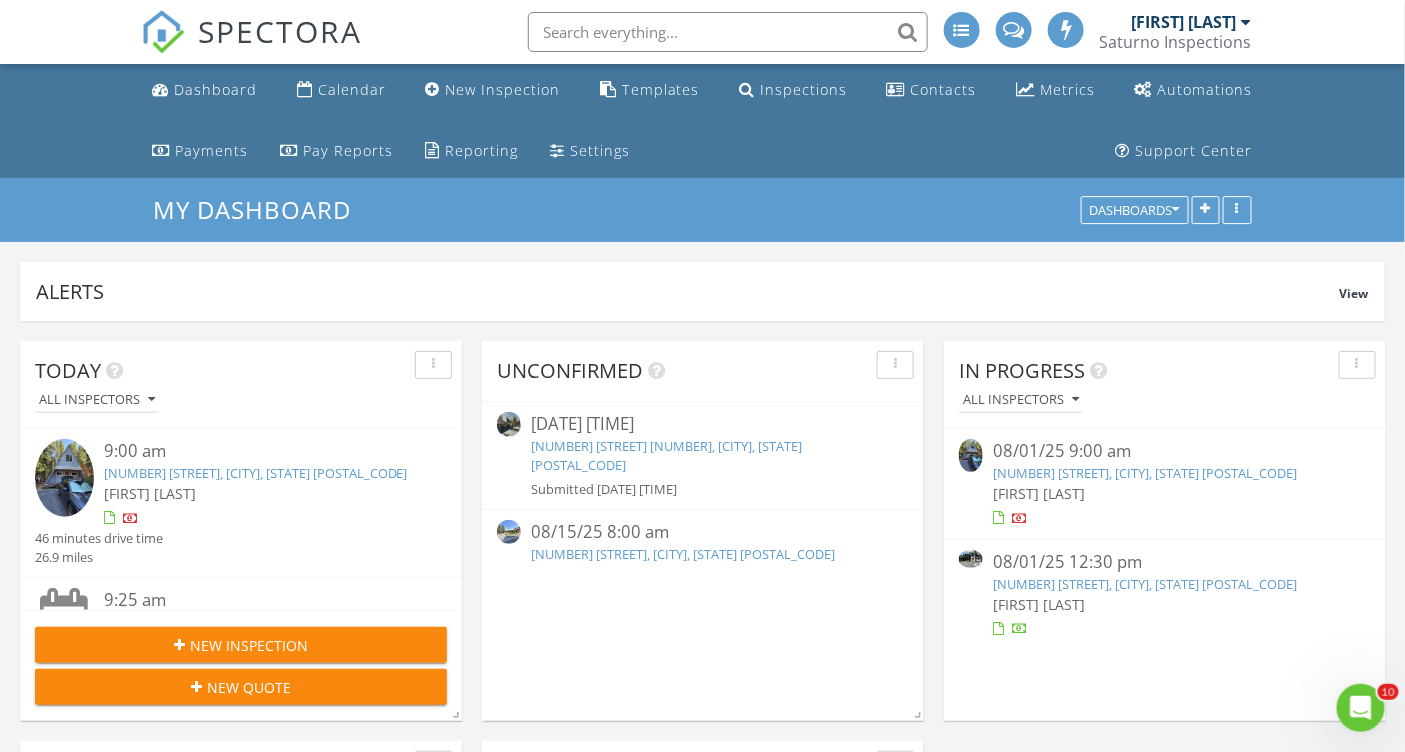 click at bounding box center (728, 32) 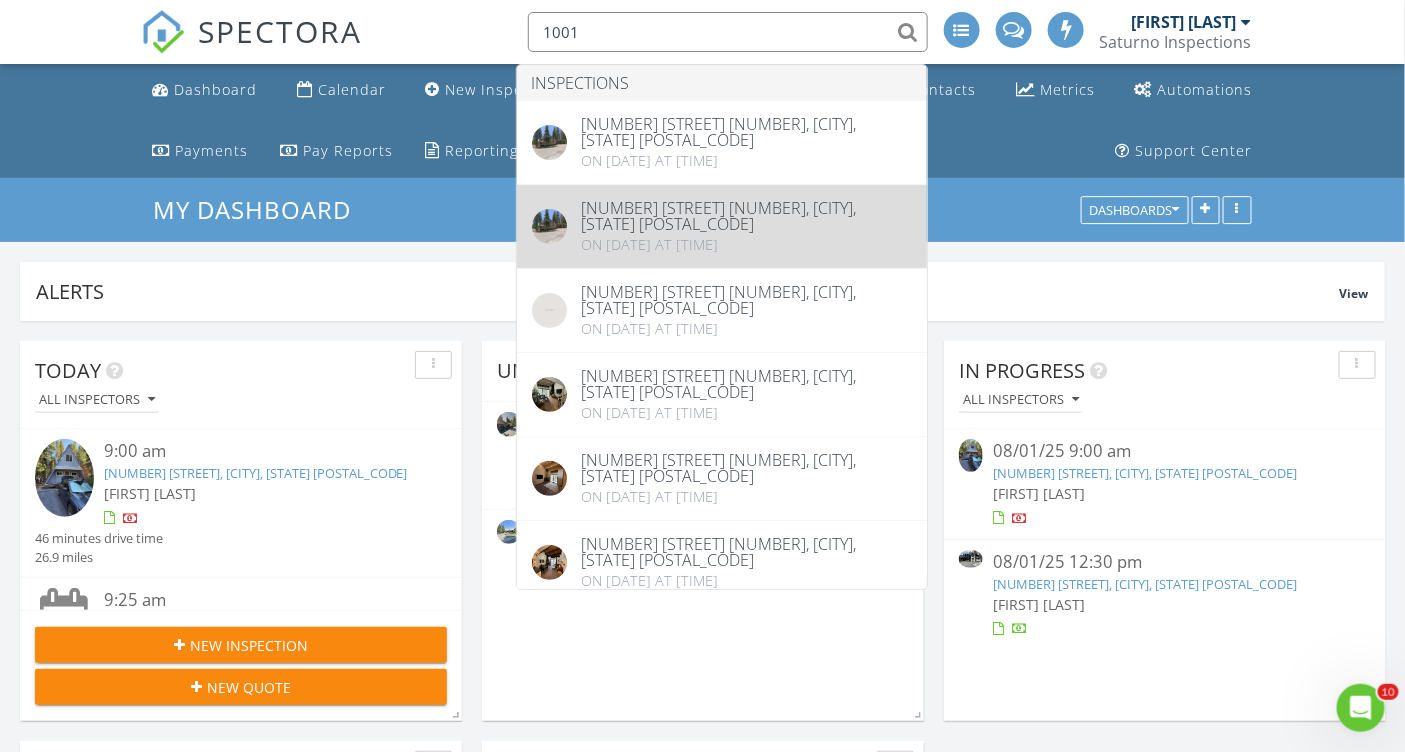 type on "1001" 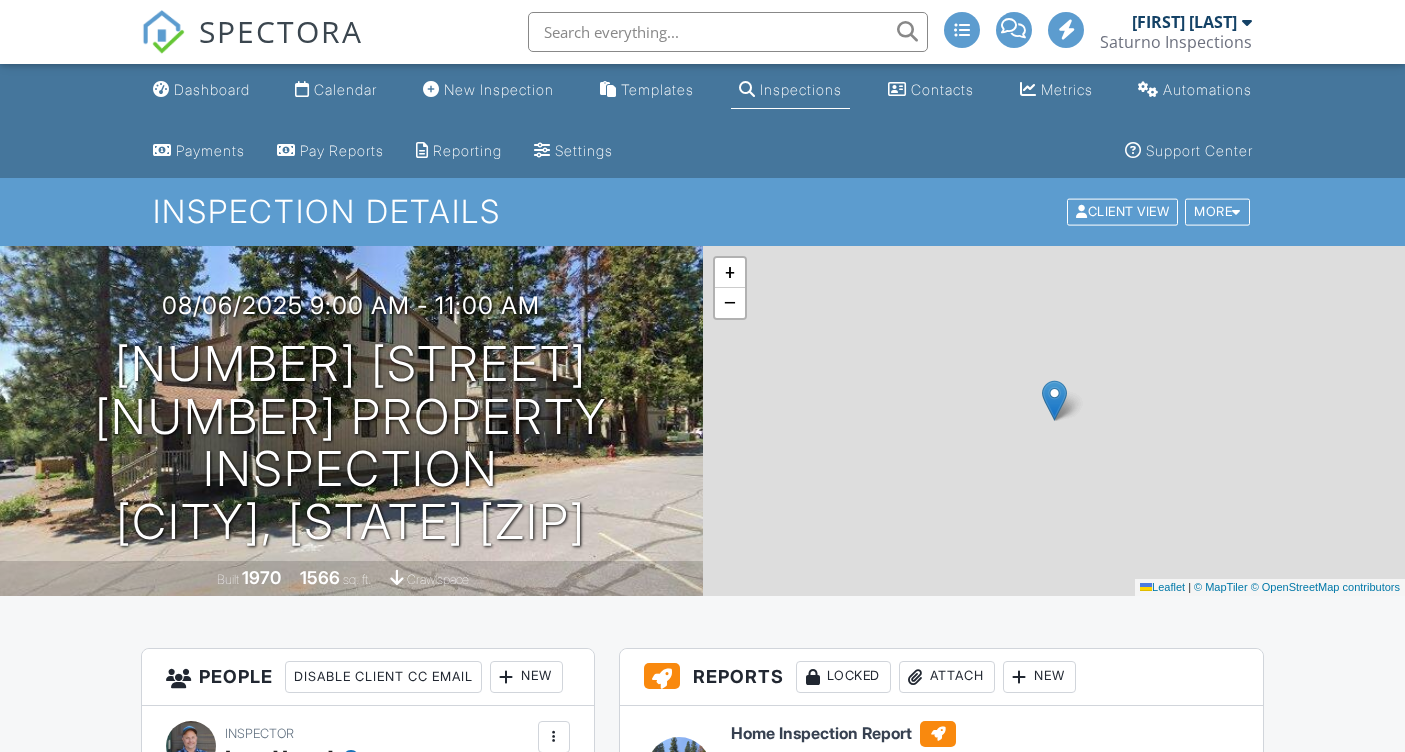 scroll, scrollTop: 0, scrollLeft: 0, axis: both 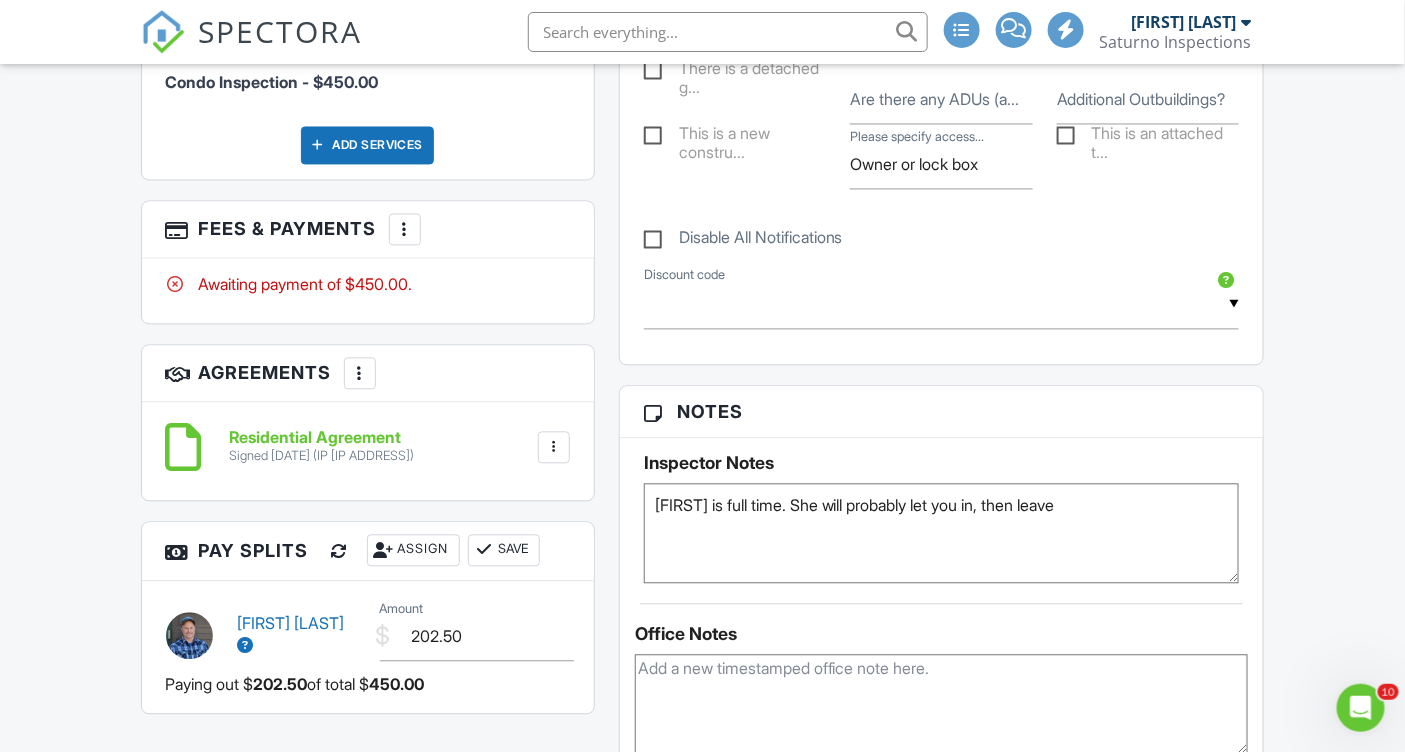 click on "Residential Agreement" at bounding box center (322, 439) 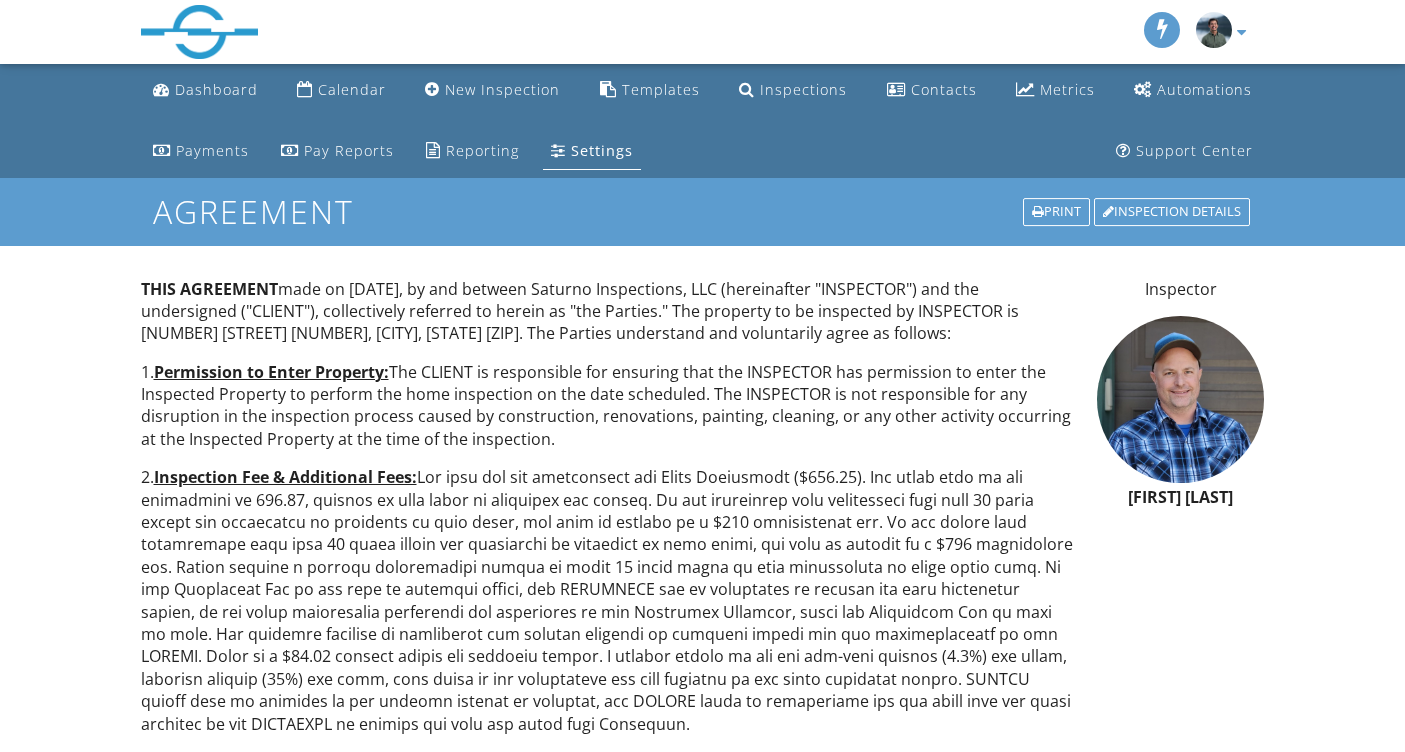 scroll, scrollTop: 0, scrollLeft: 0, axis: both 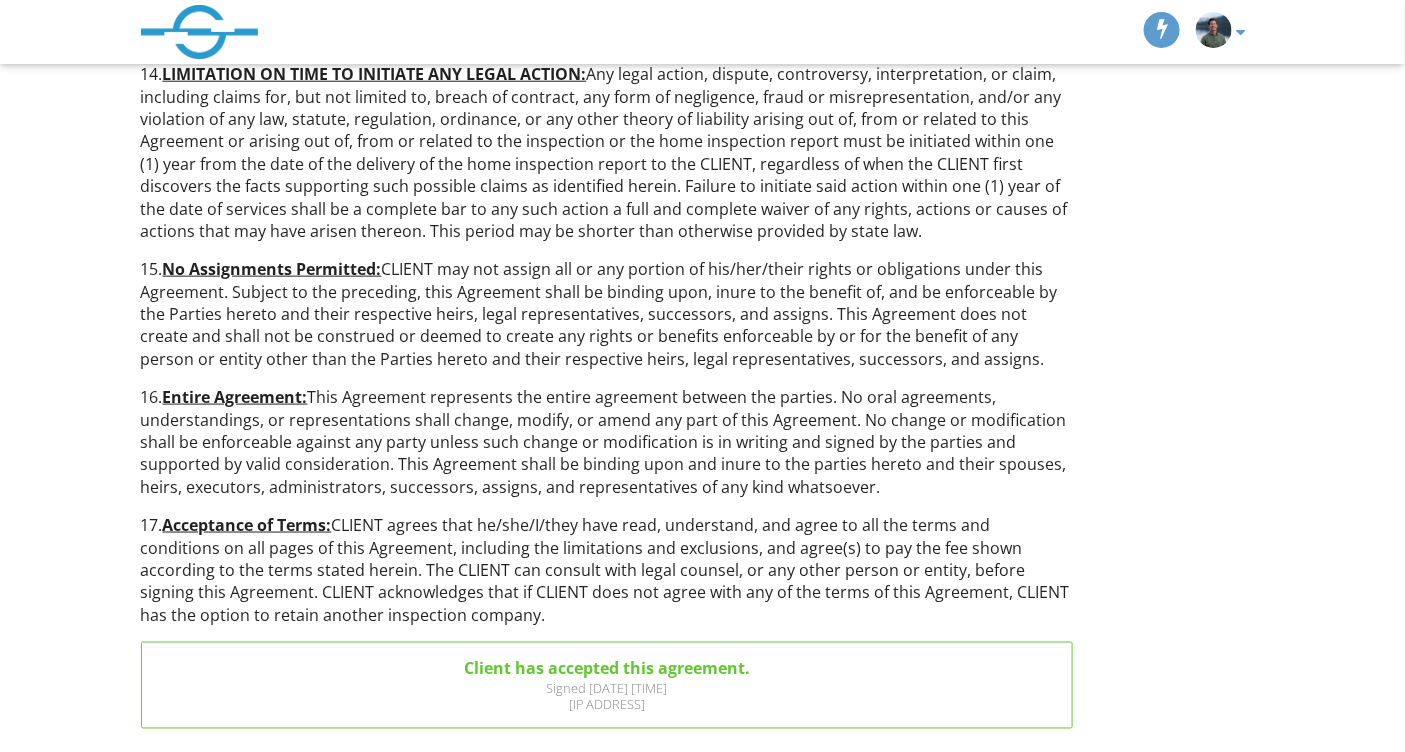 click on "THIS AGREEMENT  made on [DATE], by and between Saturno Inspections, LLC (hereinafter "INSPECTOR") and the undersigned ("CLIENT"), collectively referred to herein as "the Parties." The property to be inspected by INSPECTOR is [NUMBER] [STREET] [NUMBER], [CITY], [STATE] [ZIP]. The Parties understand and voluntarily agree as follows: 1.  Permission to Enter Property:  The CLIENT is responsible for ensuring that the INSPECTOR has permission to enter the Inspected Property to perform the home inspection on the date scheduled. The INSPECTOR is not responsible for any disruption in the inspection process caused by construction, renovations, painting, cleaning, or any other activity occurring at the Inspected Property at the time of the inspection. 2.  Inspection Fee & Additional Fees: 3.  Assumption of Risk of Injury: 4.  Scope of Services: 5.  Home Inspection Report: 6.  General Exclusions: 7.  No Liability for Third-Party Service Providers: 8.  No Liability for Third-Party Reliance on Inspection Report:" at bounding box center [703, -1062] 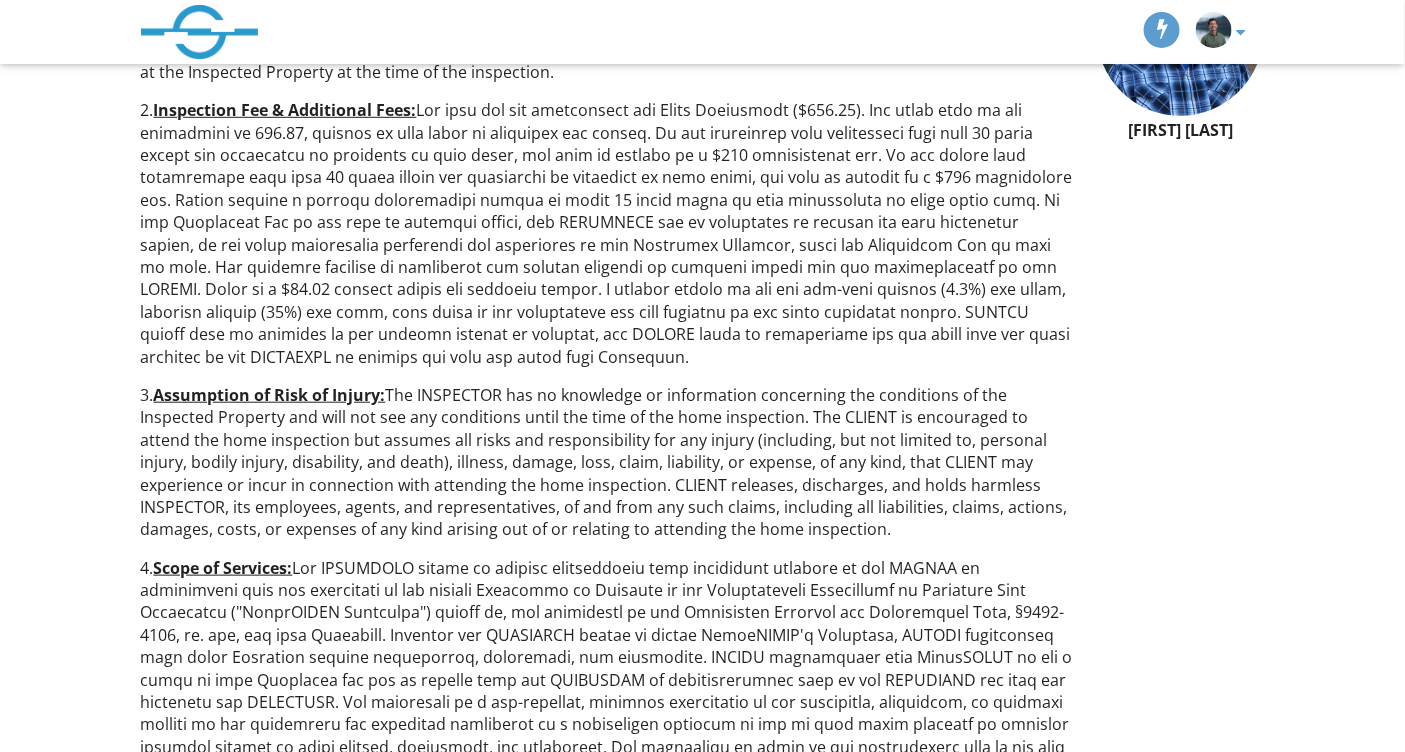 scroll, scrollTop: 0, scrollLeft: 0, axis: both 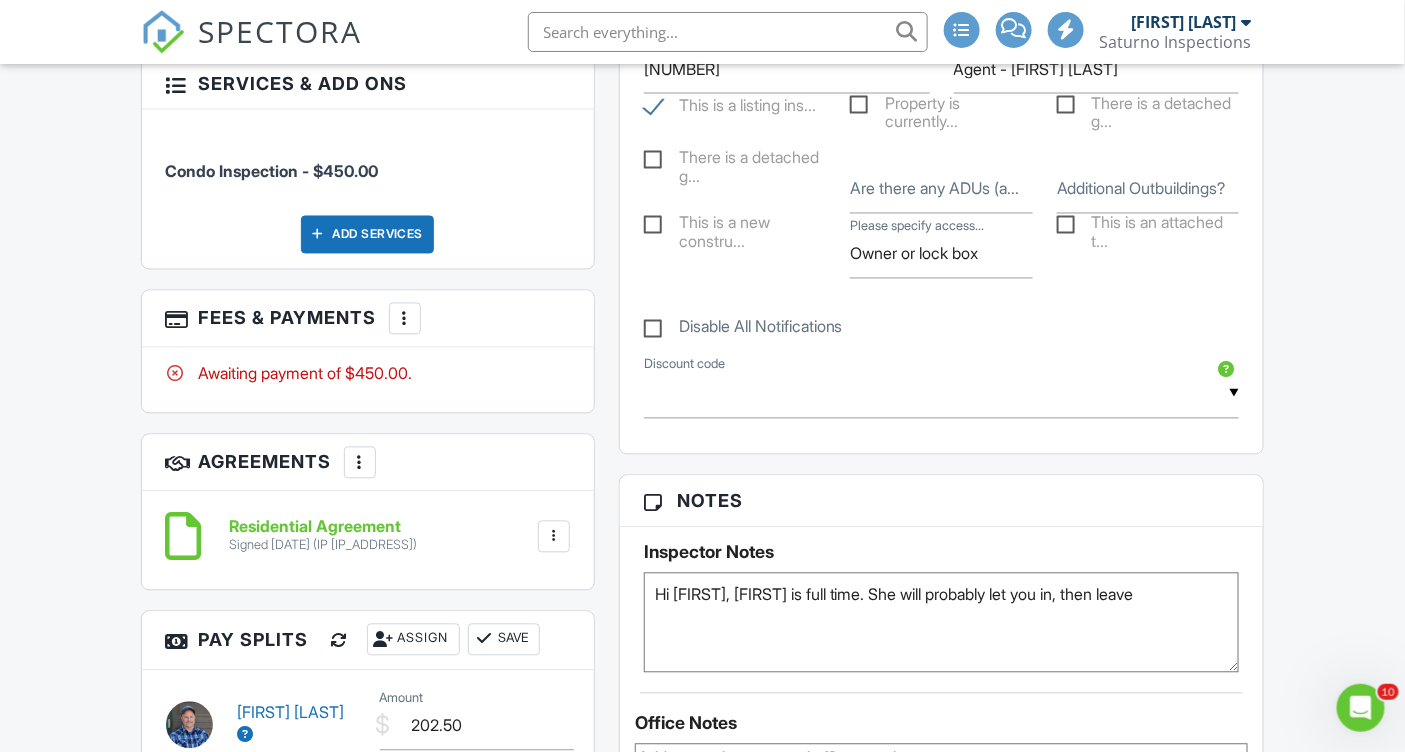click at bounding box center [360, 463] 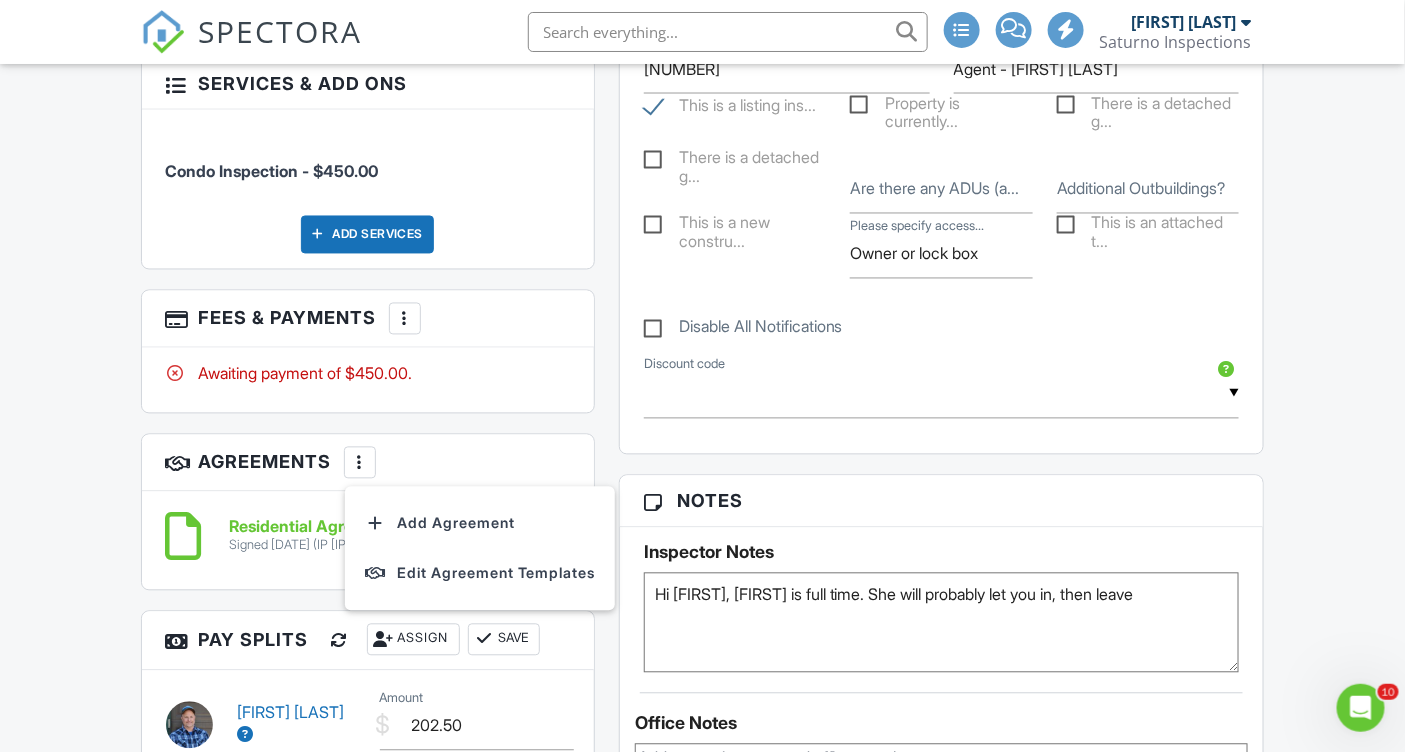click on "Agreements
More
Add Agreement
Edit Agreement Templates" at bounding box center (368, 463) 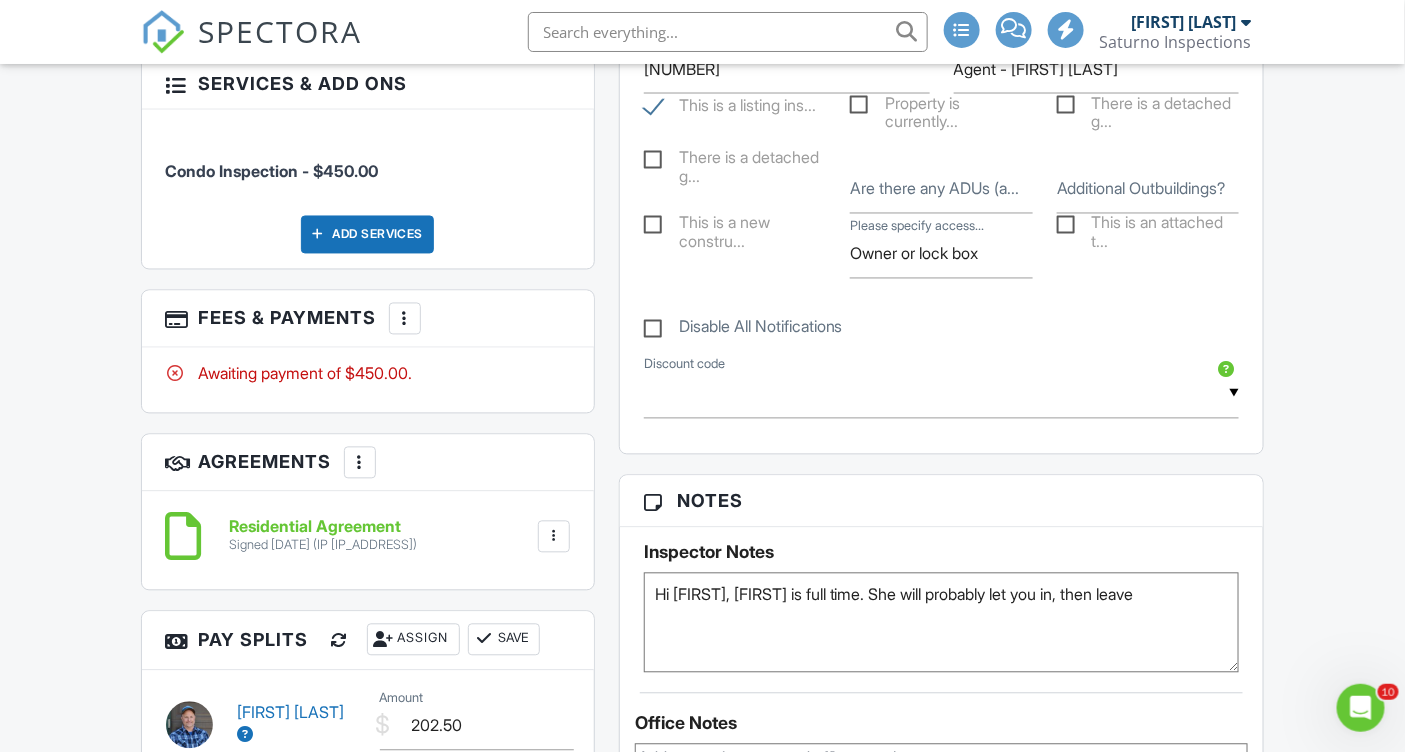 click at bounding box center [554, 537] 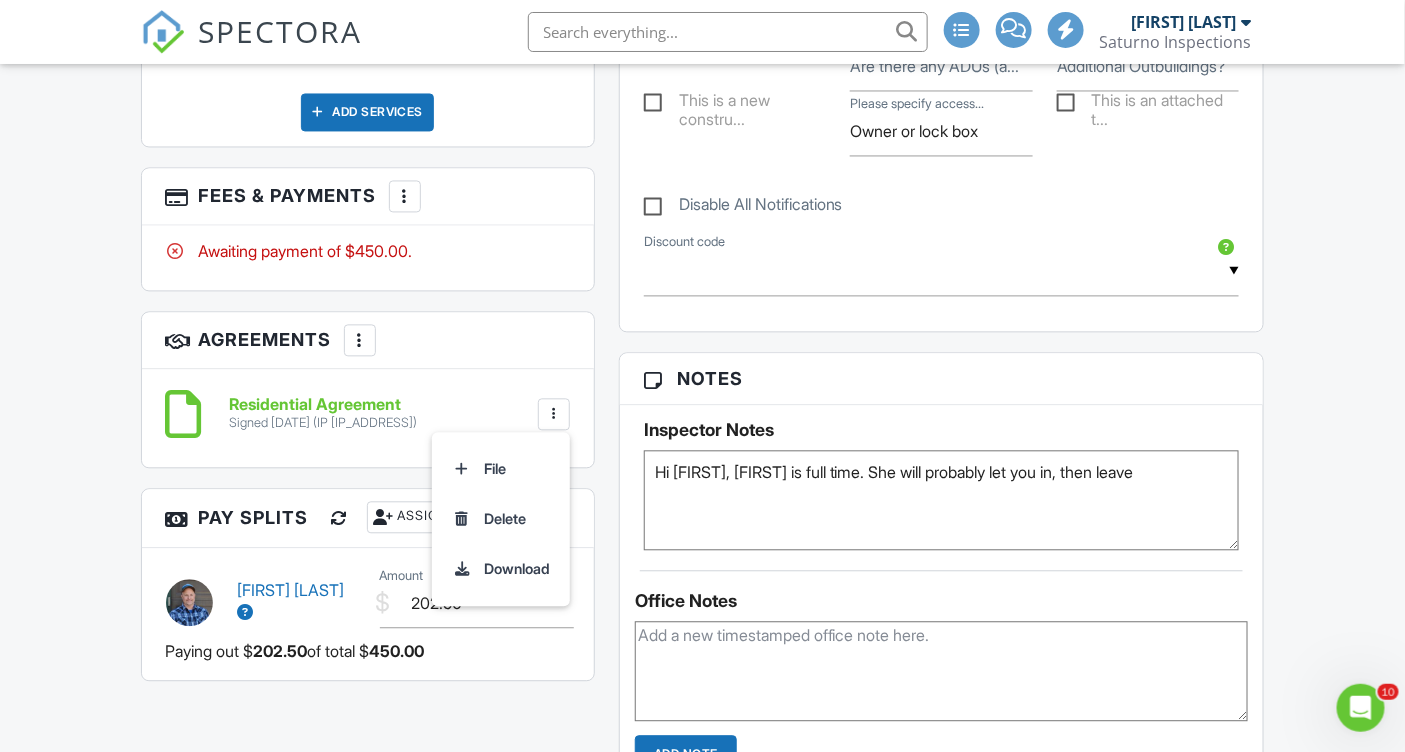 scroll, scrollTop: 1267, scrollLeft: 0, axis: vertical 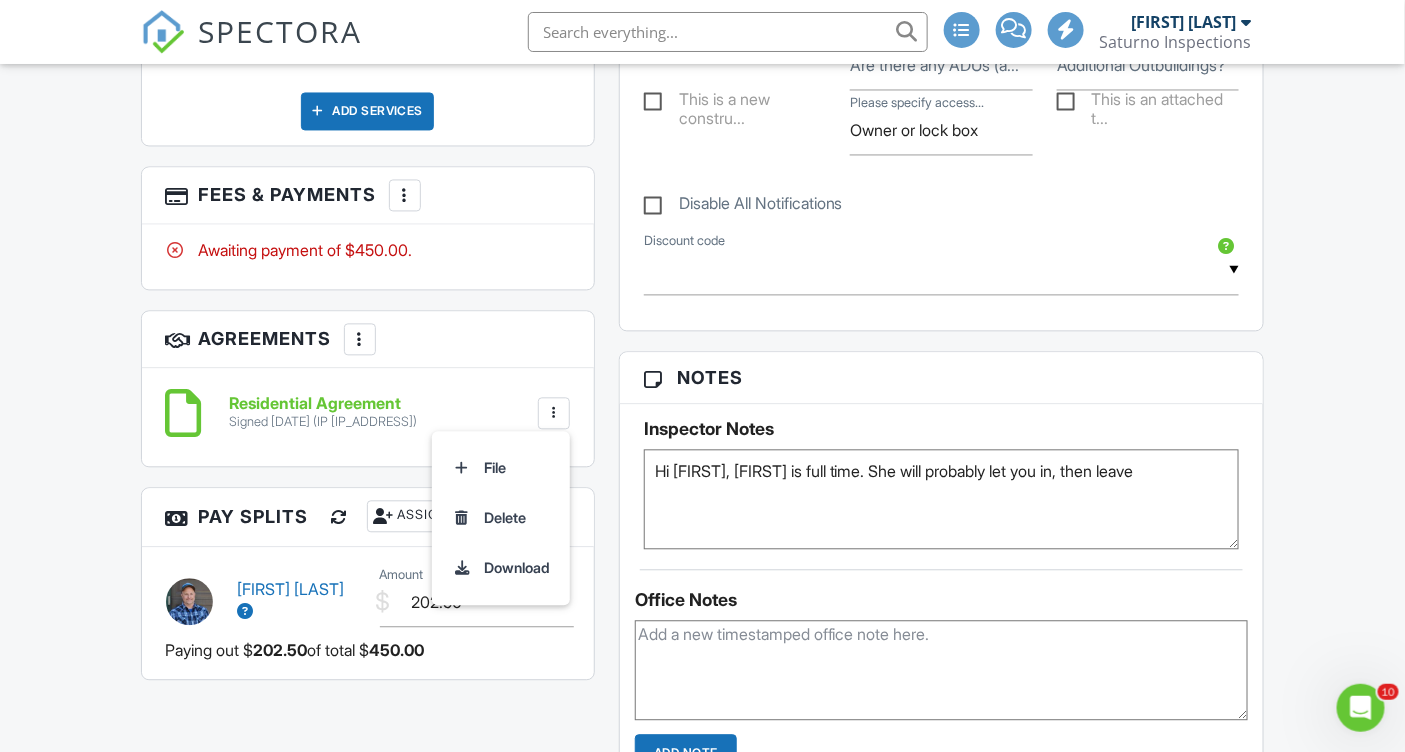click on "Dashboard
Calendar
New Inspection
Templates
Inspections
Contacts
Metrics
Automations
Payments
Pay Reports
Reporting
Settings
Support Center
Inspection Details
Client View
More
Property Details
Reschedule
Reorder / Copy
Share
Cancel
Delete
Print Order
Convert to V9
Disable Pass on CC Fees
View Change Log
08/06/2025  9:00 am
- 11:00 am
1001 Commonwealth Dr 32
Kings Beach, CA 96143
Built
1970
1566
sq. ft.
crawlspace
+ −  Leaflet   |   © MapTiler   © OpenStreetMap contributors
All emails and texts are disabled for this inspection!
Turn on emails and texts
Reports
Locked
Attach
New" at bounding box center [702, 473] 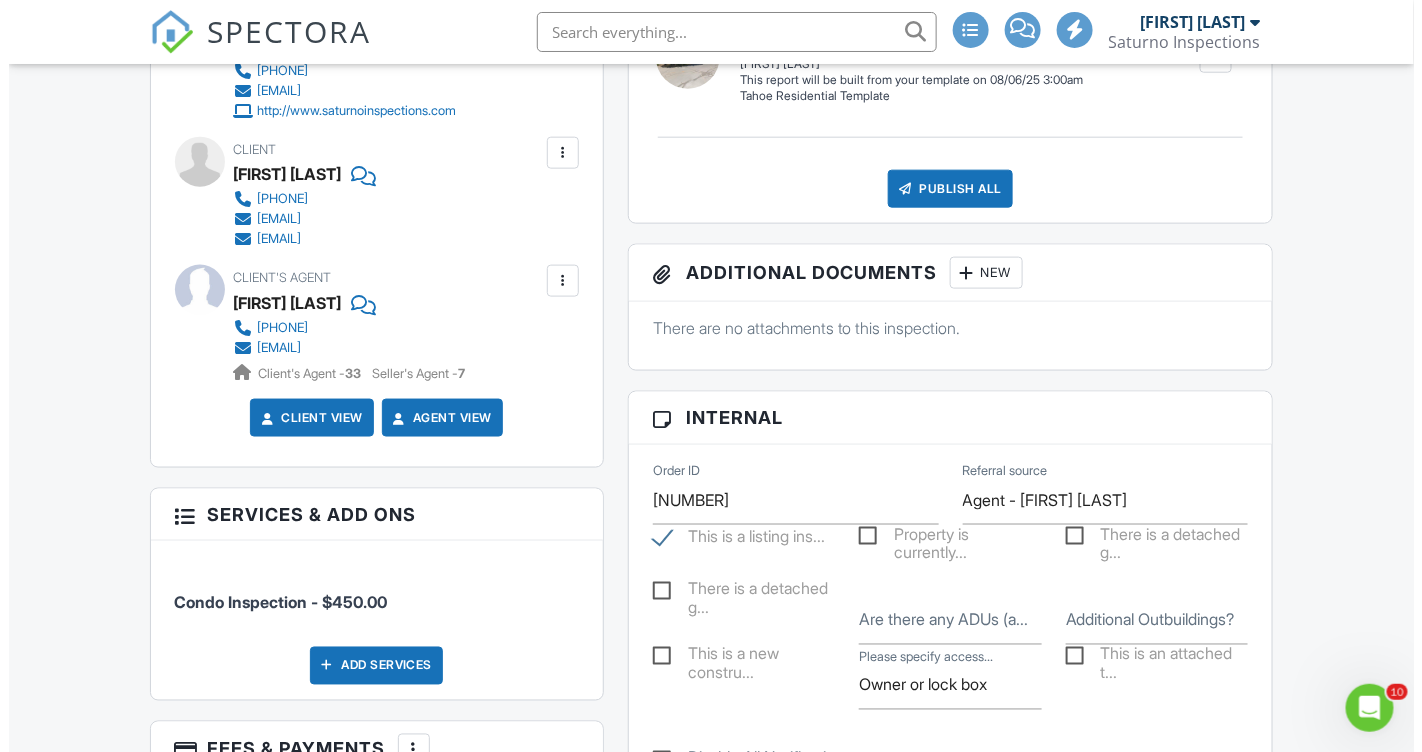 scroll, scrollTop: 684, scrollLeft: 0, axis: vertical 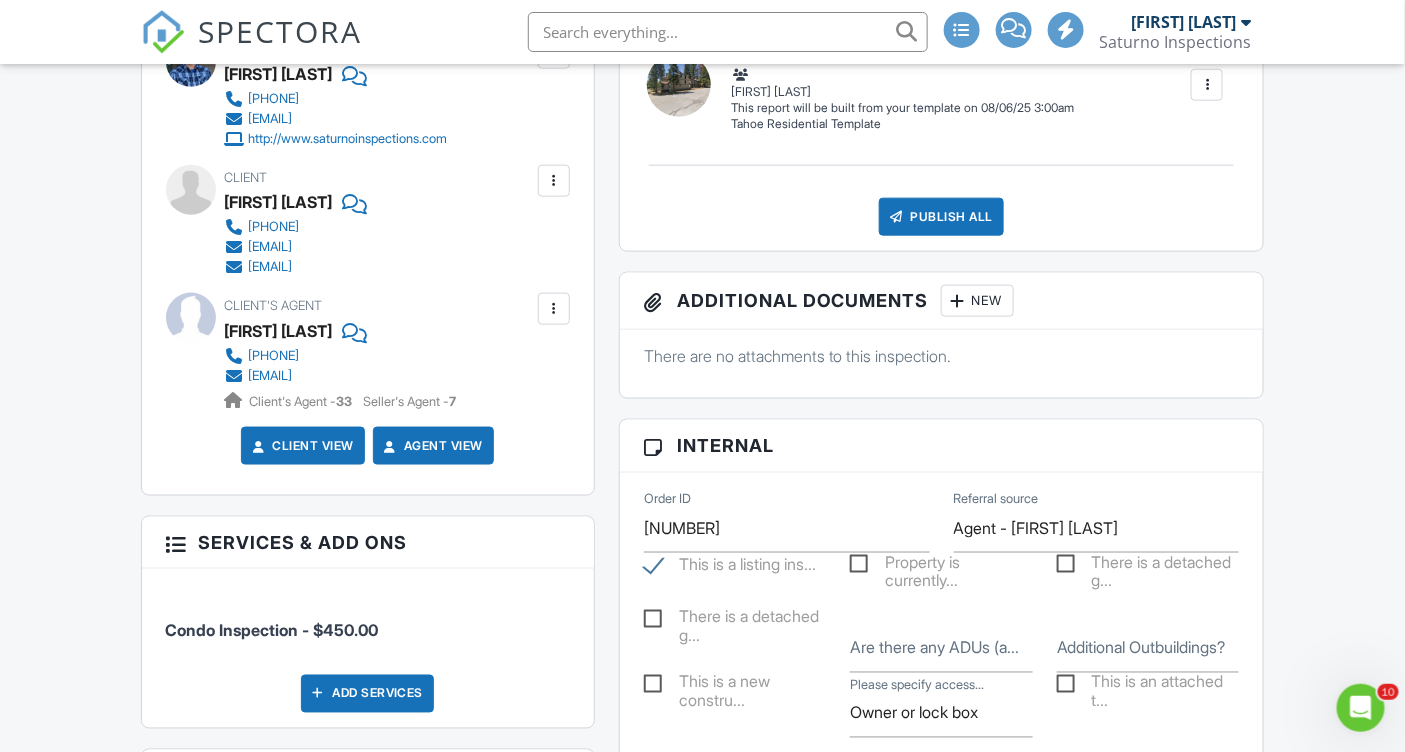 click on "New" at bounding box center (977, 301) 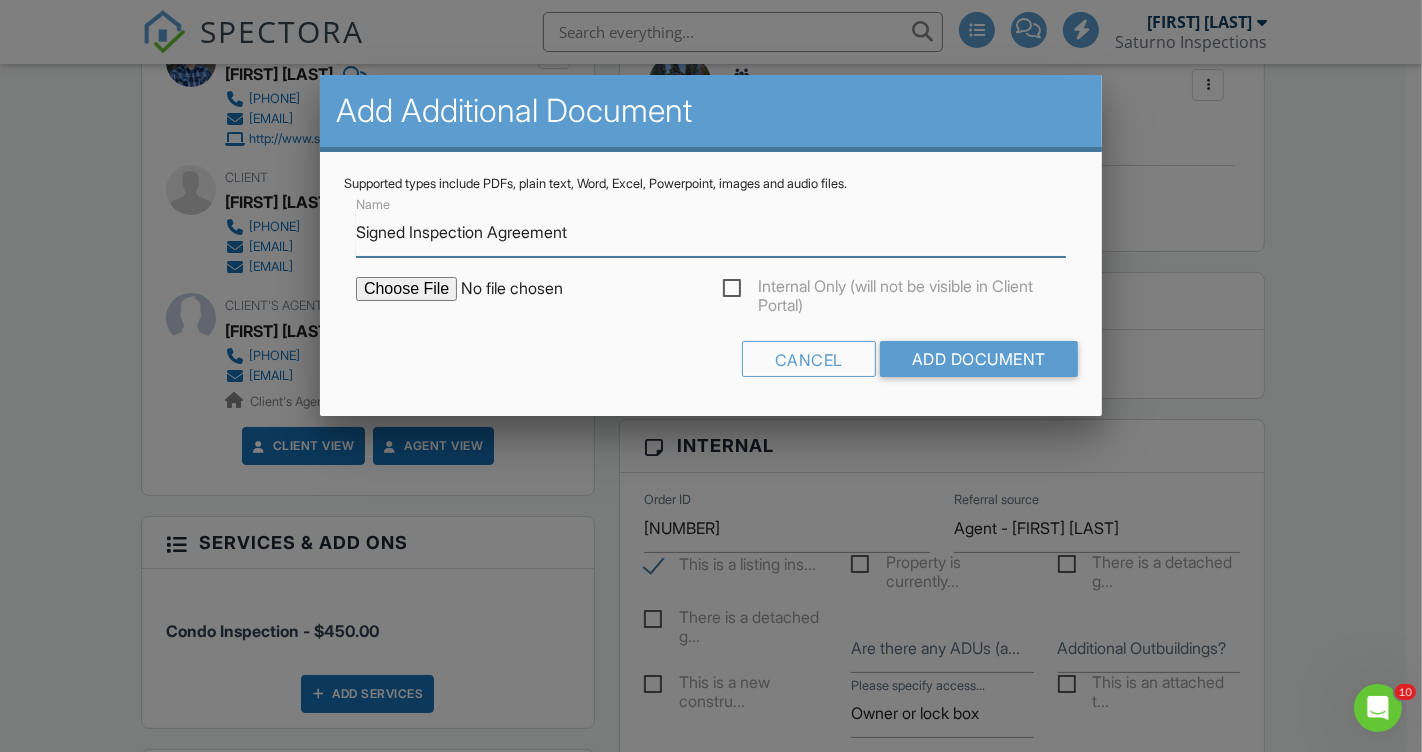type on "Signed Inspection Agreement" 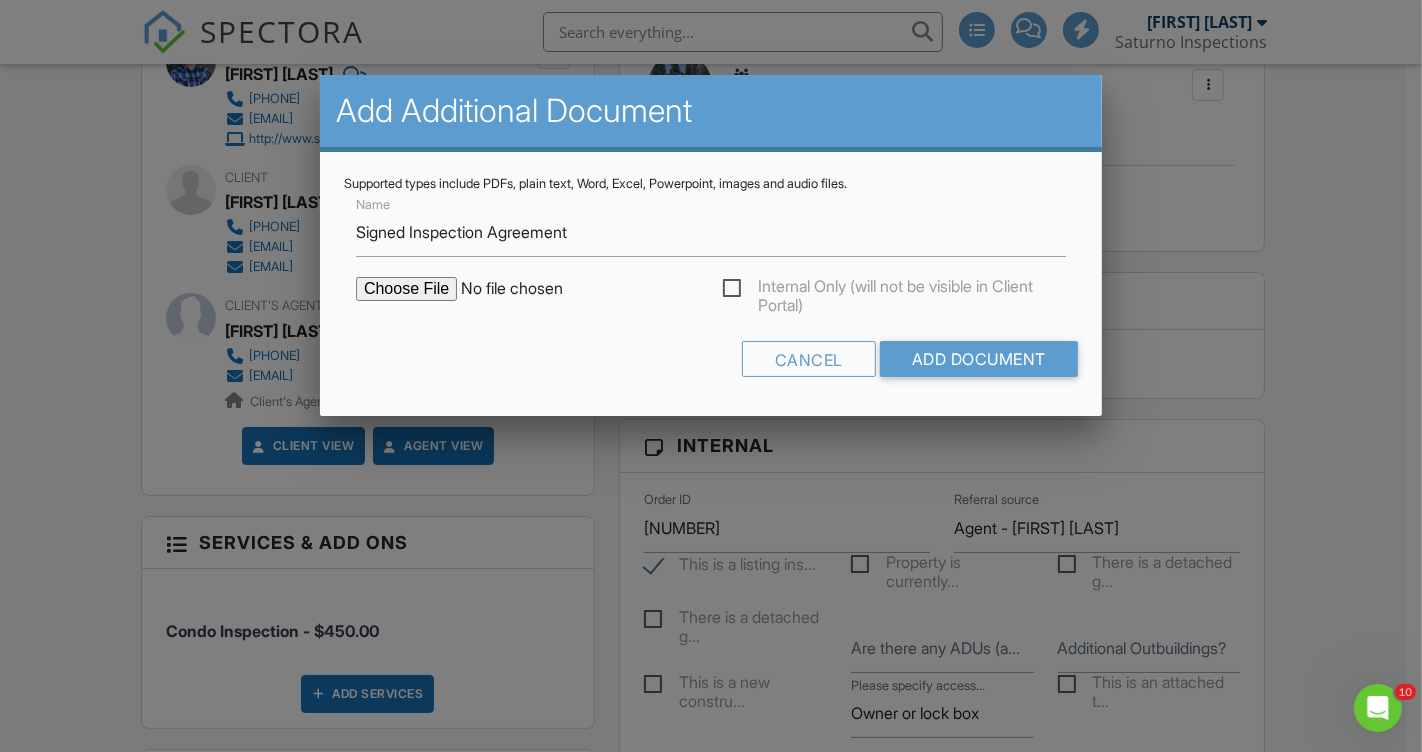 click at bounding box center (526, 289) 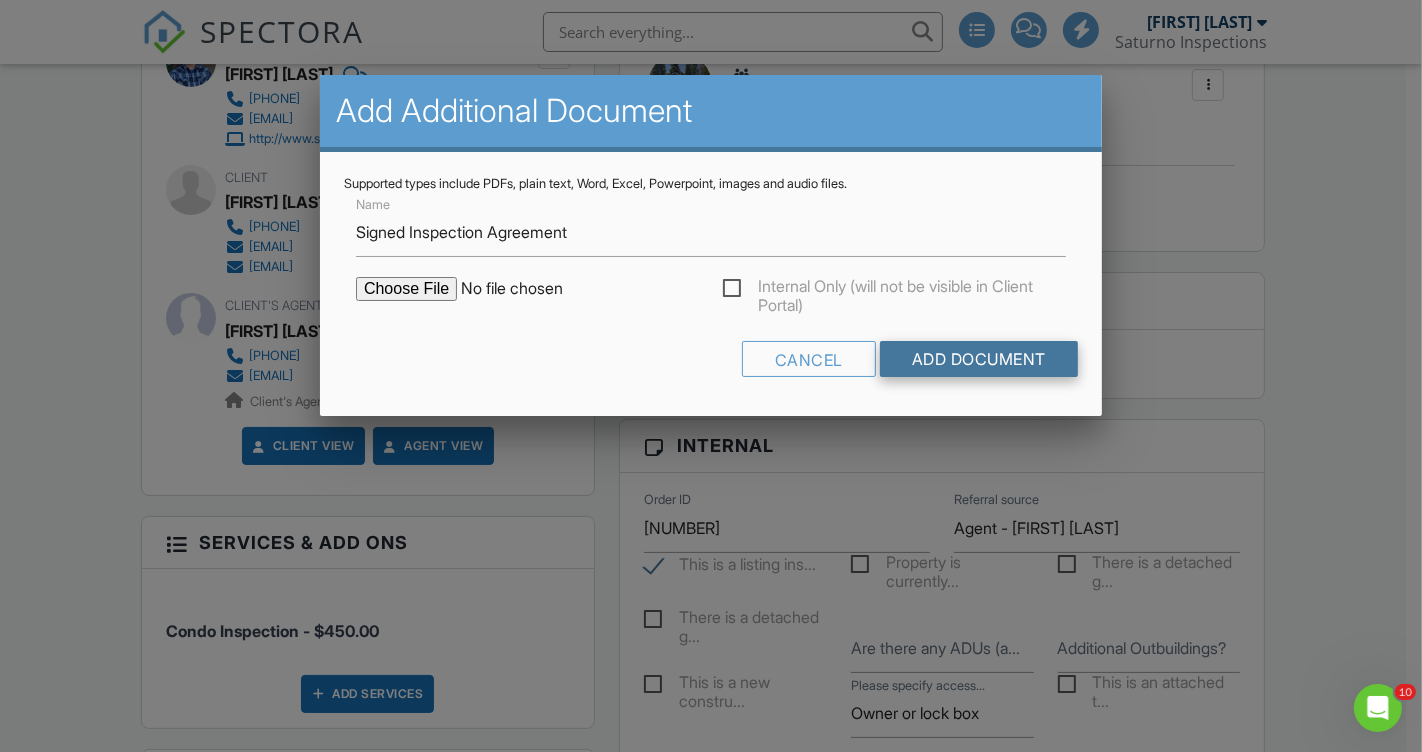 click on "Add Document" at bounding box center [979, 359] 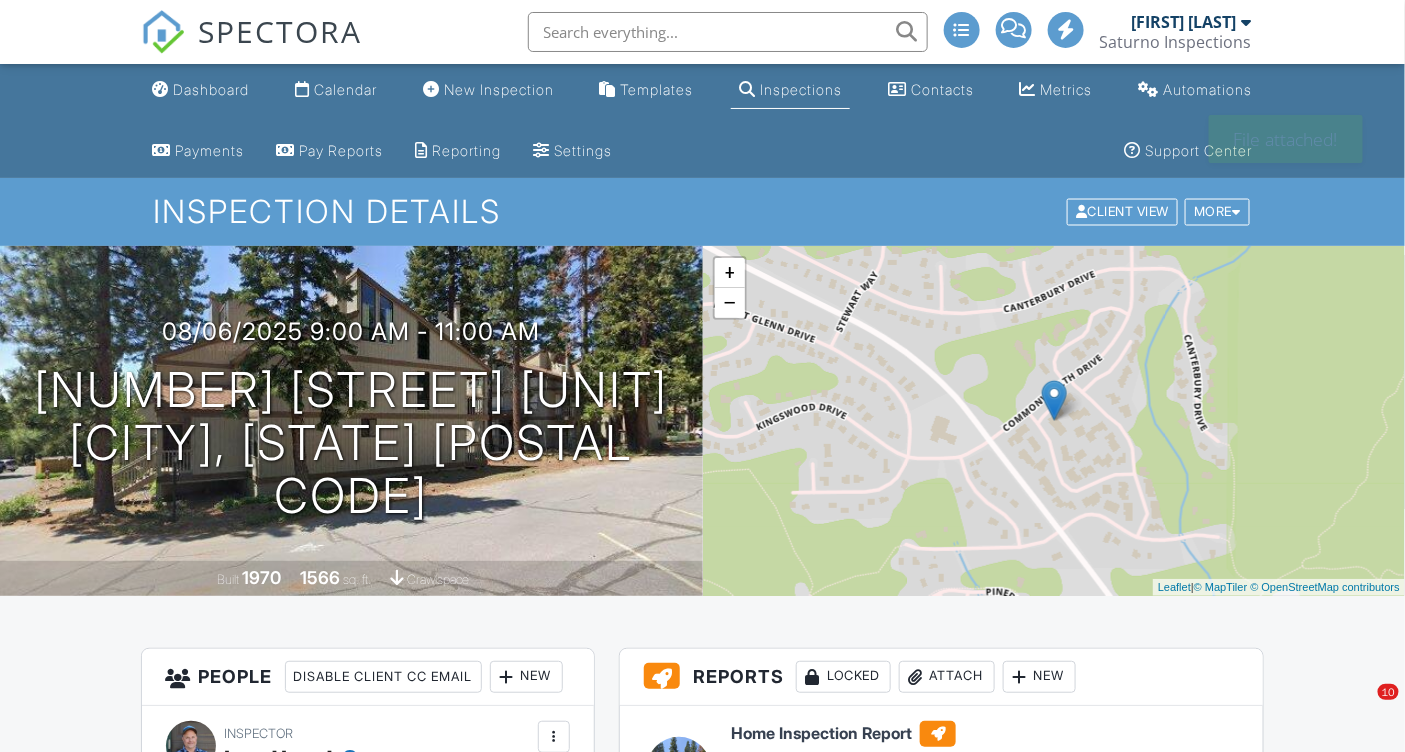 scroll, scrollTop: 0, scrollLeft: 0, axis: both 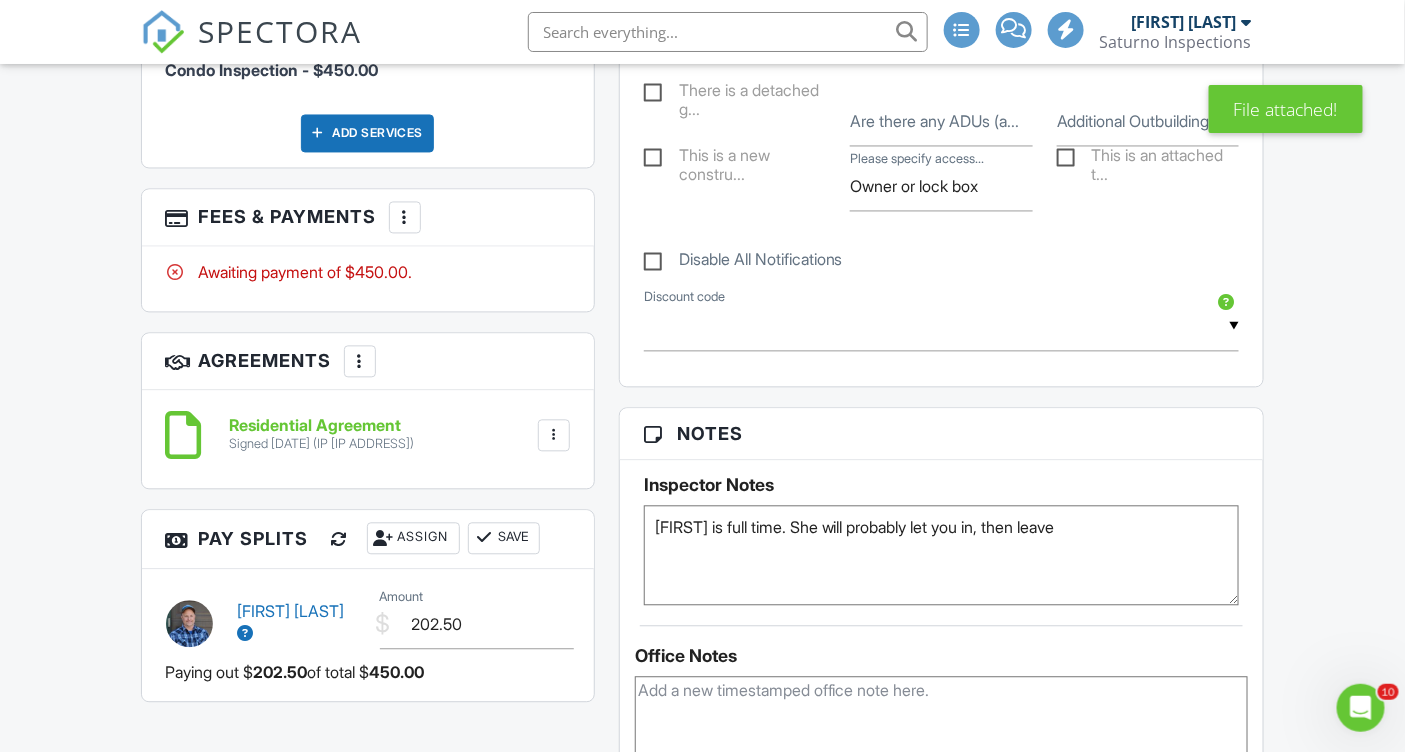 click on "Jill is full time. She will probably let you in, then leave" at bounding box center [942, 556] 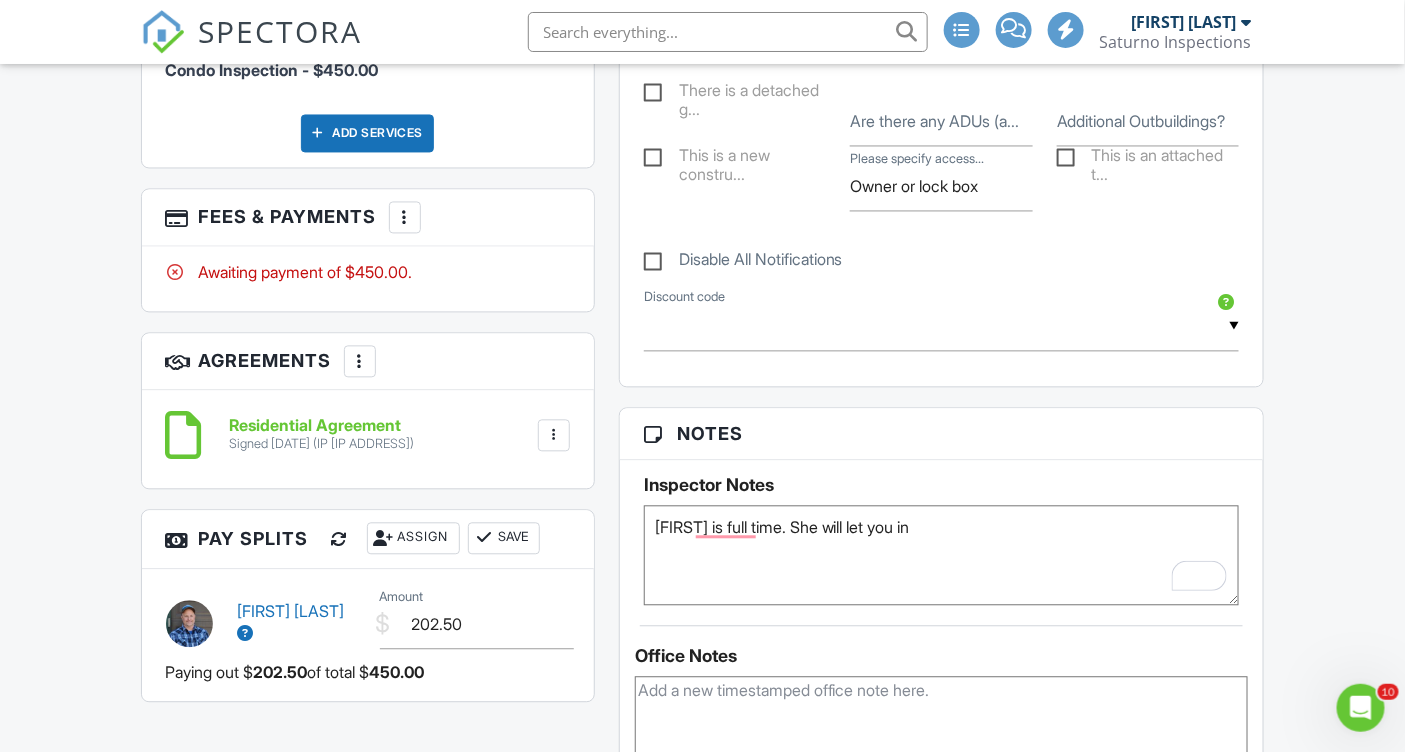 drag, startPoint x: 995, startPoint y: 515, endPoint x: 903, endPoint y: 521, distance: 92.19544 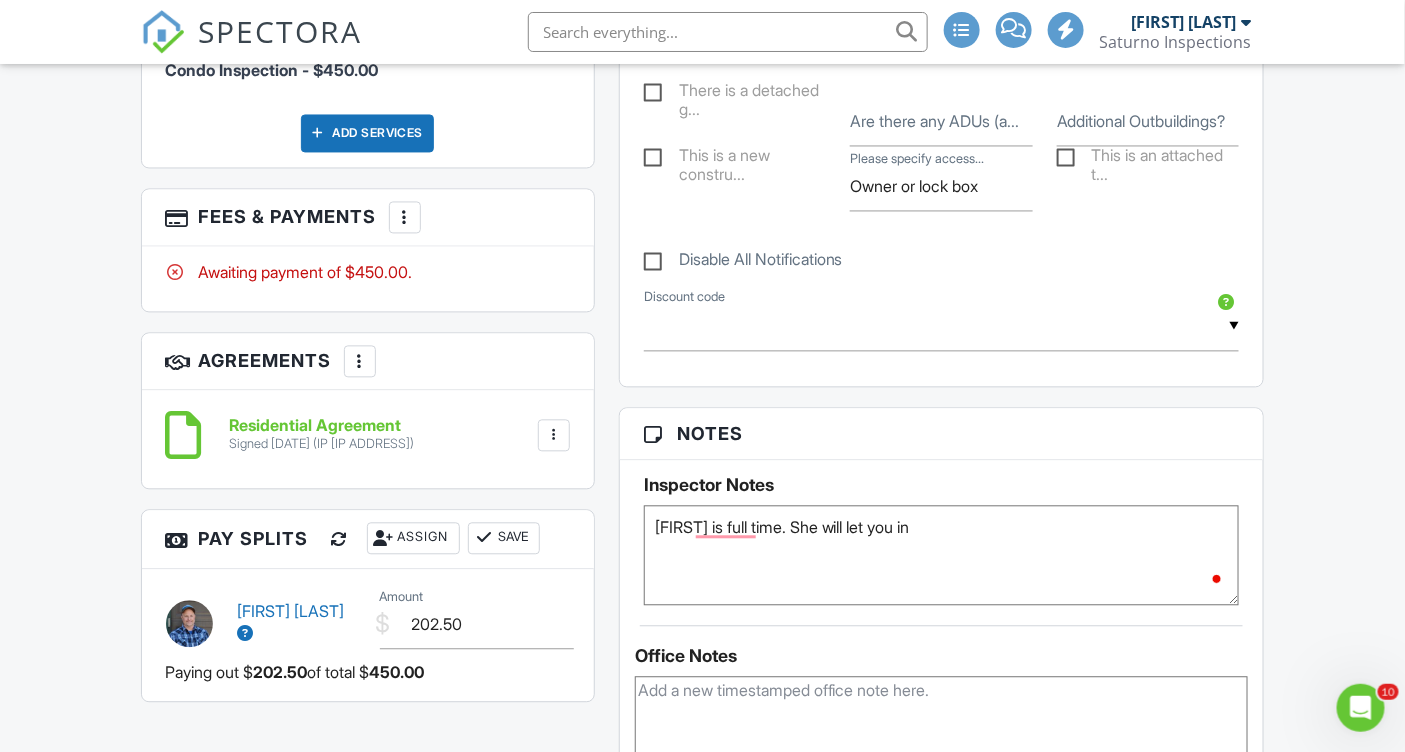 type on "Jill is full time. She will let you in" 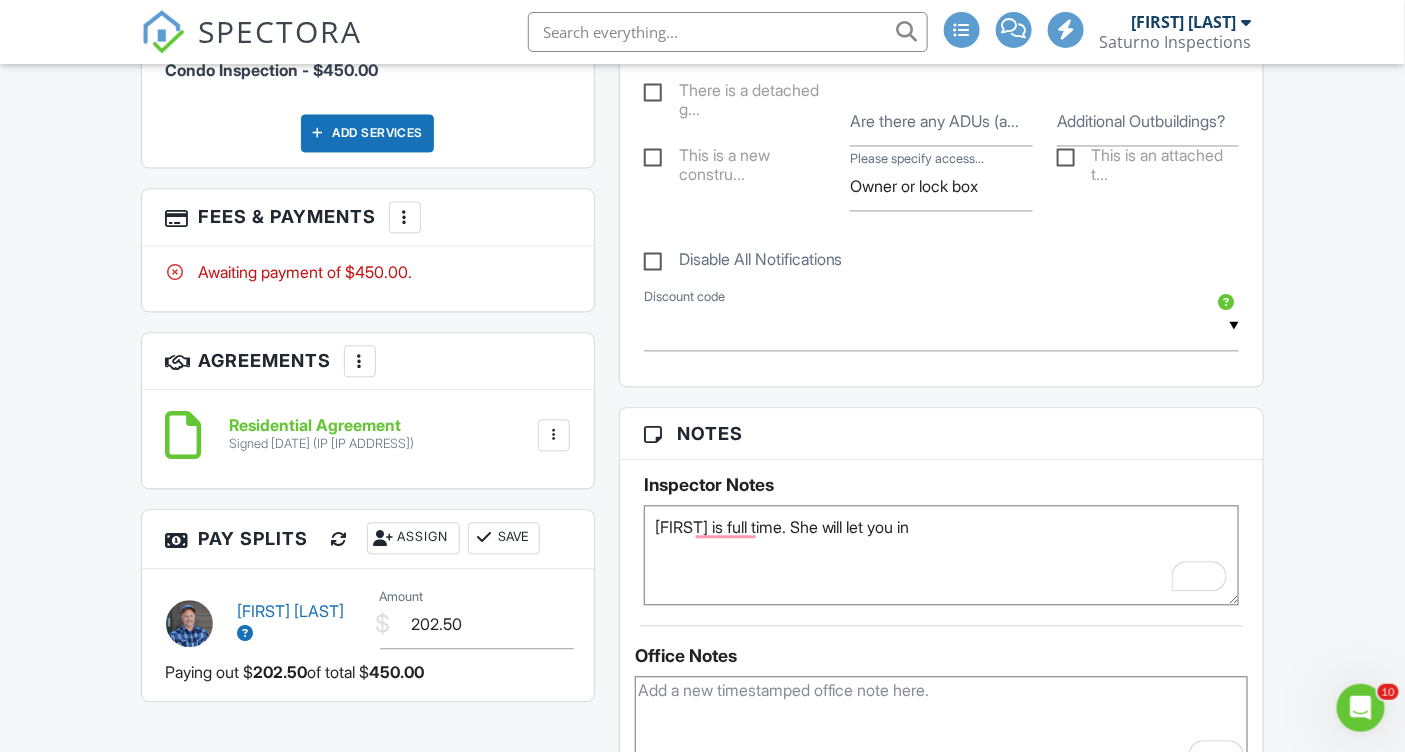 click on "Dashboard
Calendar
New Inspection
Templates
Inspections
Contacts
Metrics
Automations
Payments
Pay Reports
Reporting
Settings
Support Center
Inspection Details
Client View
More
Property Details
Reschedule
Reorder / Copy
Share
Cancel
Delete
Print Order
Convert to V9
Disable Pass on CC Fees
View Change Log
08/06/2025  9:00 am
- 11:00 am
1001 Commonwealth Dr 32
Kings Beach, CA 96143
Built
1970
1566
sq. ft.
crawlspace
+ − Leaflet  |  © MapTiler   © OpenStreetMap contributors
All emails and texts are disabled for this inspection!
Turn on emails and texts
Reports
Locked
Attach
New" at bounding box center [702, 513] 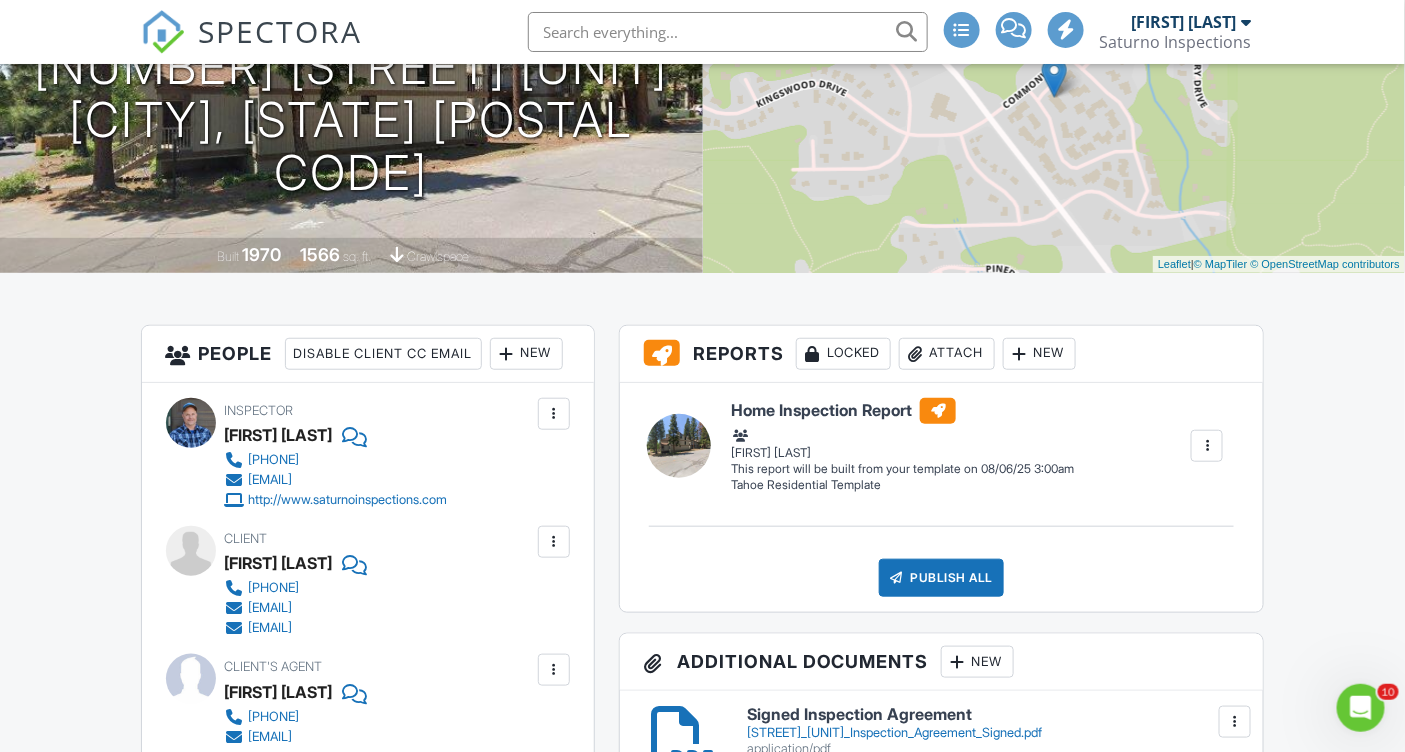 scroll, scrollTop: 0, scrollLeft: 0, axis: both 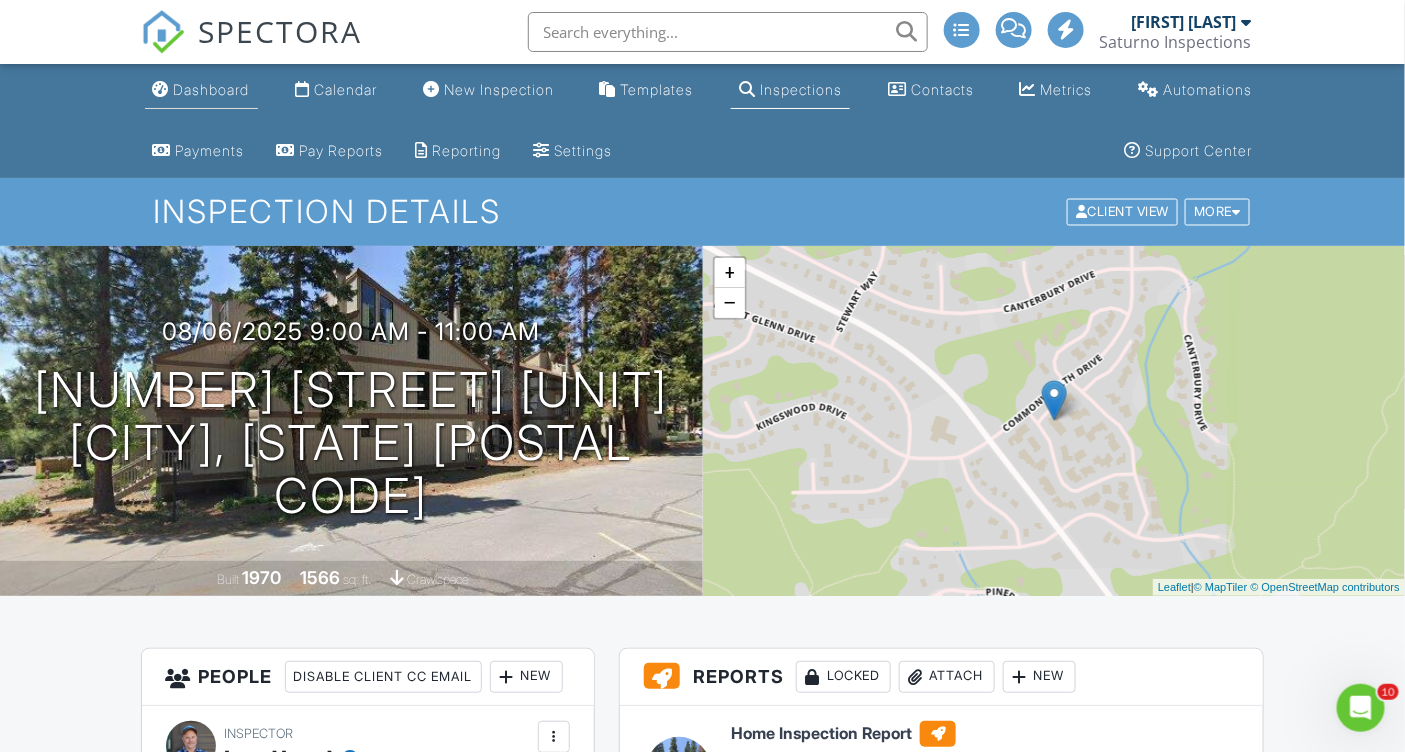 click on "Dashboard" at bounding box center (201, 90) 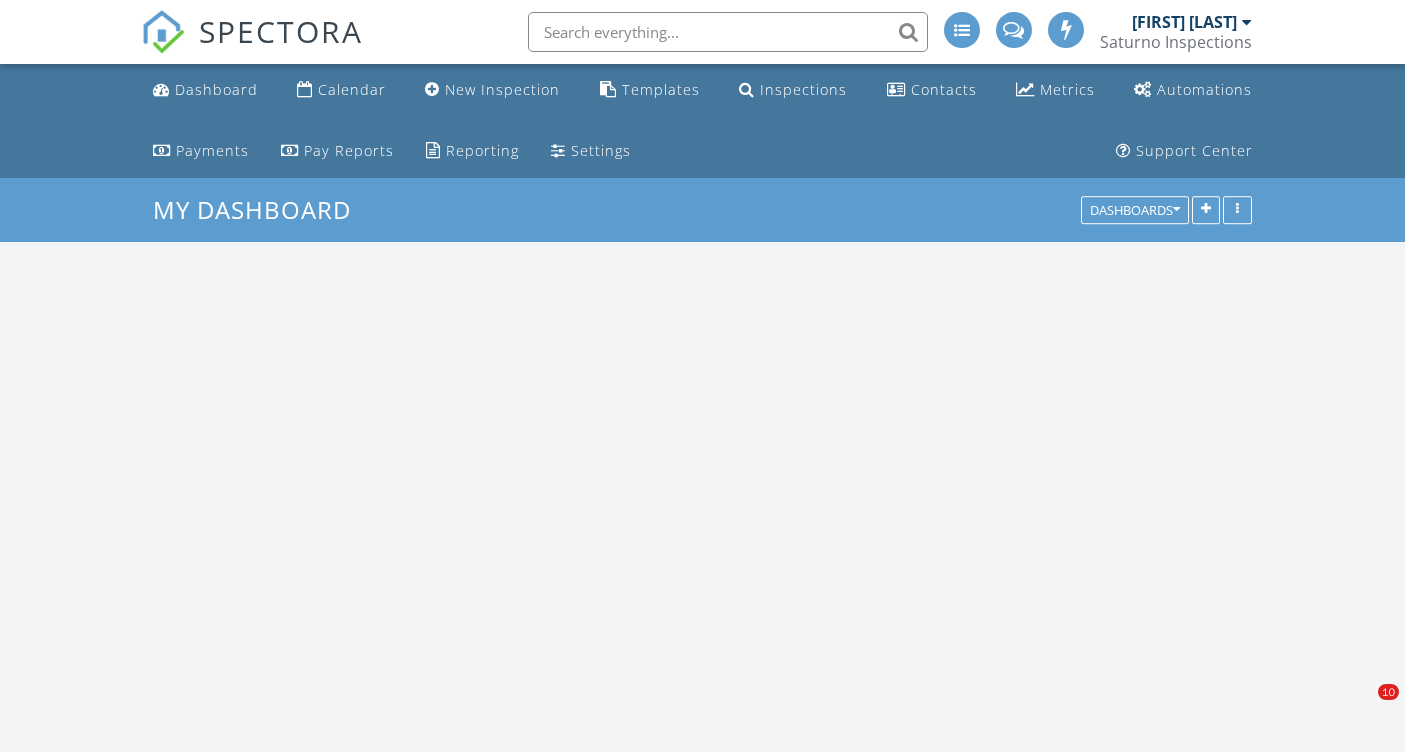 scroll, scrollTop: 0, scrollLeft: 0, axis: both 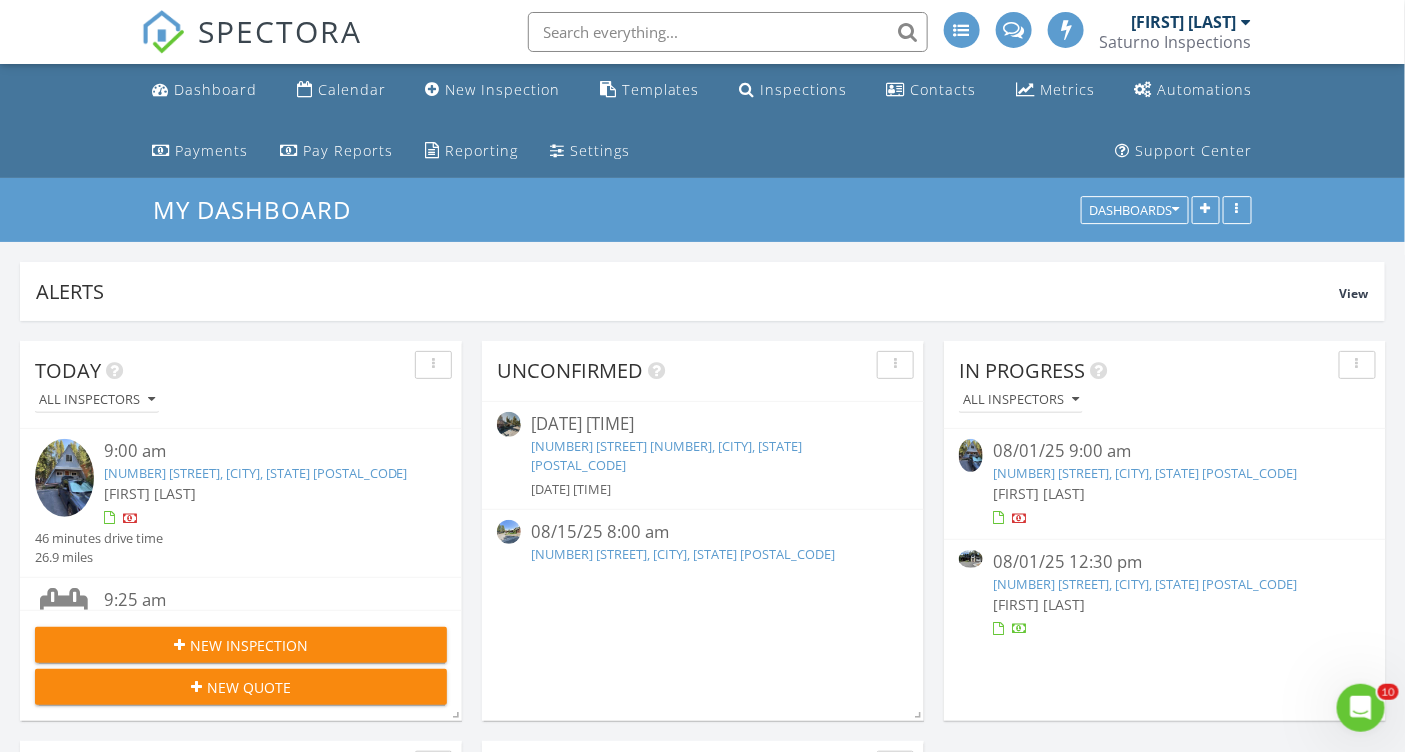 click on "294 Oak St, Tahoma, CA 96142" at bounding box center (1145, 473) 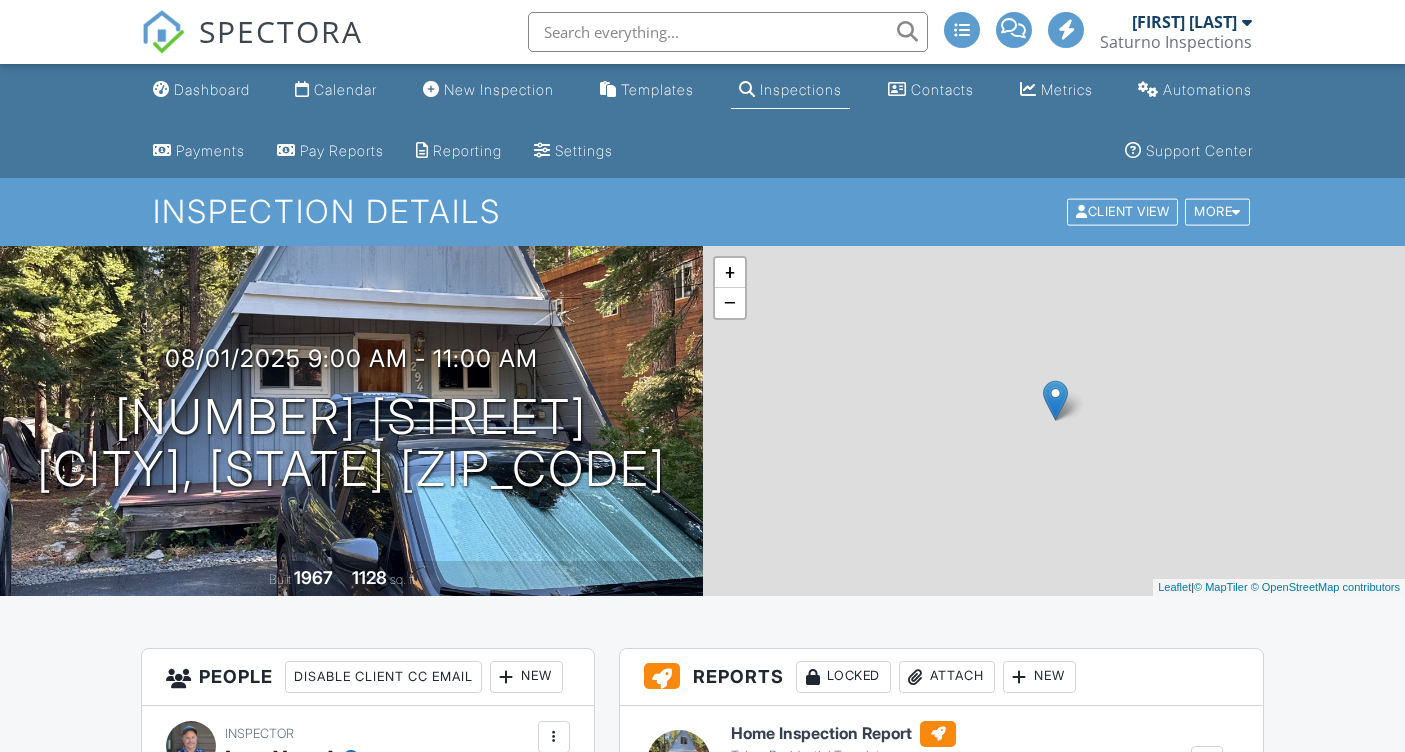 scroll, scrollTop: 0, scrollLeft: 0, axis: both 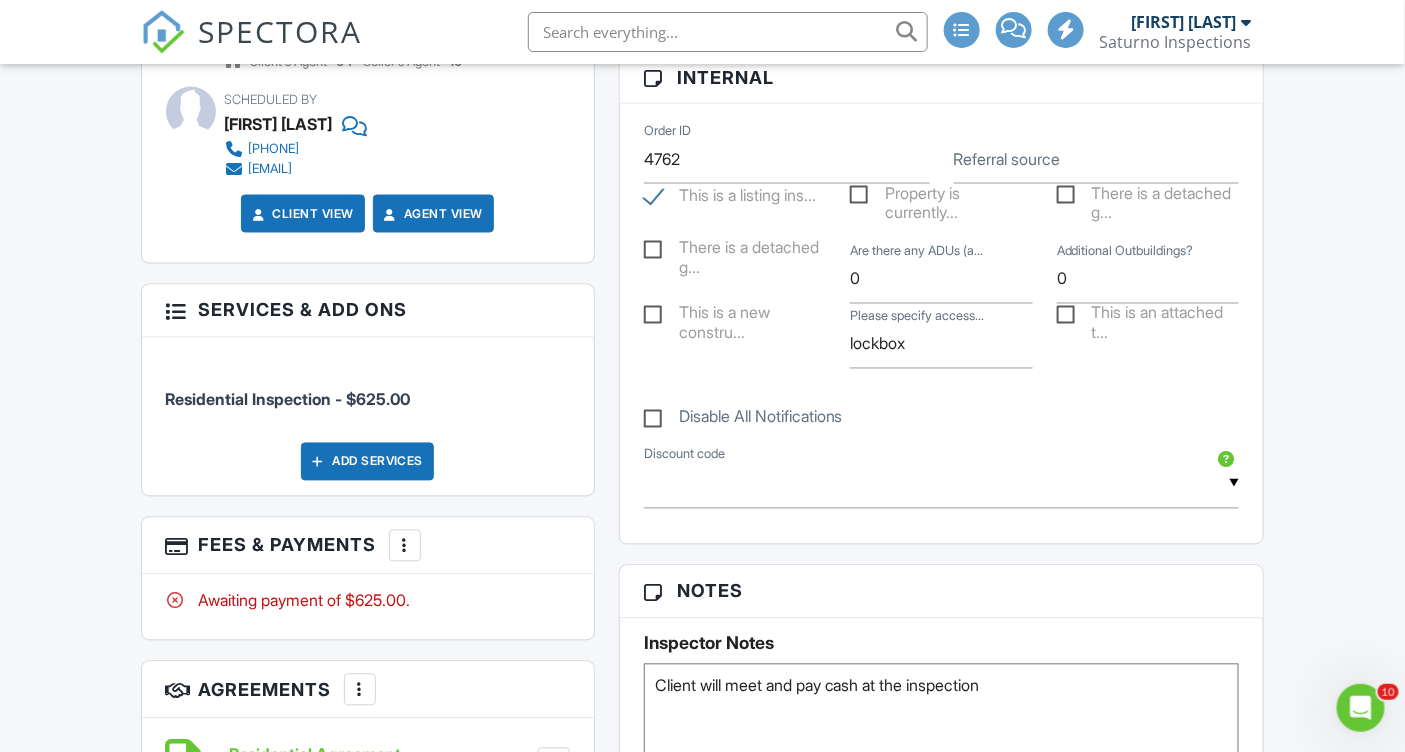 click on "Add Services" at bounding box center [367, 462] 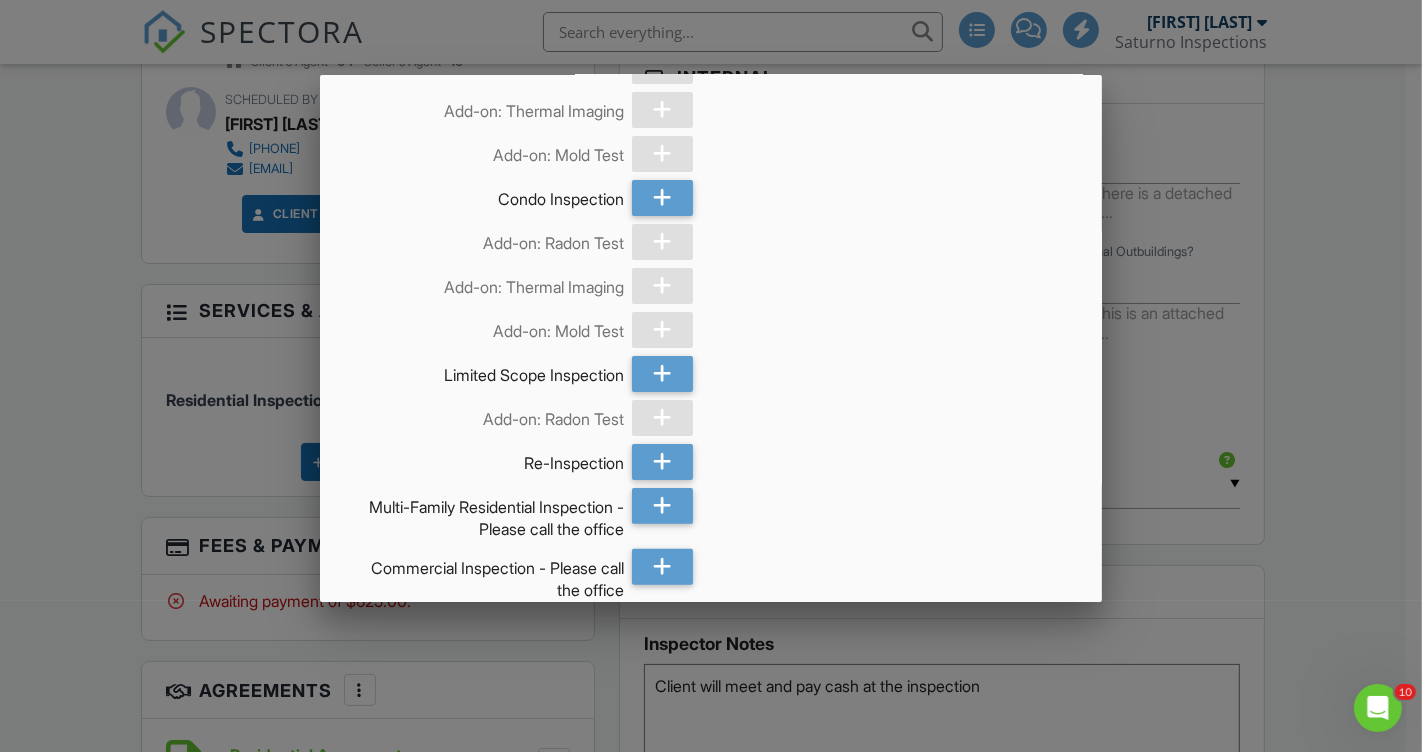scroll, scrollTop: 1023, scrollLeft: 0, axis: vertical 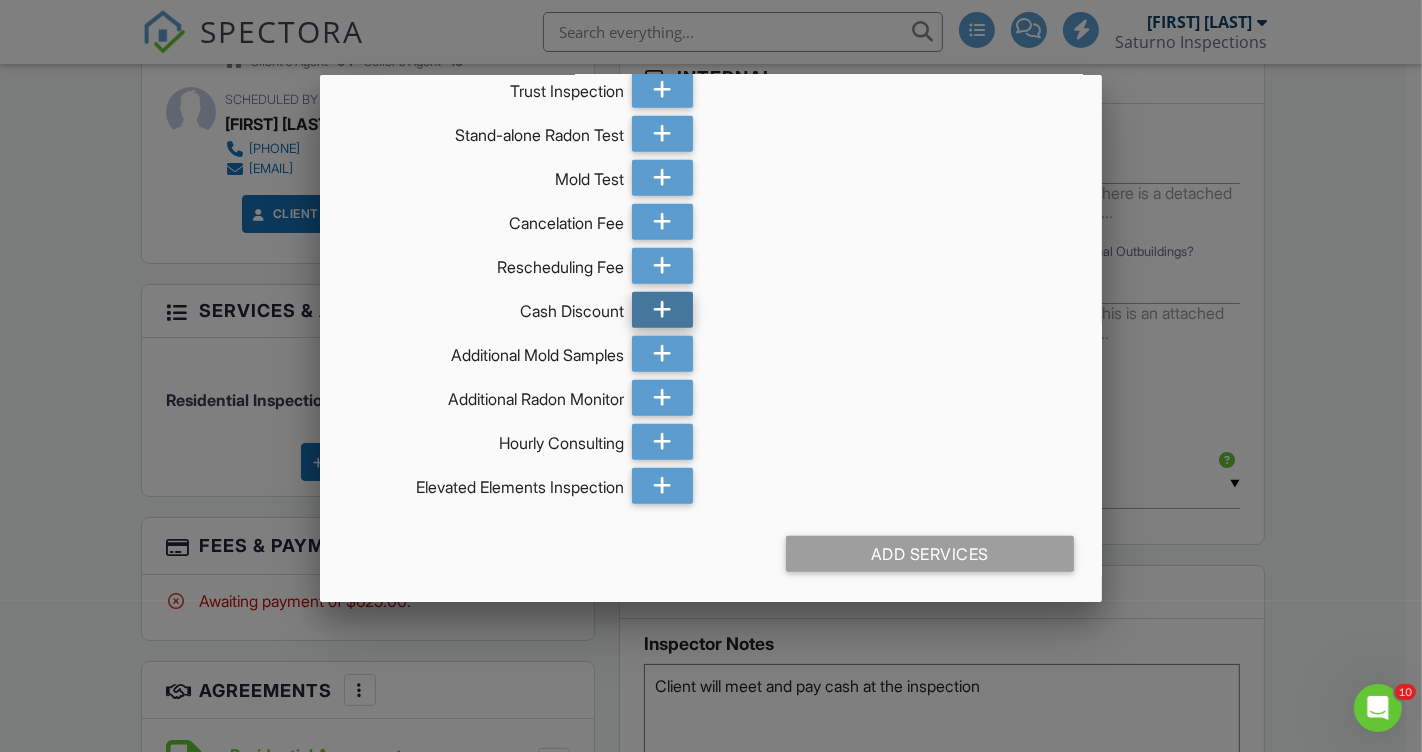 click at bounding box center (662, 310) 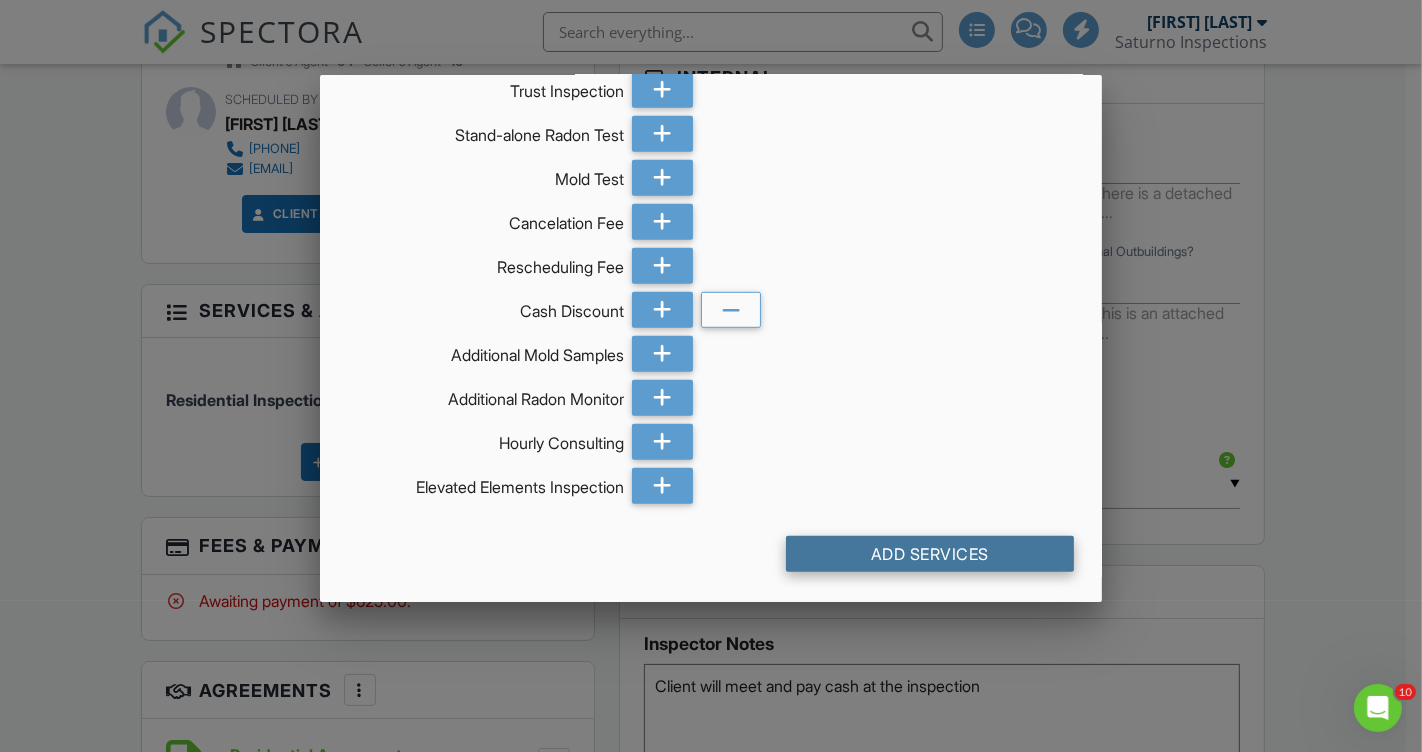 click on "Add Services" at bounding box center (930, 554) 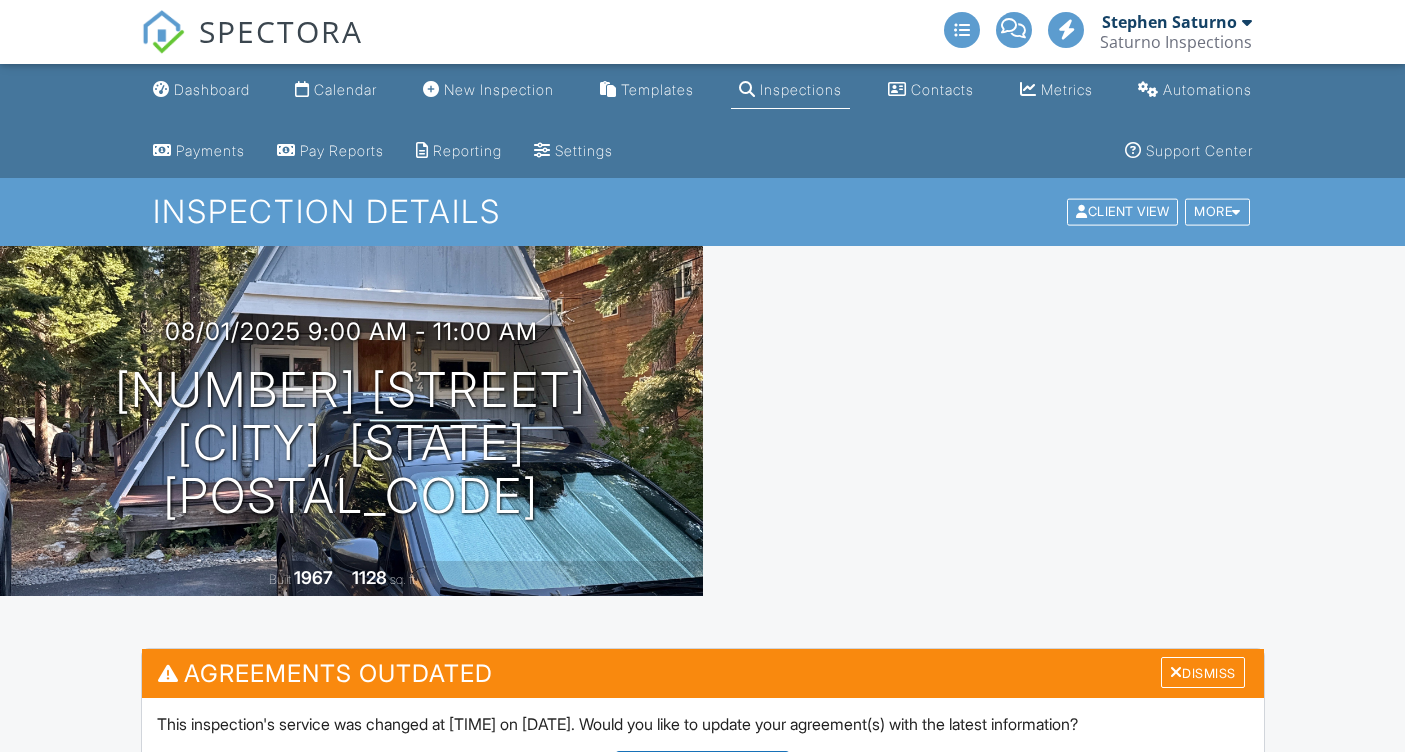 scroll, scrollTop: 0, scrollLeft: 0, axis: both 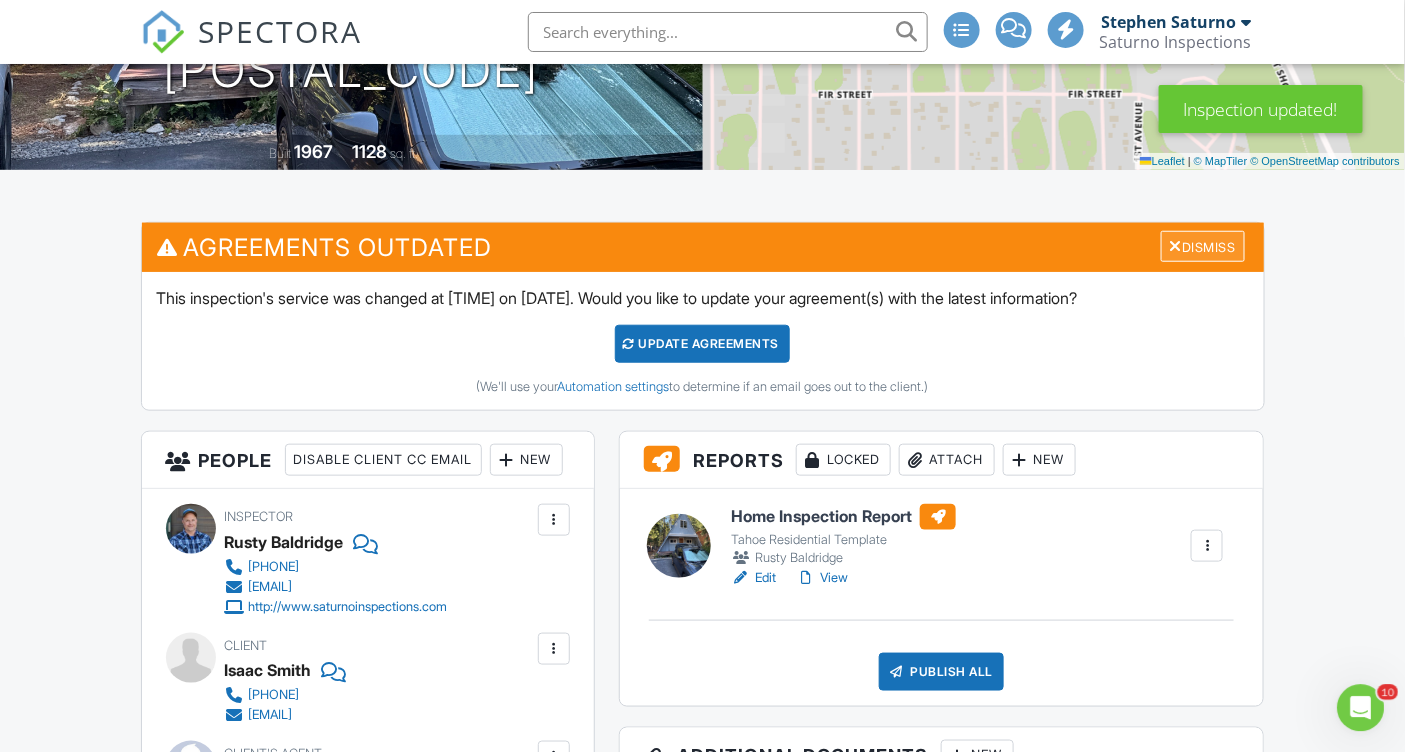 click on "Dismiss" at bounding box center (1203, 246) 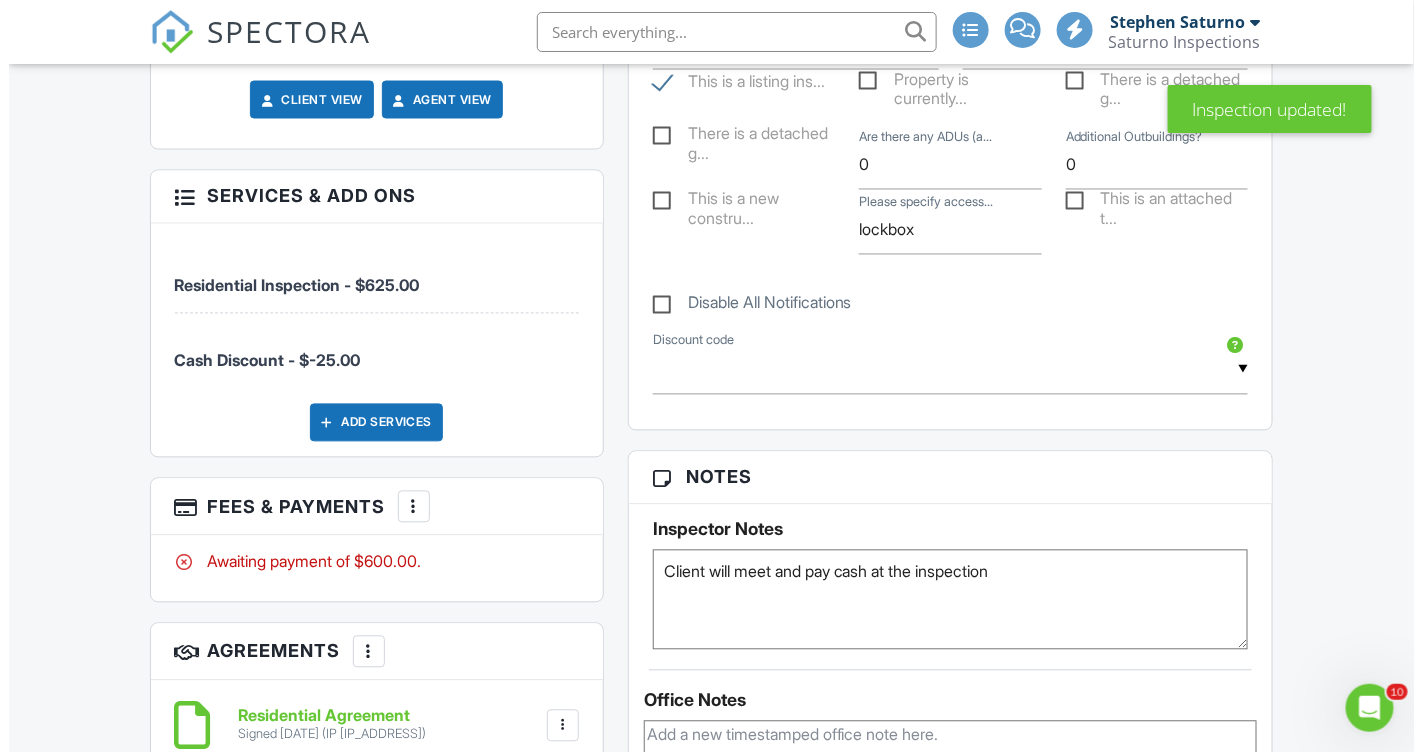 scroll, scrollTop: 1153, scrollLeft: 0, axis: vertical 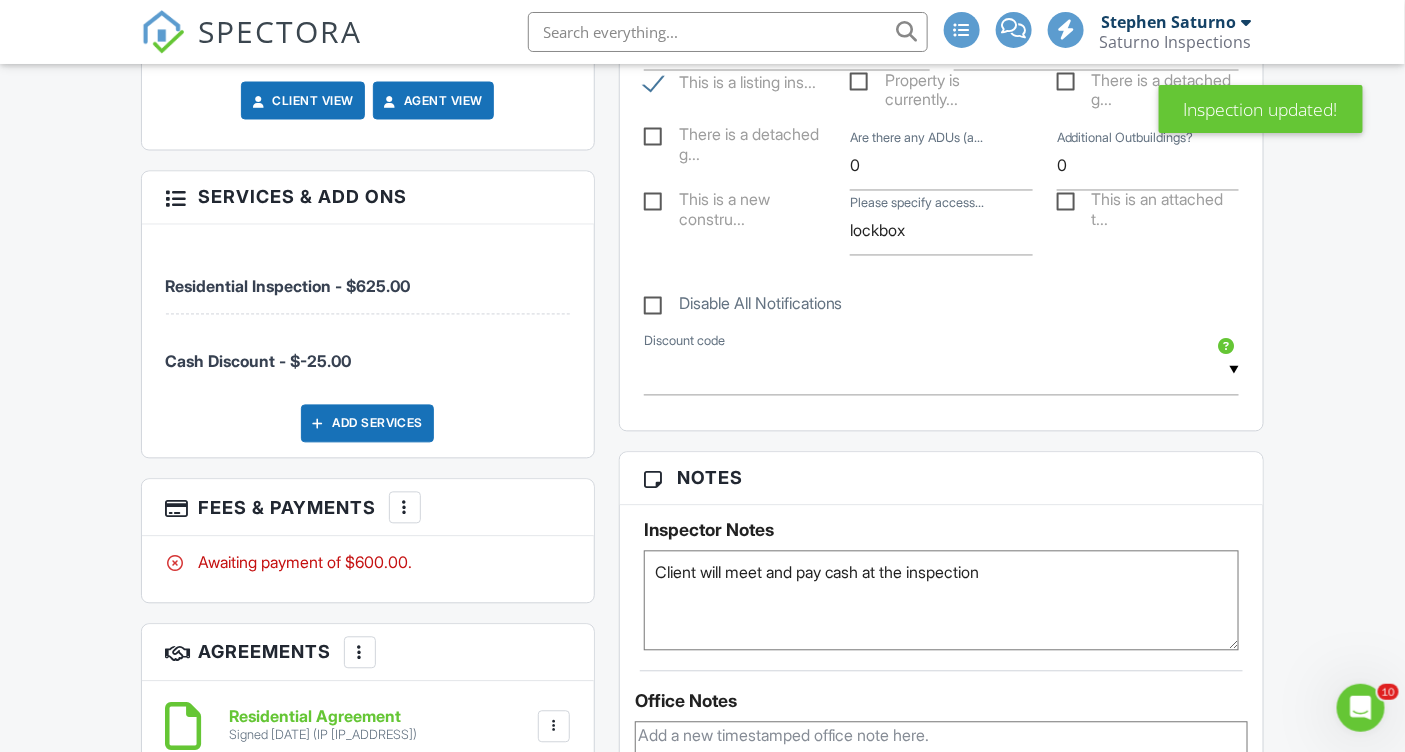 click at bounding box center (405, 508) 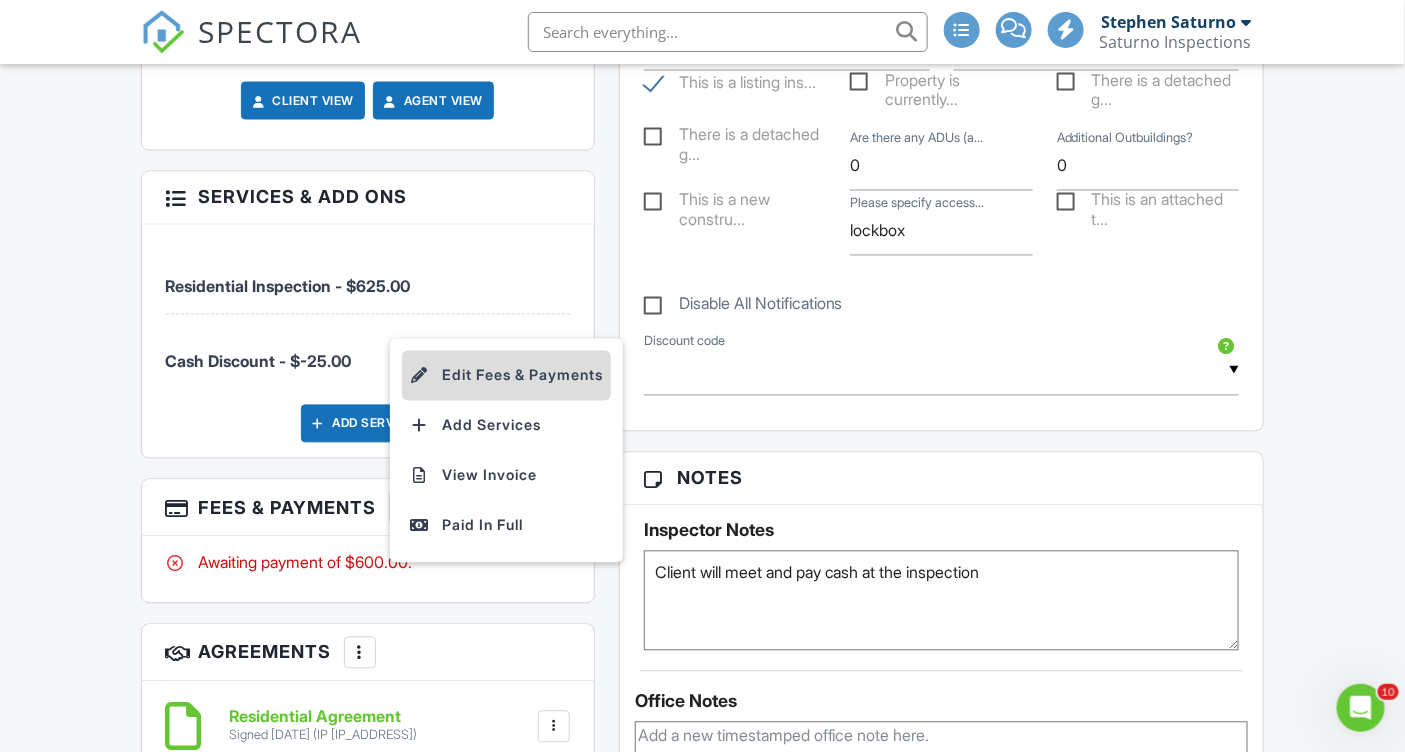 click on "Edit Fees & Payments" at bounding box center [506, 376] 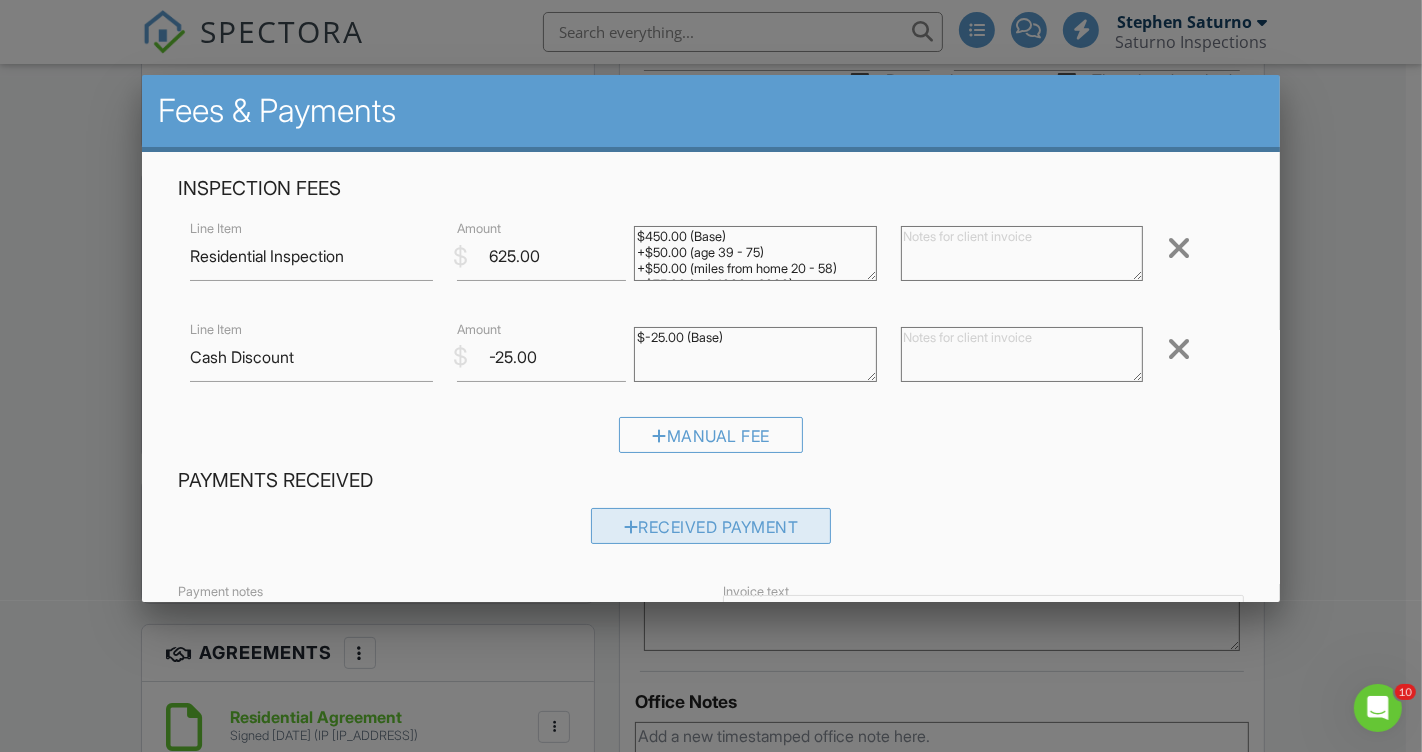 click on "Received Payment" at bounding box center (711, 526) 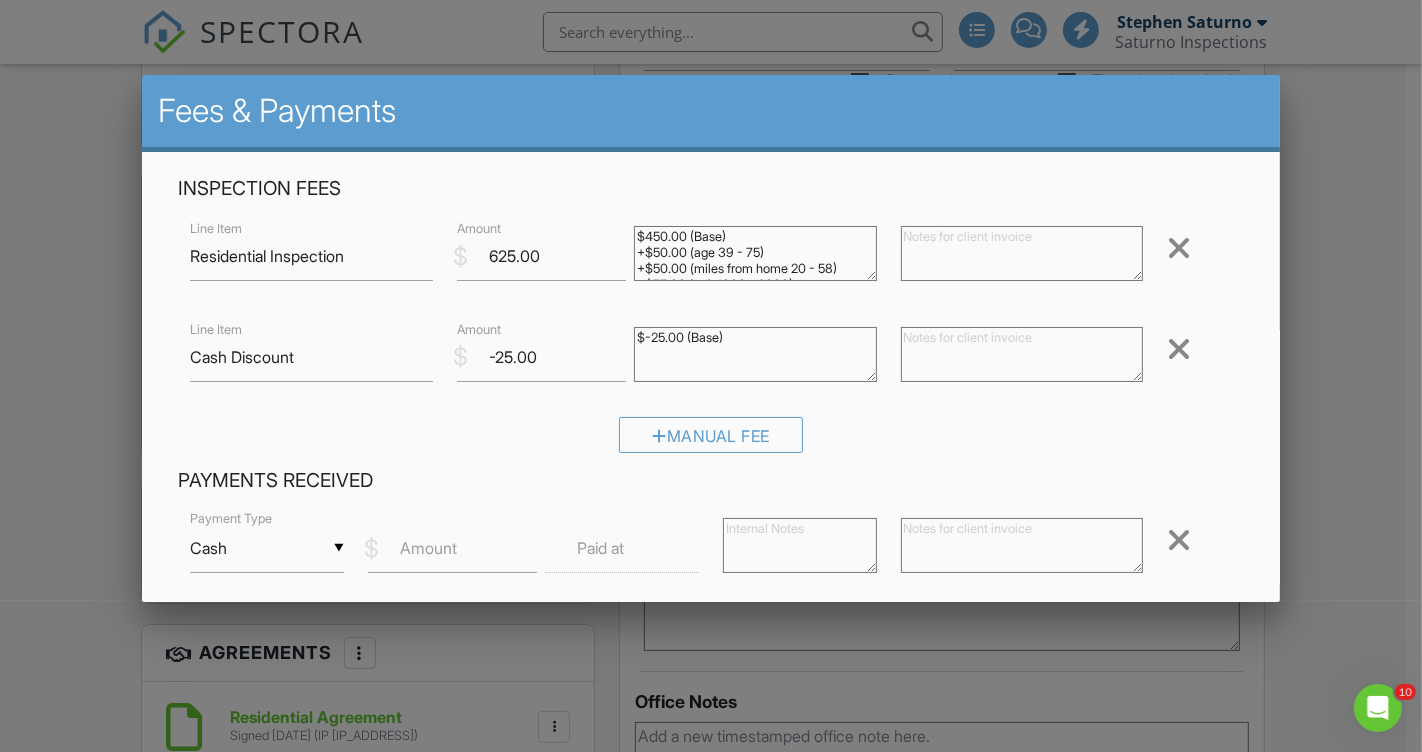 click on "Amount" at bounding box center [428, 548] 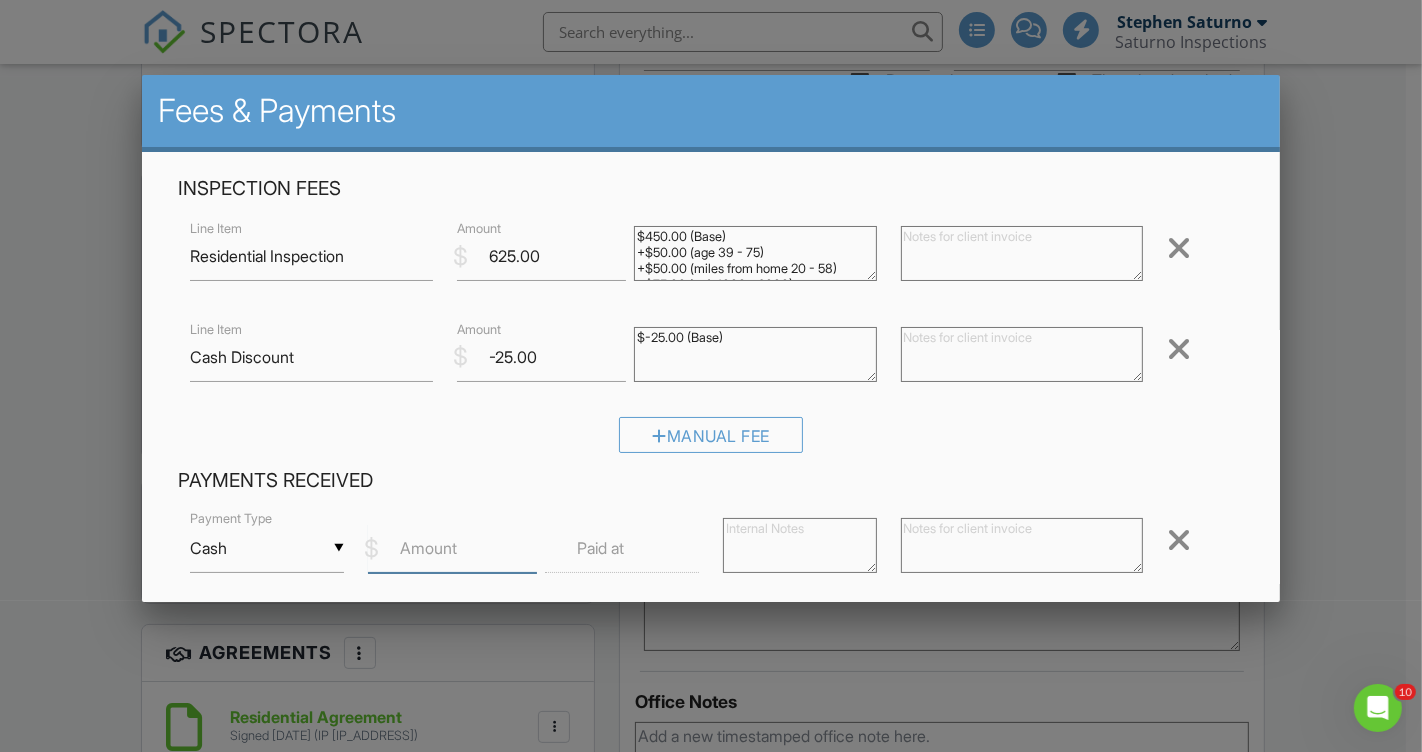 click on "Amount" at bounding box center [453, 548] 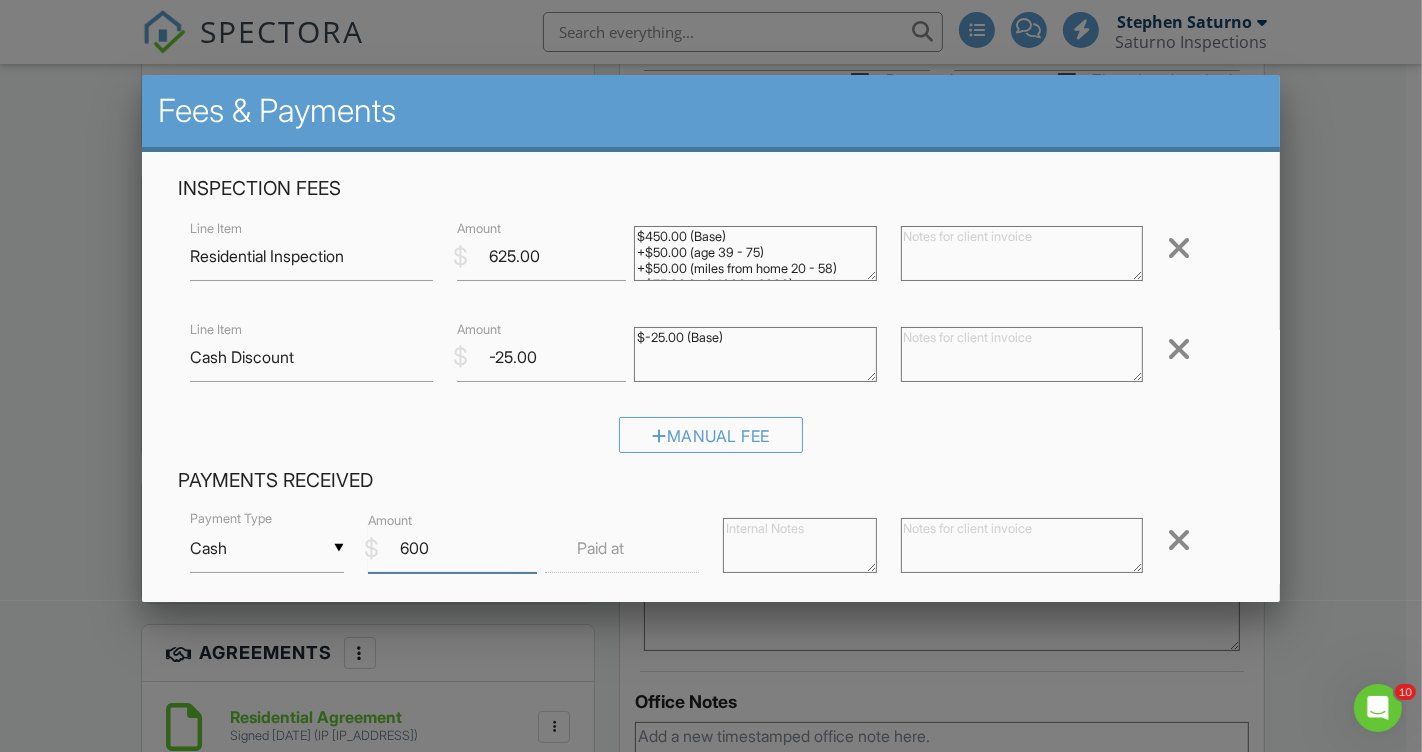 type on "600" 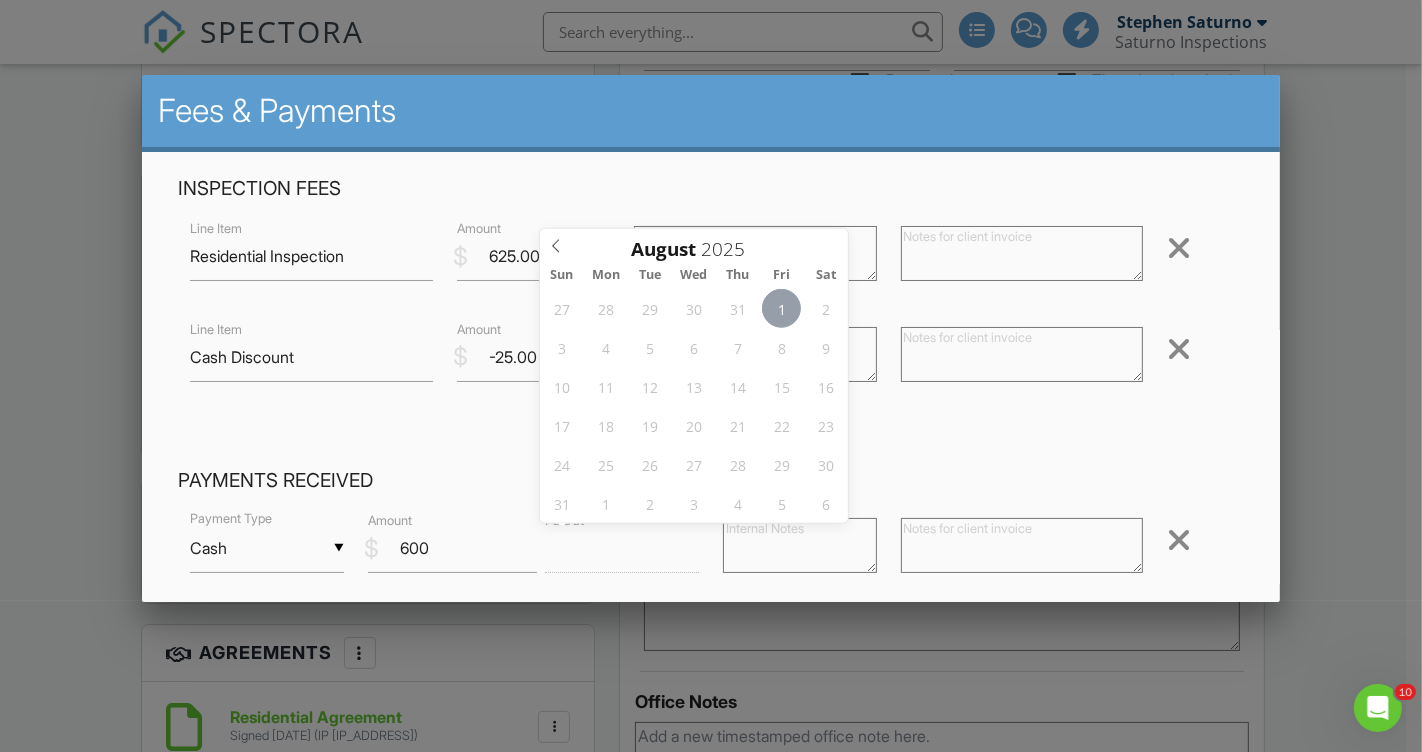 type on "08/01/2025 12:00 PM" 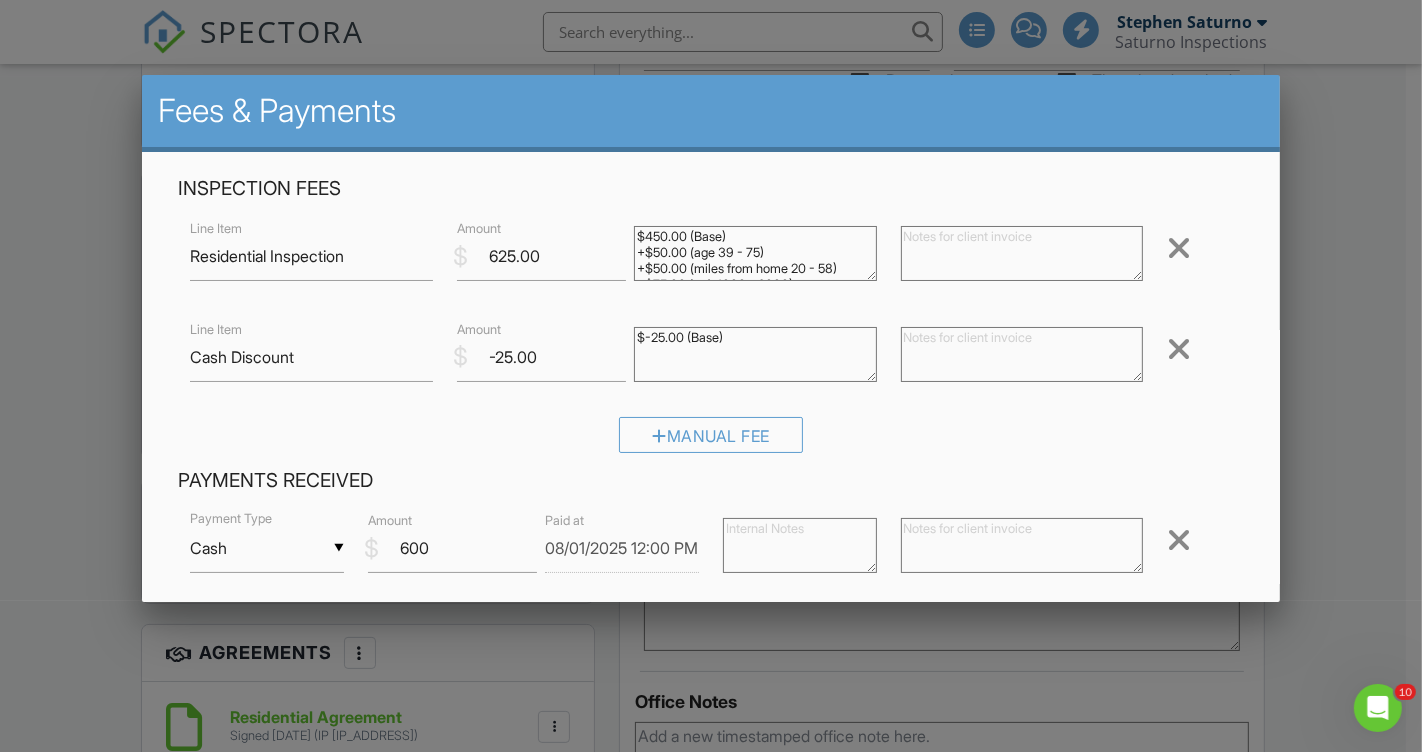 click on "Manual Fee" at bounding box center [711, 442] 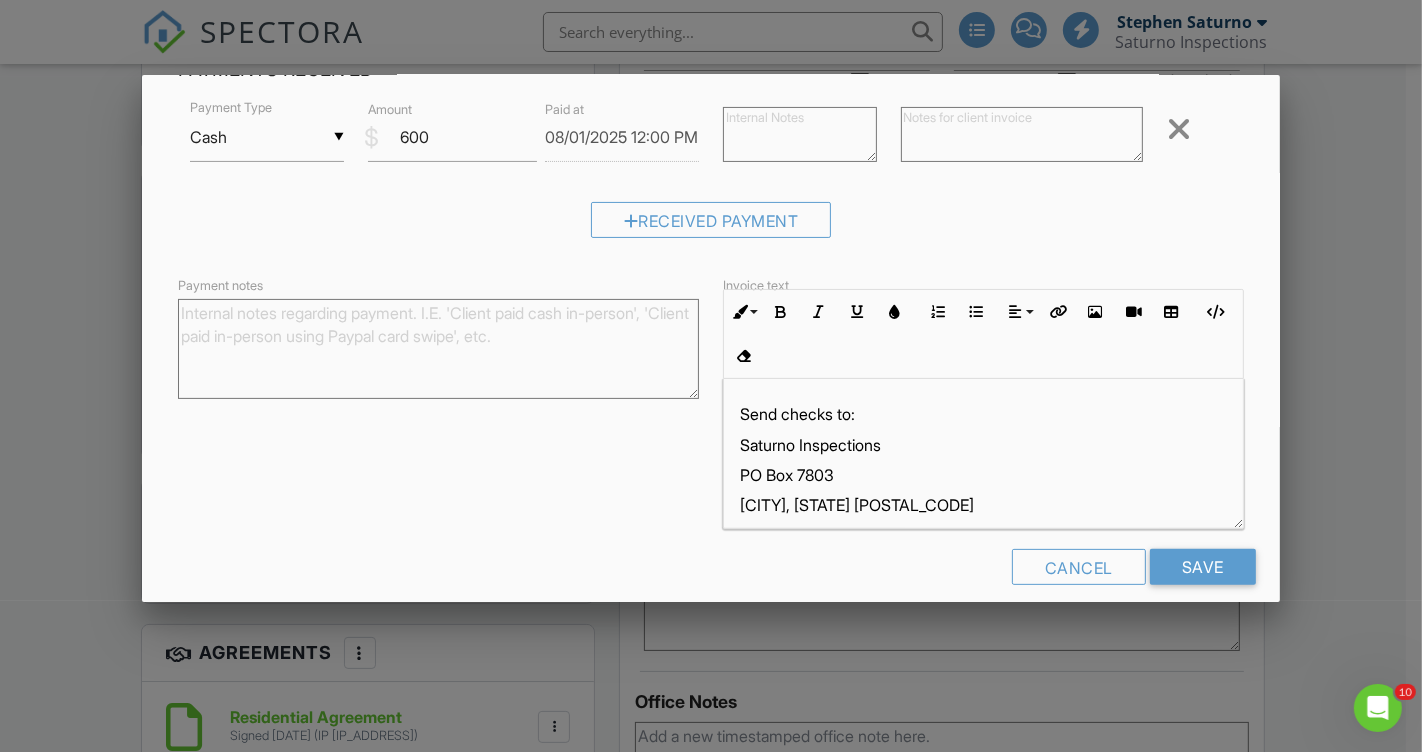 scroll, scrollTop: 432, scrollLeft: 0, axis: vertical 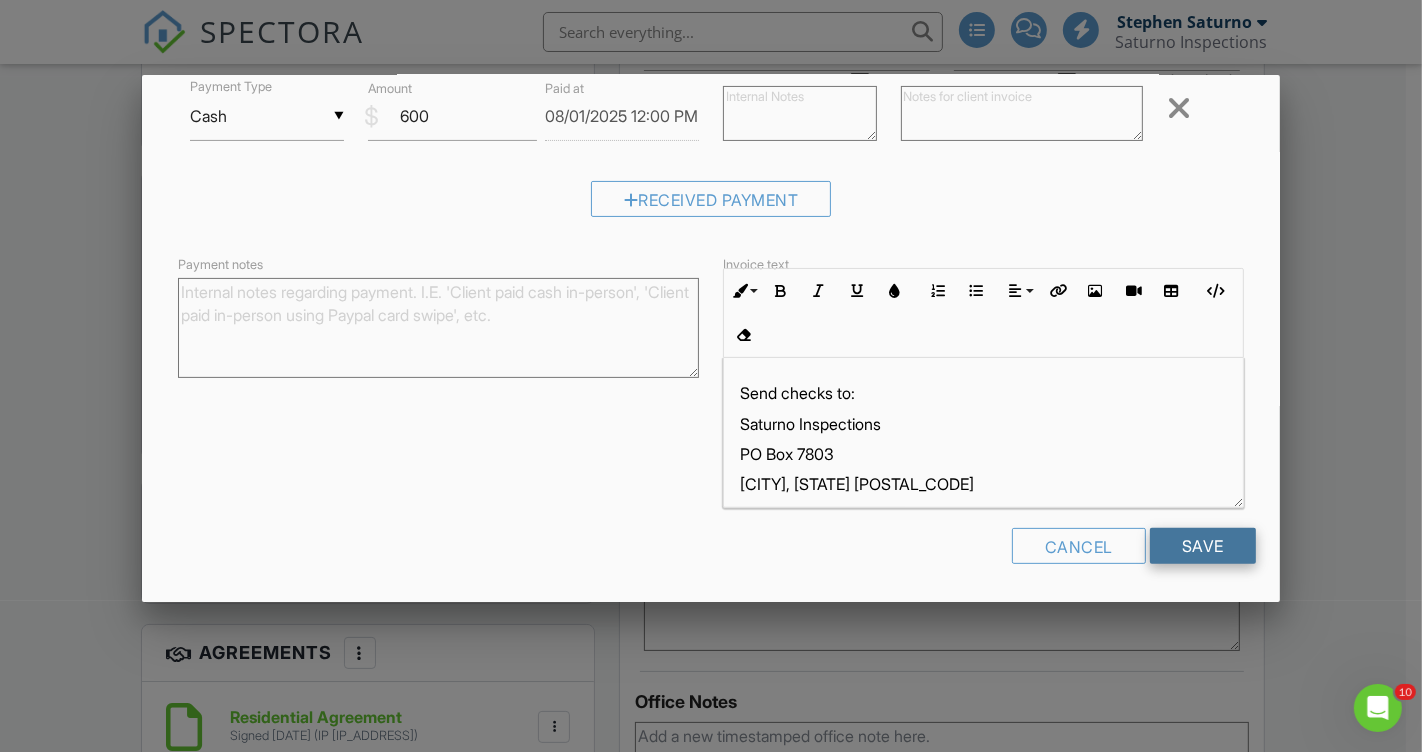 click on "Save" at bounding box center [1203, 546] 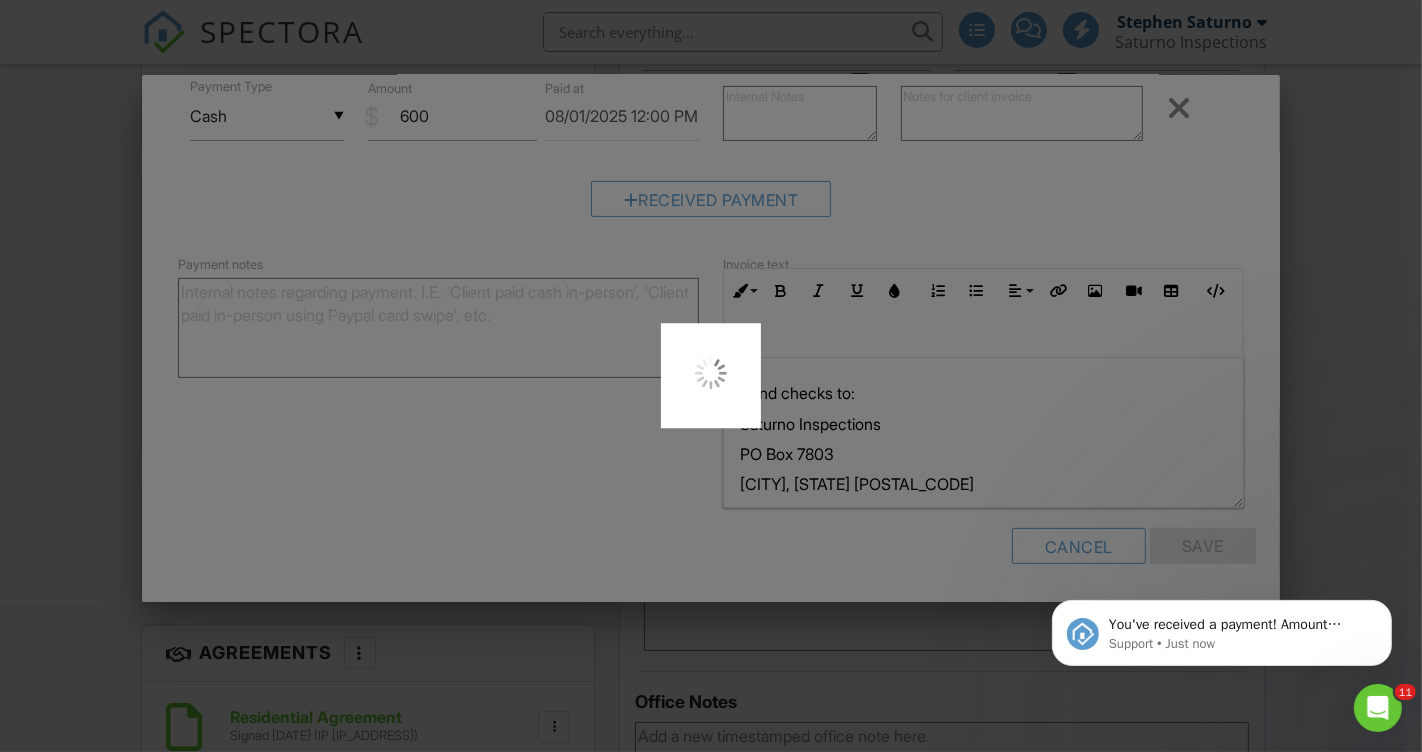 scroll, scrollTop: 0, scrollLeft: 0, axis: both 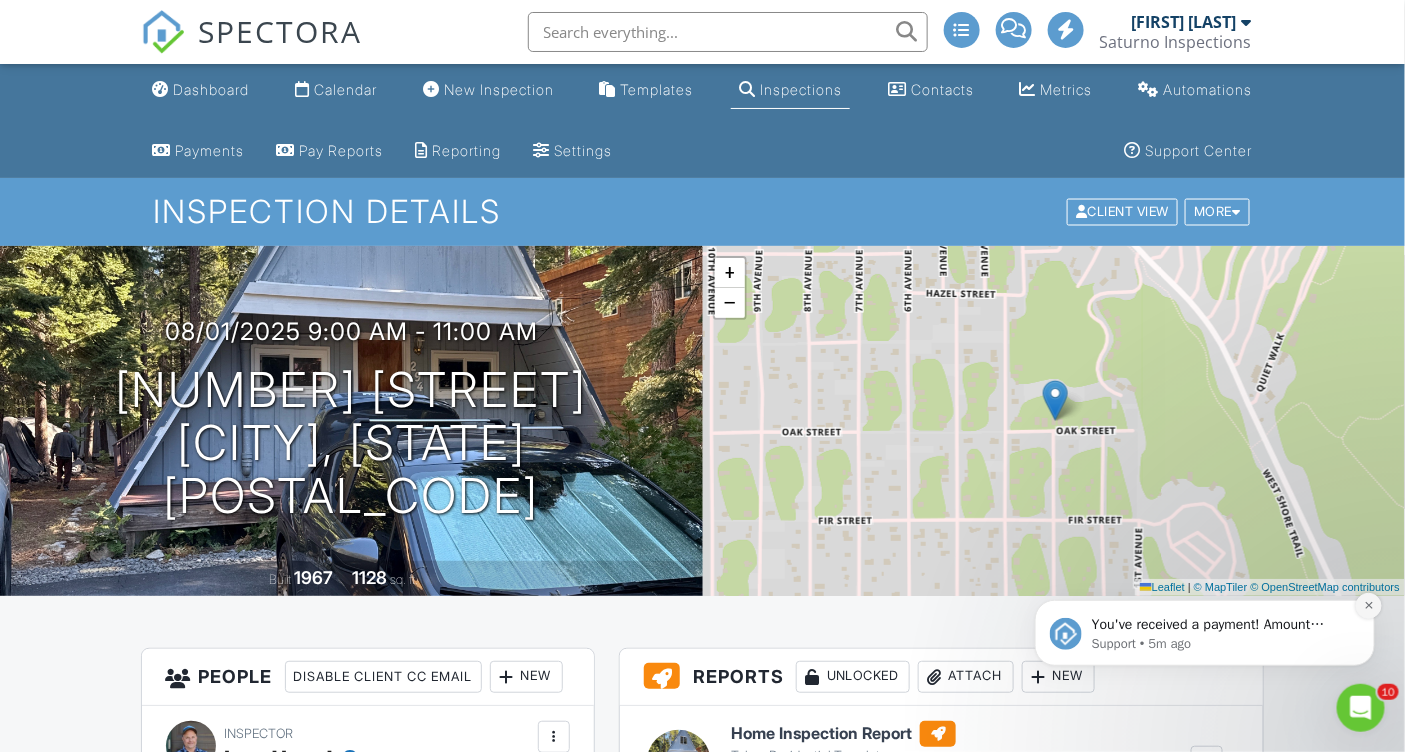 click 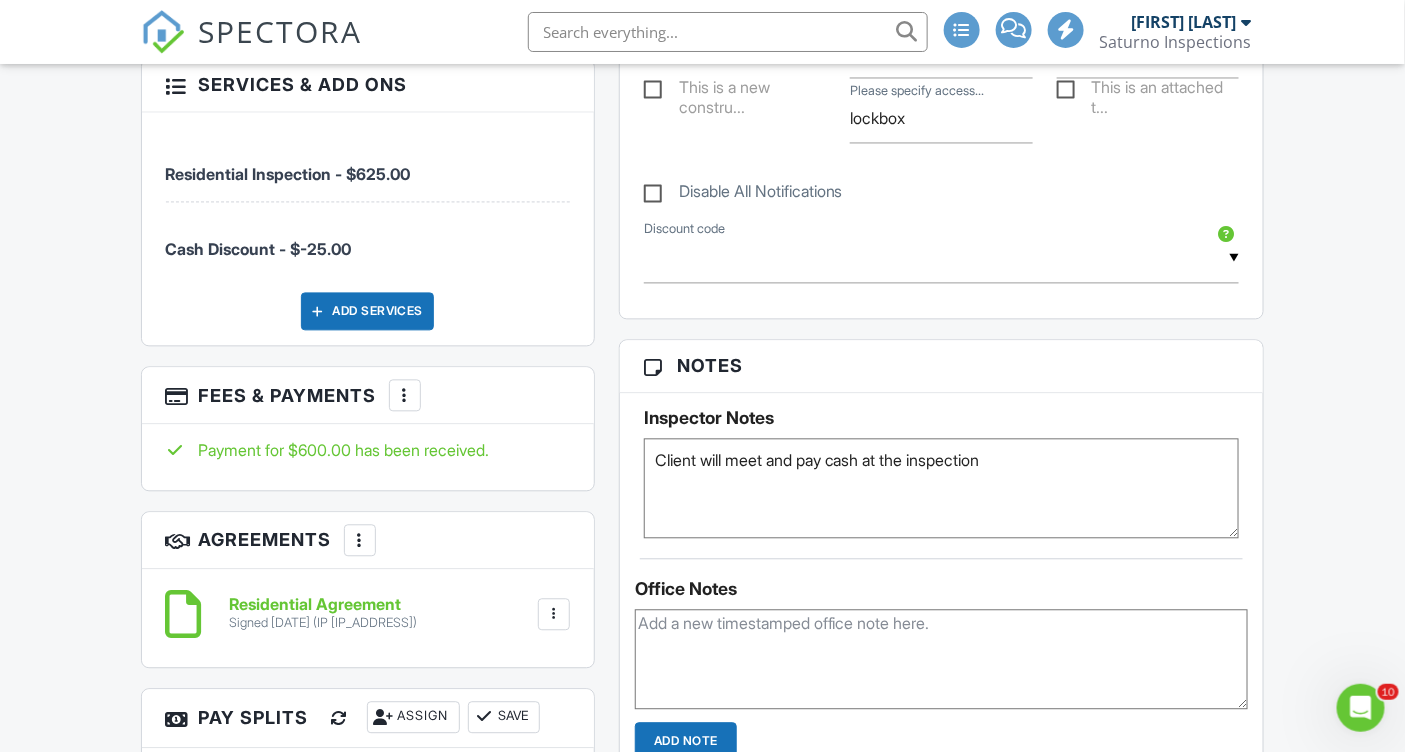 scroll, scrollTop: 0, scrollLeft: 0, axis: both 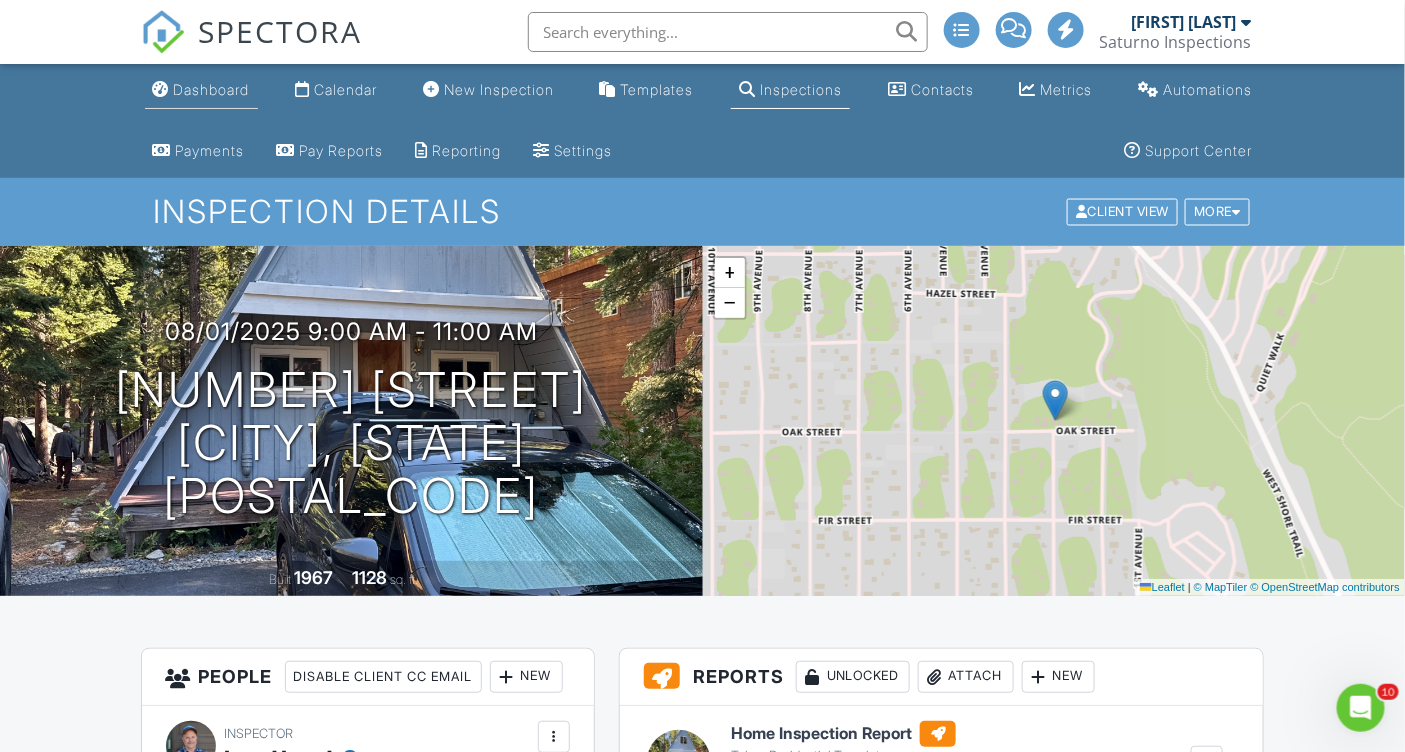 click on "Dashboard" at bounding box center (201, 90) 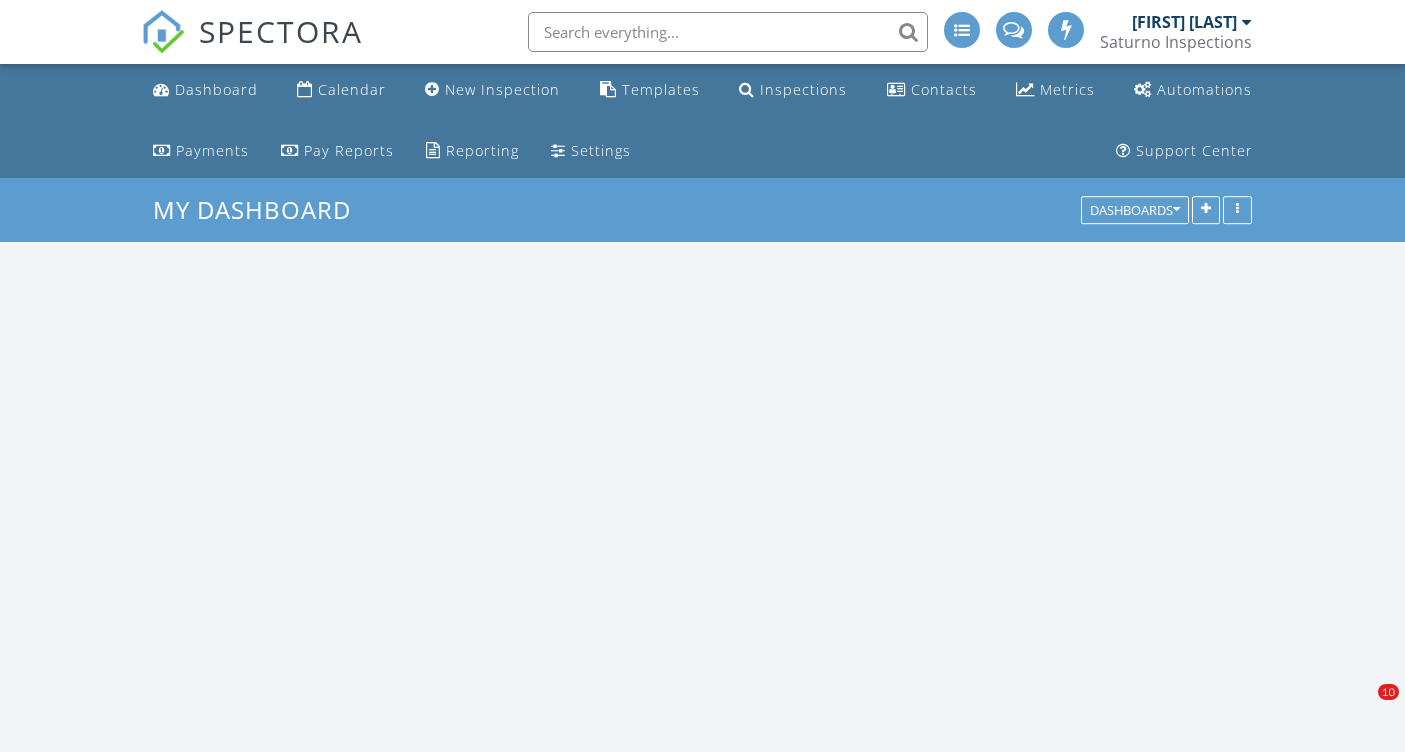 scroll, scrollTop: 0, scrollLeft: 0, axis: both 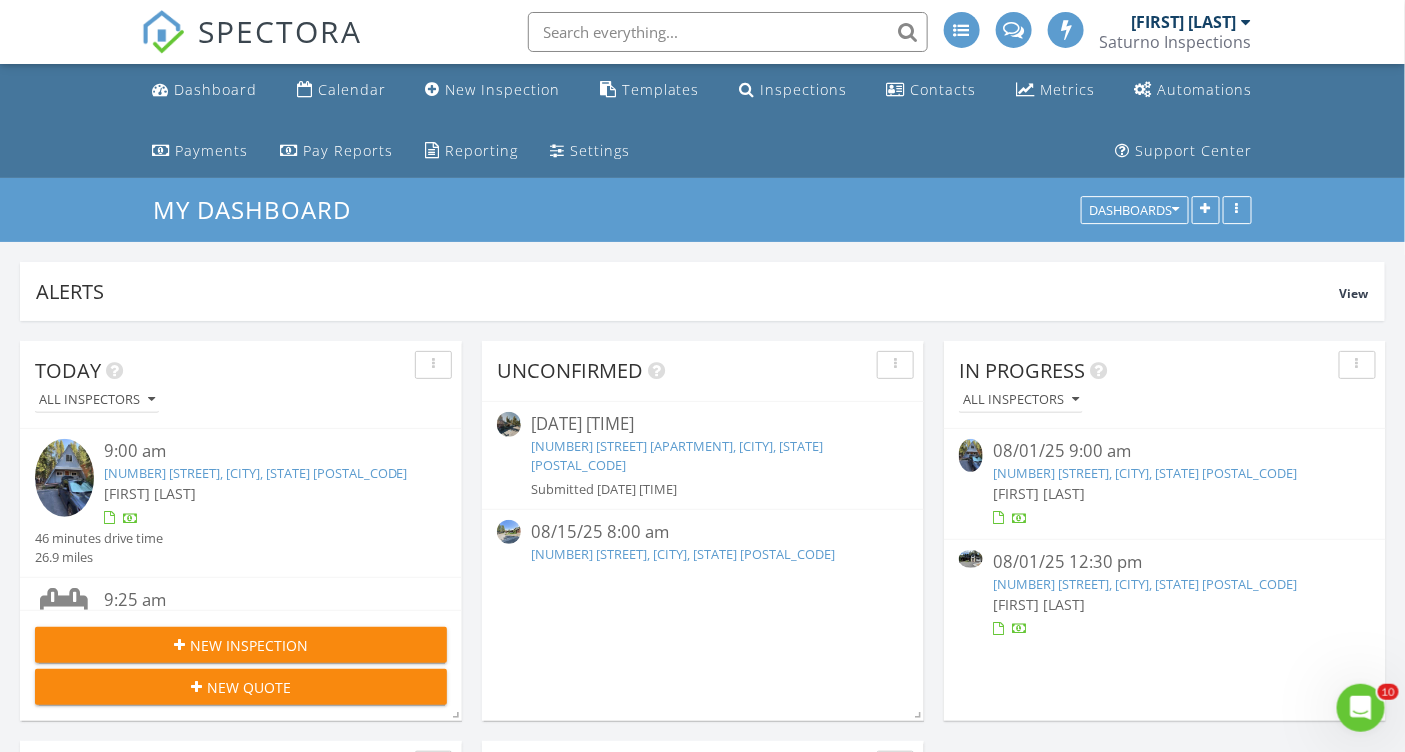 click on "[NUMBER] [STREET] [APARTMENT], [CITY], [STATE] [POSTAL_CODE]" at bounding box center [677, 455] 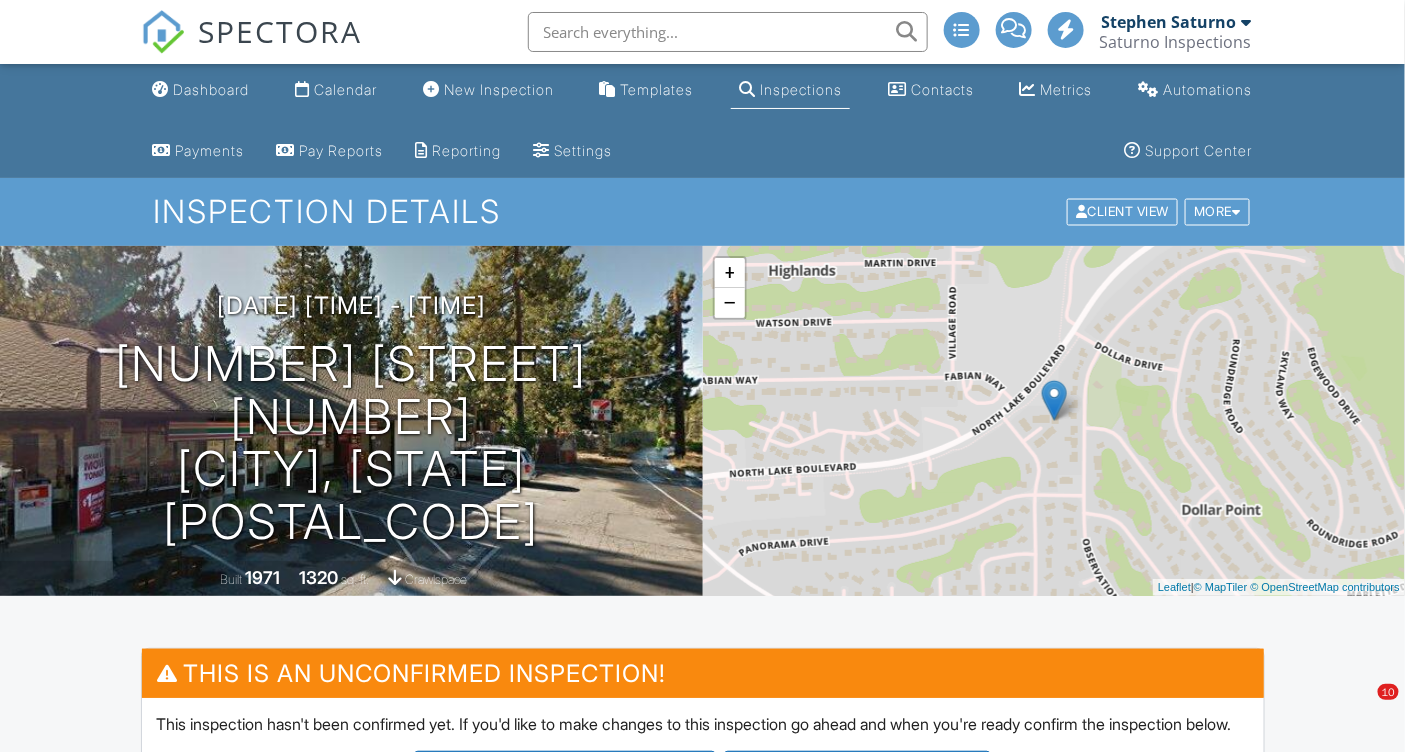 scroll, scrollTop: 0, scrollLeft: 0, axis: both 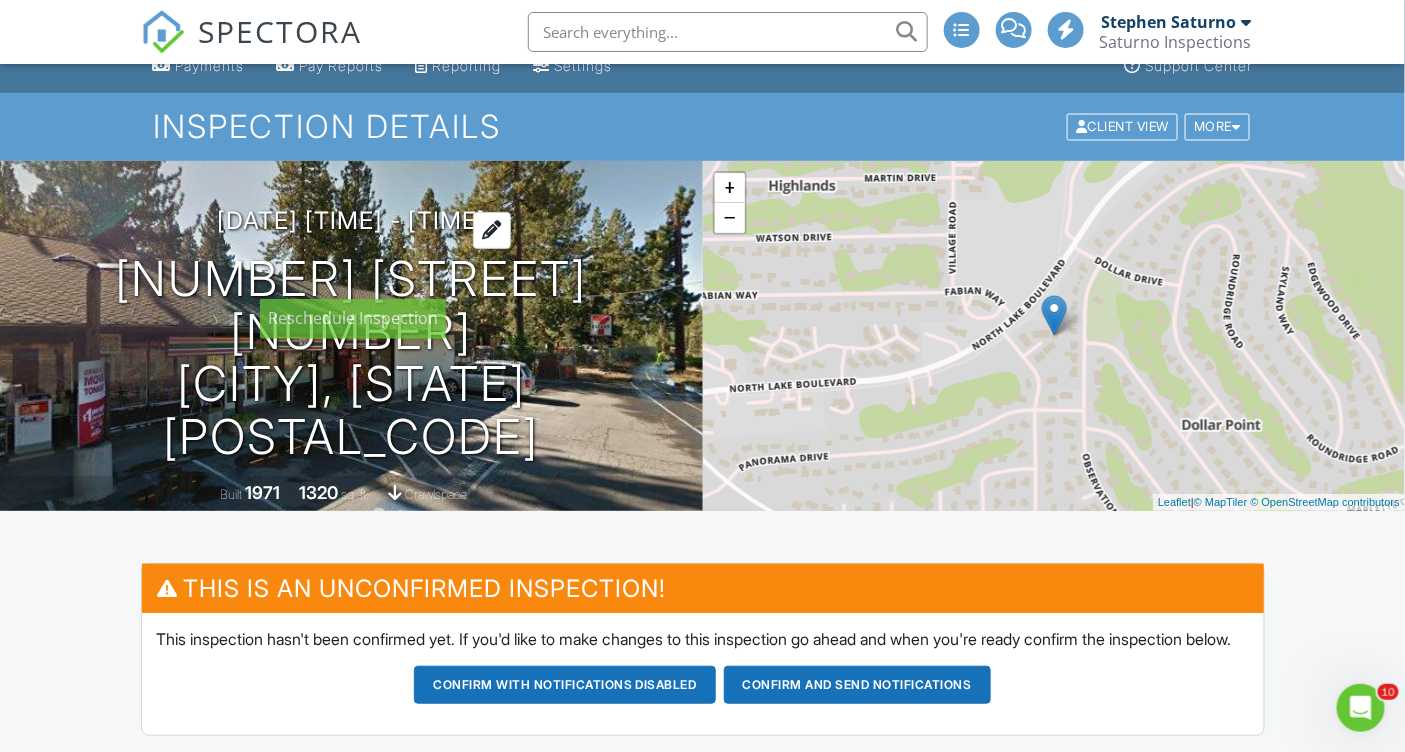 click on "08/14/2025 12:30 pm
- 2:30 pm" at bounding box center (351, 220) 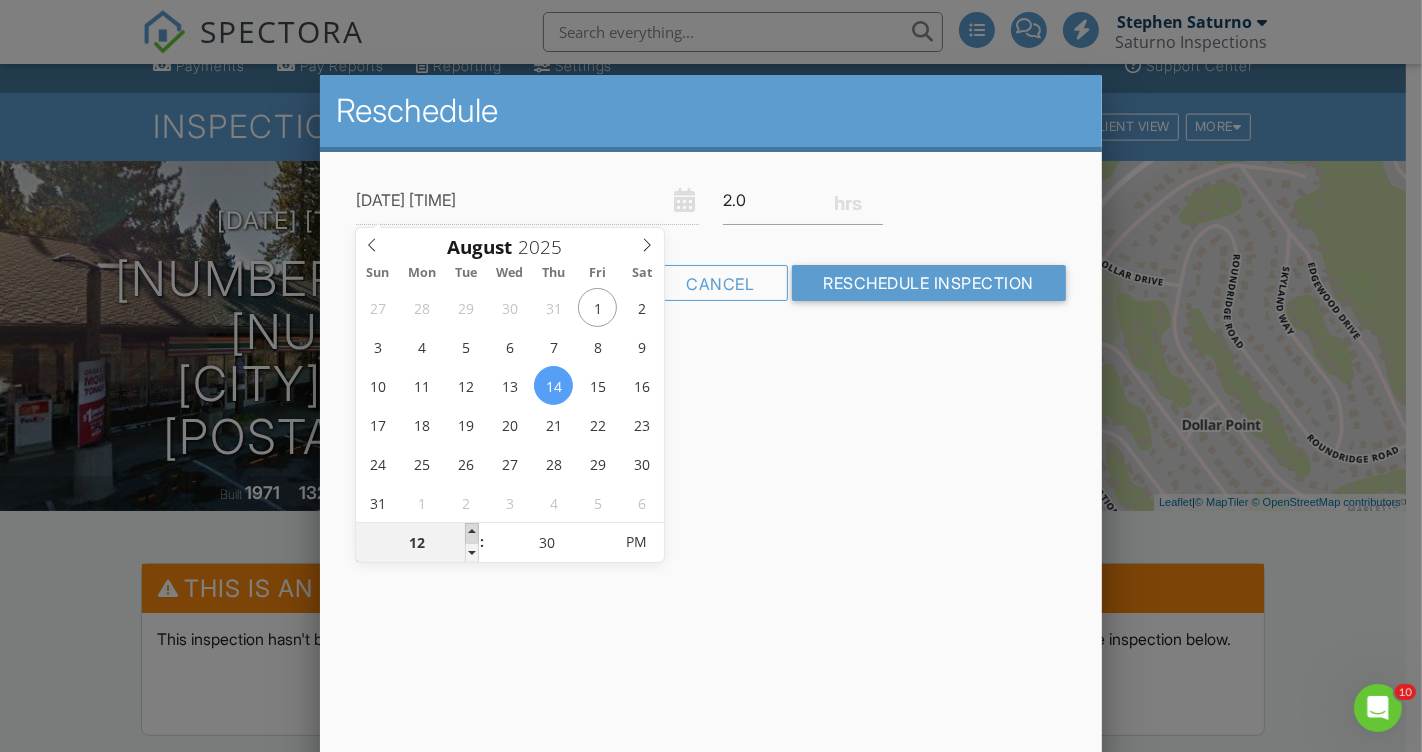 type on "08/14/2025 1:30 PM" 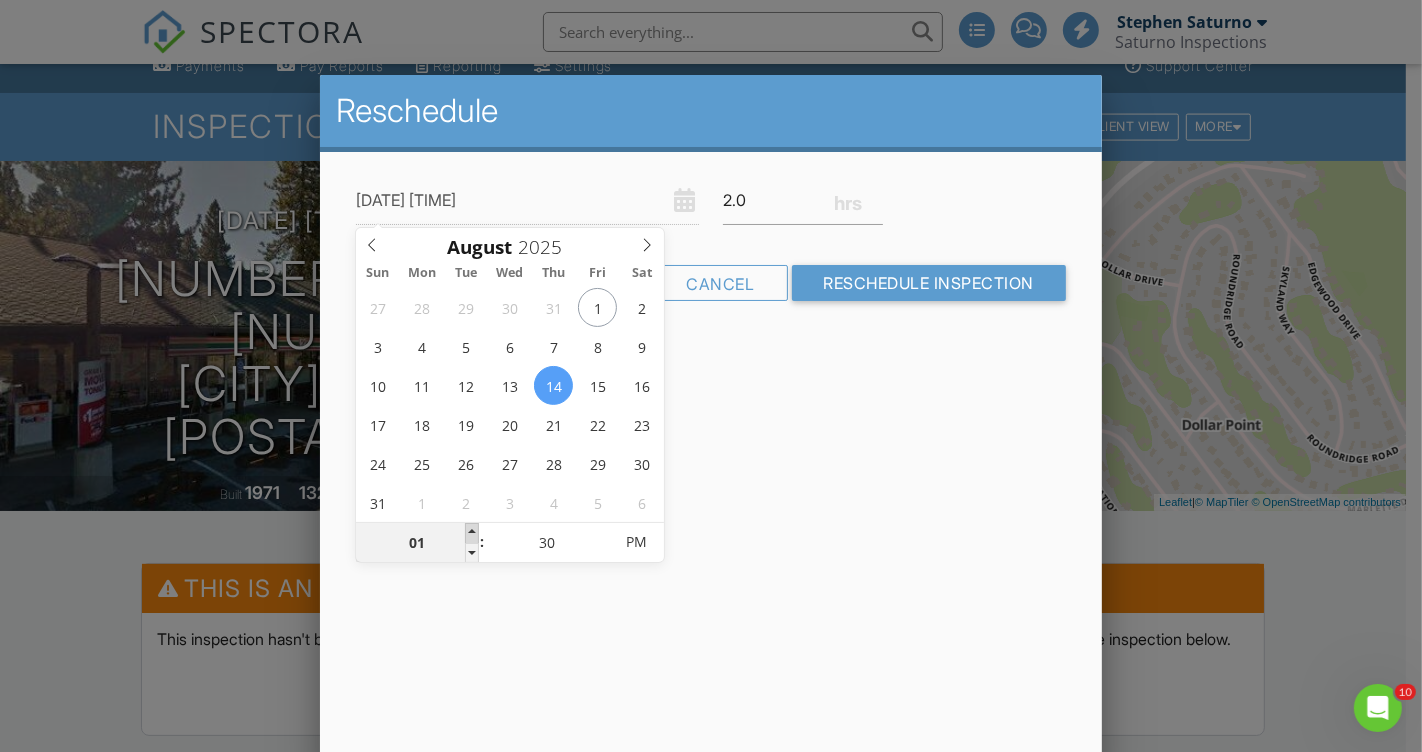 click at bounding box center [472, 533] 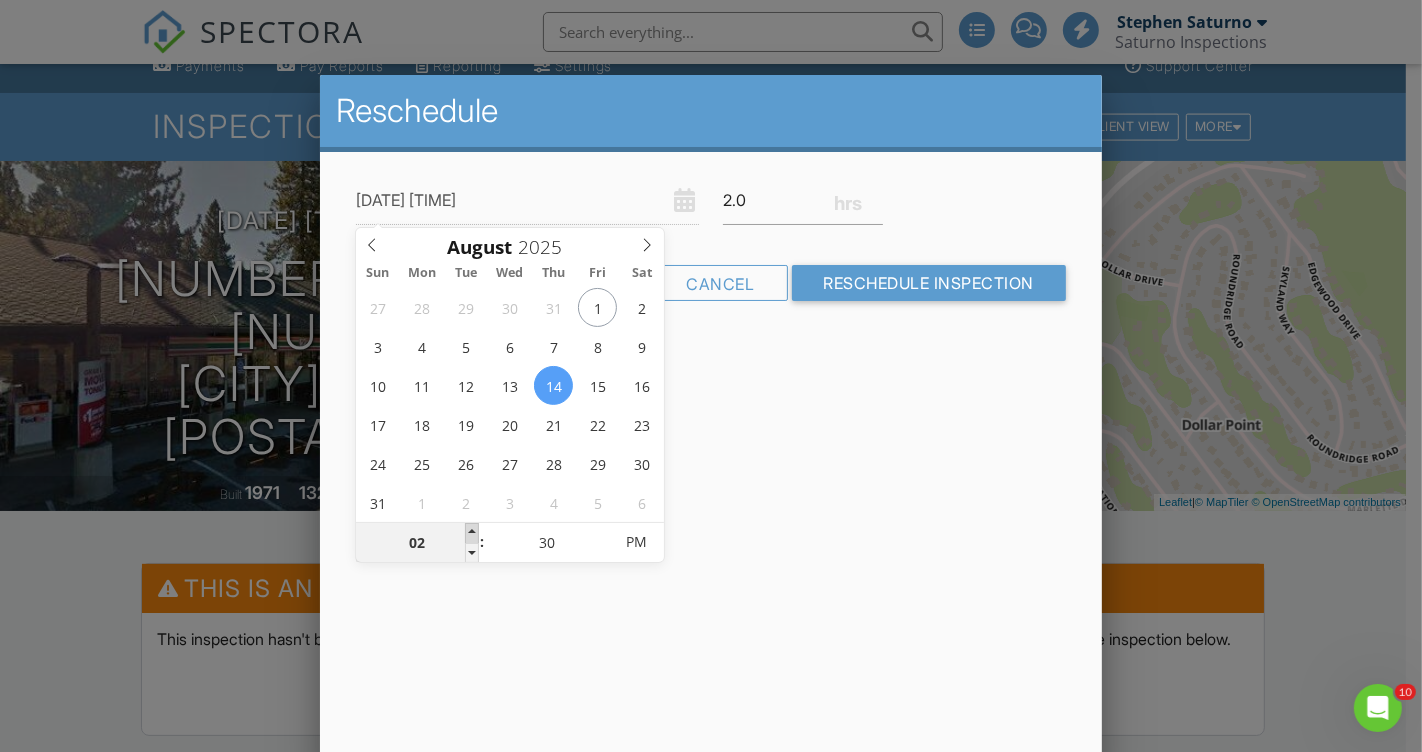 click at bounding box center [472, 533] 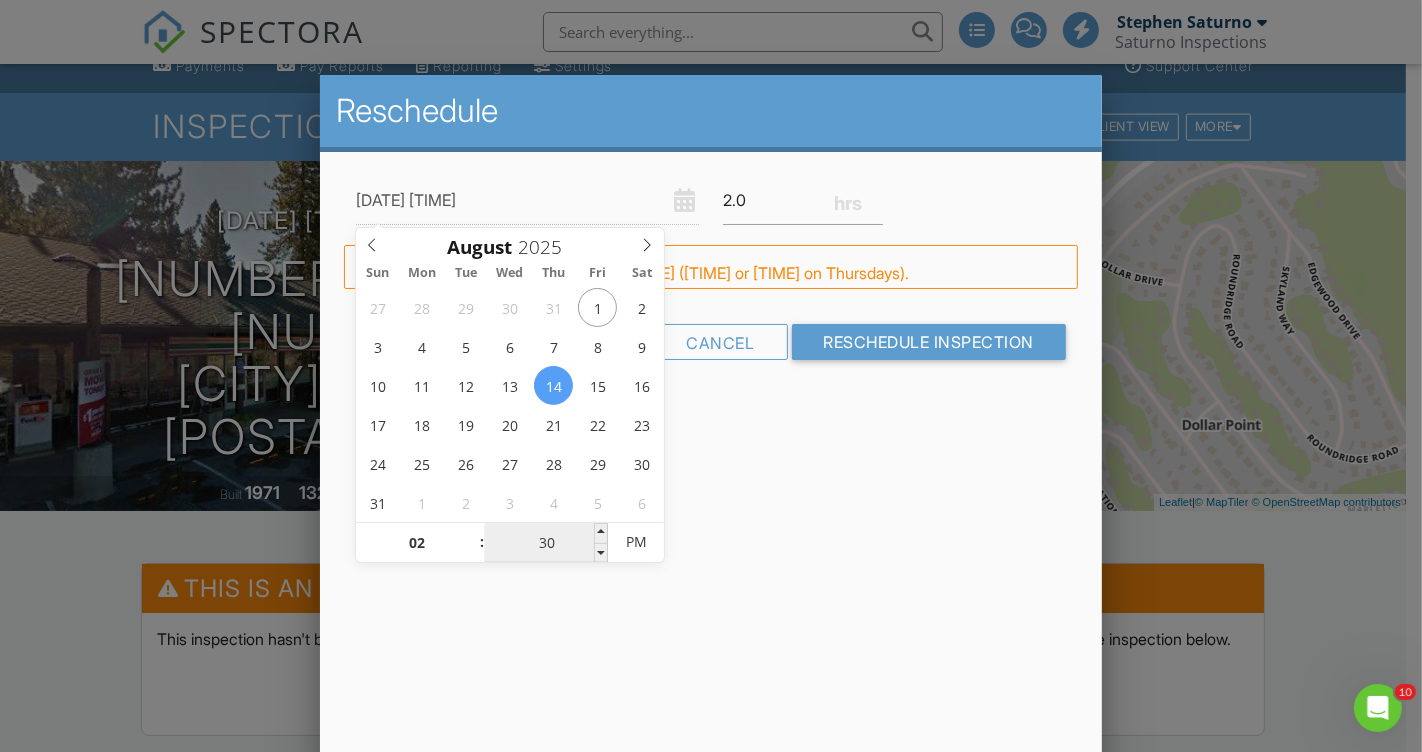 click on "30" at bounding box center (546, 543) 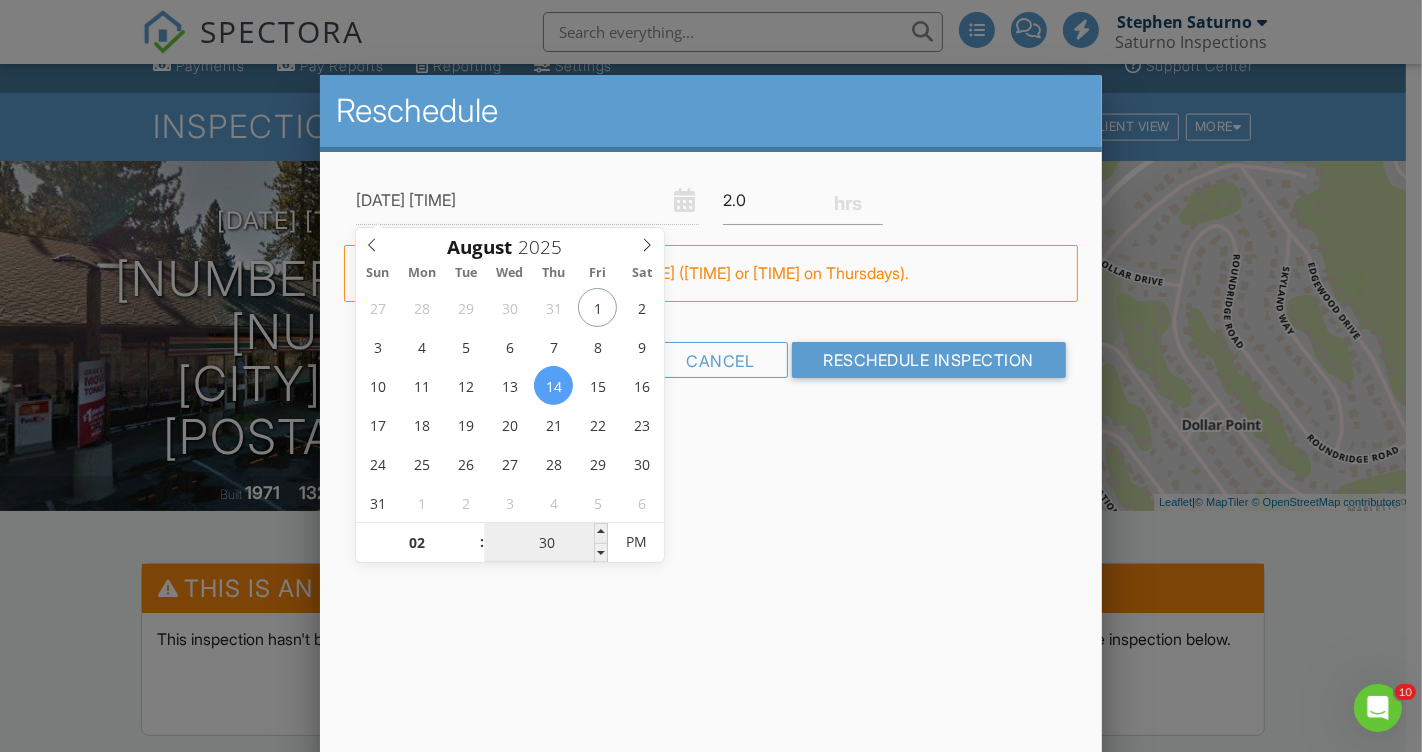 click on "30" at bounding box center [546, 543] 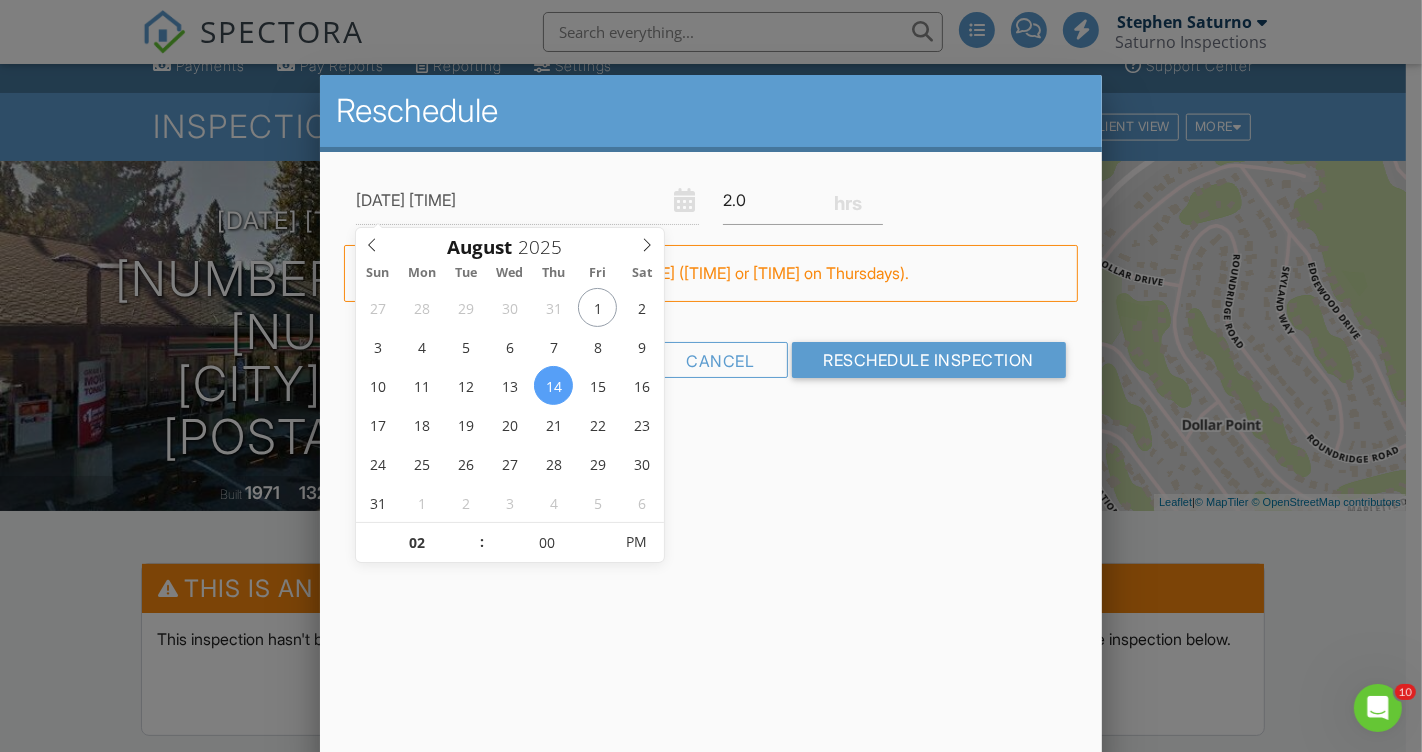 click on "Reschedule
08/14/2025 2:00 PM
2.0
Warning: this date/time is in the past.
FYI: This is not a regular time slot for Rusty Baldridge (12:30 PM or 09:00 AM on Thursdays).
Cancel
Reschedule Inspection" at bounding box center (711, 425) 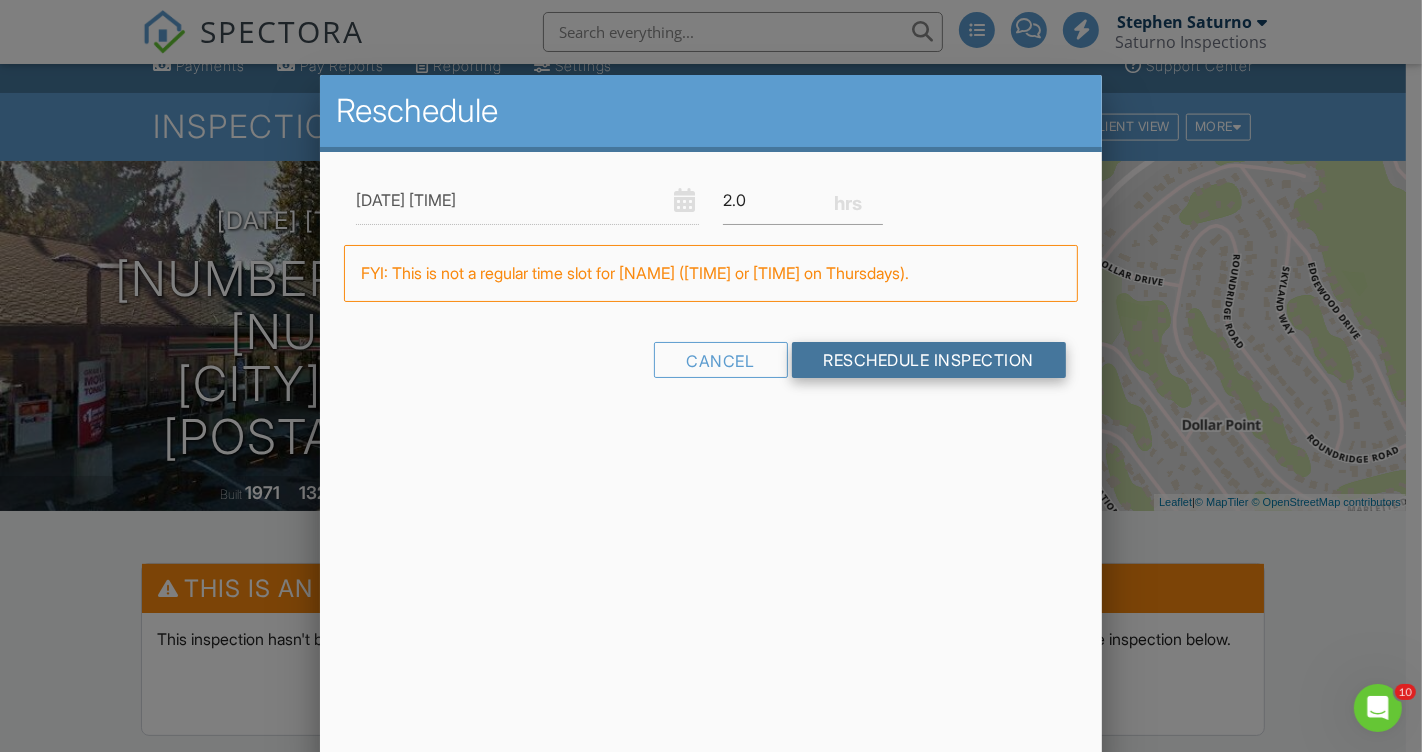 click on "Reschedule Inspection" at bounding box center [929, 360] 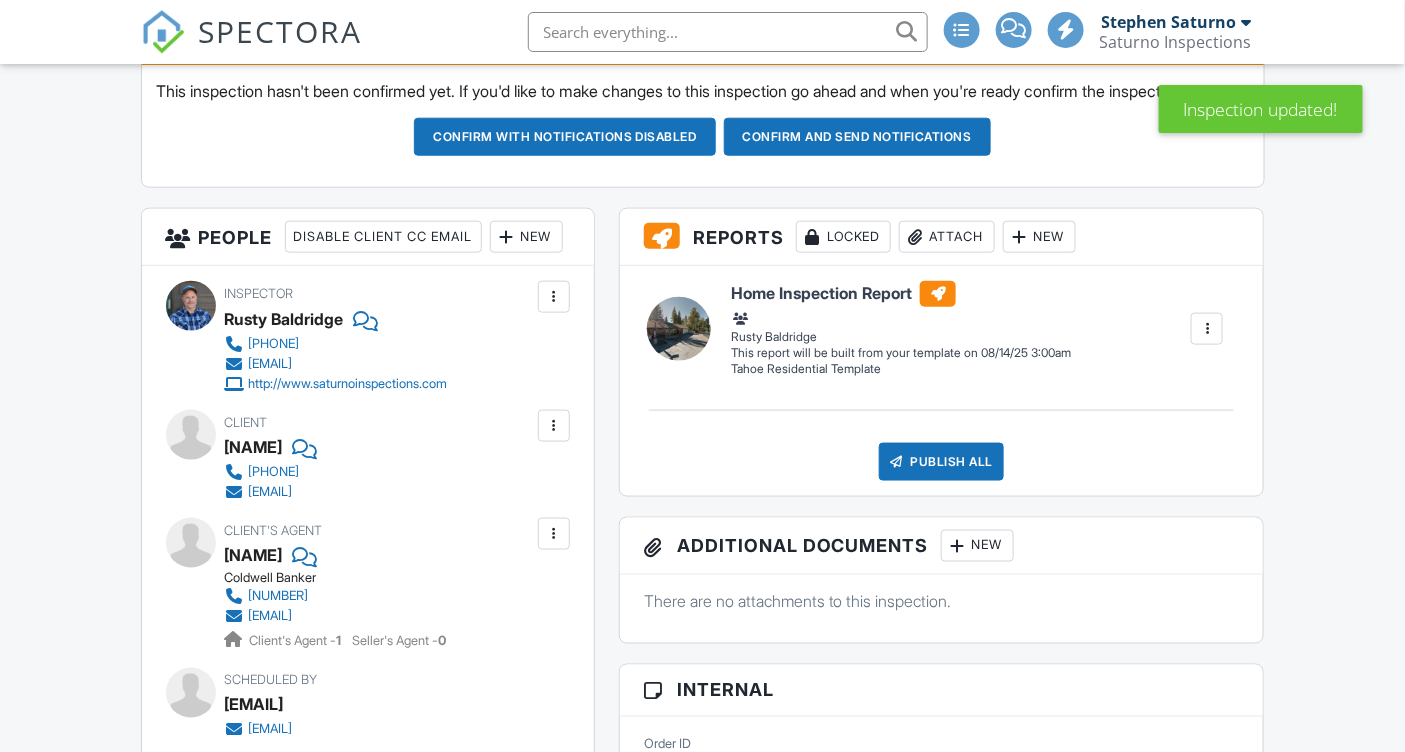 scroll, scrollTop: 1097, scrollLeft: 0, axis: vertical 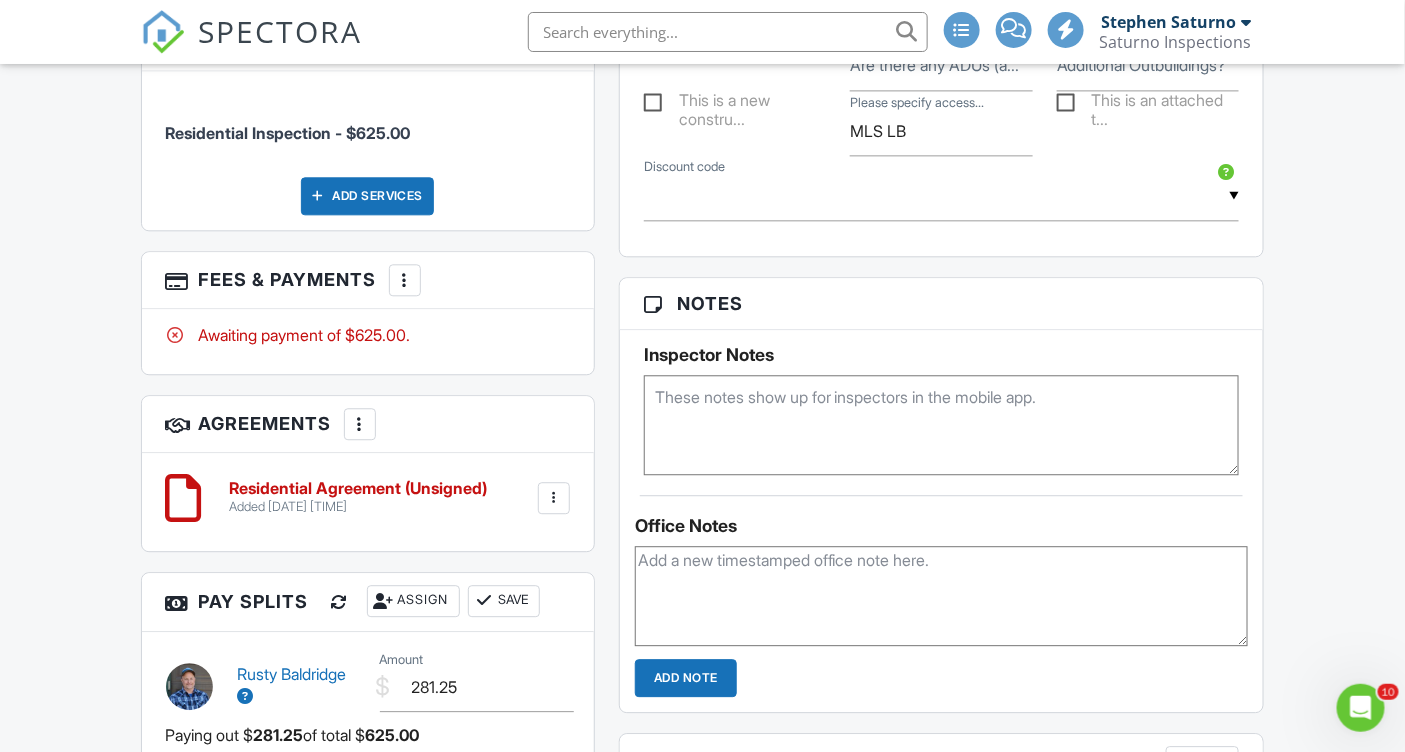 click at bounding box center [405, 280] 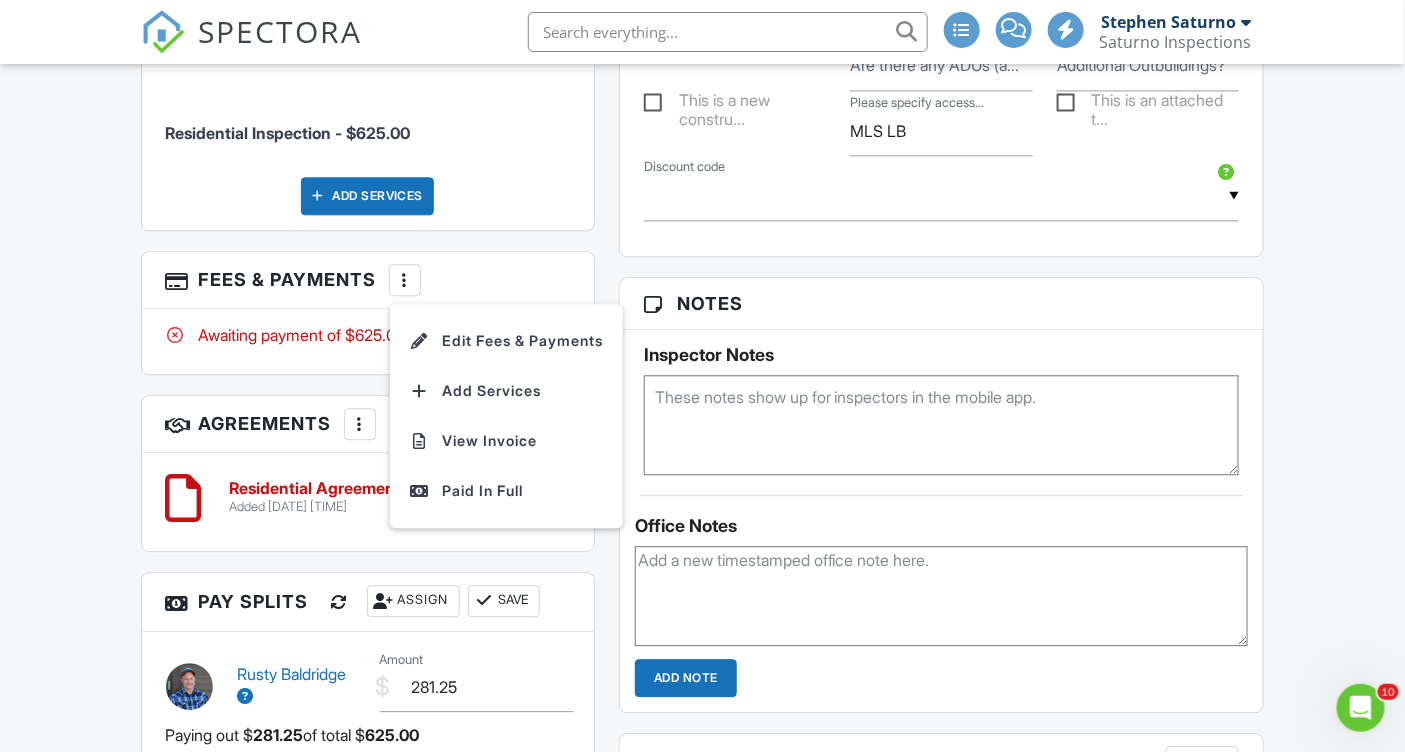 click at bounding box center [405, 280] 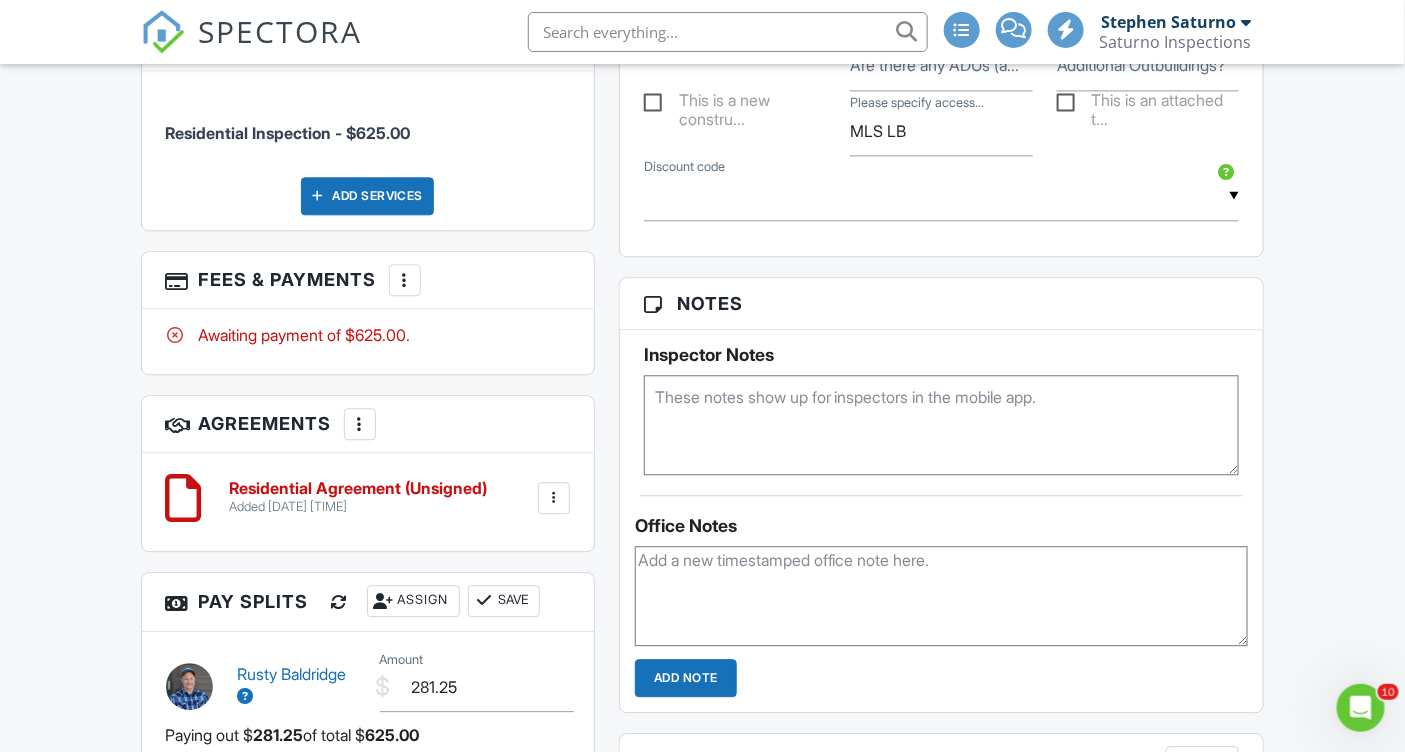 click on "Add Services" at bounding box center (367, 196) 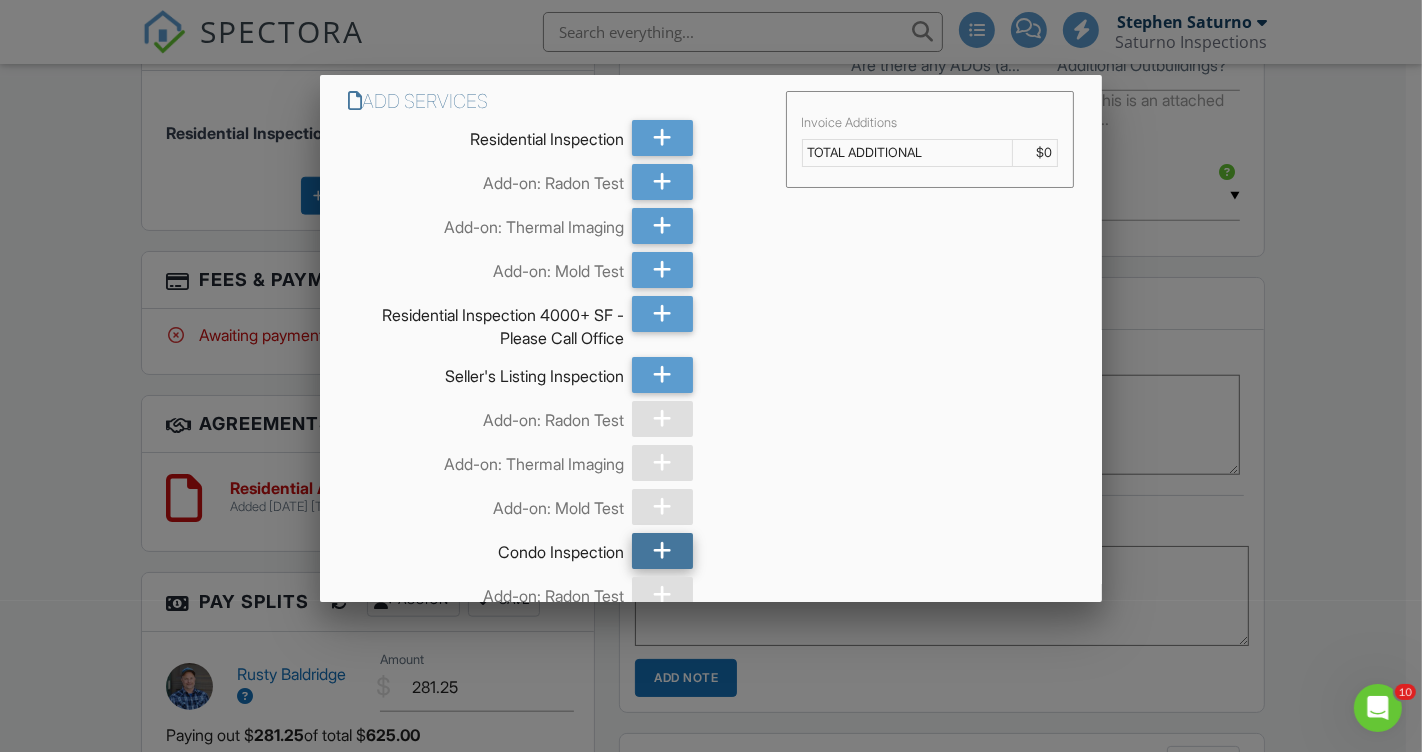 click at bounding box center (662, 551) 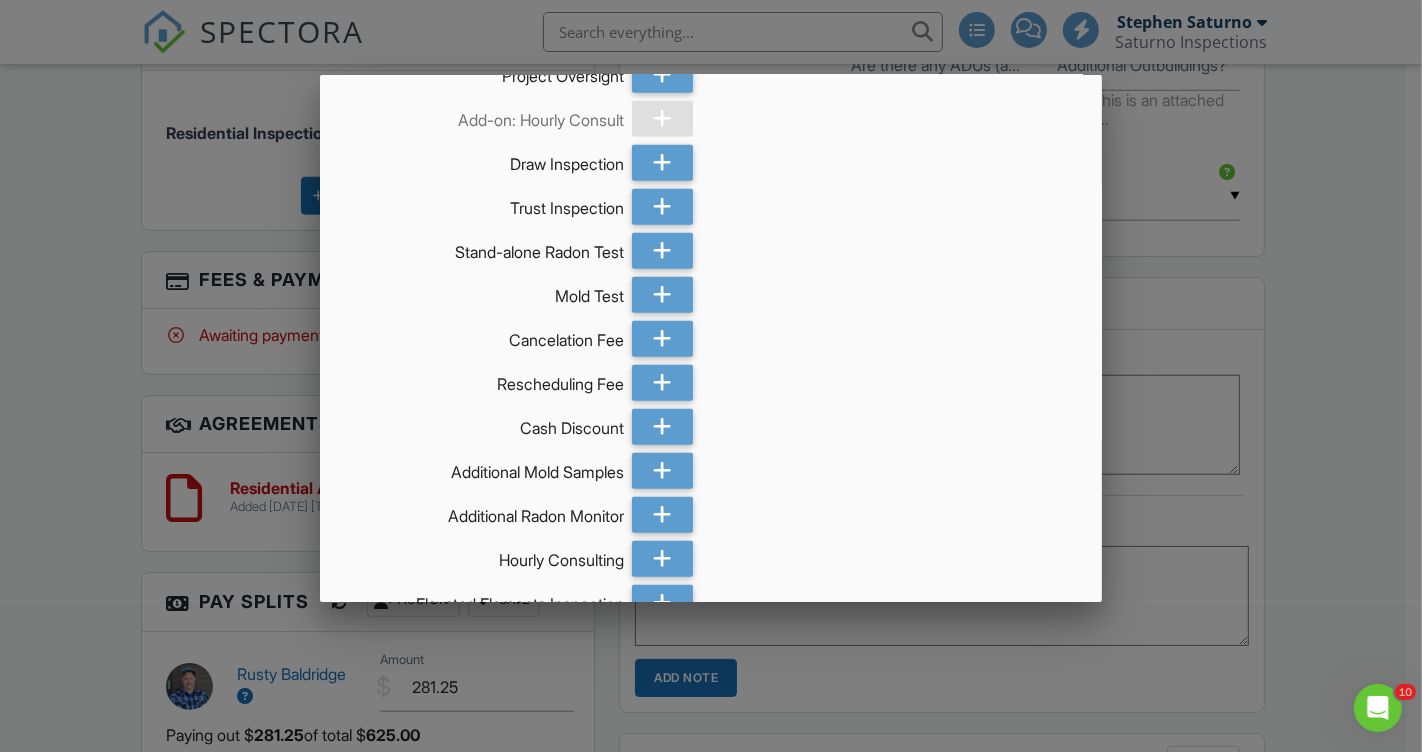 scroll, scrollTop: 1055, scrollLeft: 0, axis: vertical 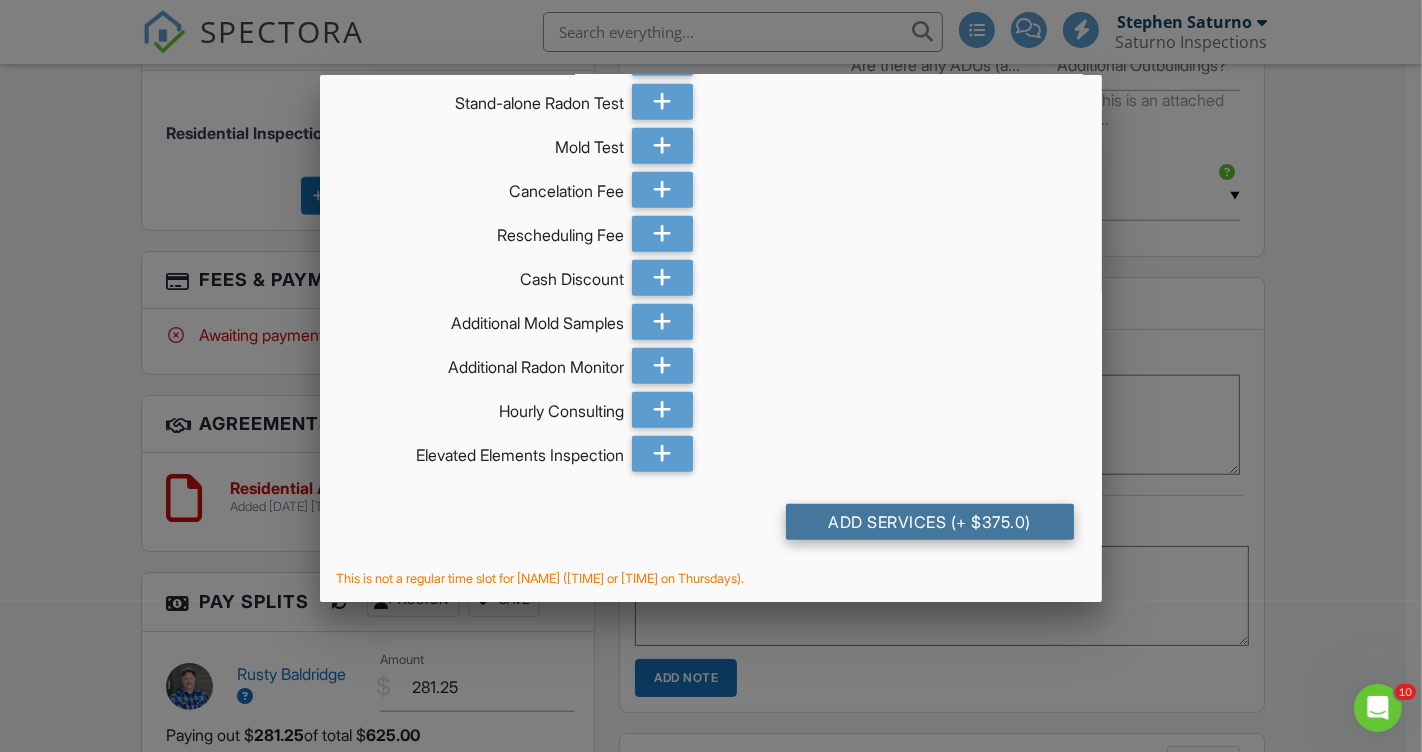 click on "Add Services
(+ $375.0)" at bounding box center (930, 522) 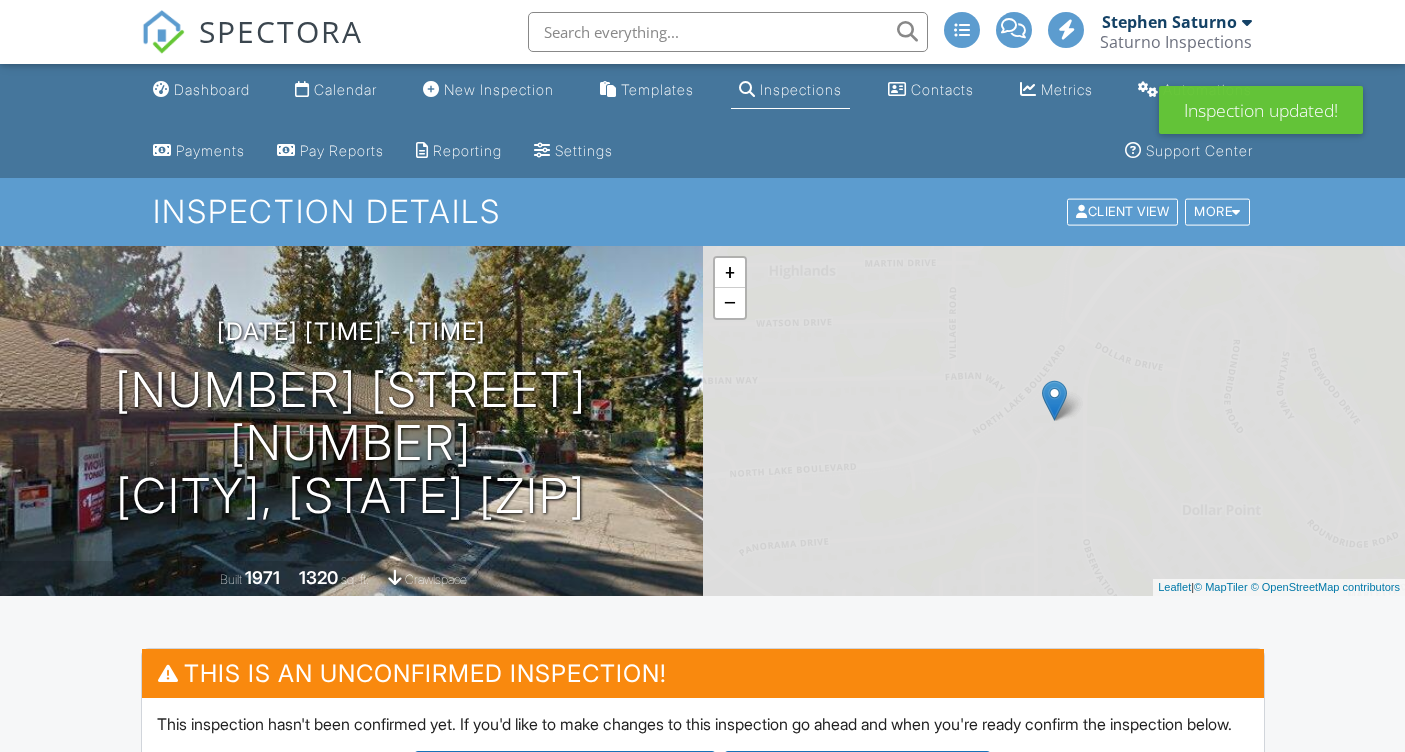 scroll, scrollTop: 0, scrollLeft: 0, axis: both 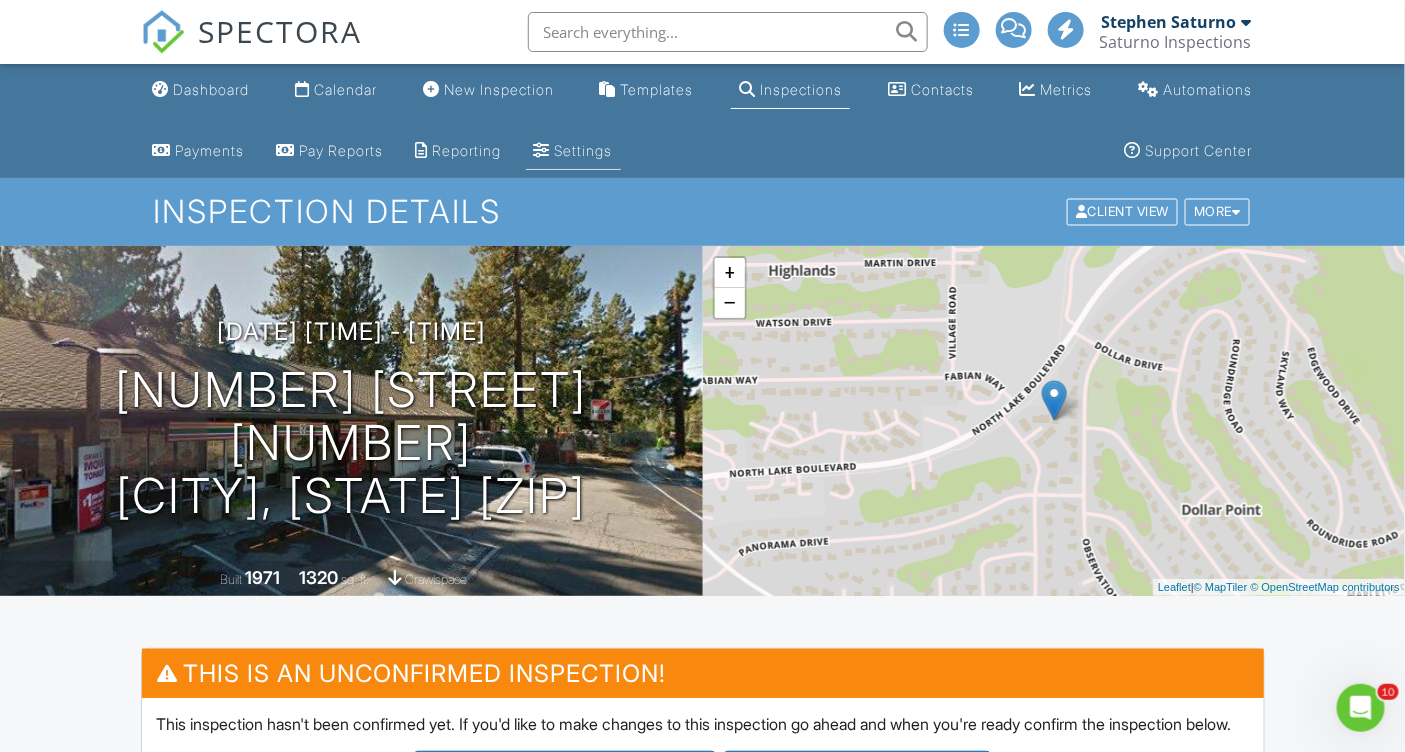 click on "Settings" at bounding box center (584, 150) 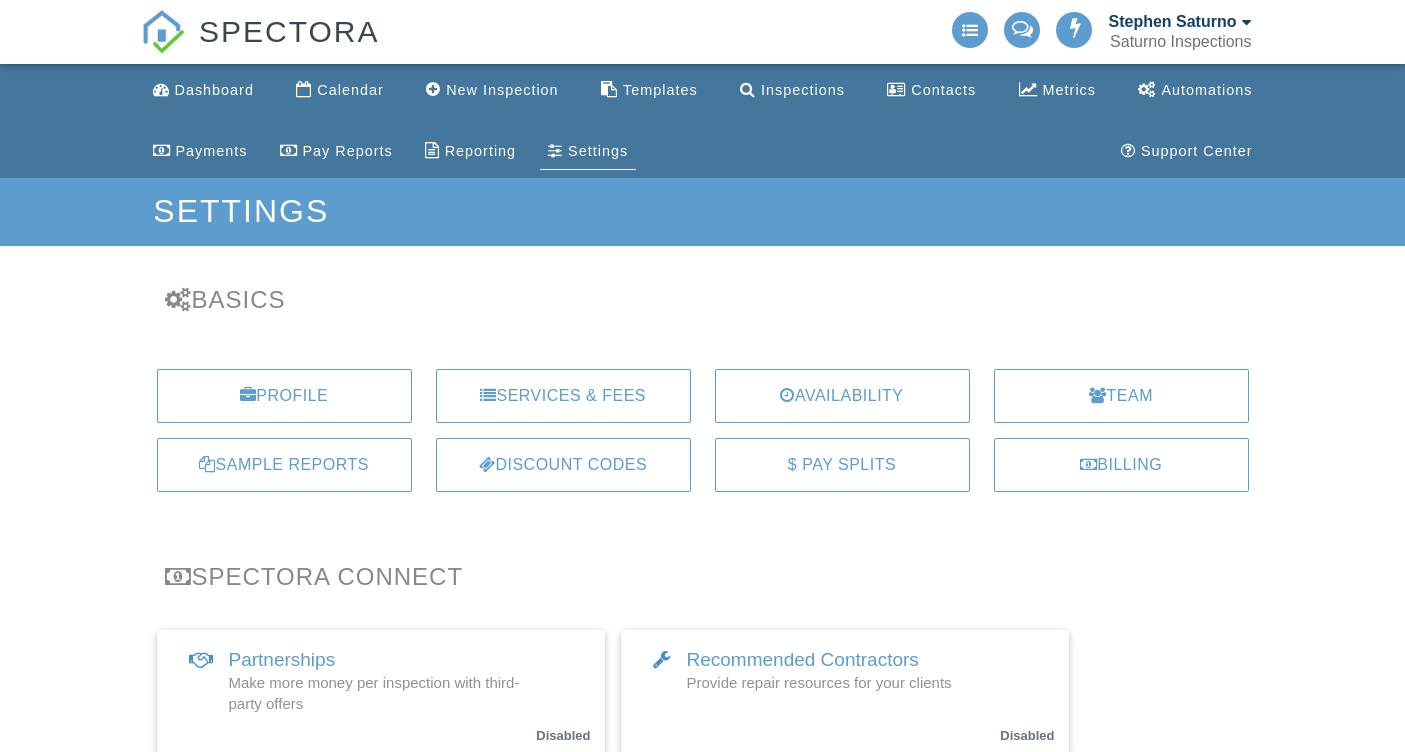 scroll, scrollTop: 0, scrollLeft: 0, axis: both 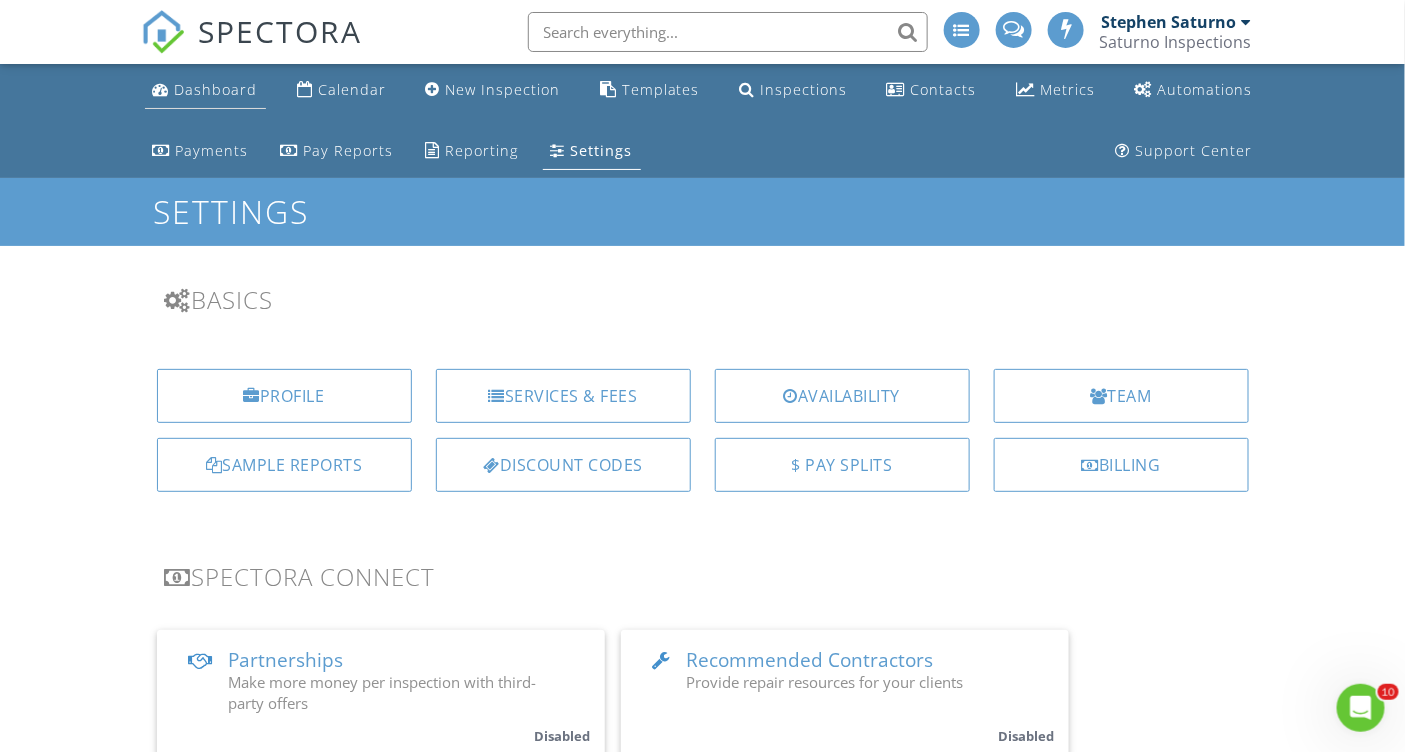 click on "Dashboard" at bounding box center [216, 89] 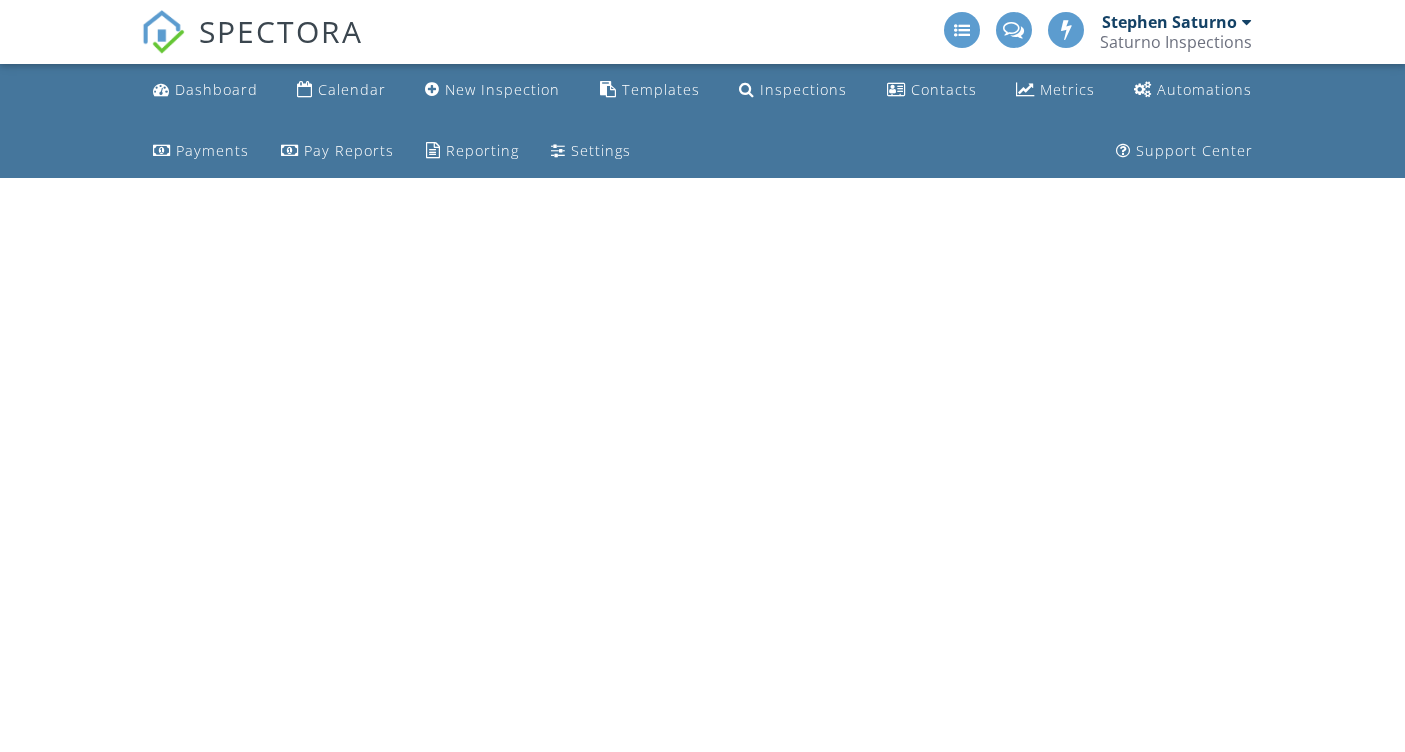 scroll, scrollTop: 0, scrollLeft: 0, axis: both 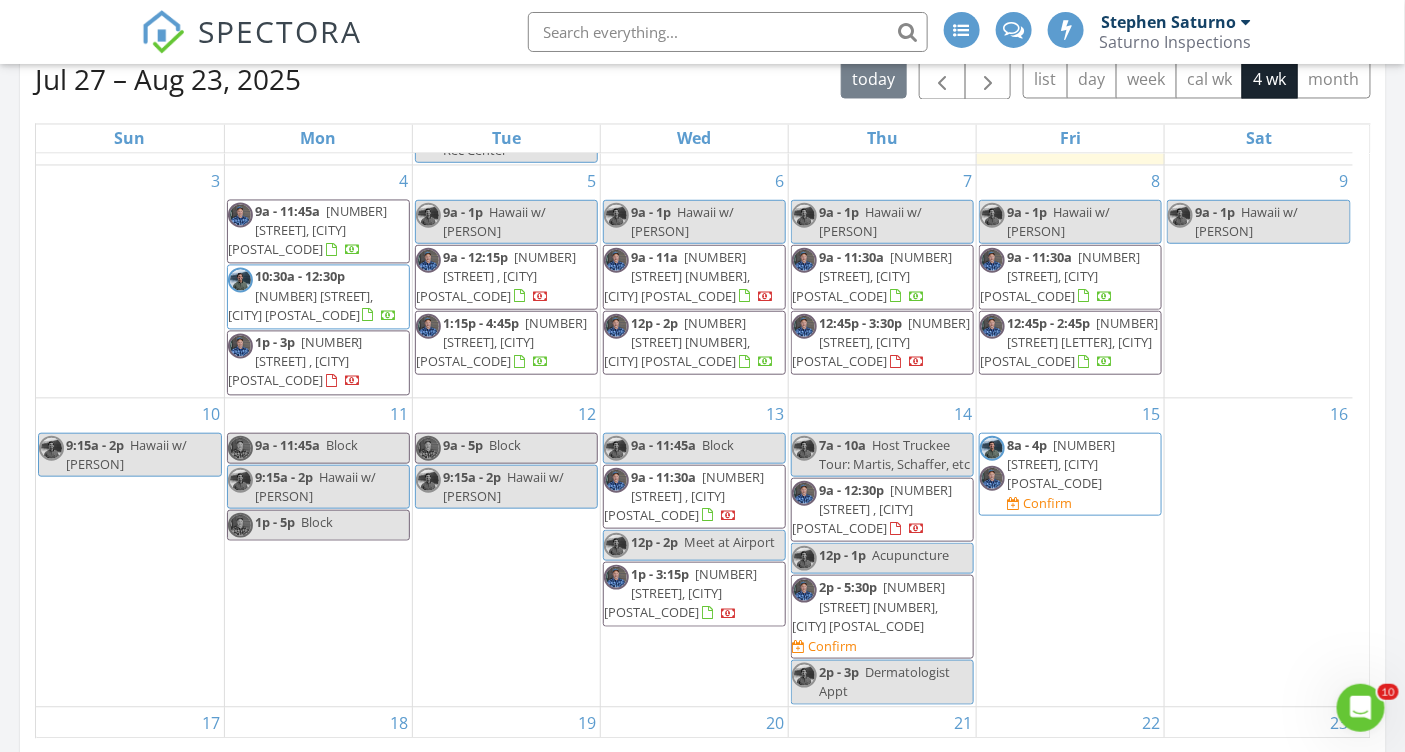 click on "[NUMBER] [STREET] [NUMBER], [CITY] [POSTAL_CODE]" at bounding box center (868, 606) 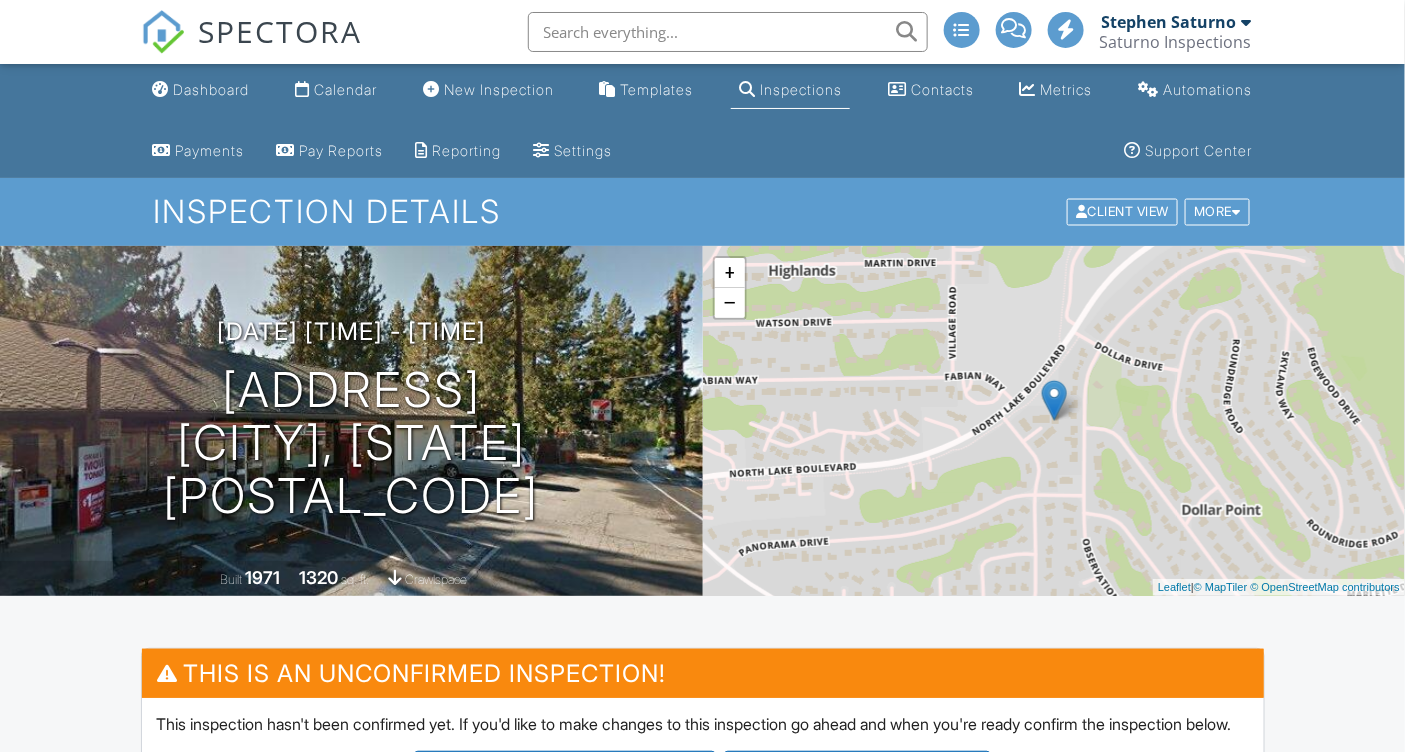 scroll, scrollTop: 692, scrollLeft: 0, axis: vertical 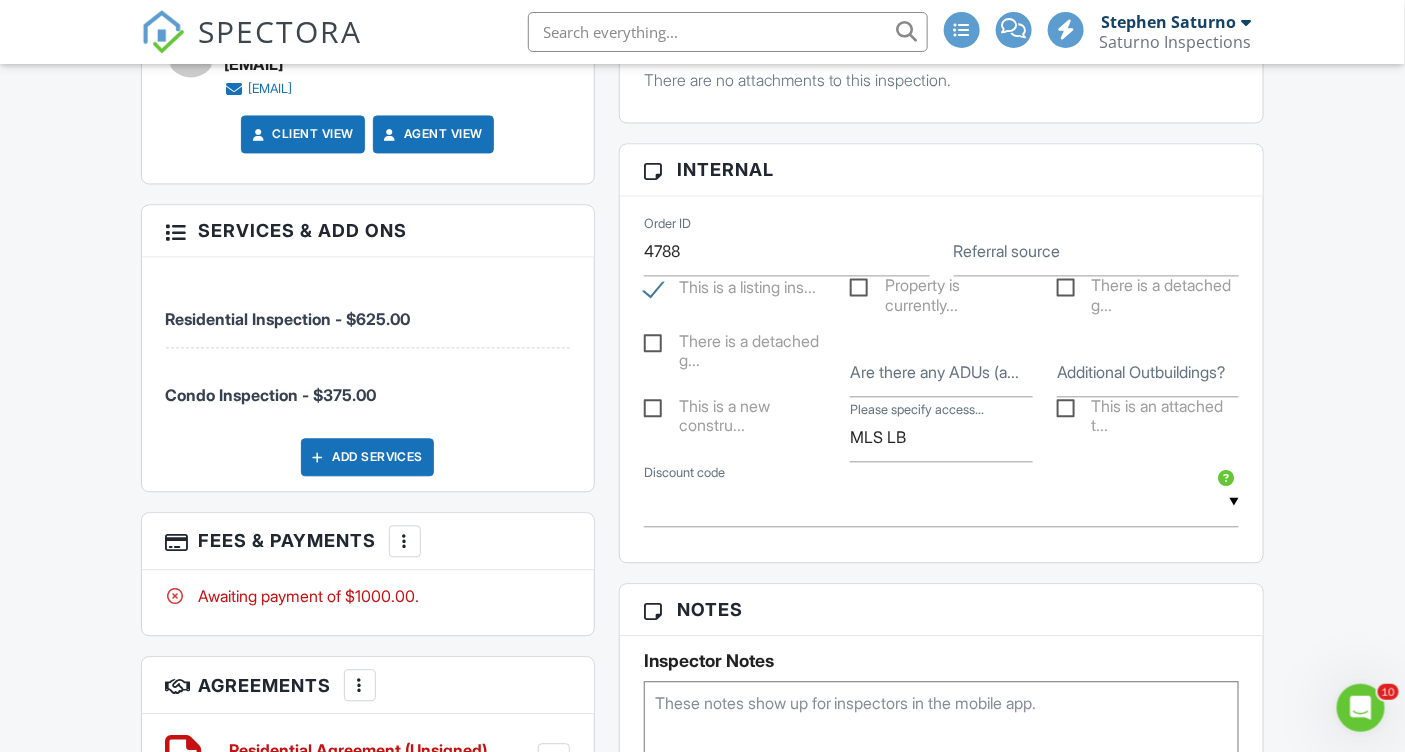 click at bounding box center (405, 541) 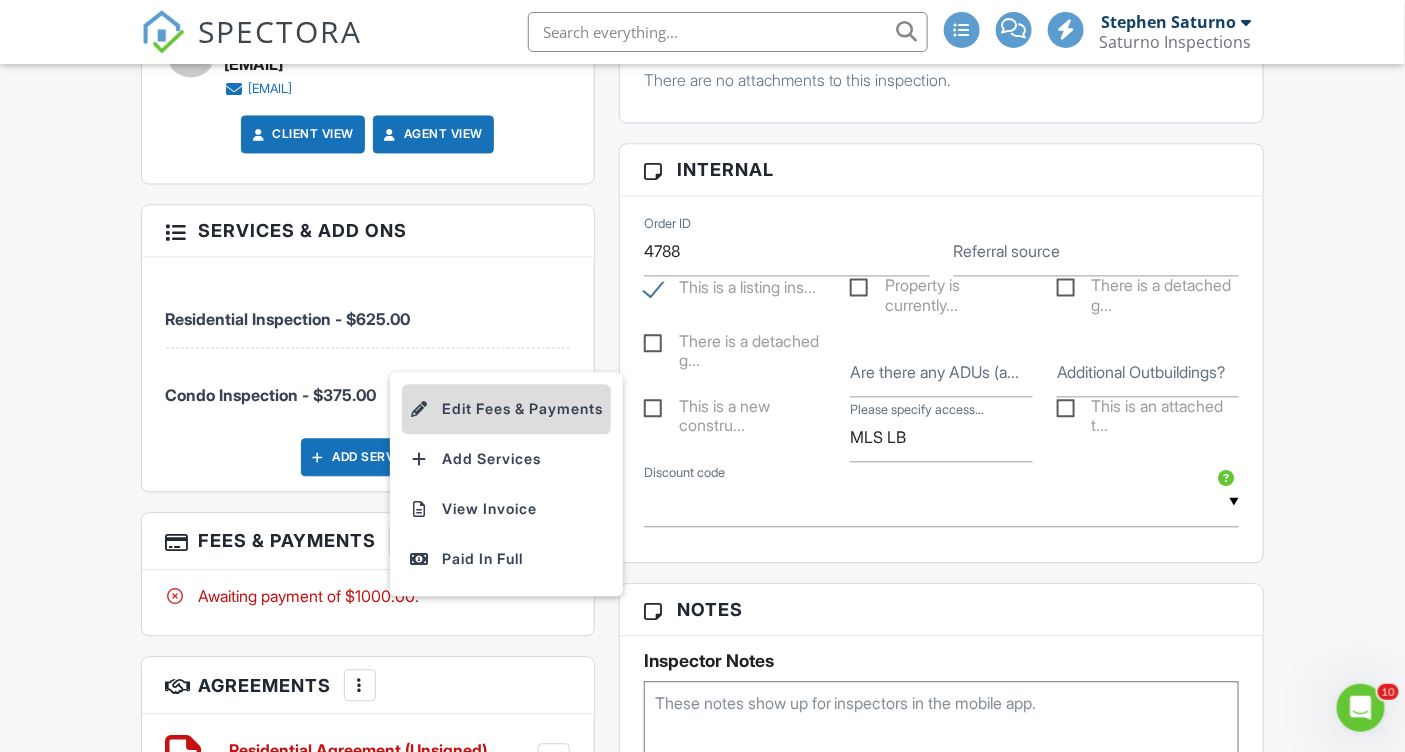 click on "Edit Fees & Payments" at bounding box center (506, 409) 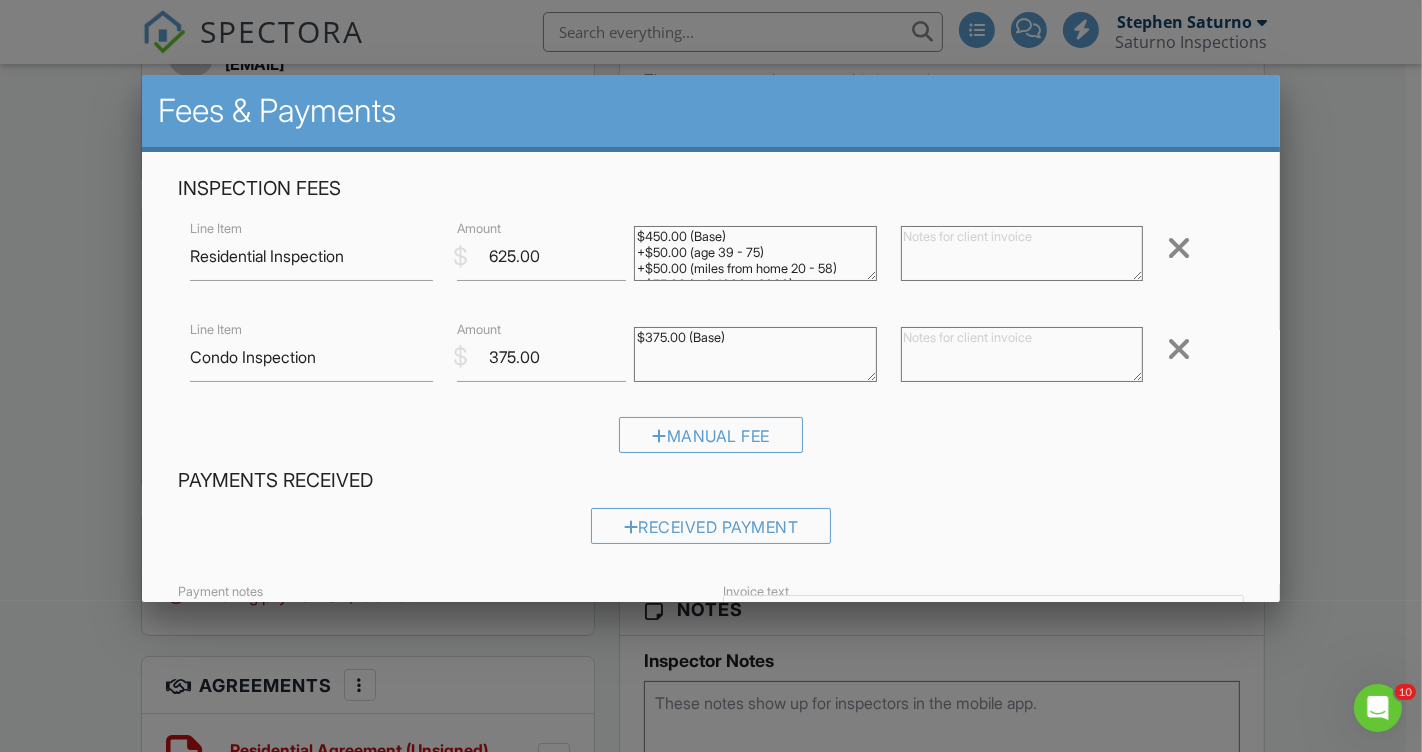 click at bounding box center [1179, 349] 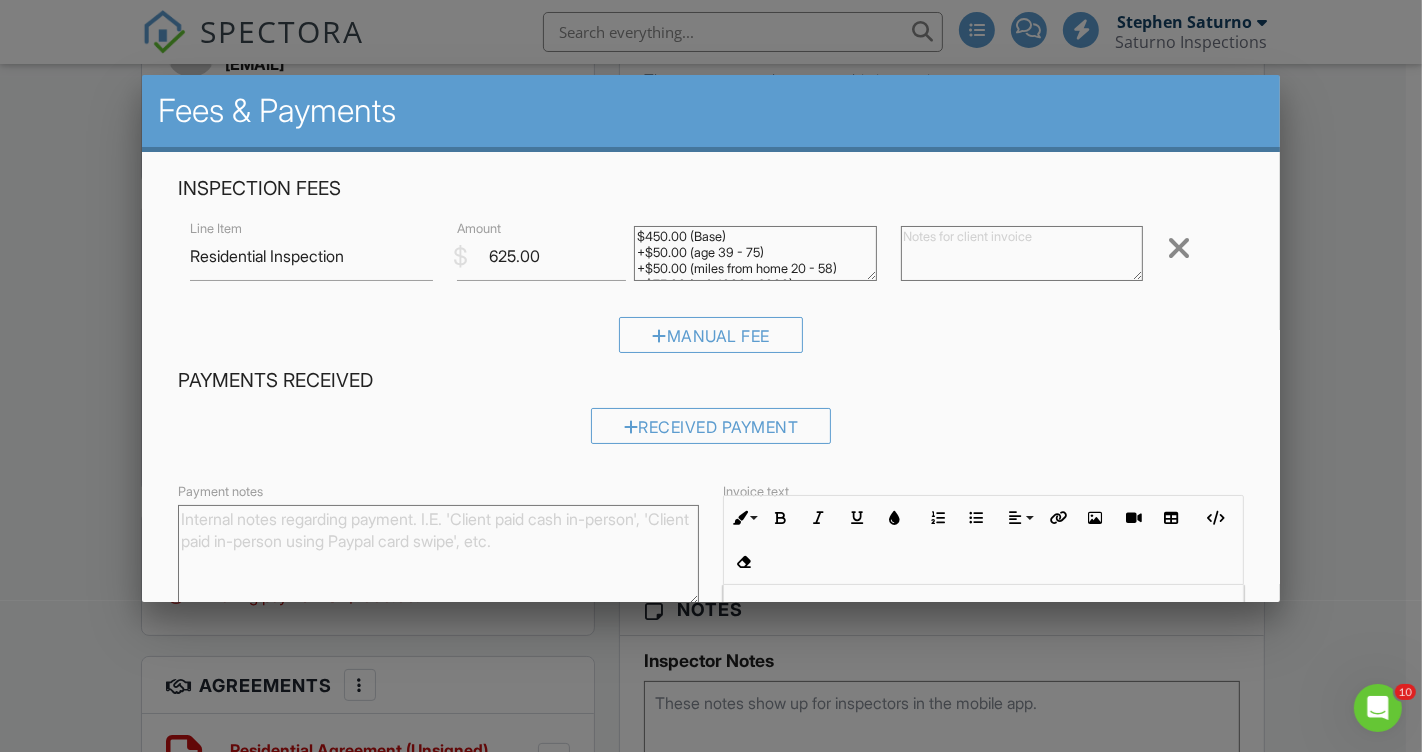 scroll, scrollTop: 227, scrollLeft: 0, axis: vertical 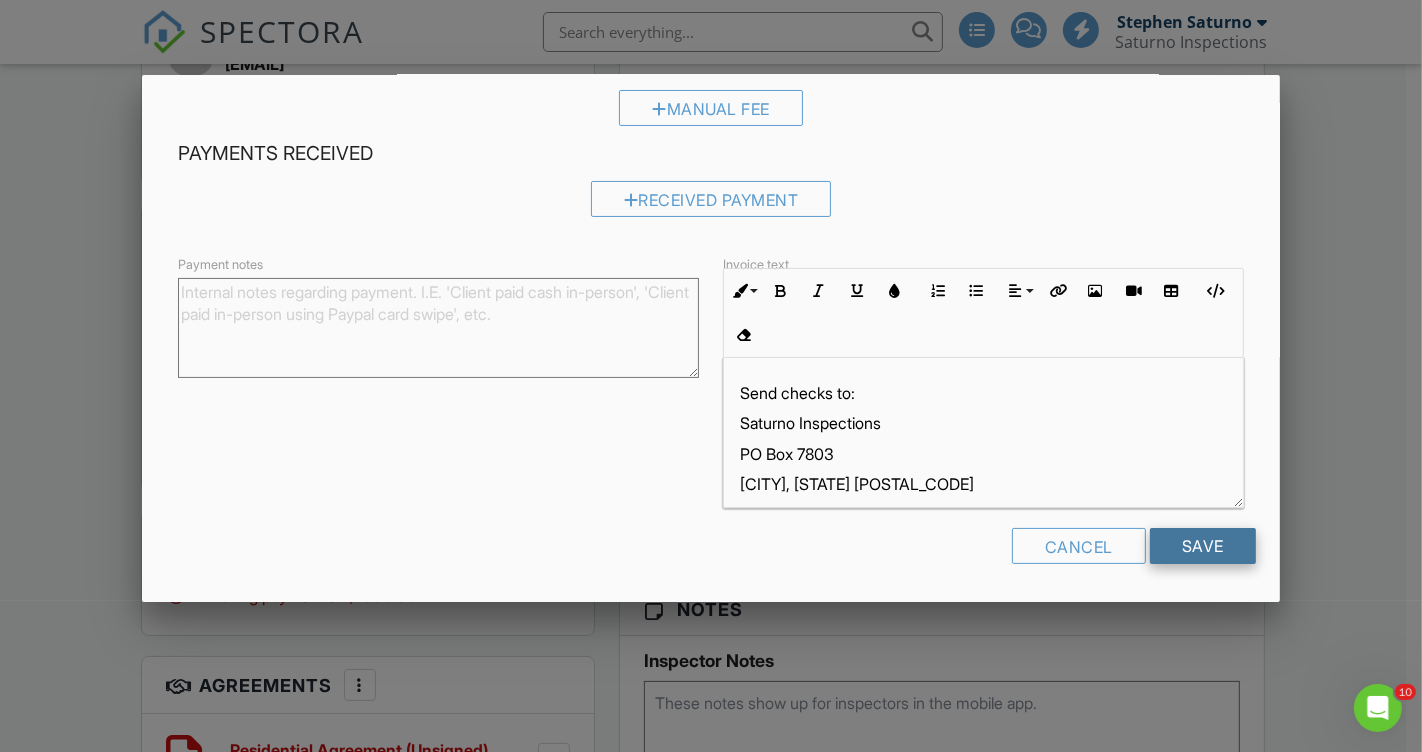 click on "Save" at bounding box center [1203, 546] 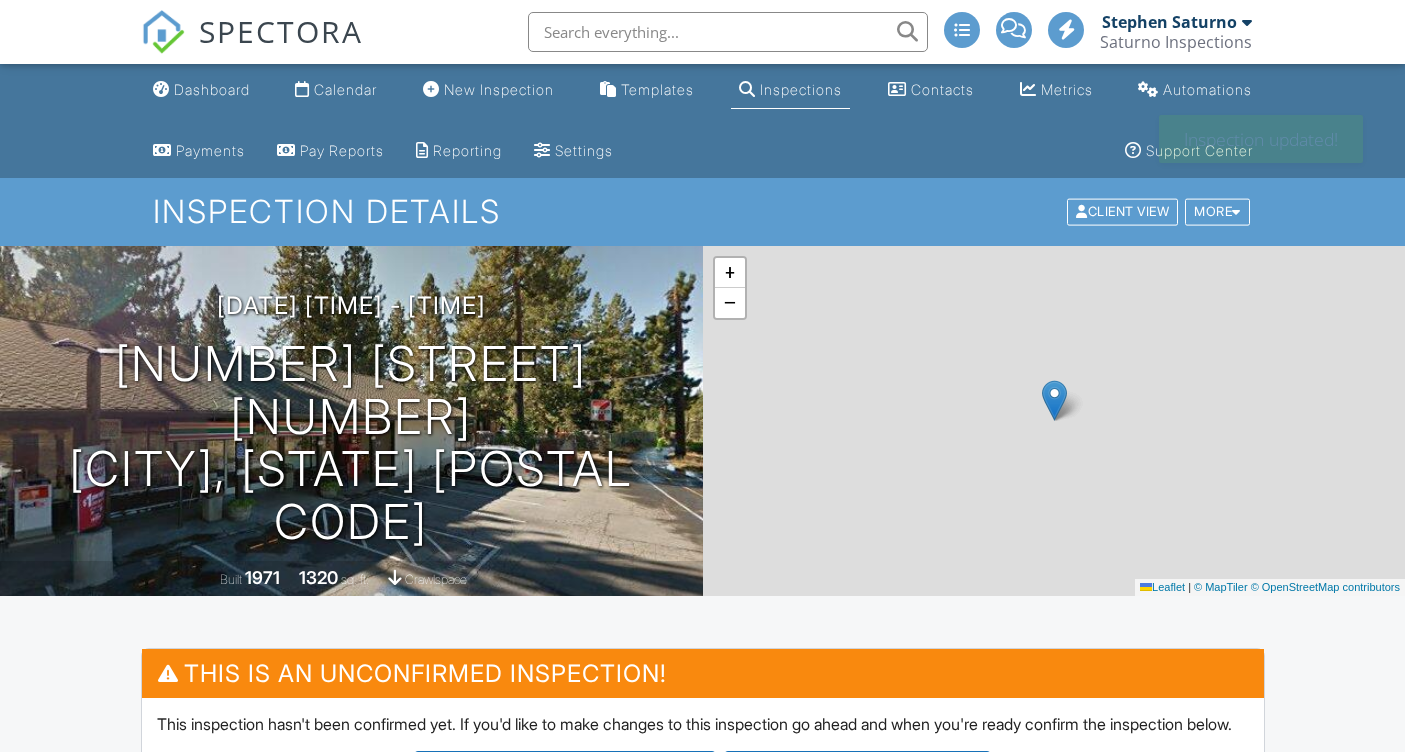 scroll, scrollTop: 0, scrollLeft: 0, axis: both 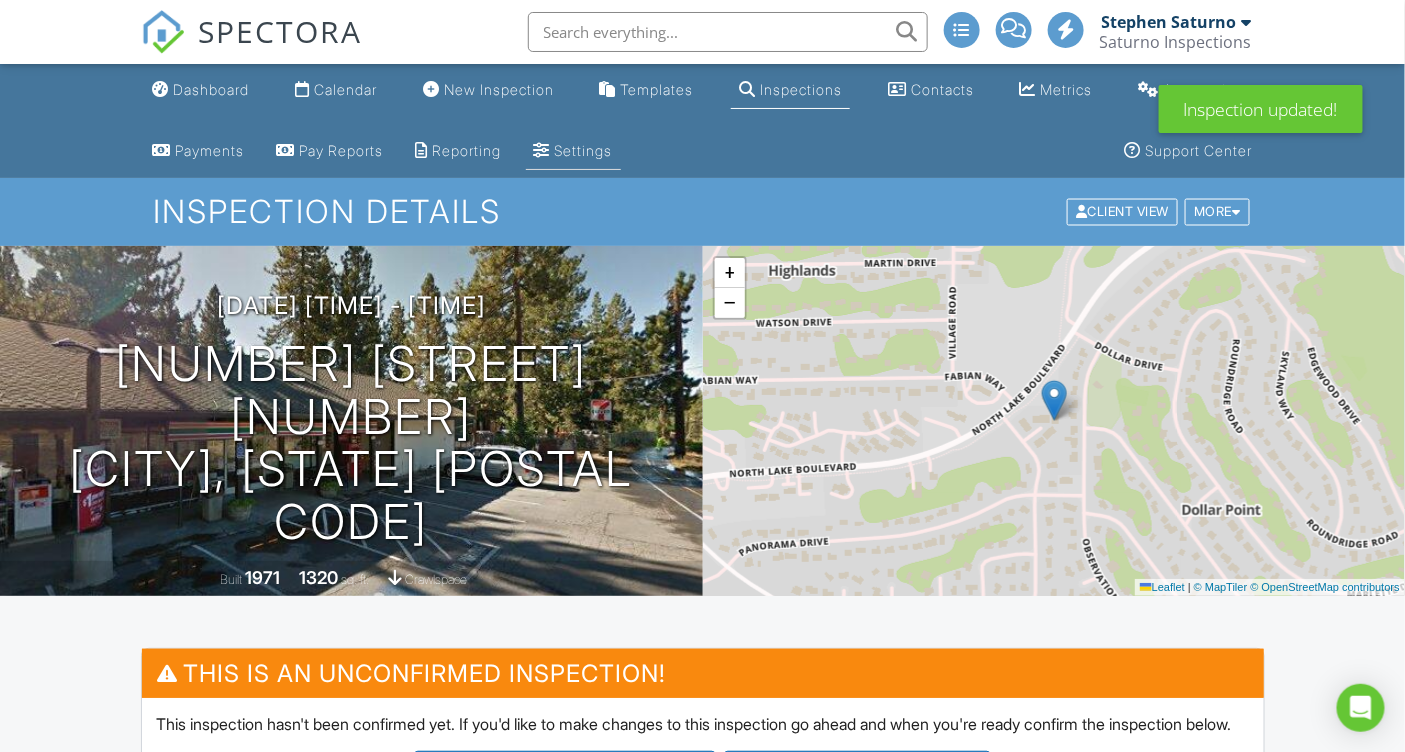 click on "Settings" at bounding box center [573, 151] 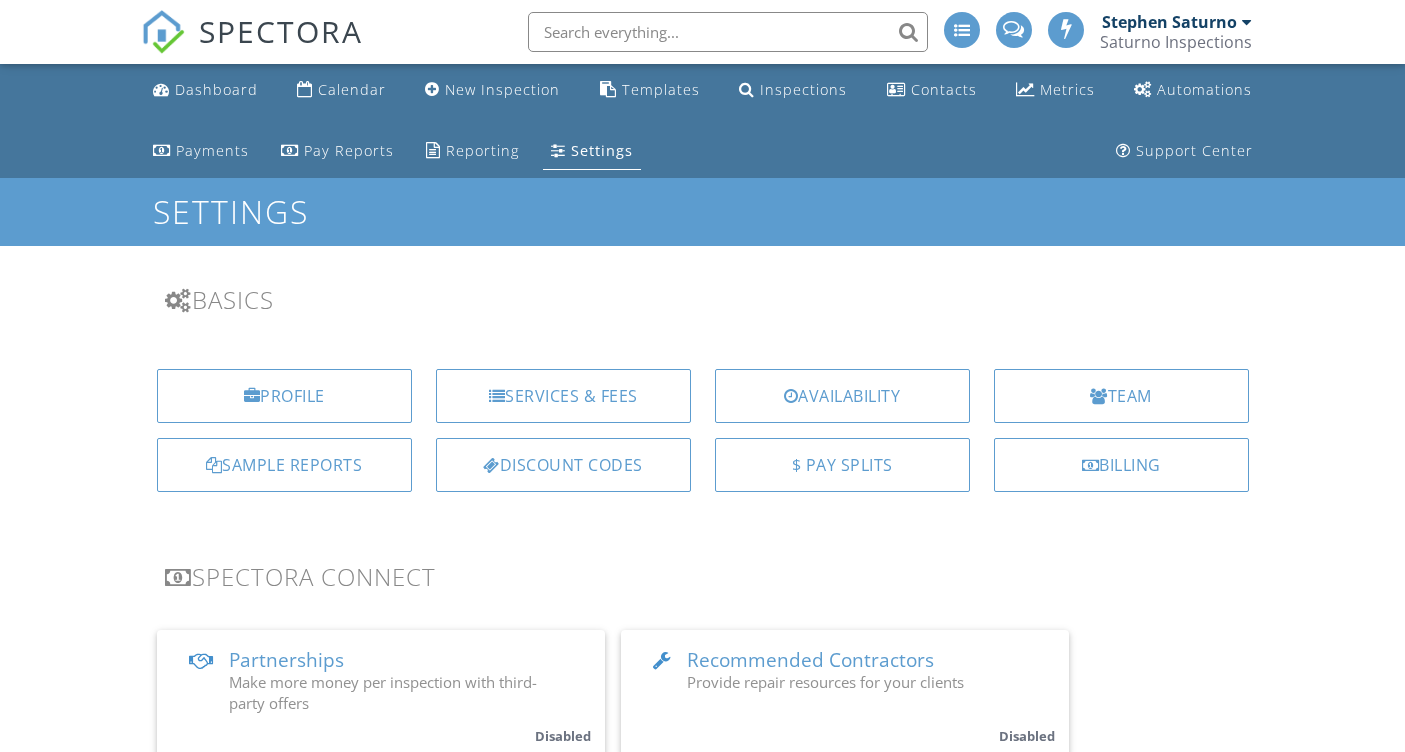 scroll, scrollTop: 0, scrollLeft: 0, axis: both 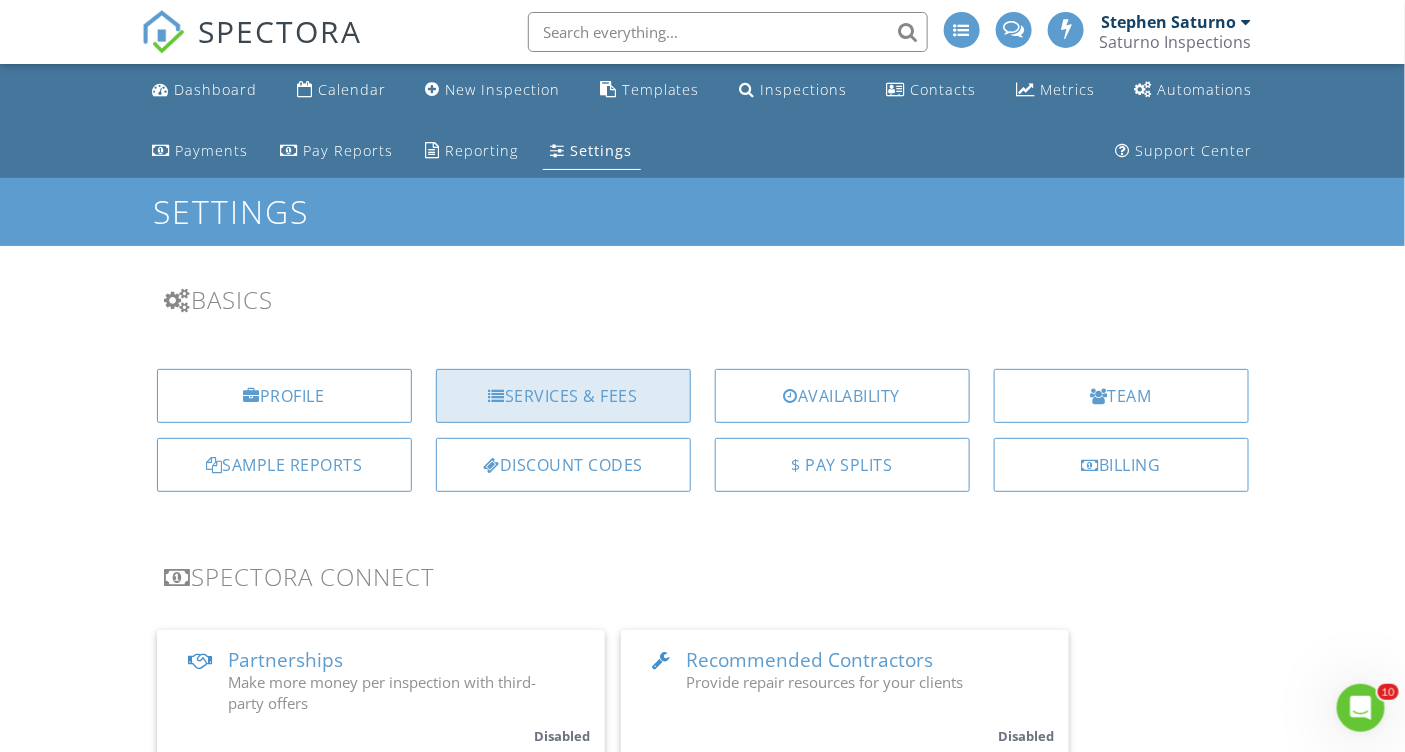 click on "Services & Fees" at bounding box center (563, 396) 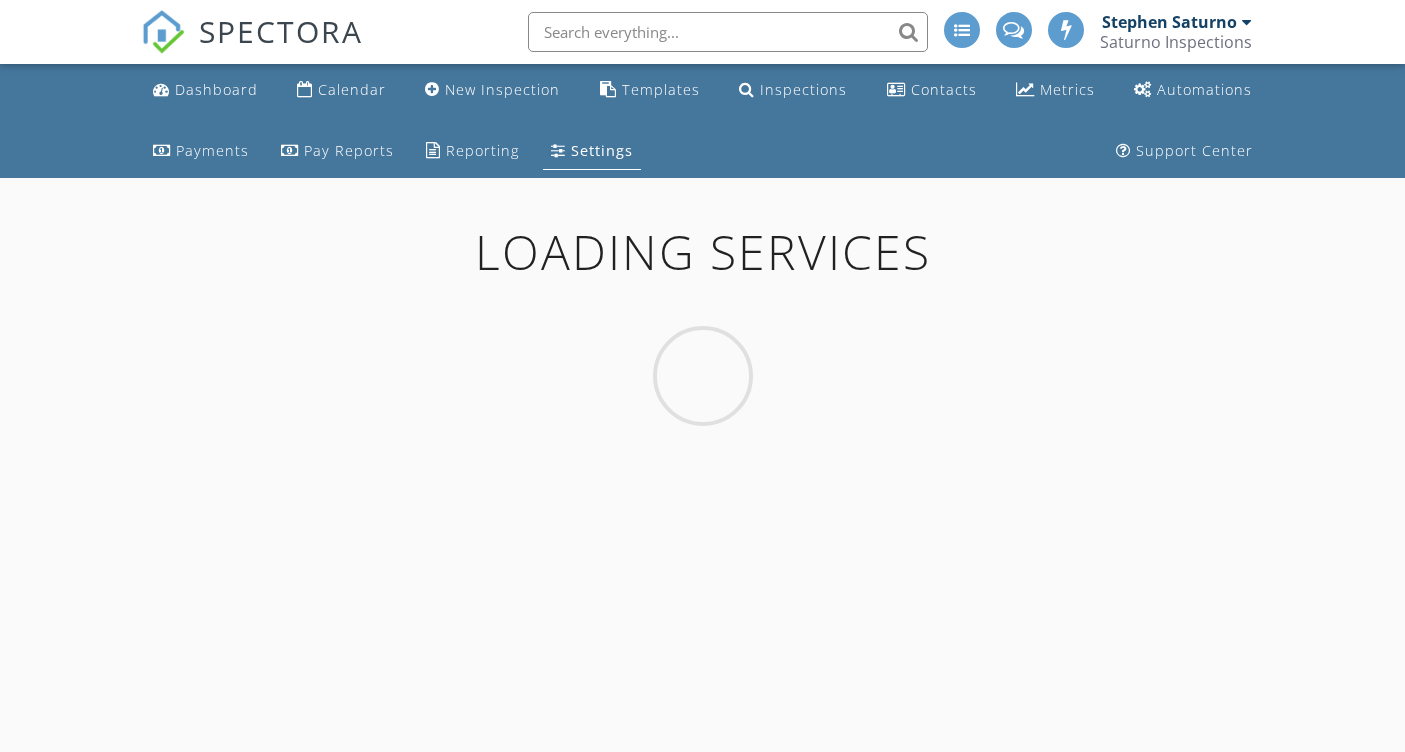 scroll, scrollTop: 0, scrollLeft: 0, axis: both 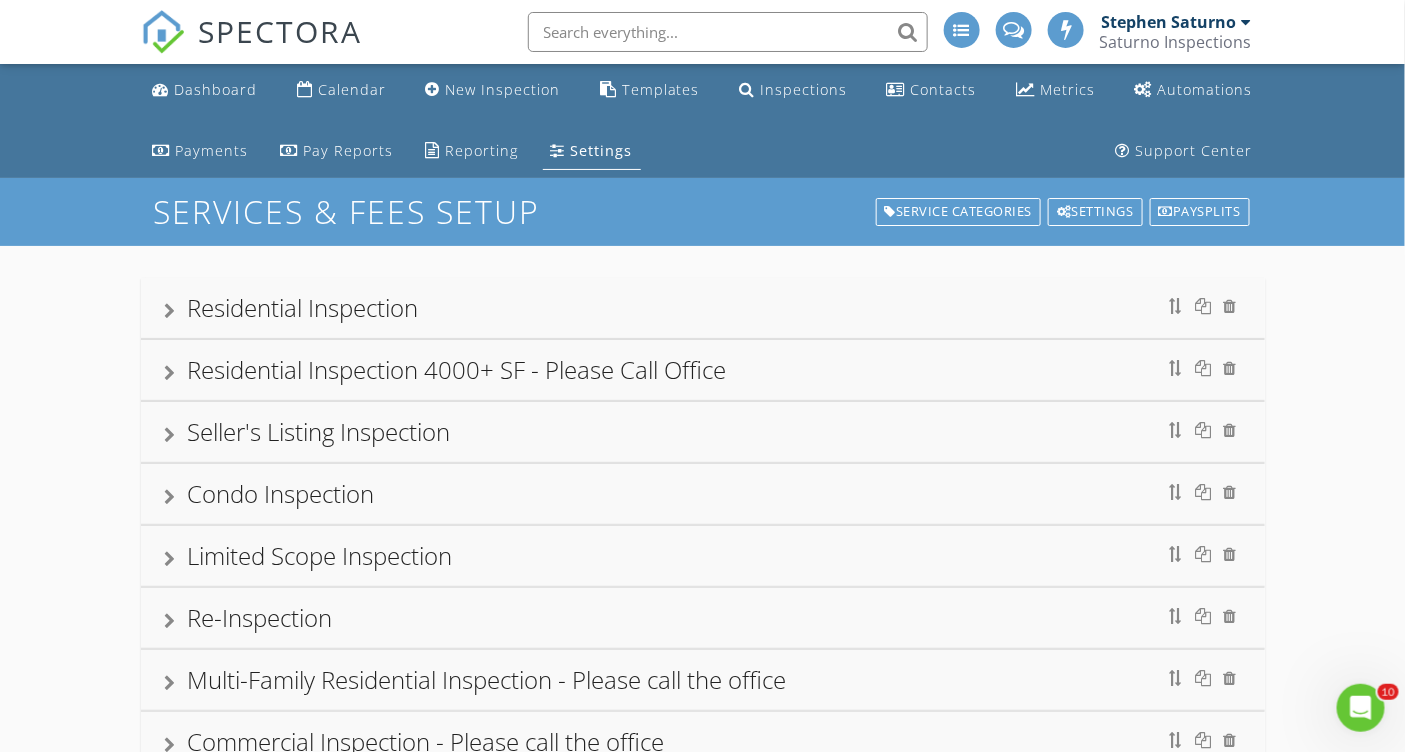 click on "Condo Inspection" at bounding box center [281, 493] 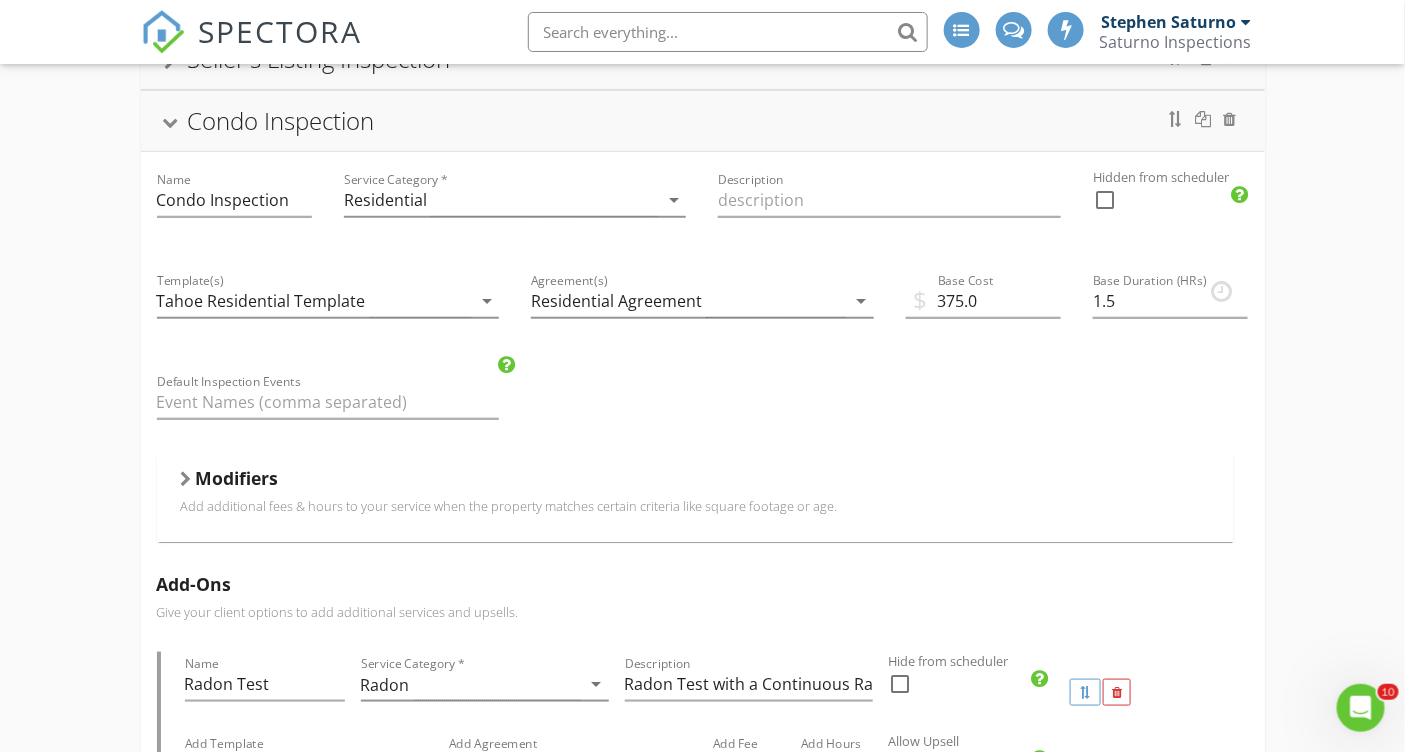scroll, scrollTop: 375, scrollLeft: 0, axis: vertical 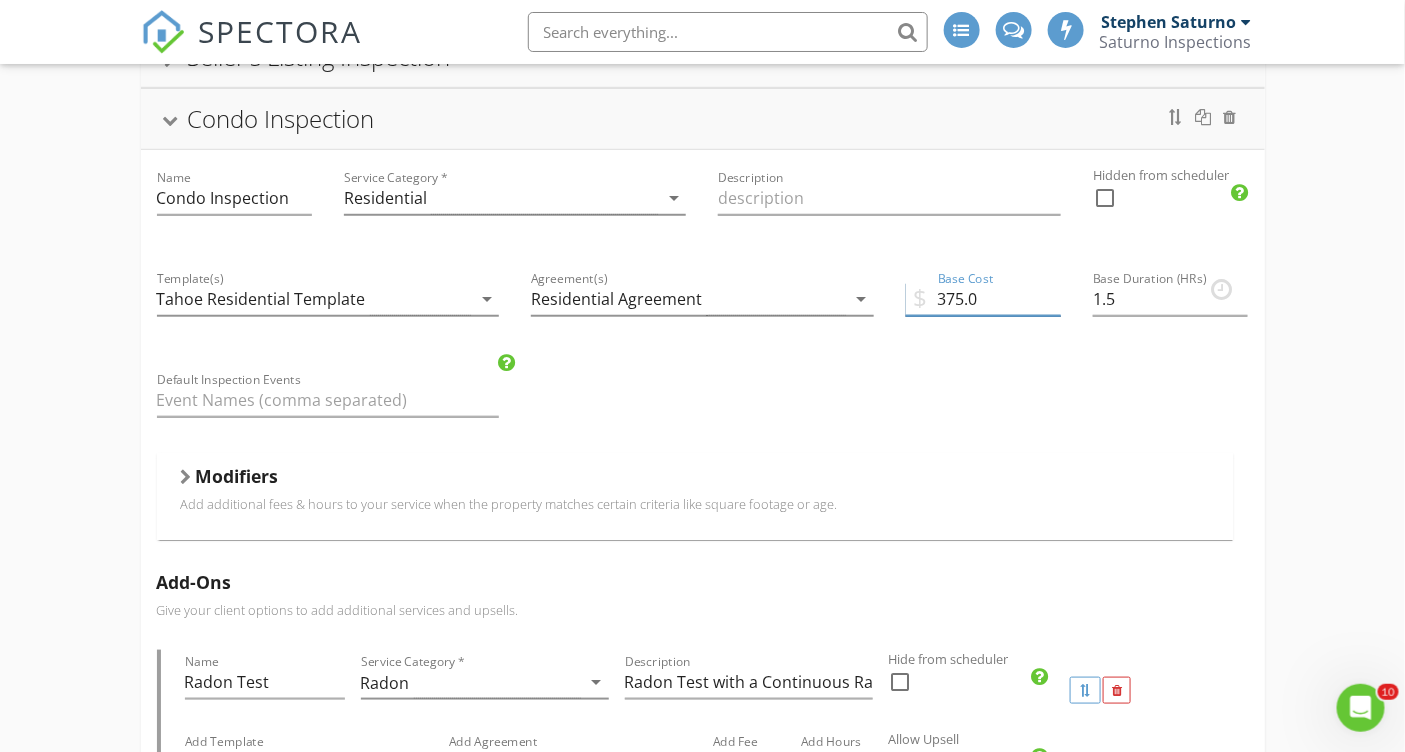 click on "375.0" at bounding box center [983, 299] 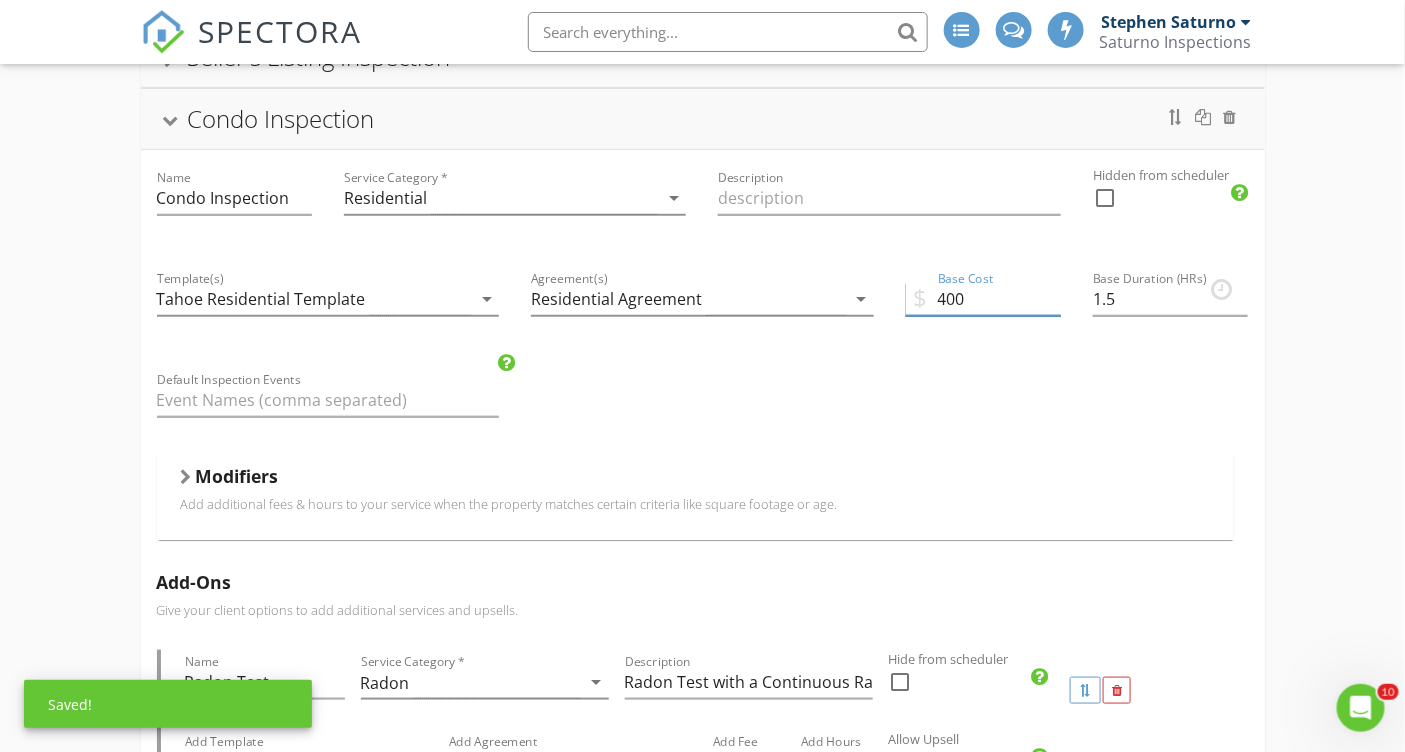 type on "400" 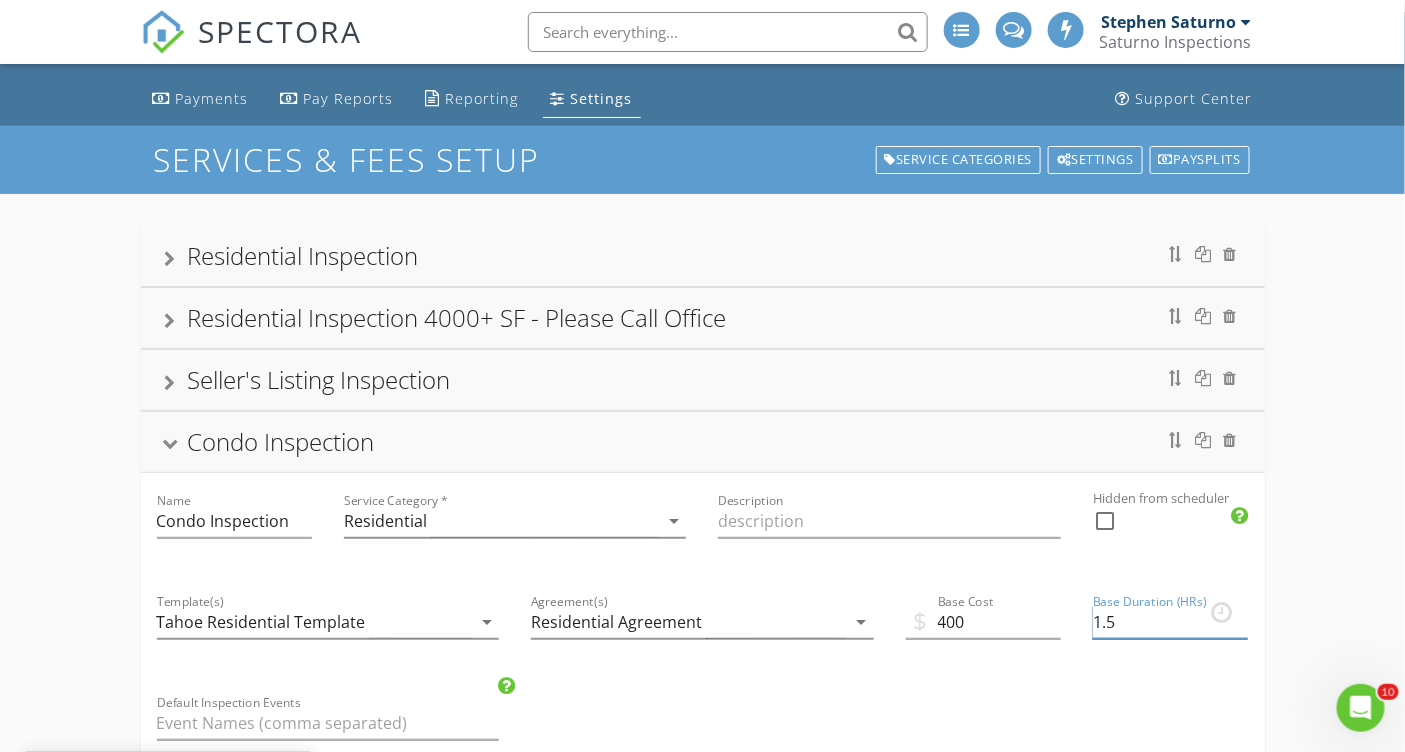 scroll, scrollTop: 28, scrollLeft: 0, axis: vertical 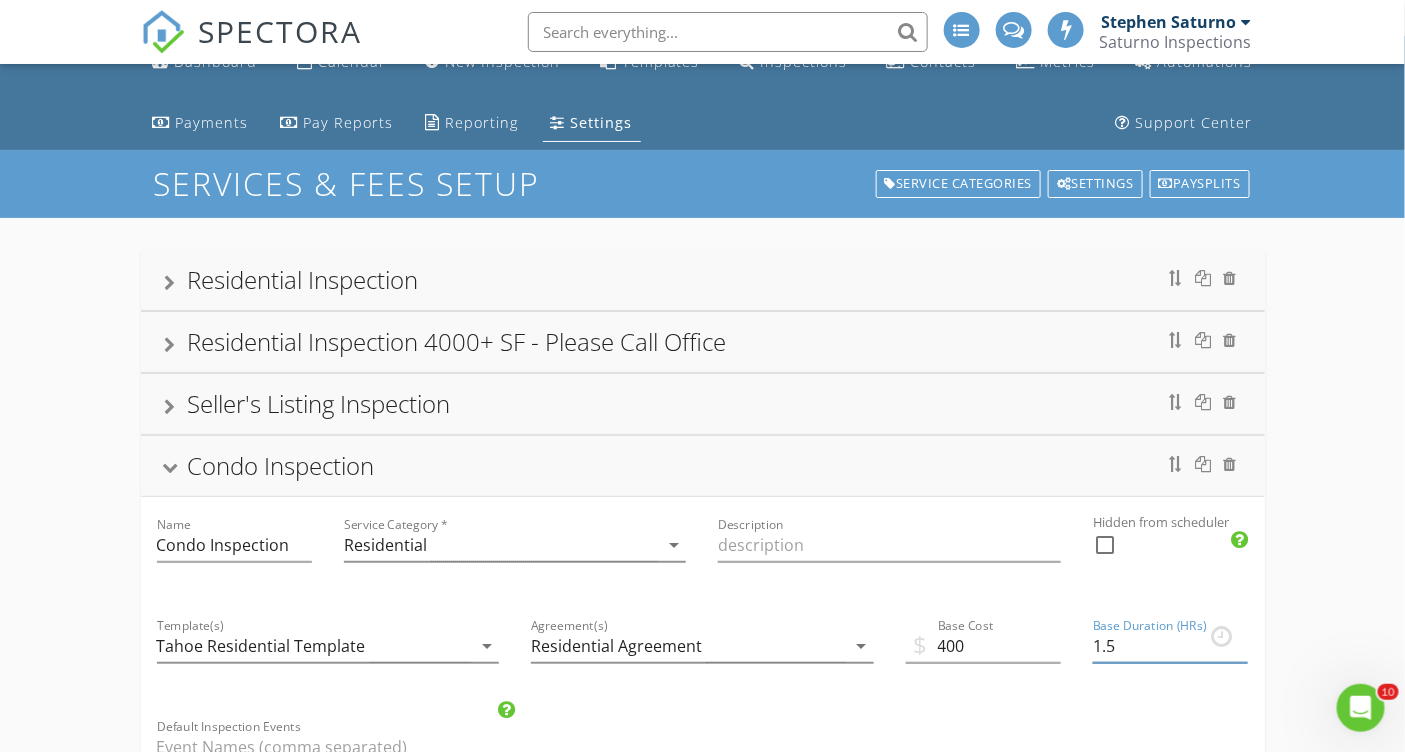 click on "Residential Inspection" at bounding box center [703, 280] 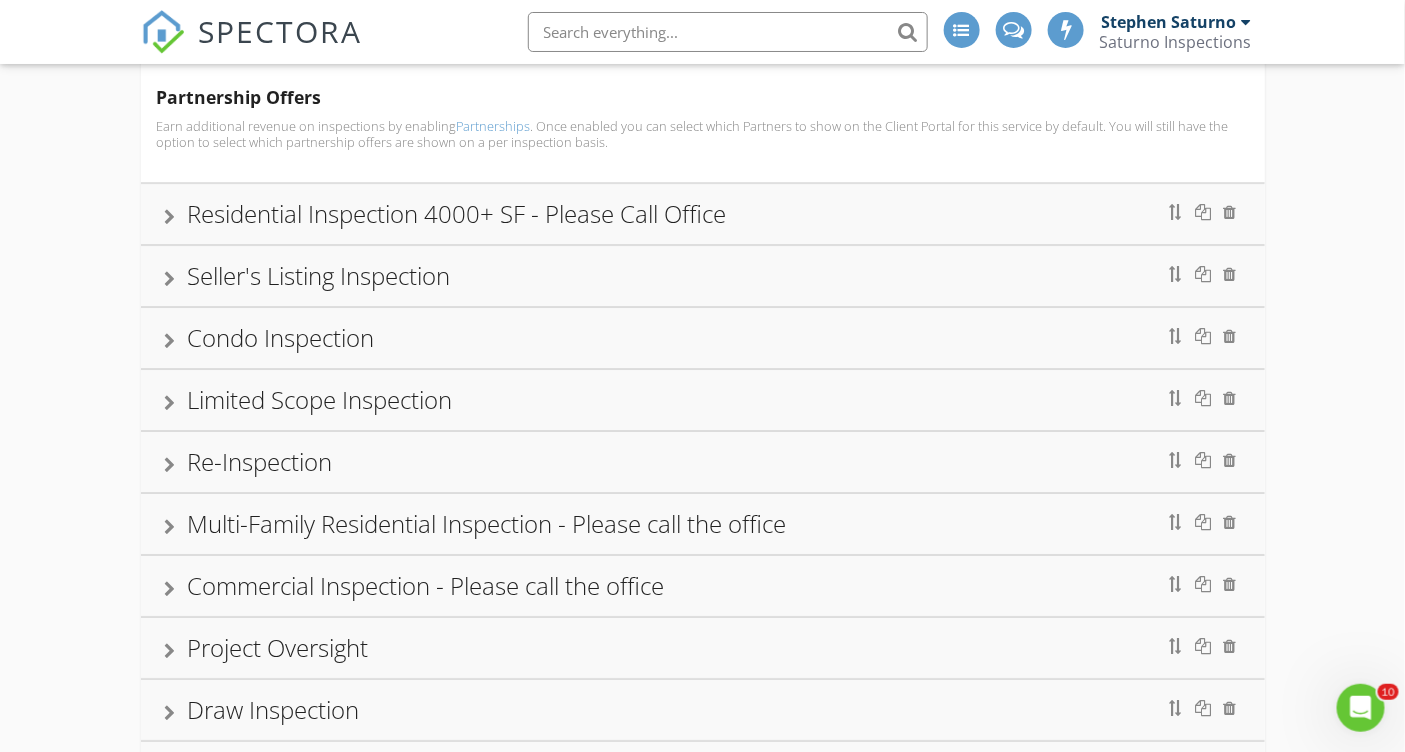 scroll, scrollTop: 2082, scrollLeft: 0, axis: vertical 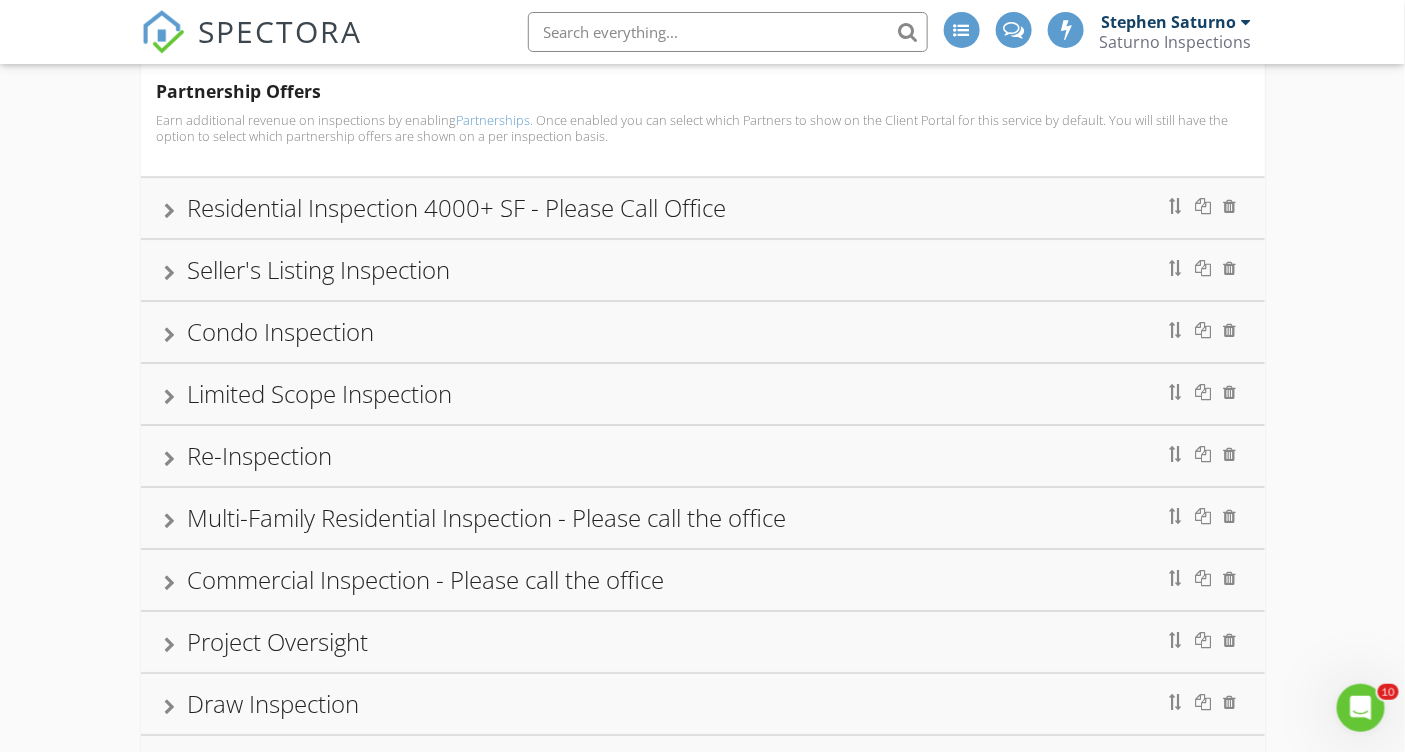 click on "Condo Inspection" at bounding box center (703, 332) 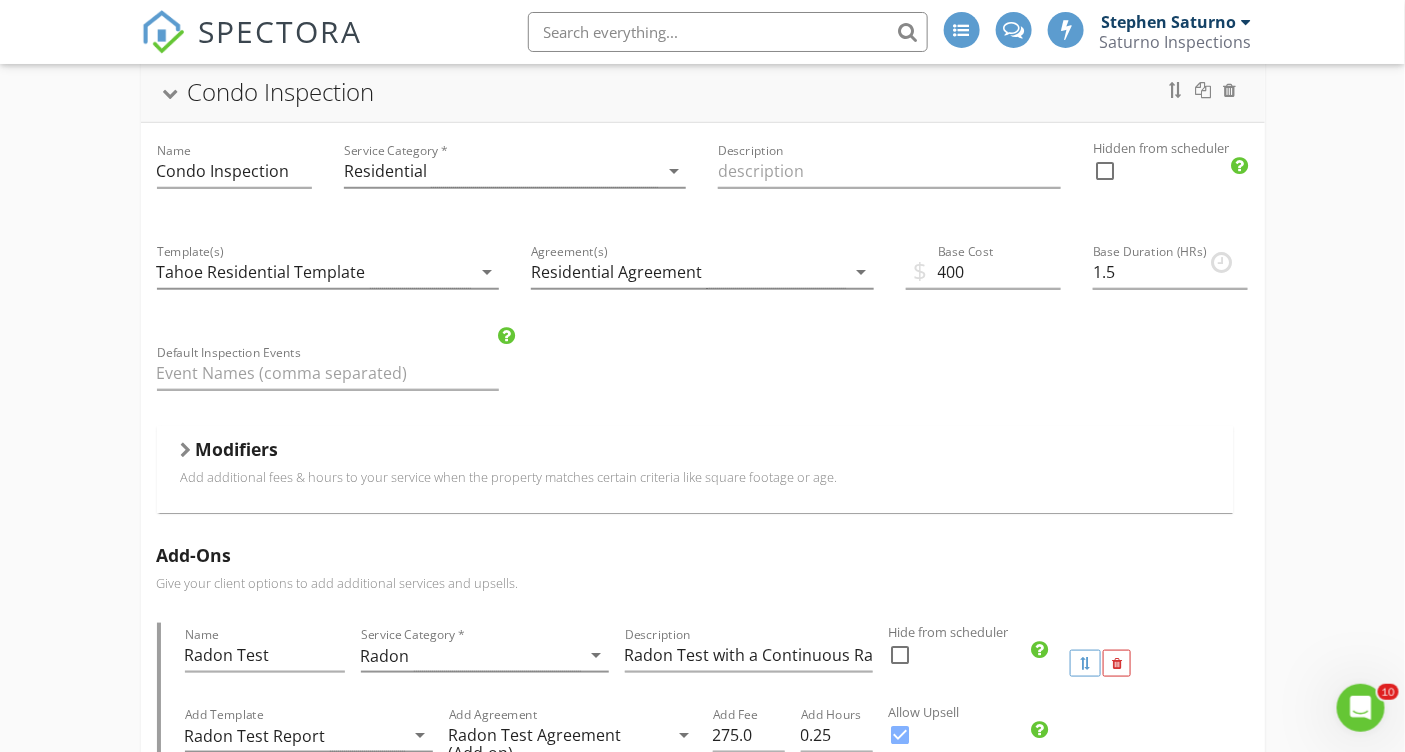 scroll, scrollTop: 349, scrollLeft: 0, axis: vertical 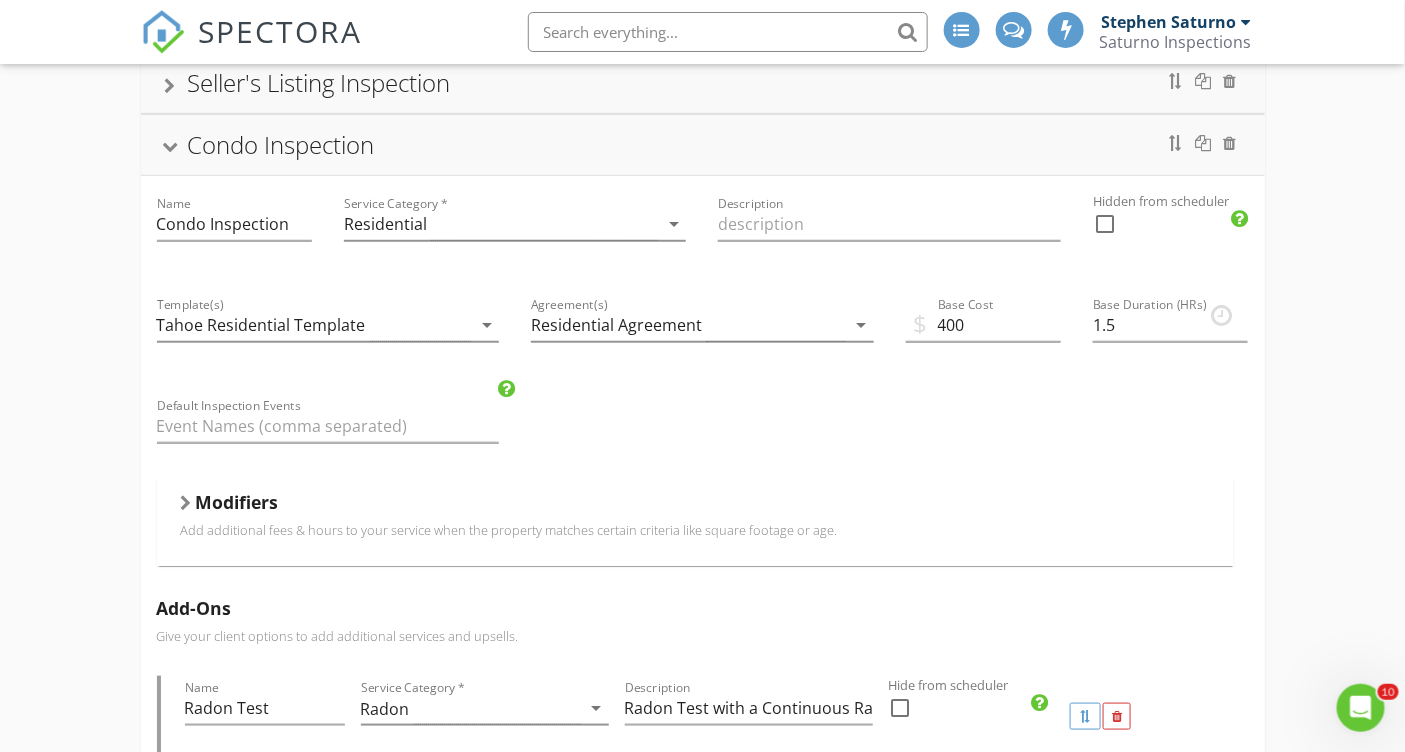 click at bounding box center [186, 503] 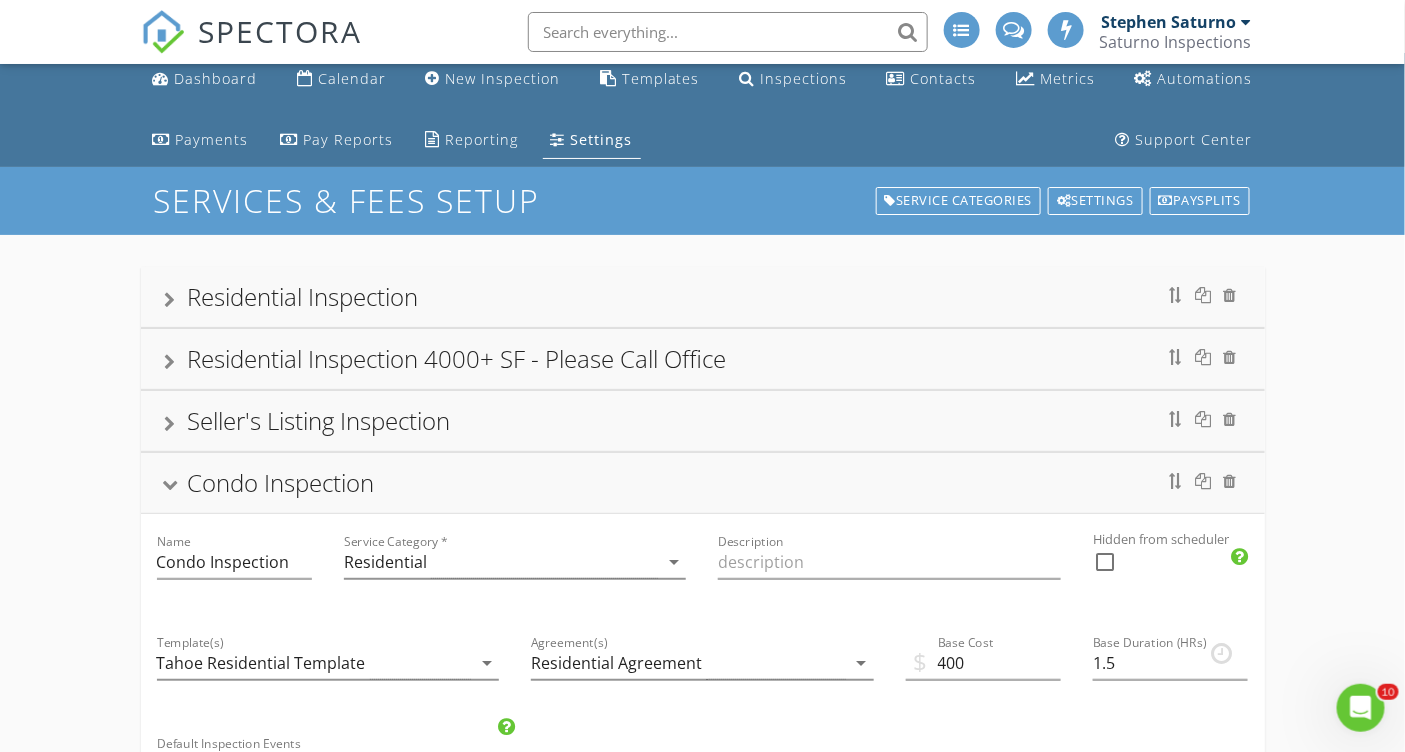 scroll, scrollTop: 0, scrollLeft: 0, axis: both 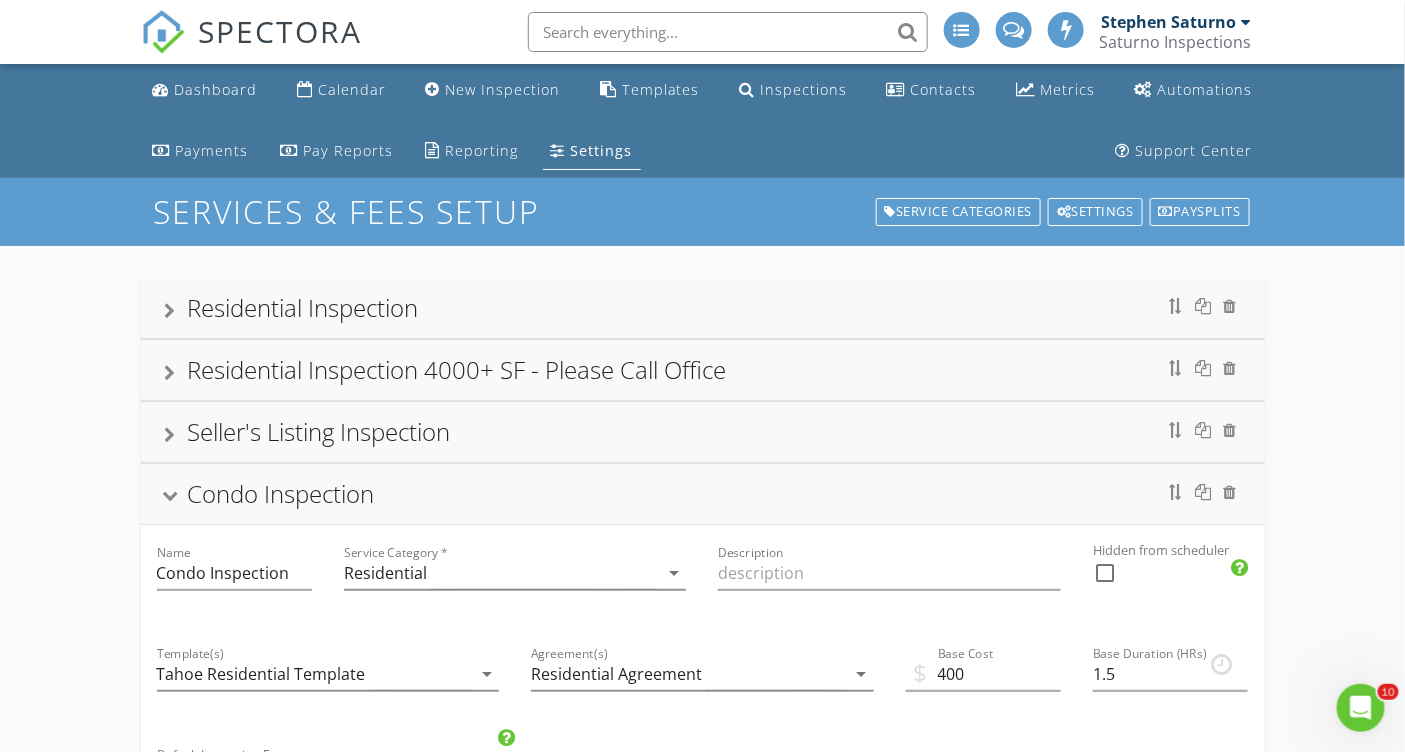 click at bounding box center [170, 311] 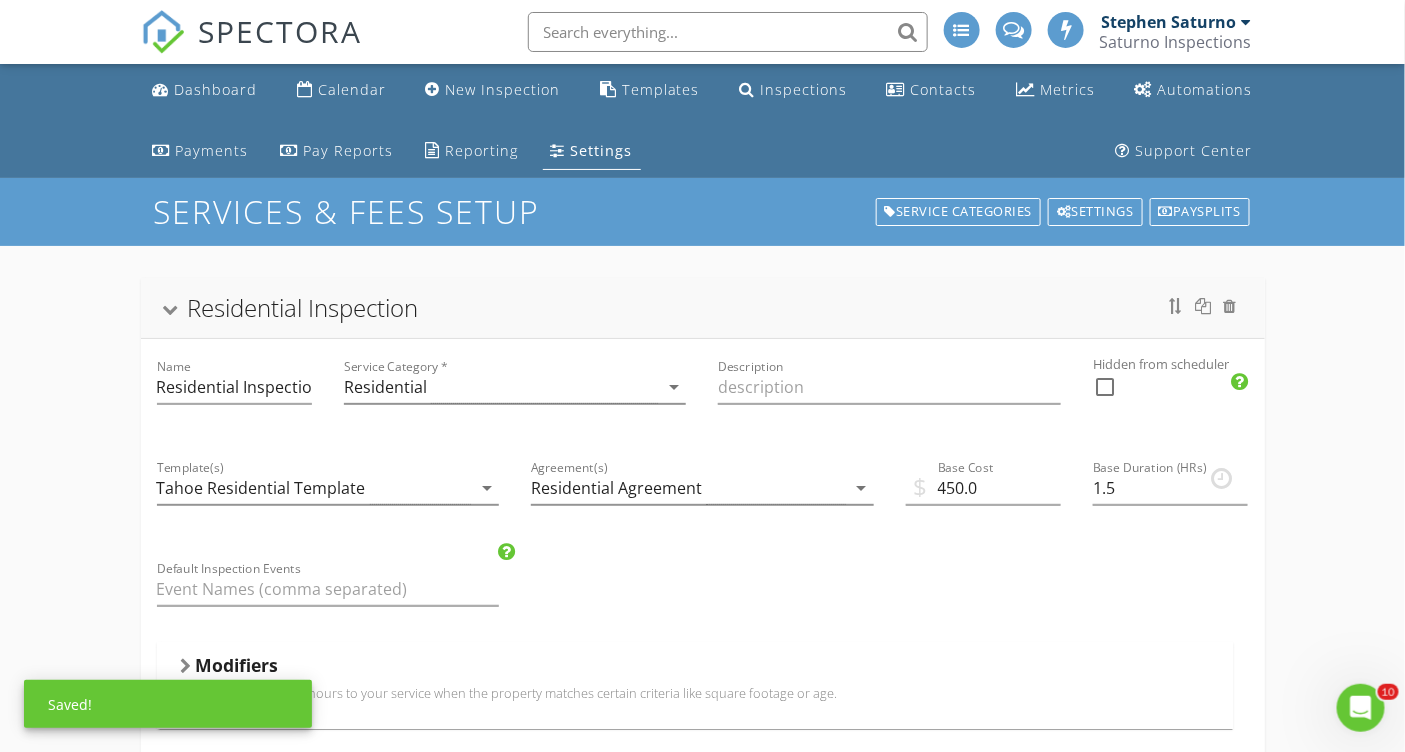 scroll, scrollTop: 143, scrollLeft: 0, axis: vertical 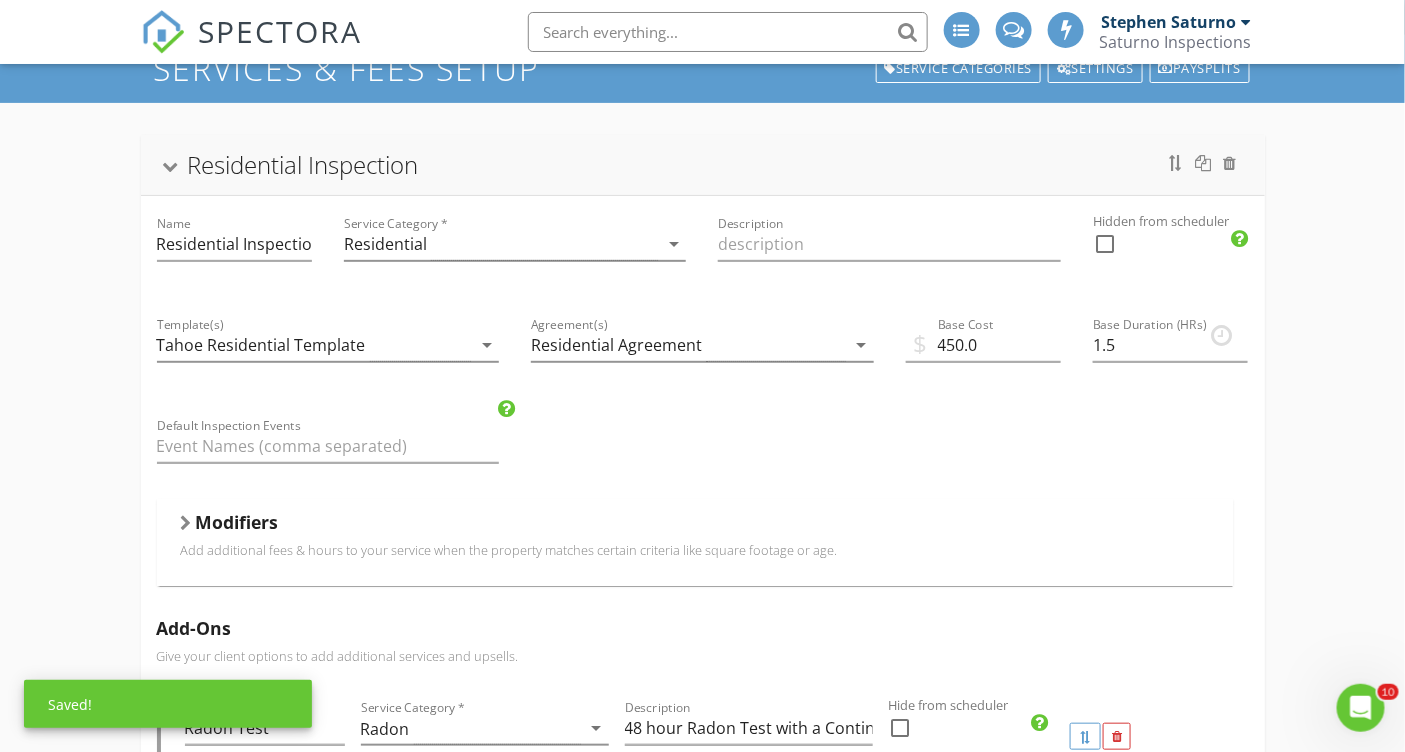 click at bounding box center (186, 523) 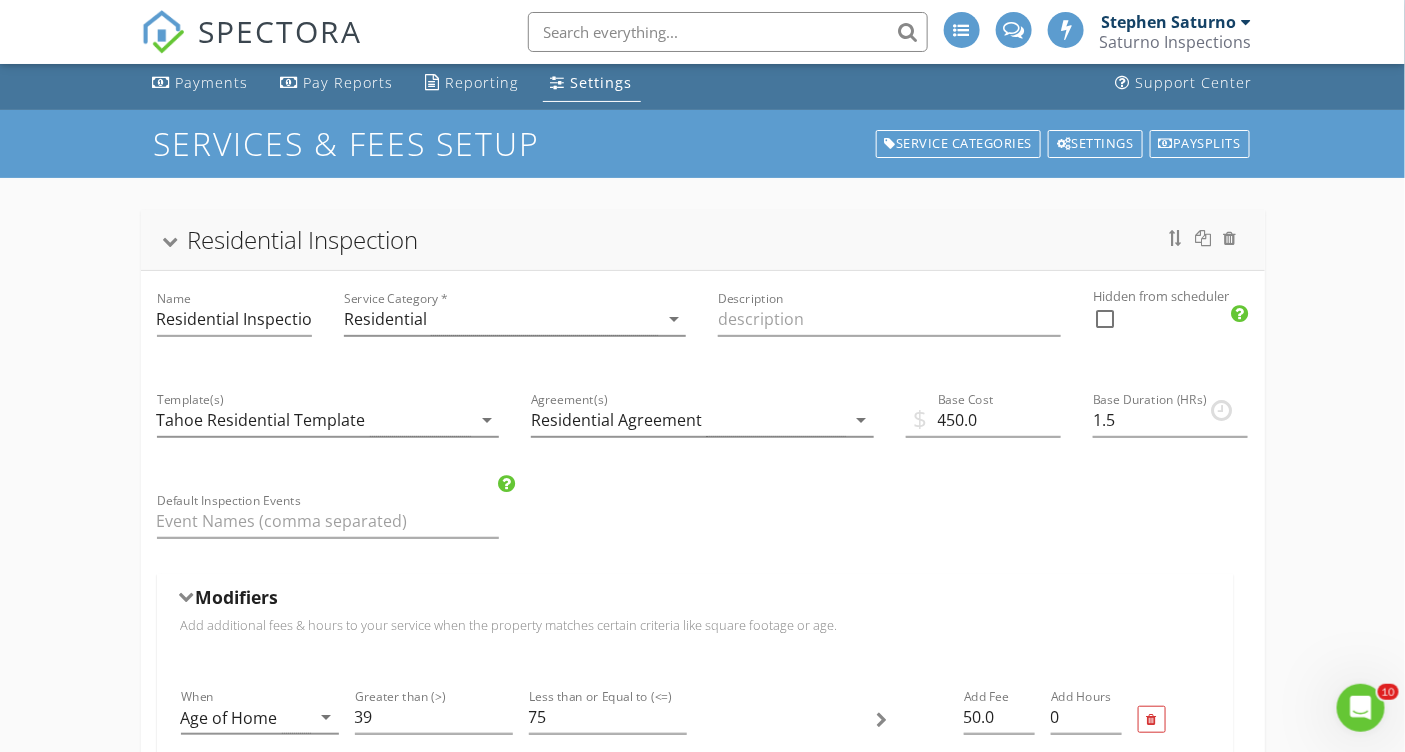 scroll, scrollTop: 56, scrollLeft: 0, axis: vertical 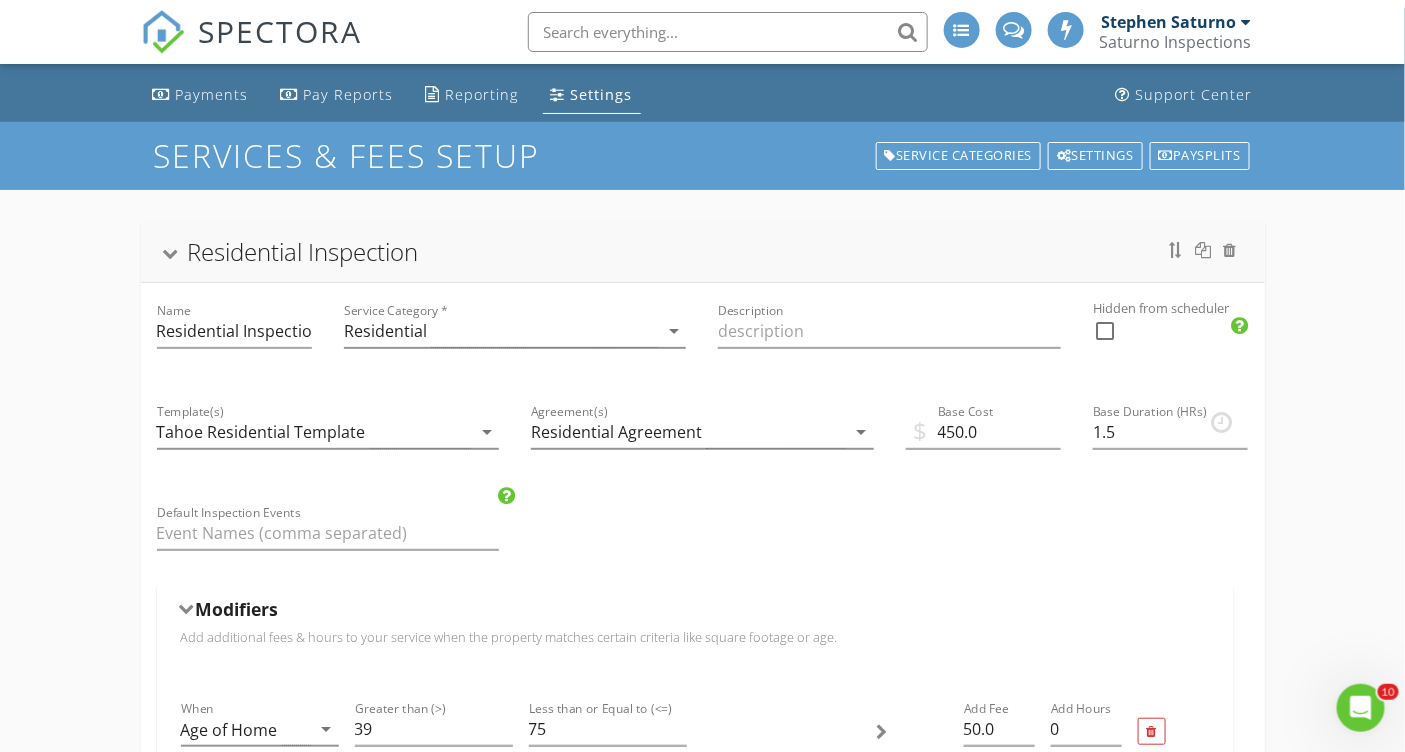 click at bounding box center (170, 254) 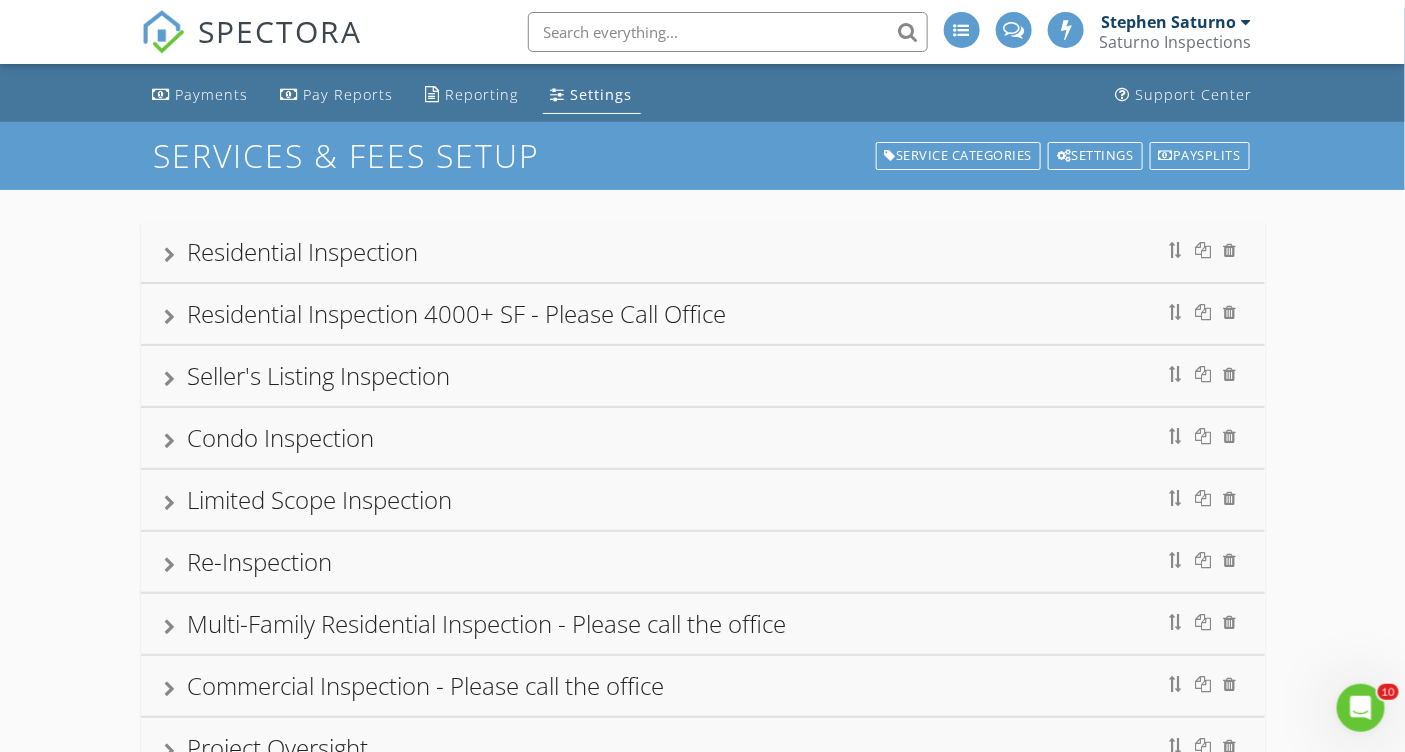 click at bounding box center (170, 441) 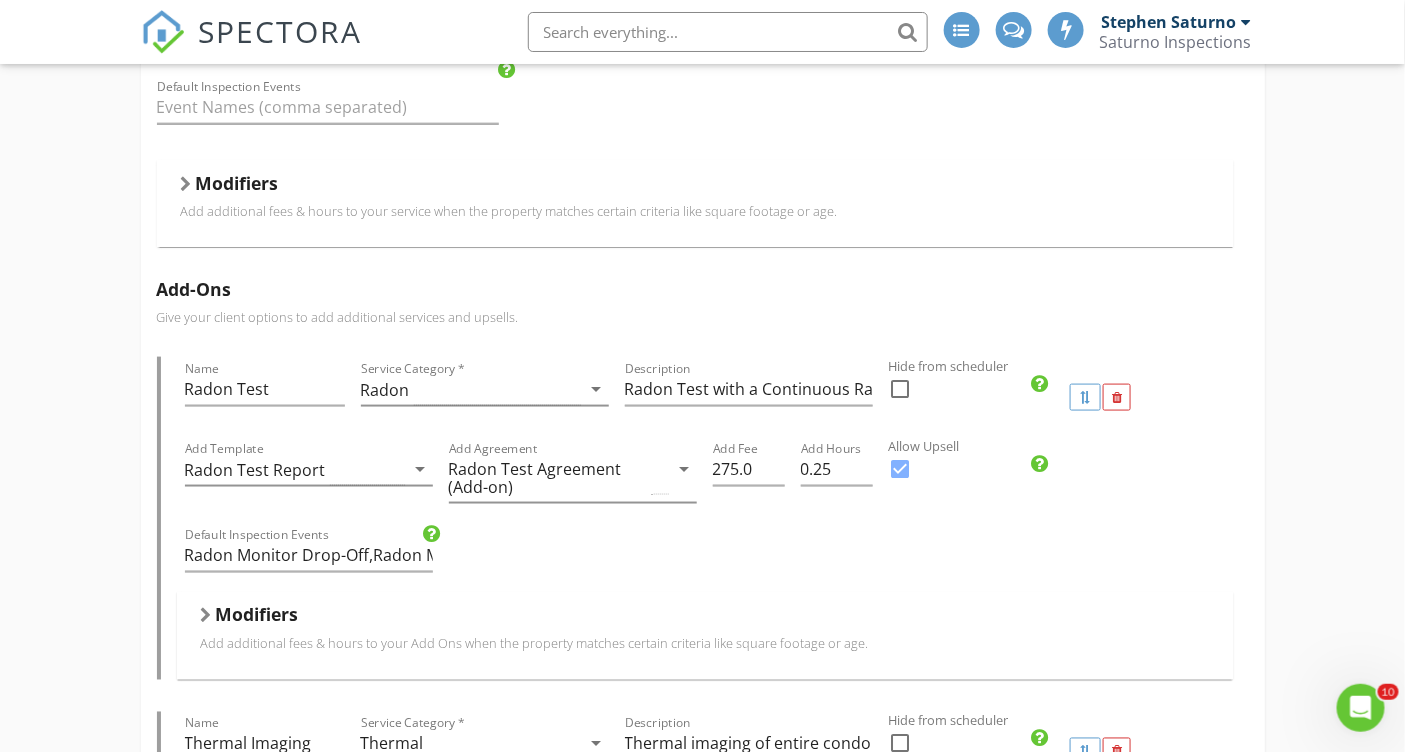 scroll, scrollTop: 0, scrollLeft: 0, axis: both 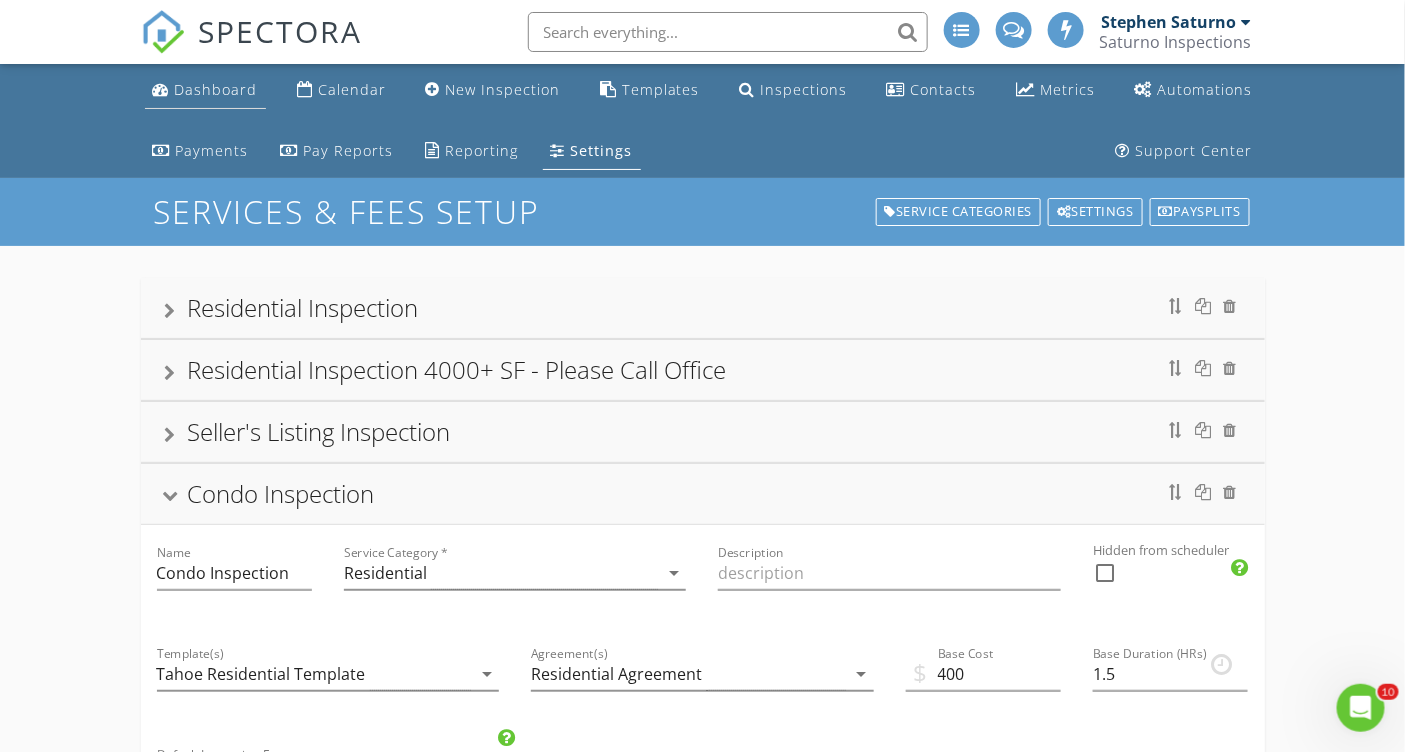 click on "Dashboard" at bounding box center (216, 89) 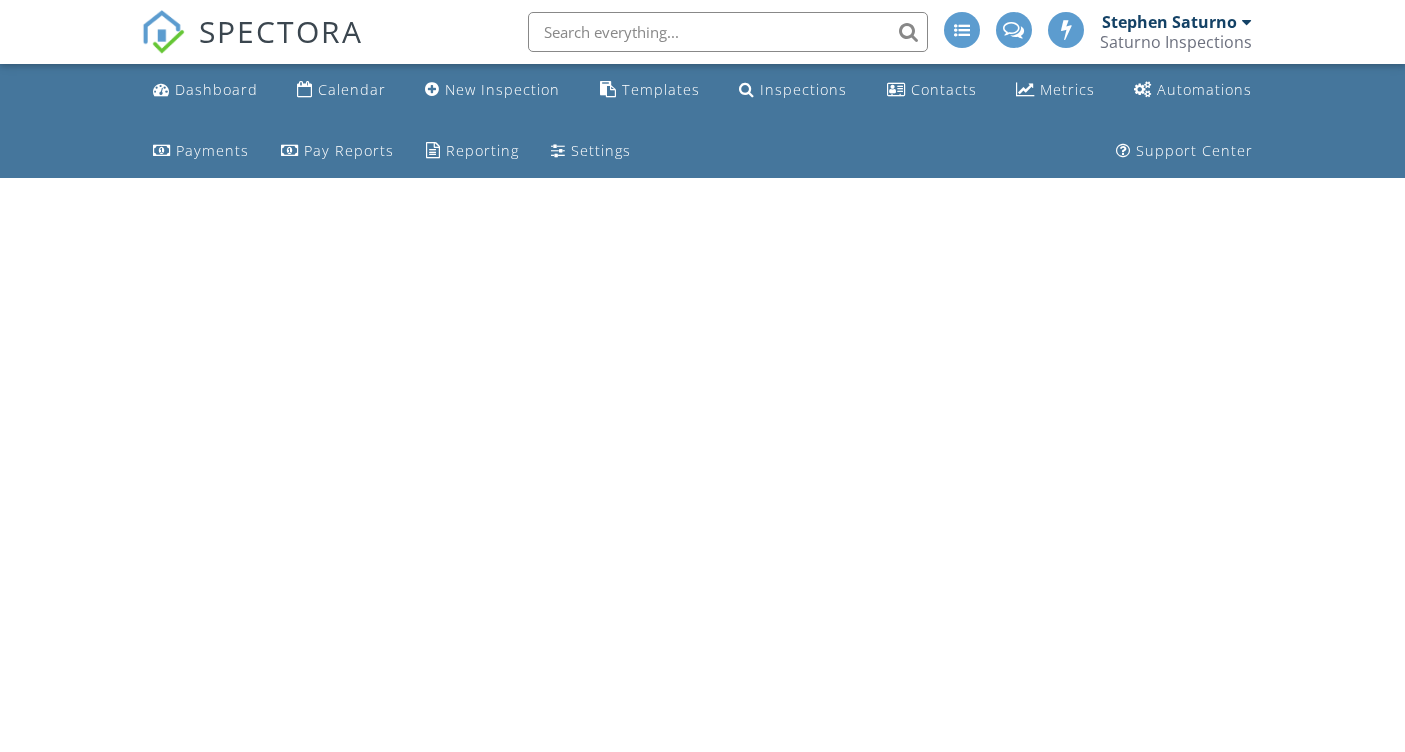 scroll, scrollTop: 0, scrollLeft: 0, axis: both 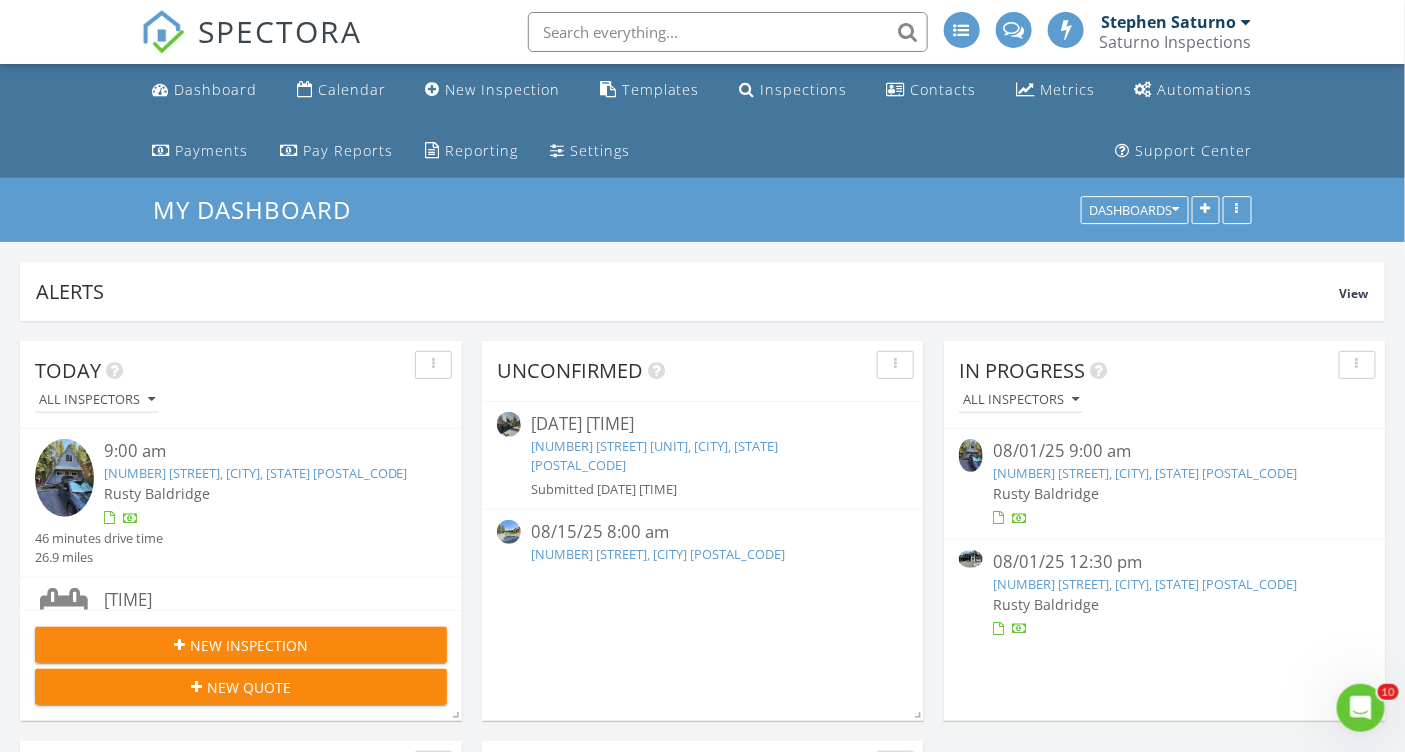 click on "[NUMBER] [STREET] [UNIT], [CITY], [STATE] [POSTAL_CODE]" at bounding box center [654, 455] 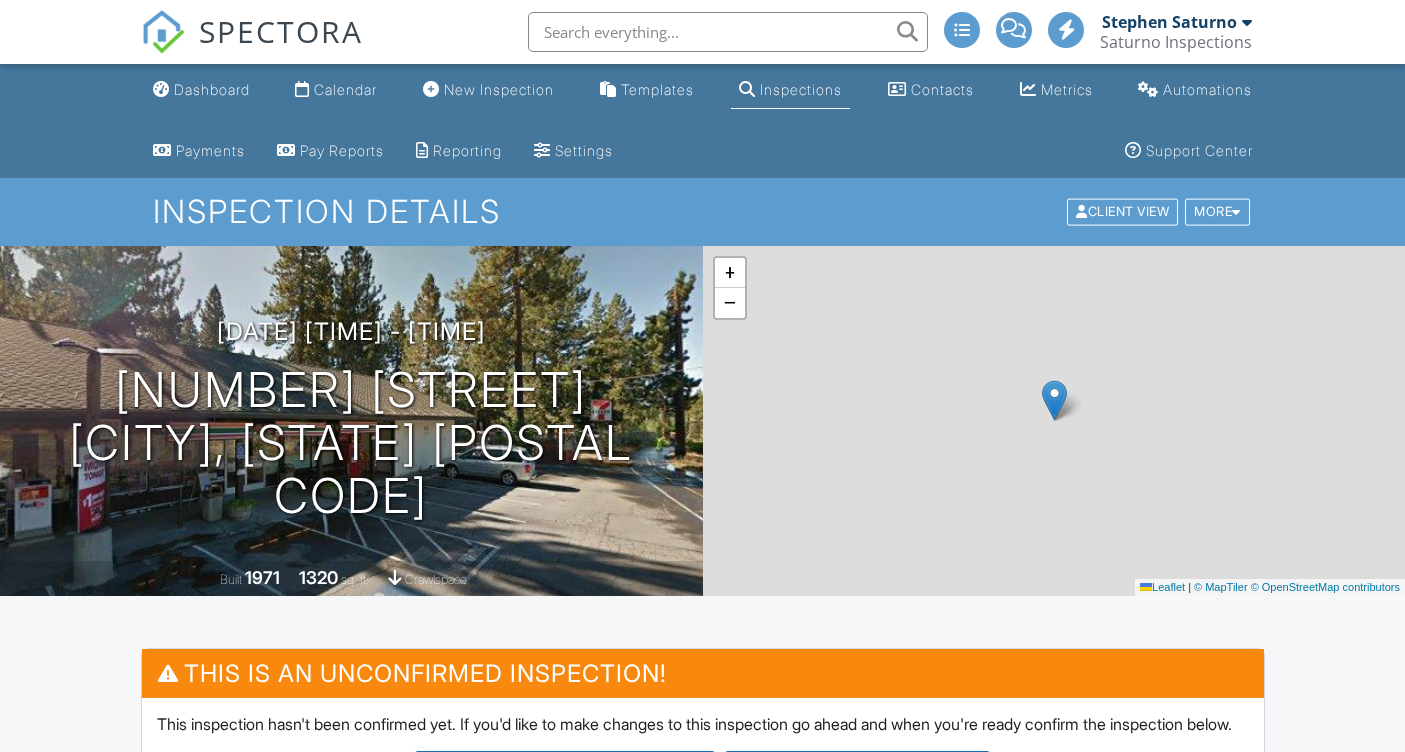 scroll, scrollTop: 0, scrollLeft: 0, axis: both 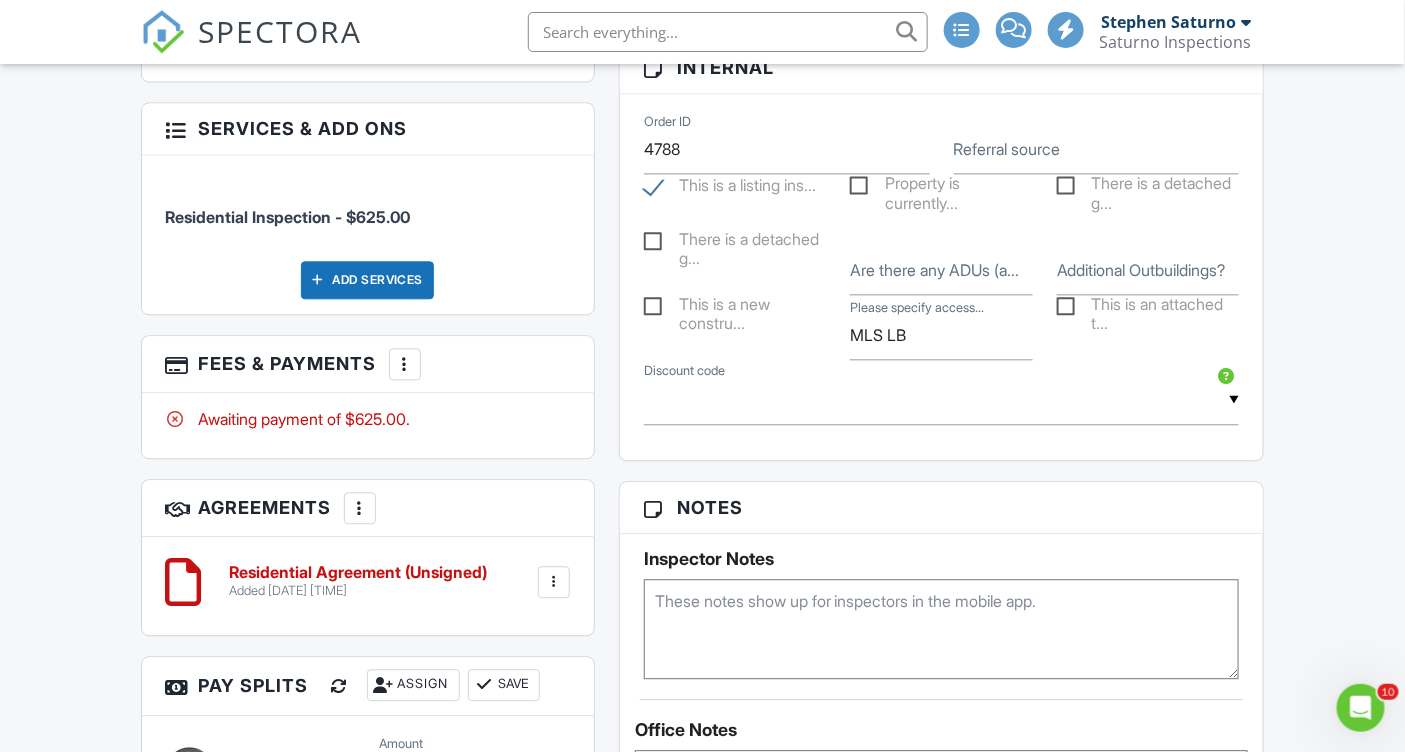 click on "Add Services" at bounding box center (367, 280) 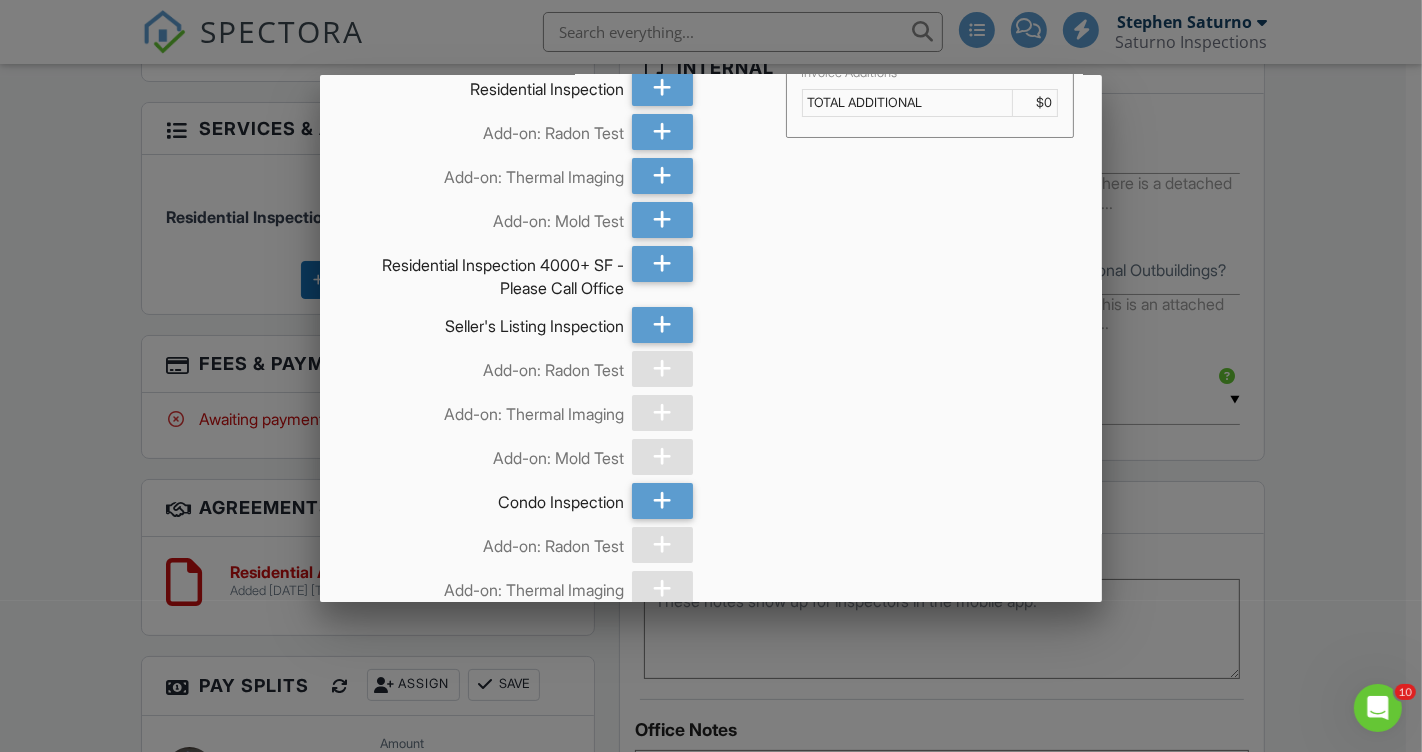scroll, scrollTop: 64, scrollLeft: 0, axis: vertical 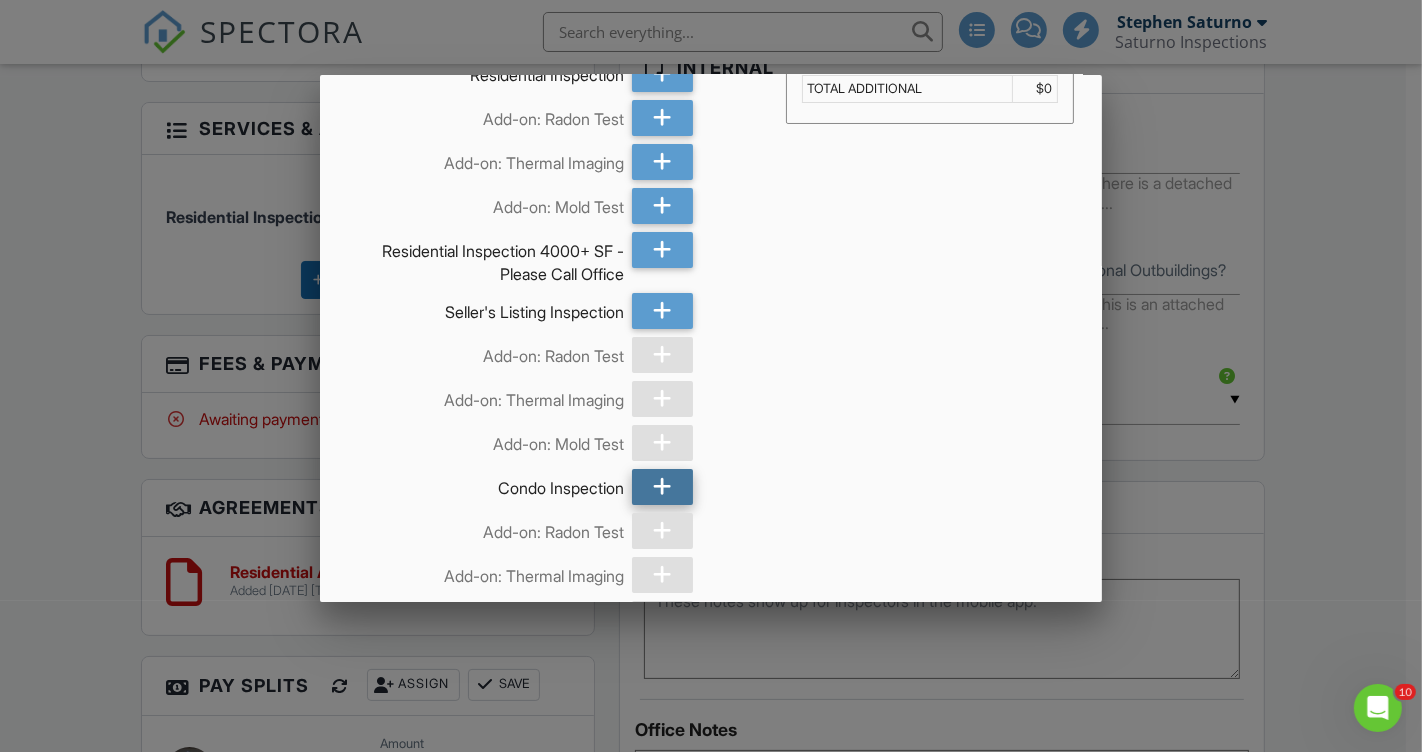 click at bounding box center (662, 487) 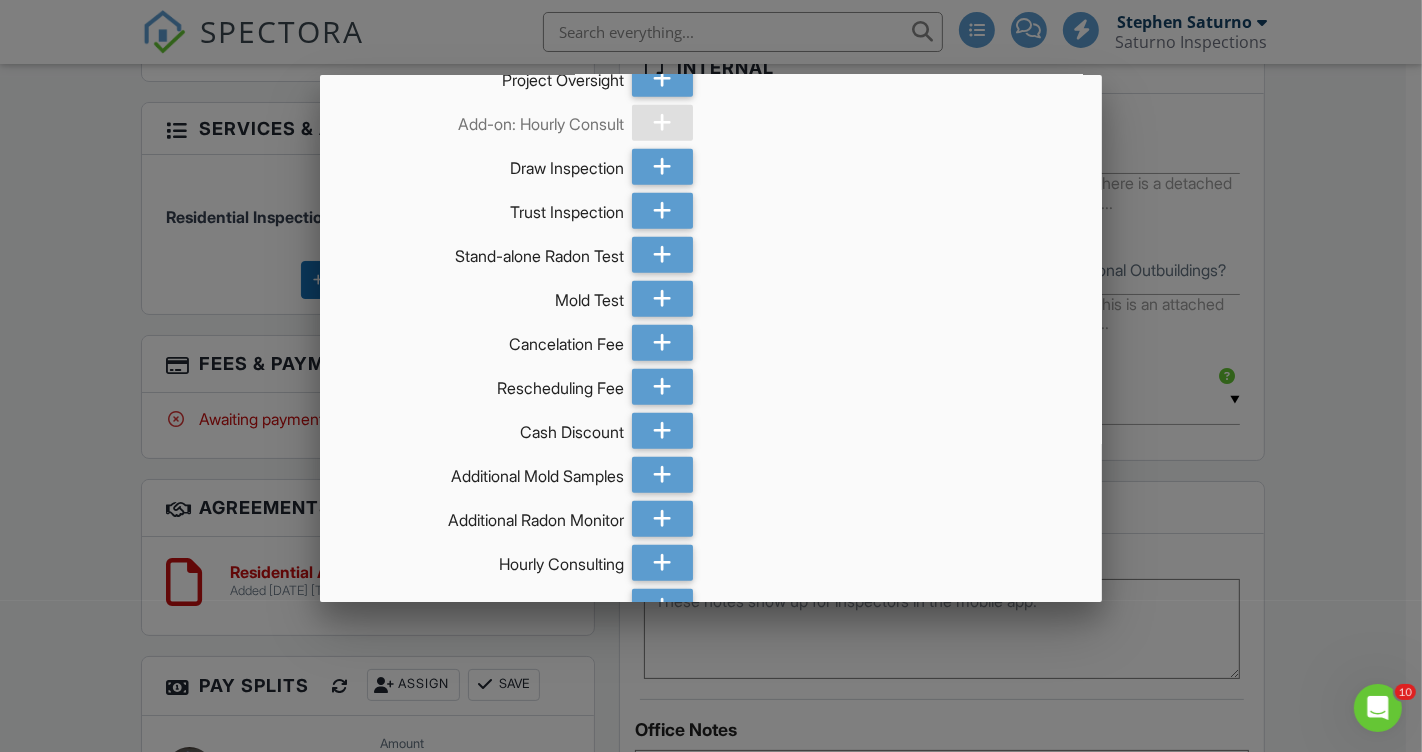 scroll, scrollTop: 1055, scrollLeft: 0, axis: vertical 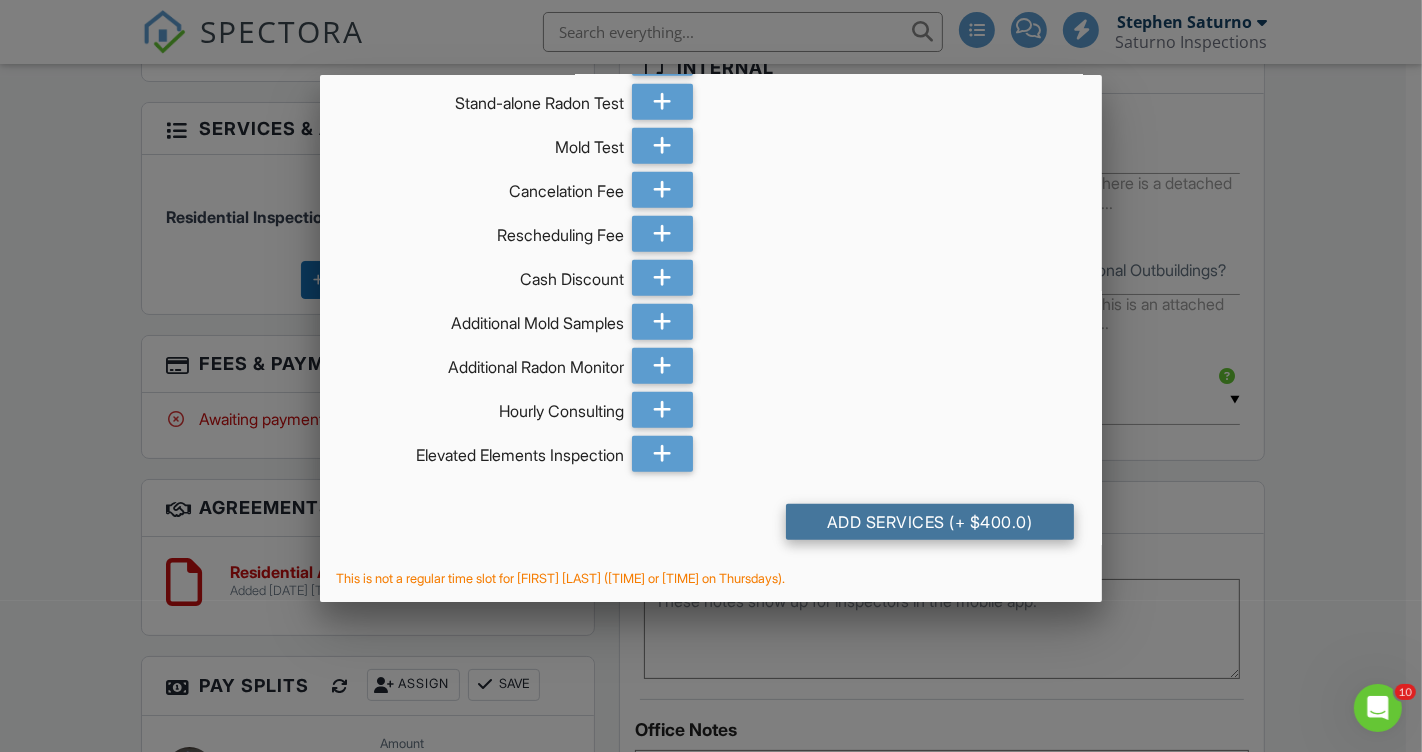 click on "Add Services
(+ $400.0)" at bounding box center (930, 522) 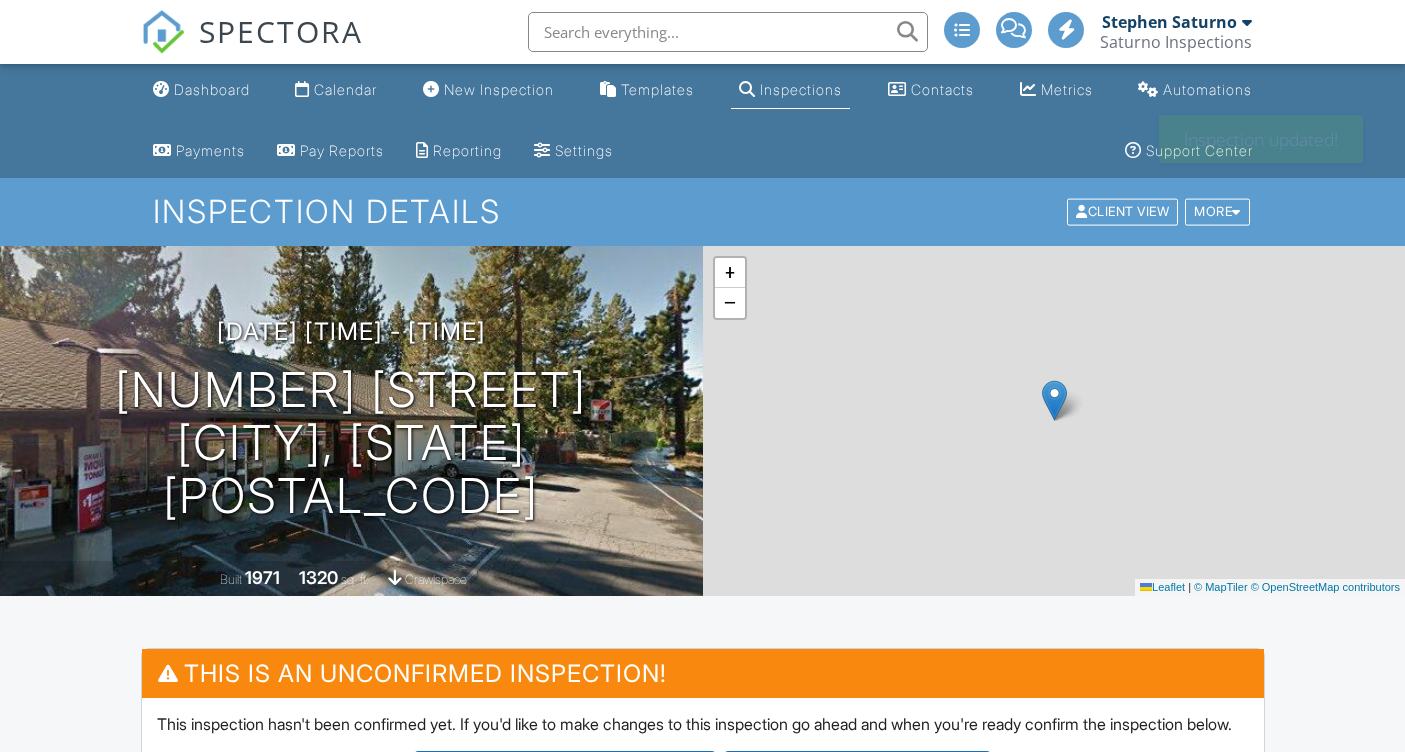 scroll, scrollTop: 0, scrollLeft: 0, axis: both 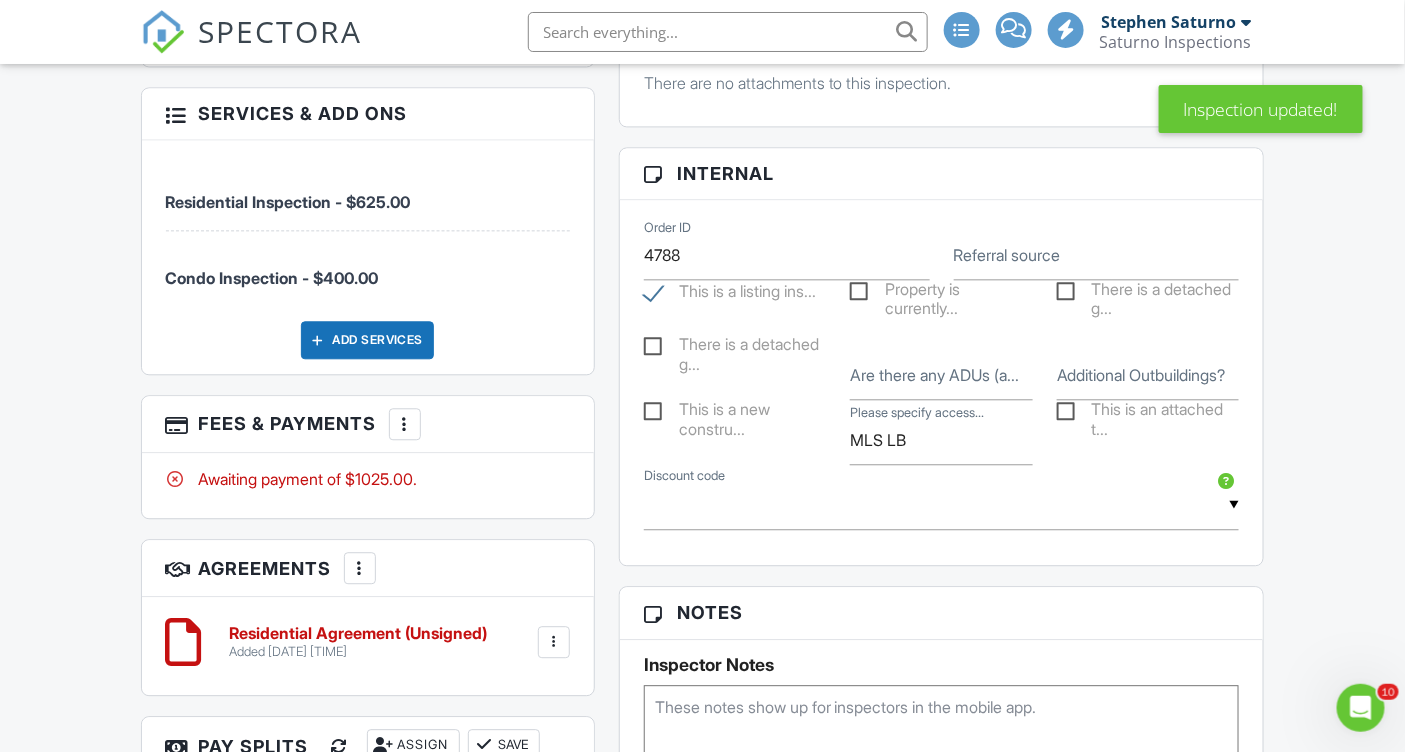 click at bounding box center [405, 424] 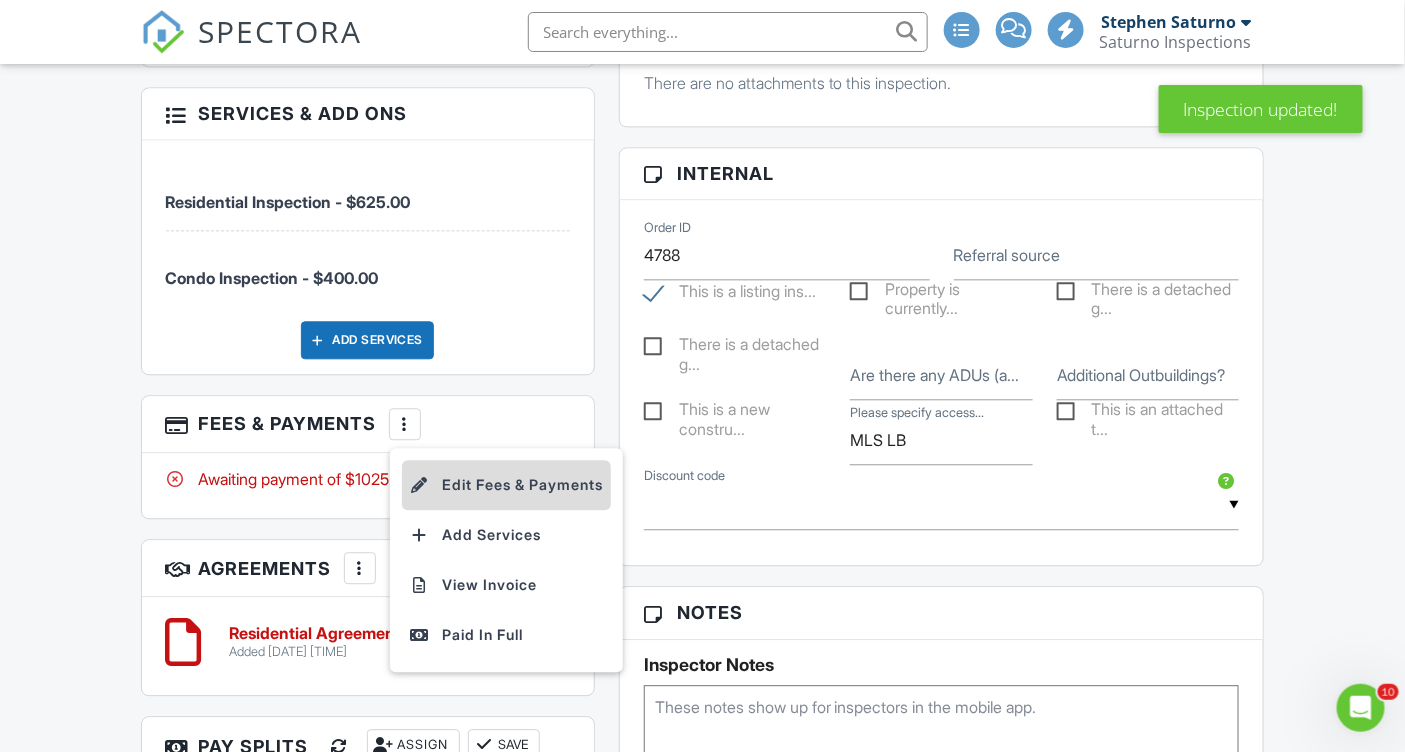 click on "Edit Fees & Payments" at bounding box center (506, 485) 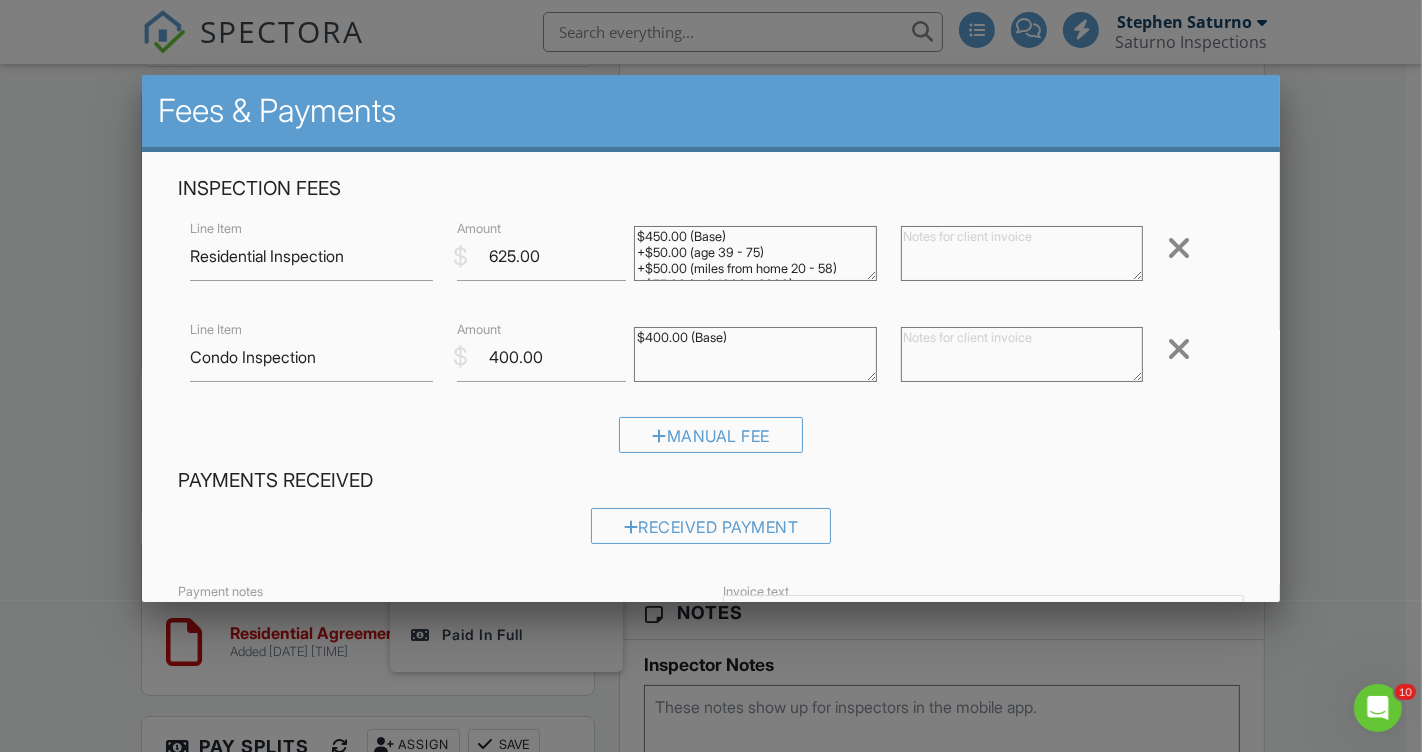 click at bounding box center (1179, 248) 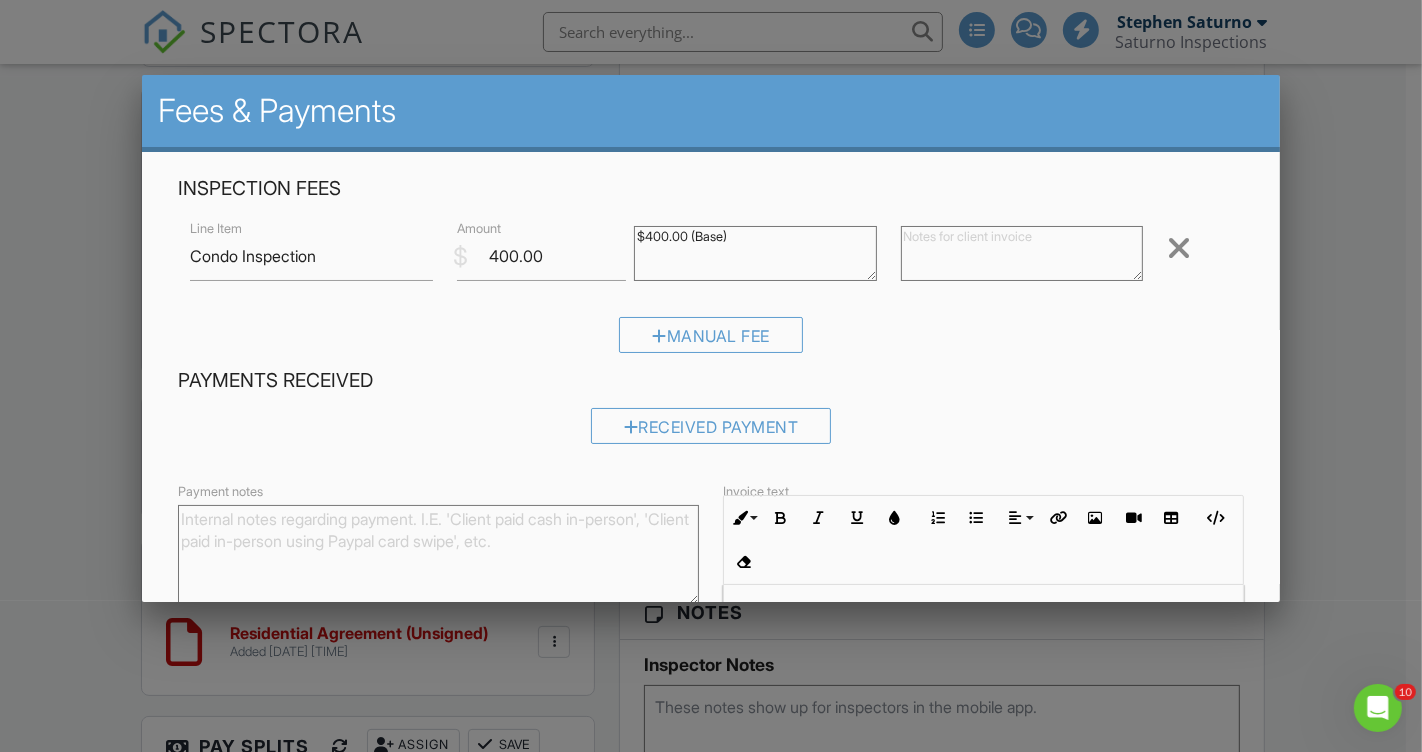 scroll, scrollTop: 227, scrollLeft: 0, axis: vertical 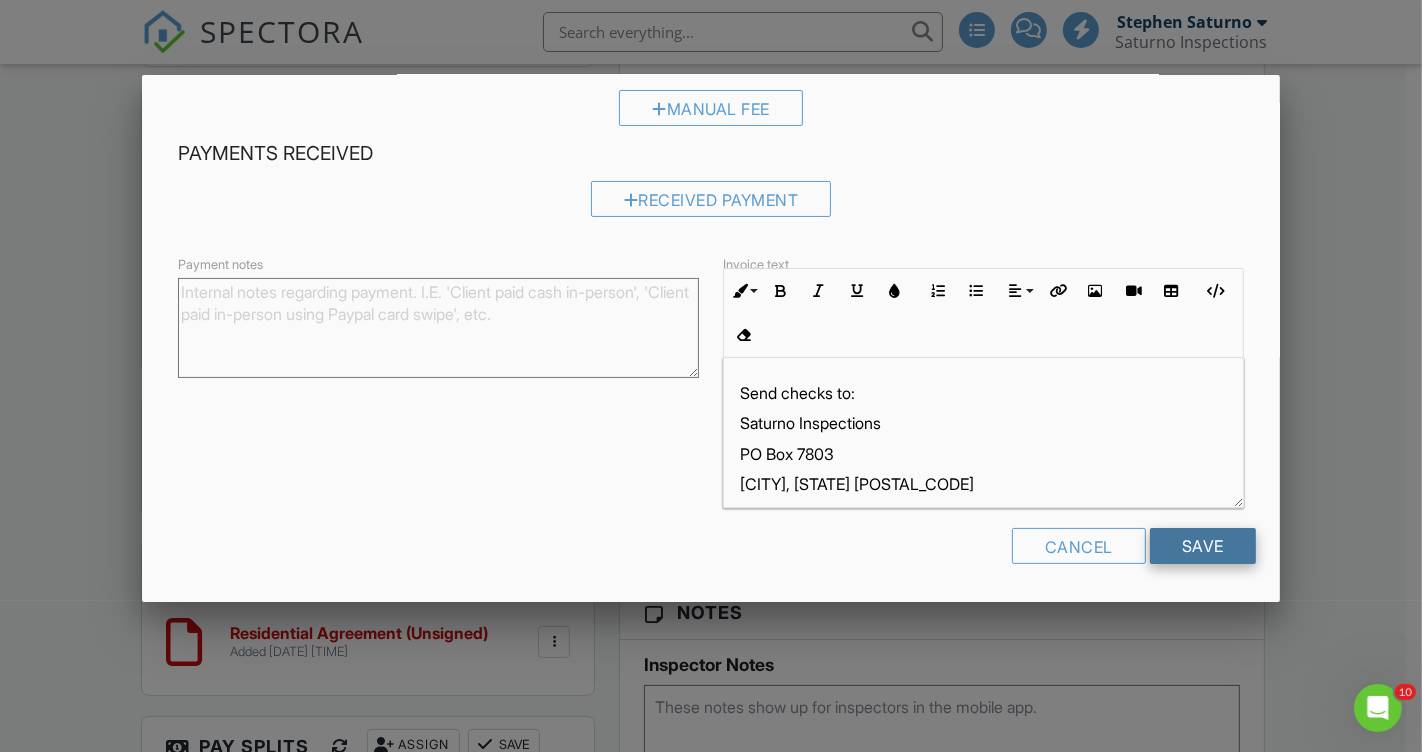 click on "Save" at bounding box center [1203, 546] 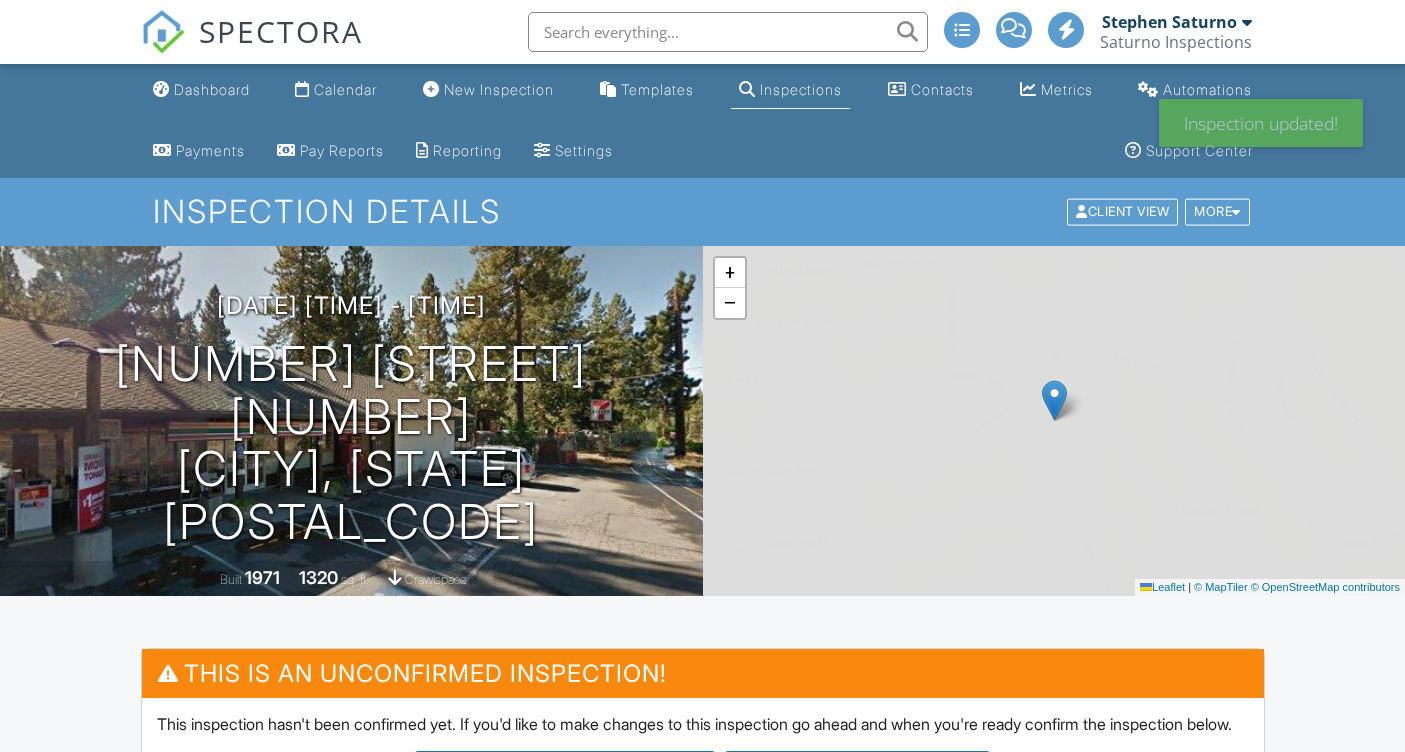 scroll, scrollTop: 0, scrollLeft: 0, axis: both 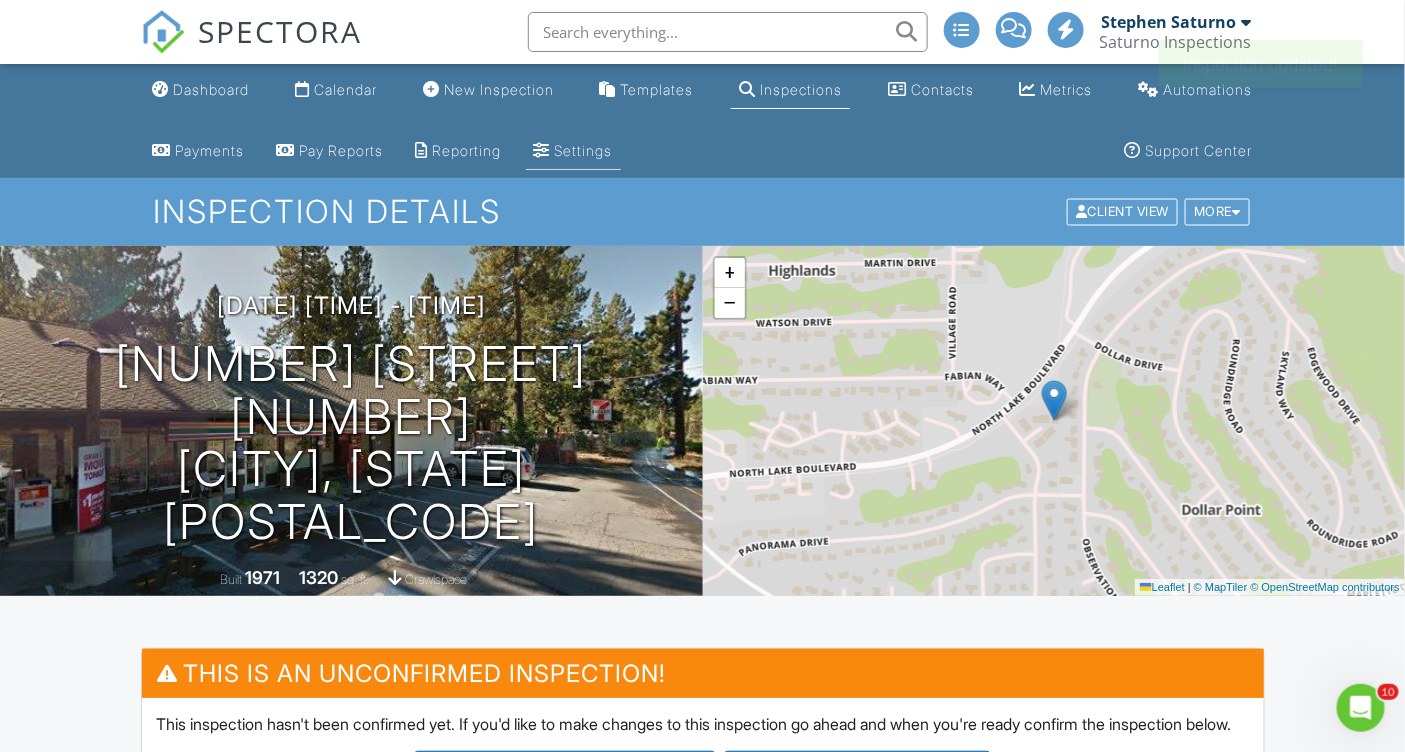 click on "Settings" at bounding box center [573, 151] 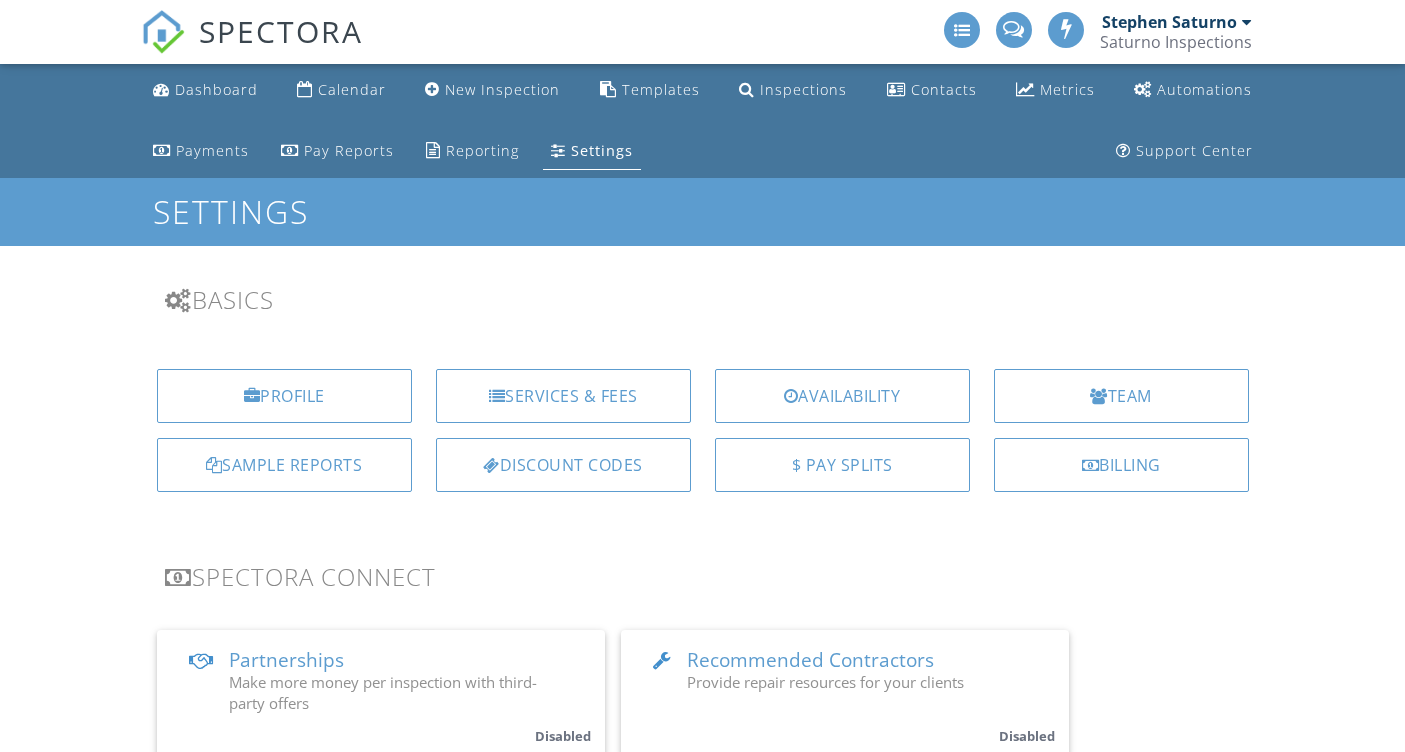 scroll, scrollTop: 0, scrollLeft: 0, axis: both 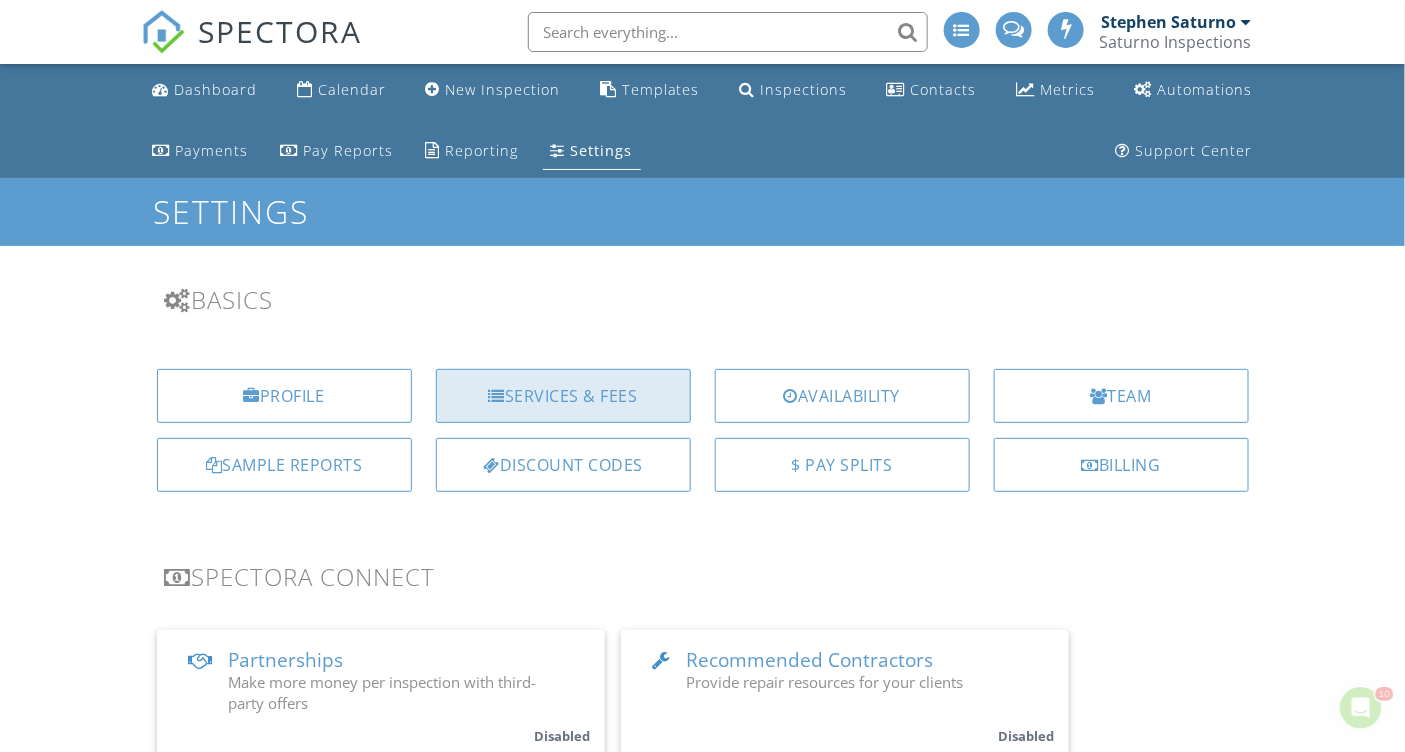 click on "Services & Fees" at bounding box center (563, 396) 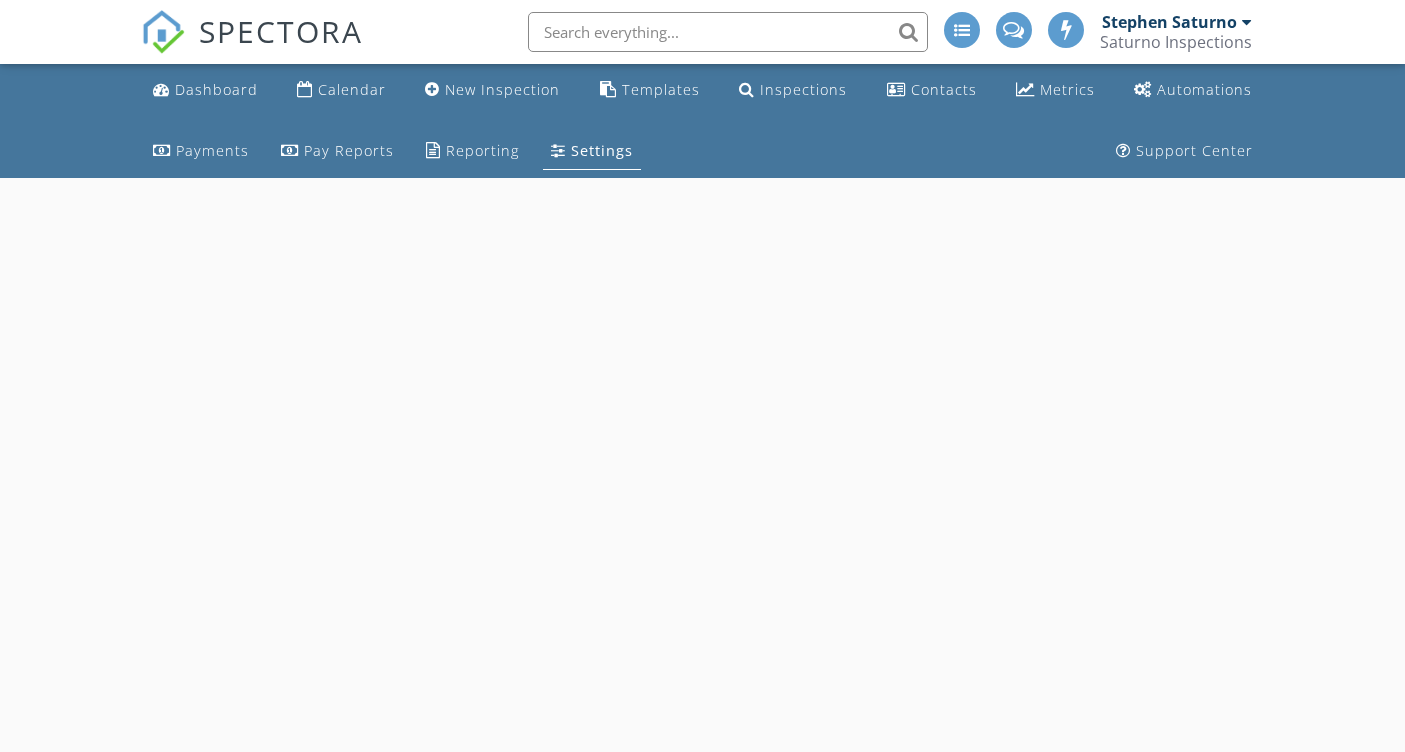 scroll, scrollTop: 0, scrollLeft: 0, axis: both 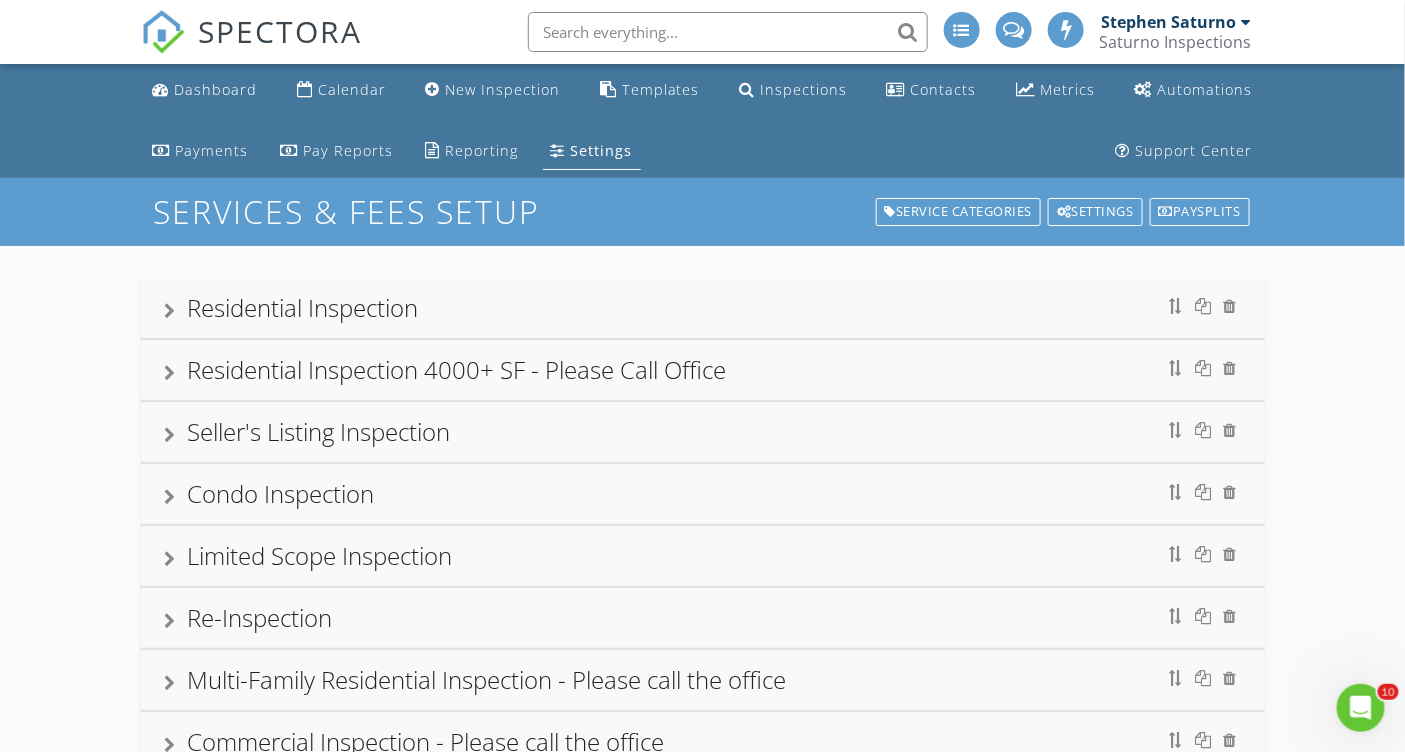 click on "Condo Inspection" at bounding box center (703, 494) 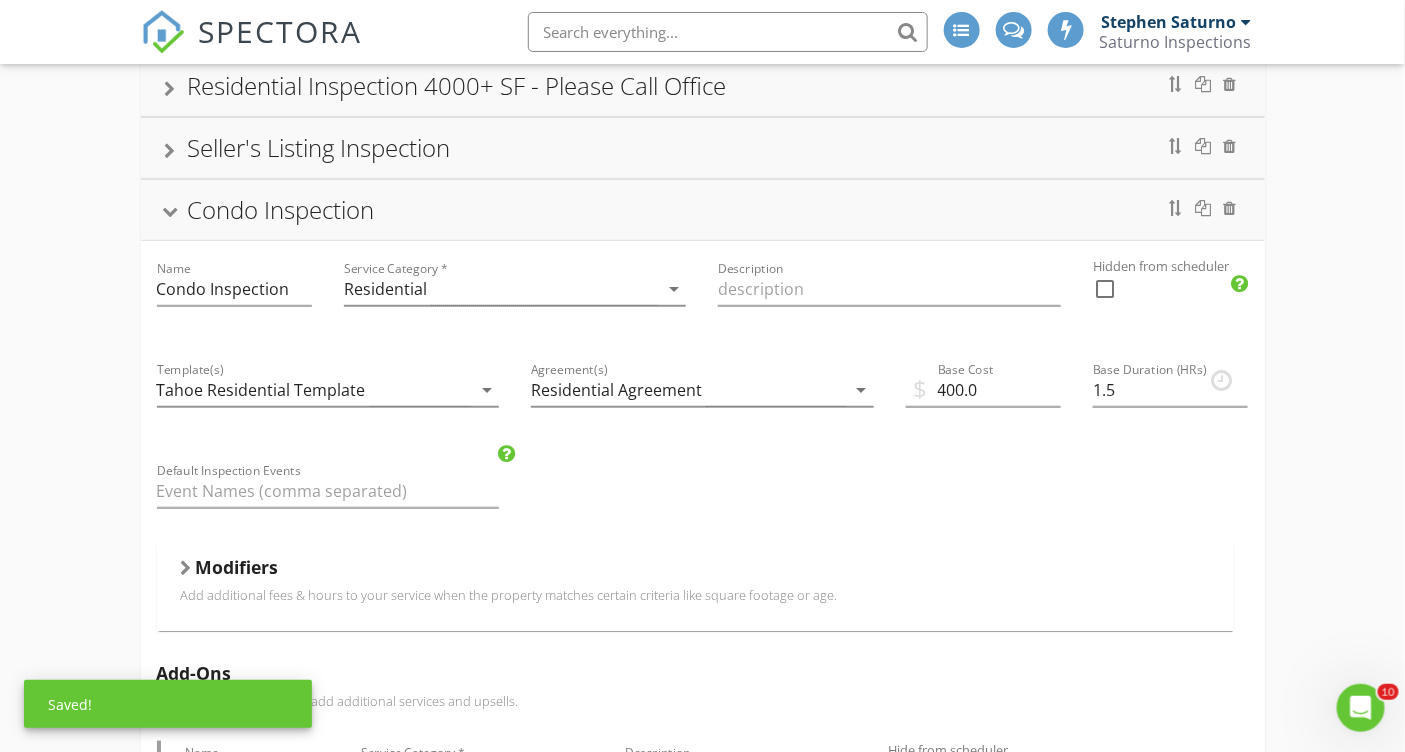 scroll, scrollTop: 245, scrollLeft: 0, axis: vertical 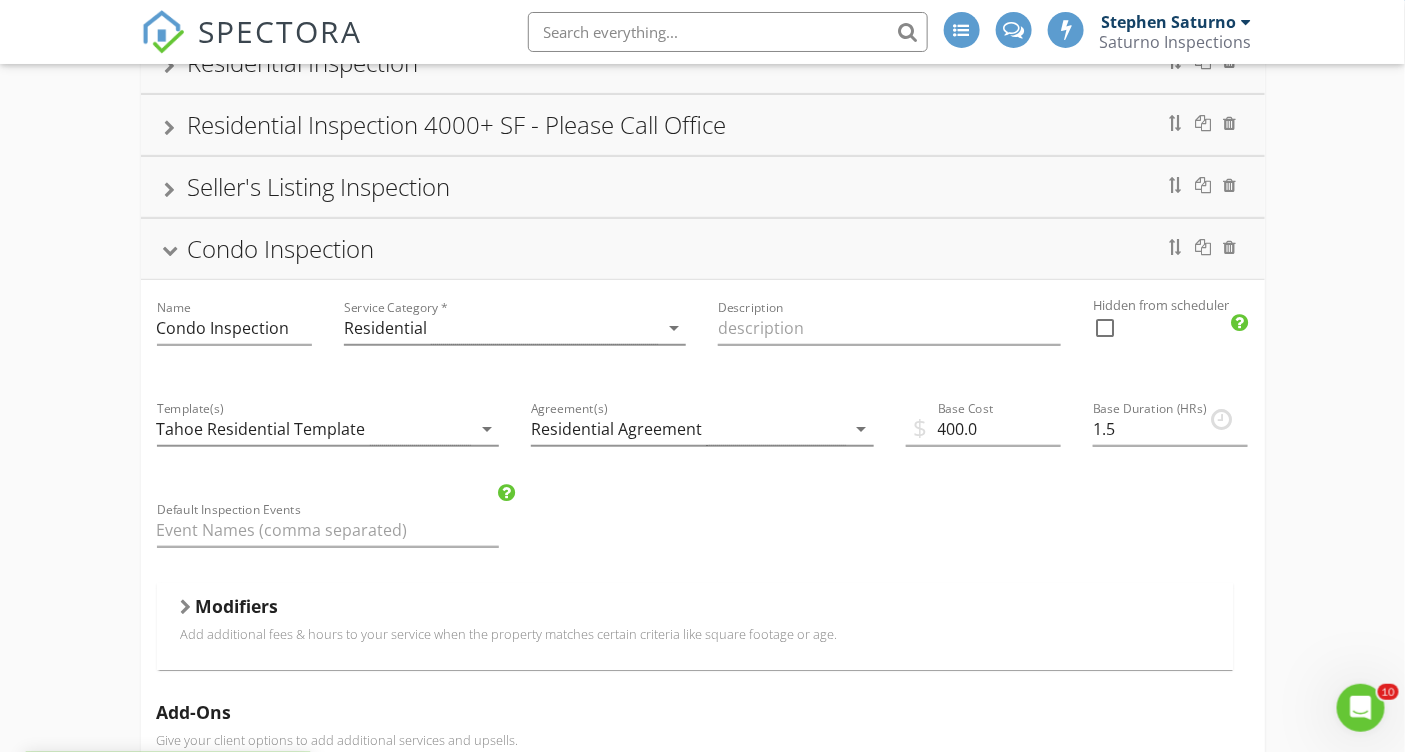 click at bounding box center [186, 607] 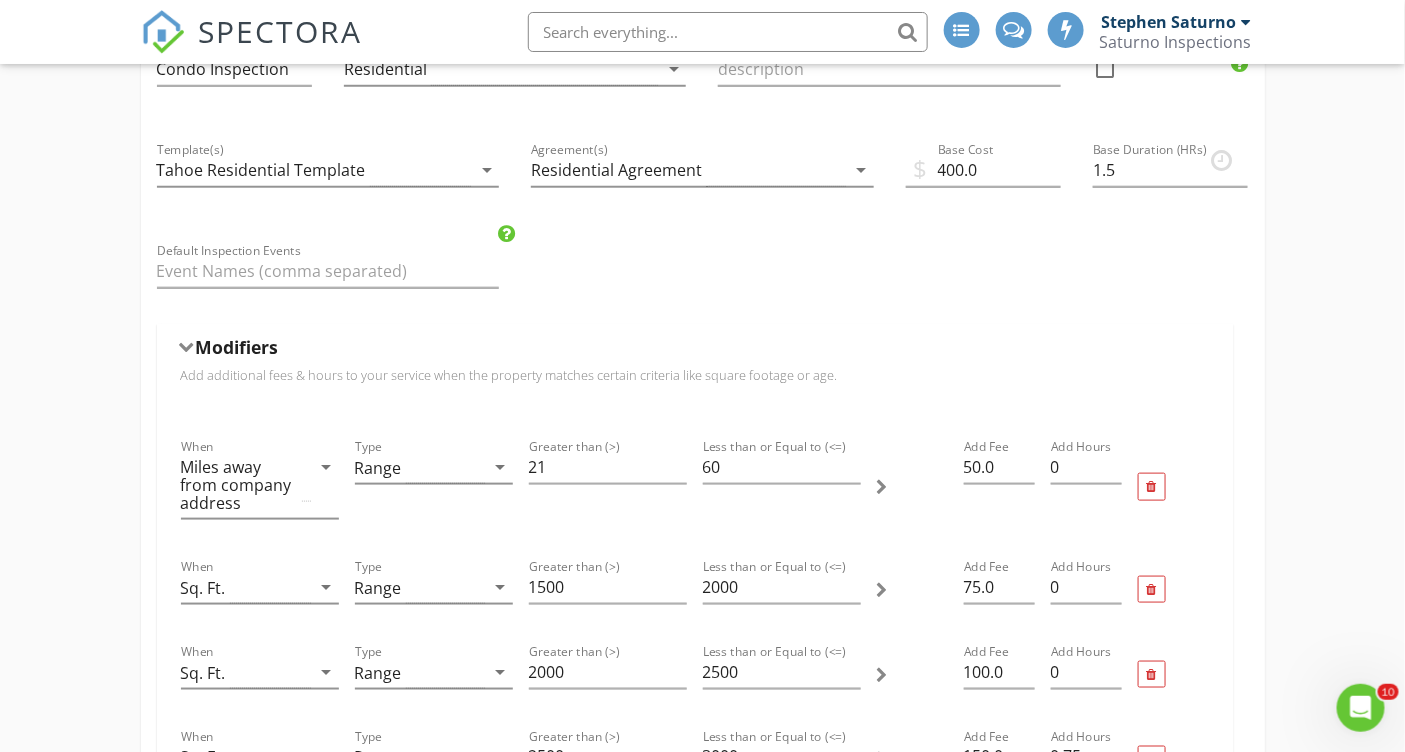 scroll, scrollTop: 571, scrollLeft: 0, axis: vertical 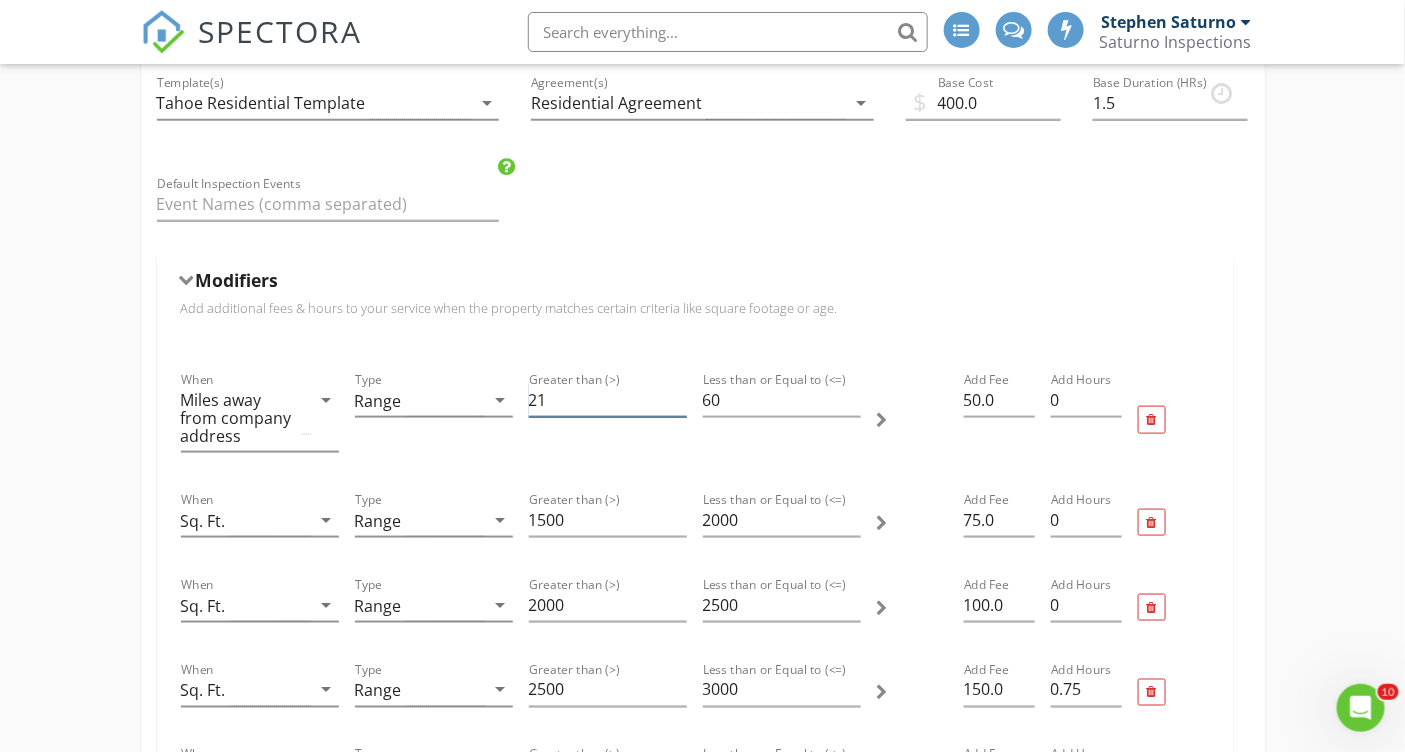 click on "21" at bounding box center (608, 400) 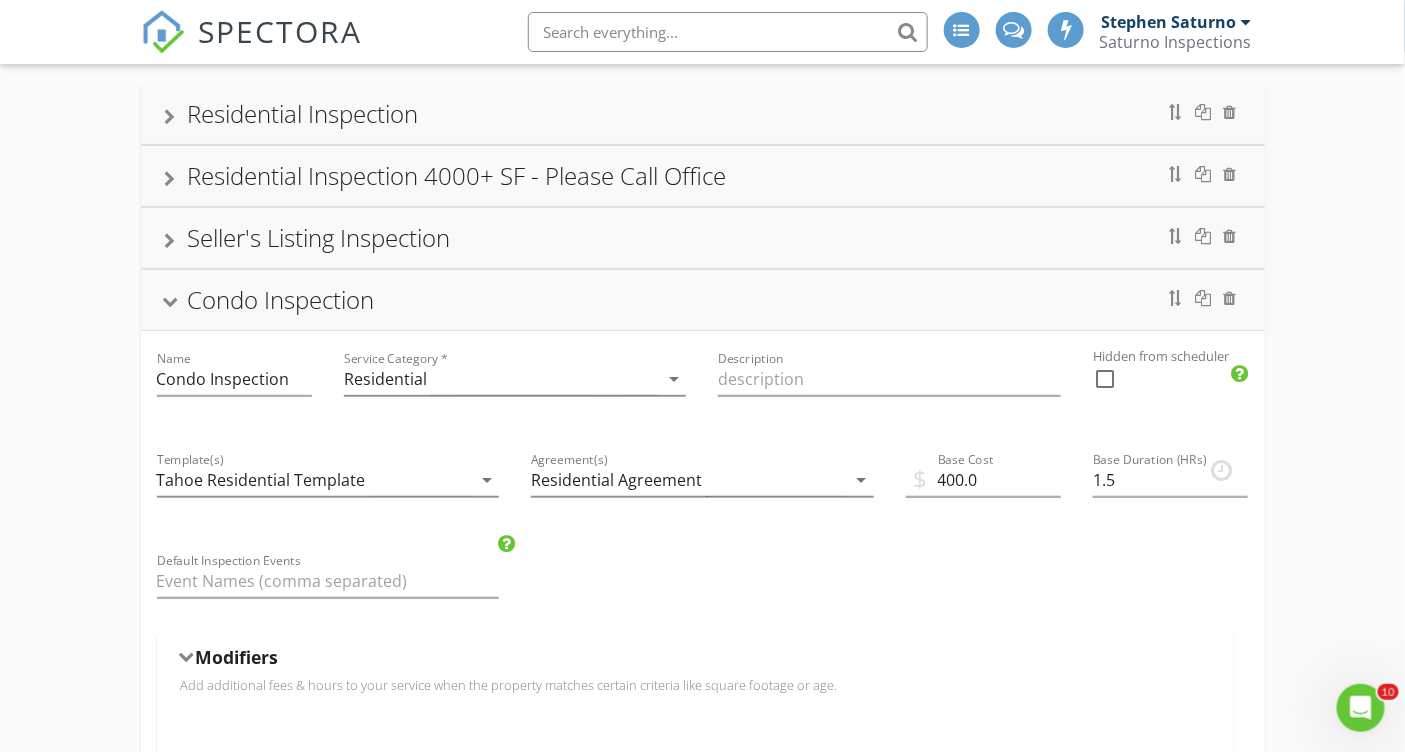 scroll, scrollTop: 0, scrollLeft: 0, axis: both 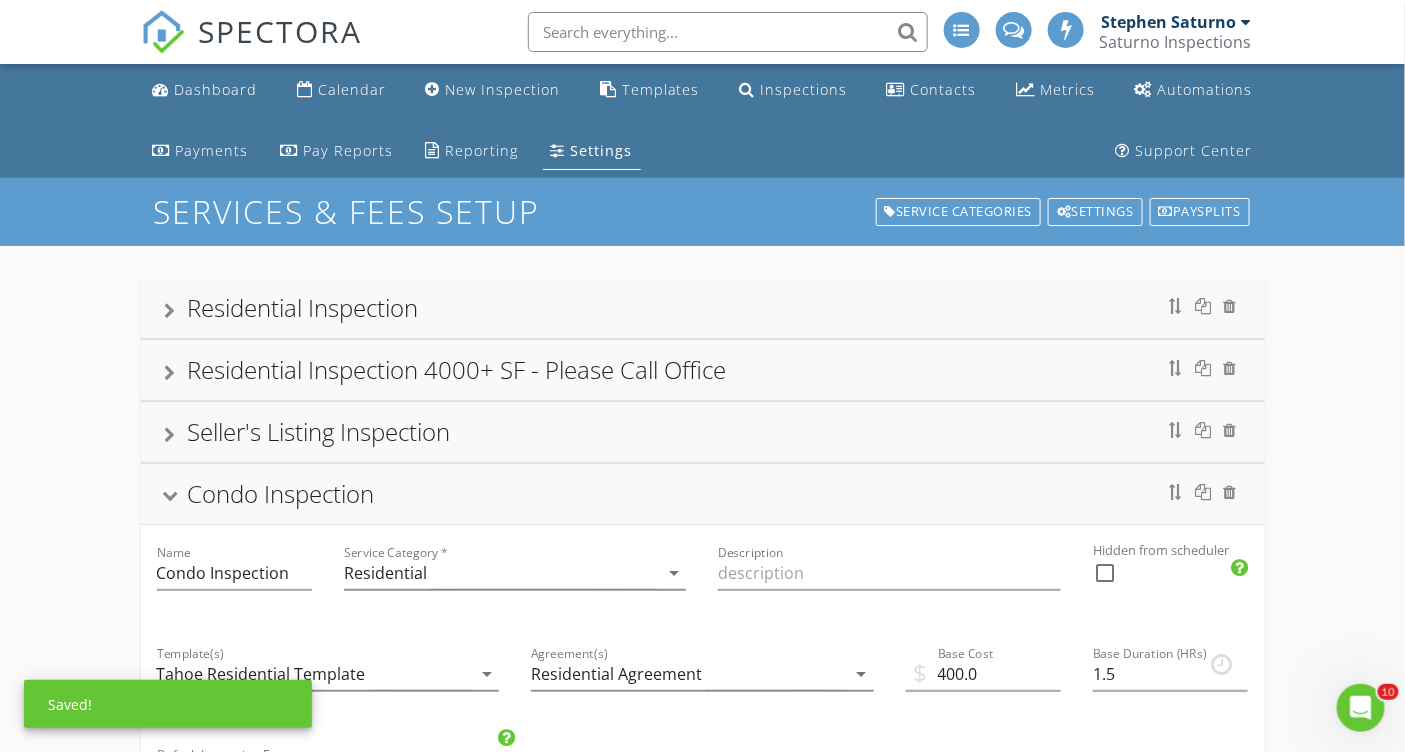type on "23" 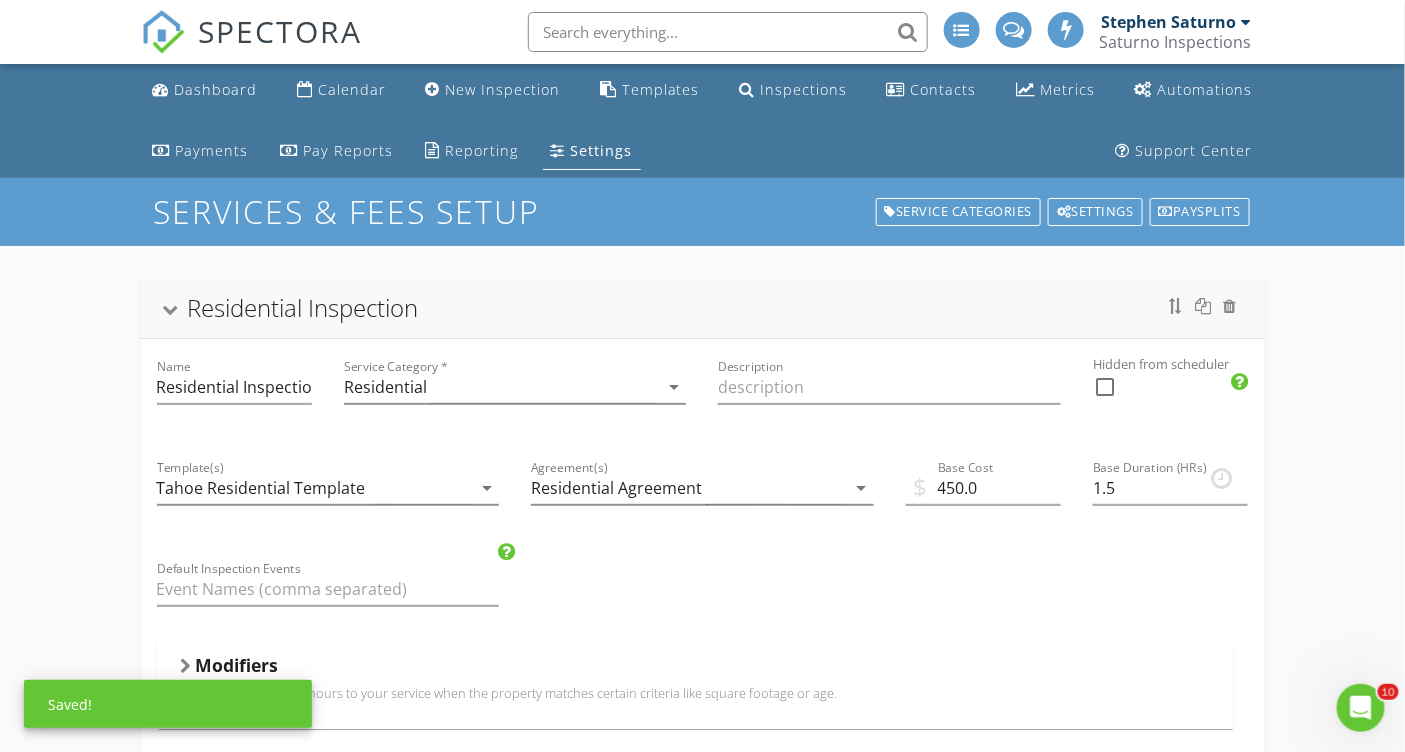 click at bounding box center [186, 666] 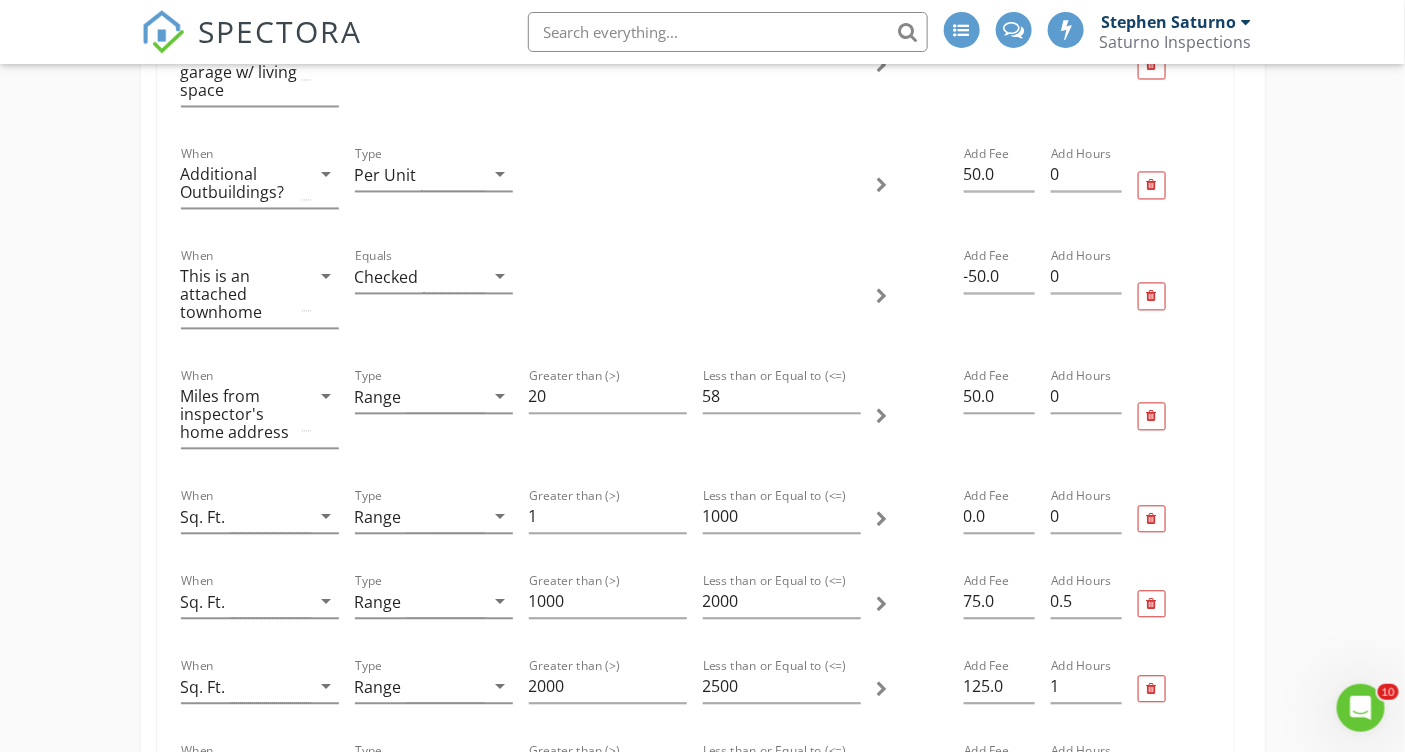 scroll, scrollTop: 1215, scrollLeft: 0, axis: vertical 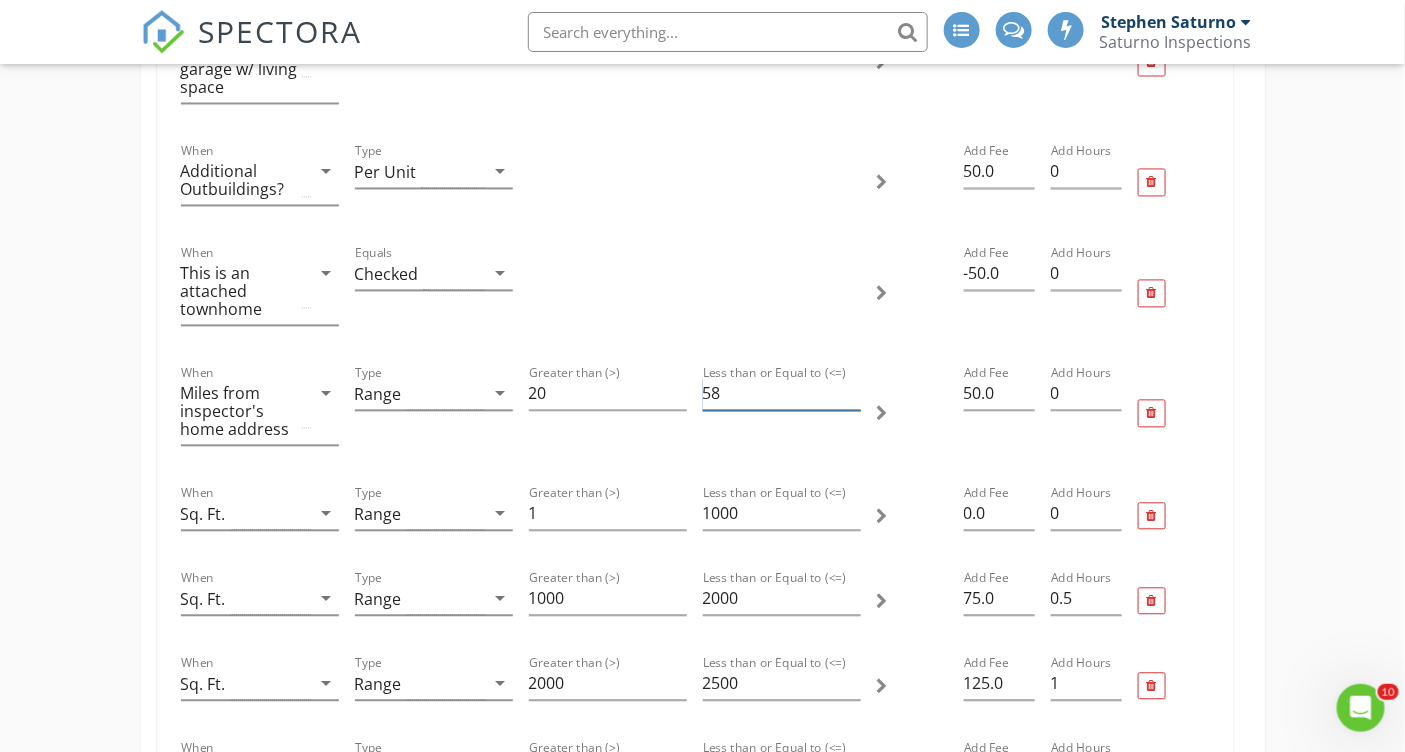 click on "58" at bounding box center [782, 394] 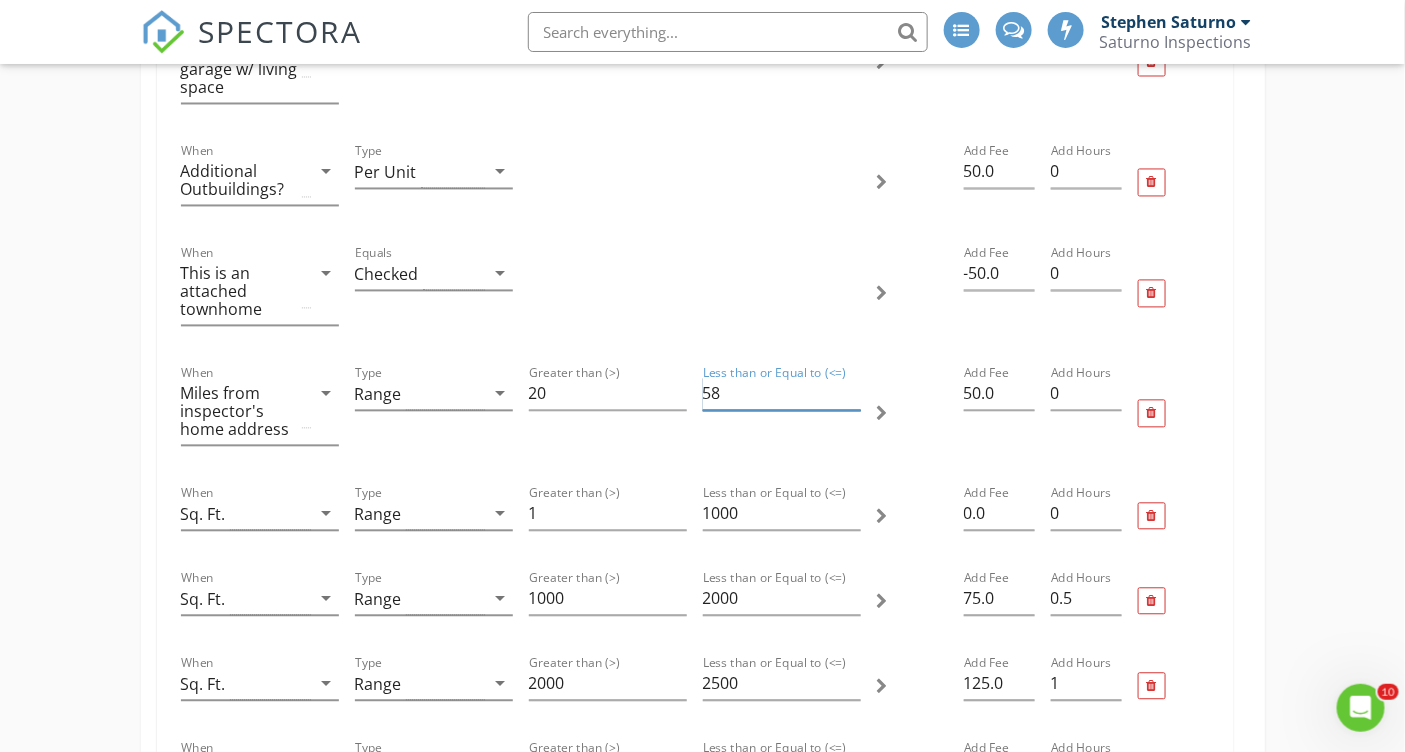 type on "5" 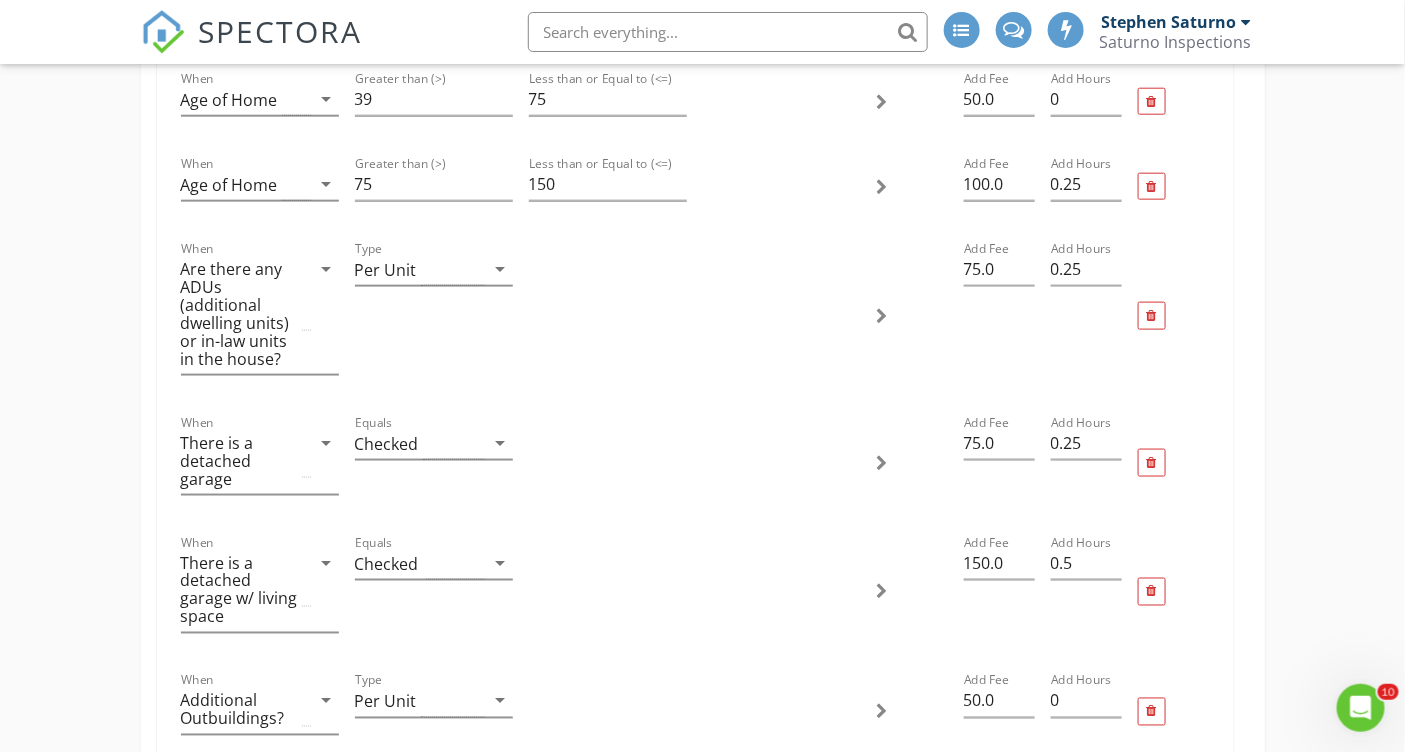 scroll, scrollTop: 0, scrollLeft: 0, axis: both 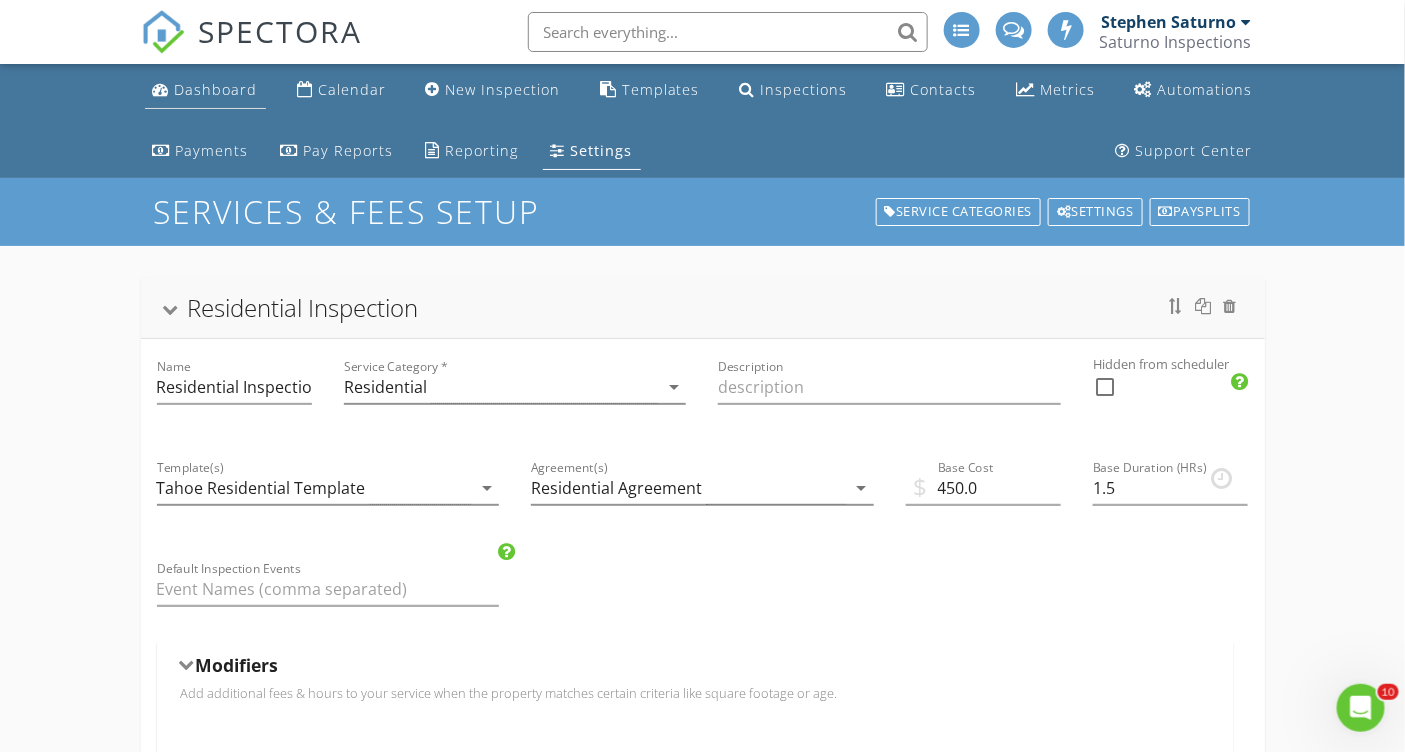 type on "60" 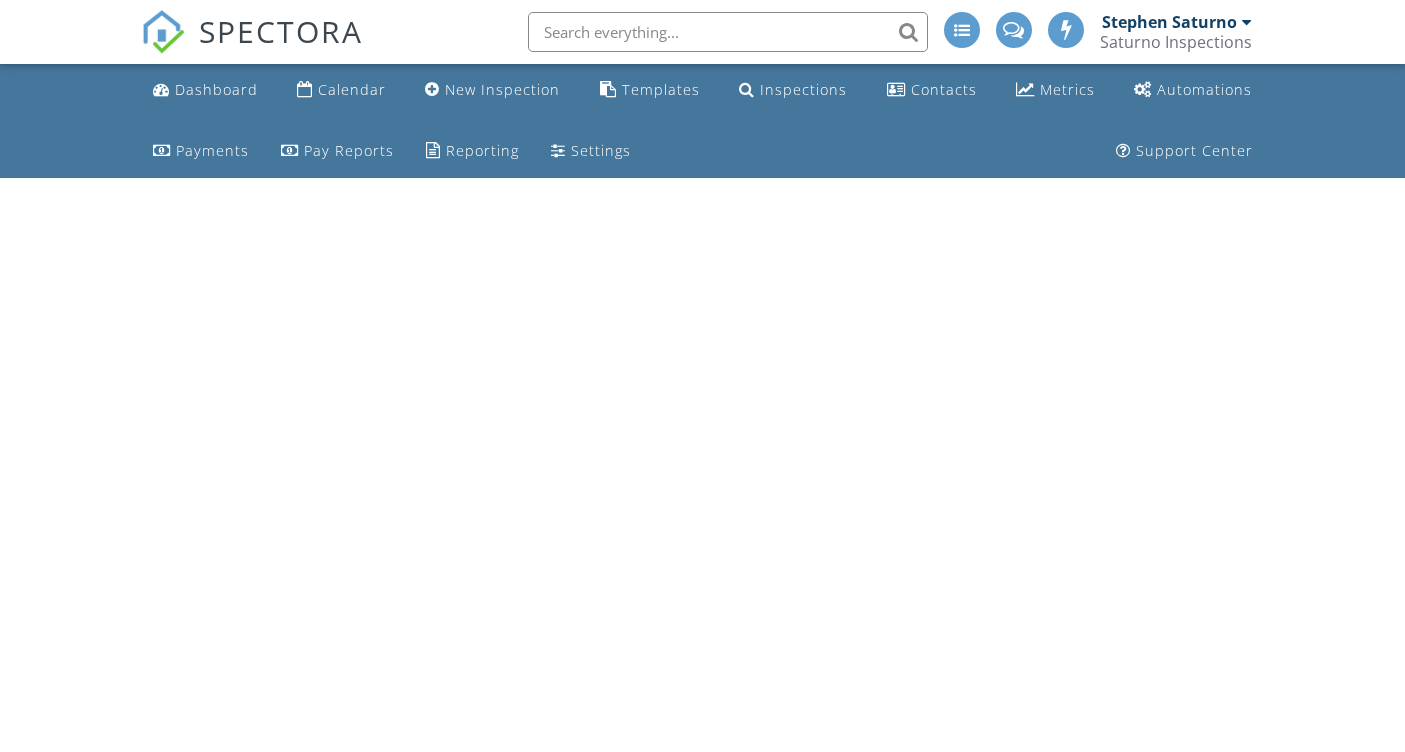 scroll, scrollTop: 0, scrollLeft: 0, axis: both 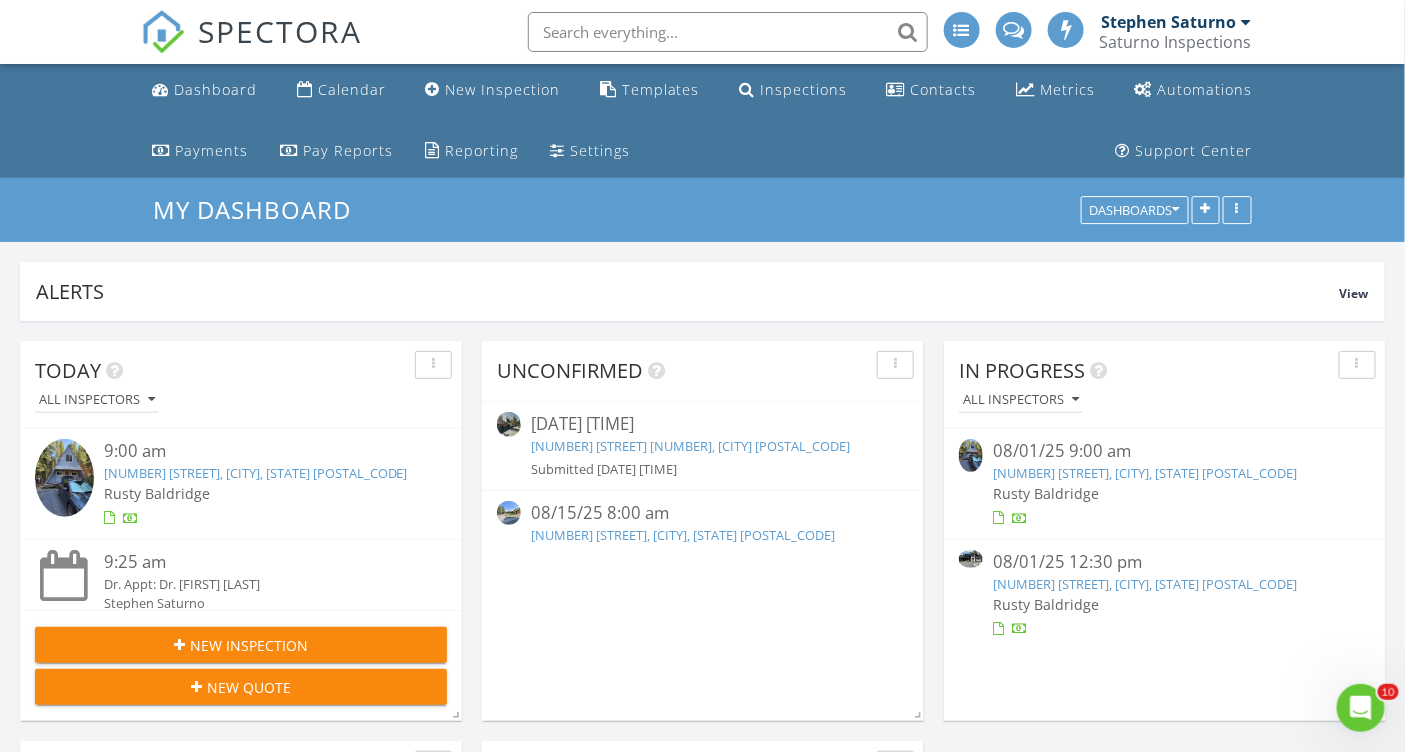 click on "[NUMBER] [STREET] [NUMBER], [CITY] [POSTAL_CODE]" at bounding box center (690, 446) 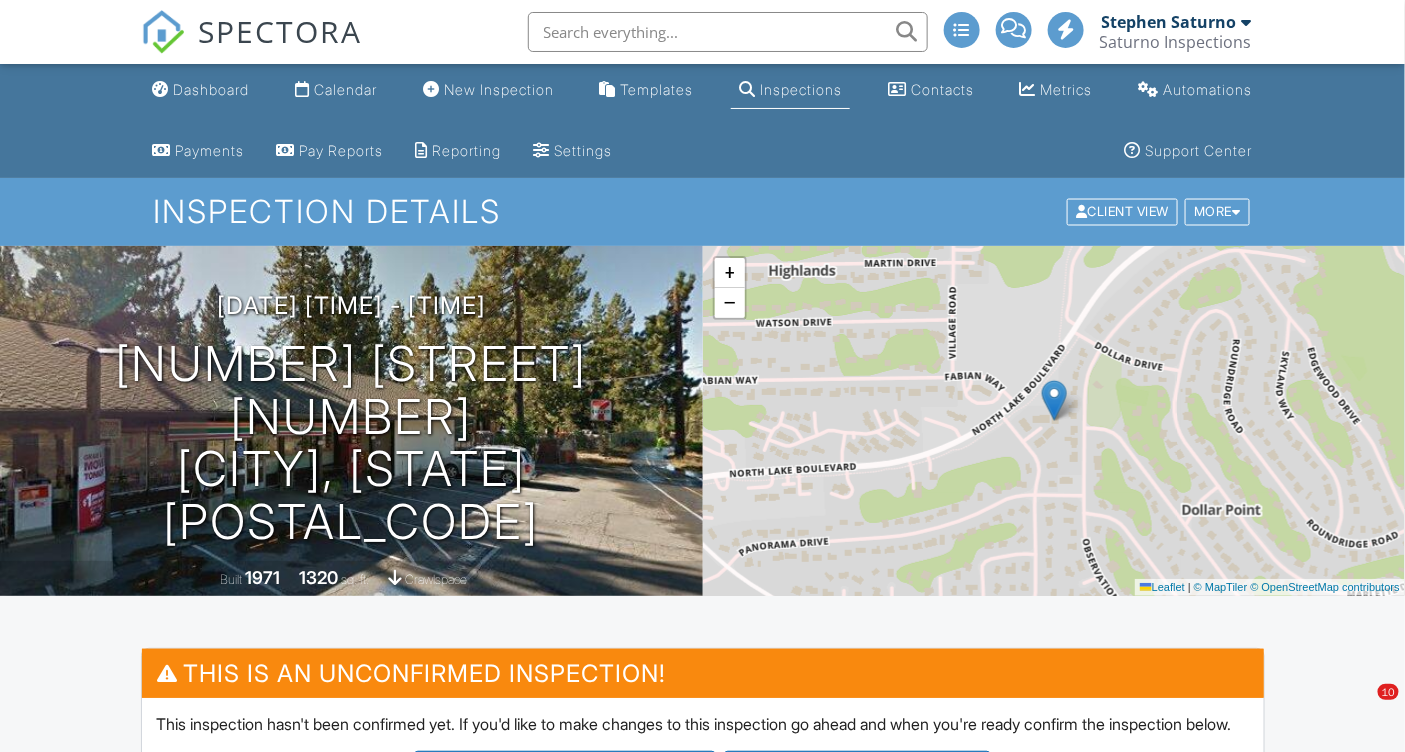 scroll, scrollTop: 0, scrollLeft: 0, axis: both 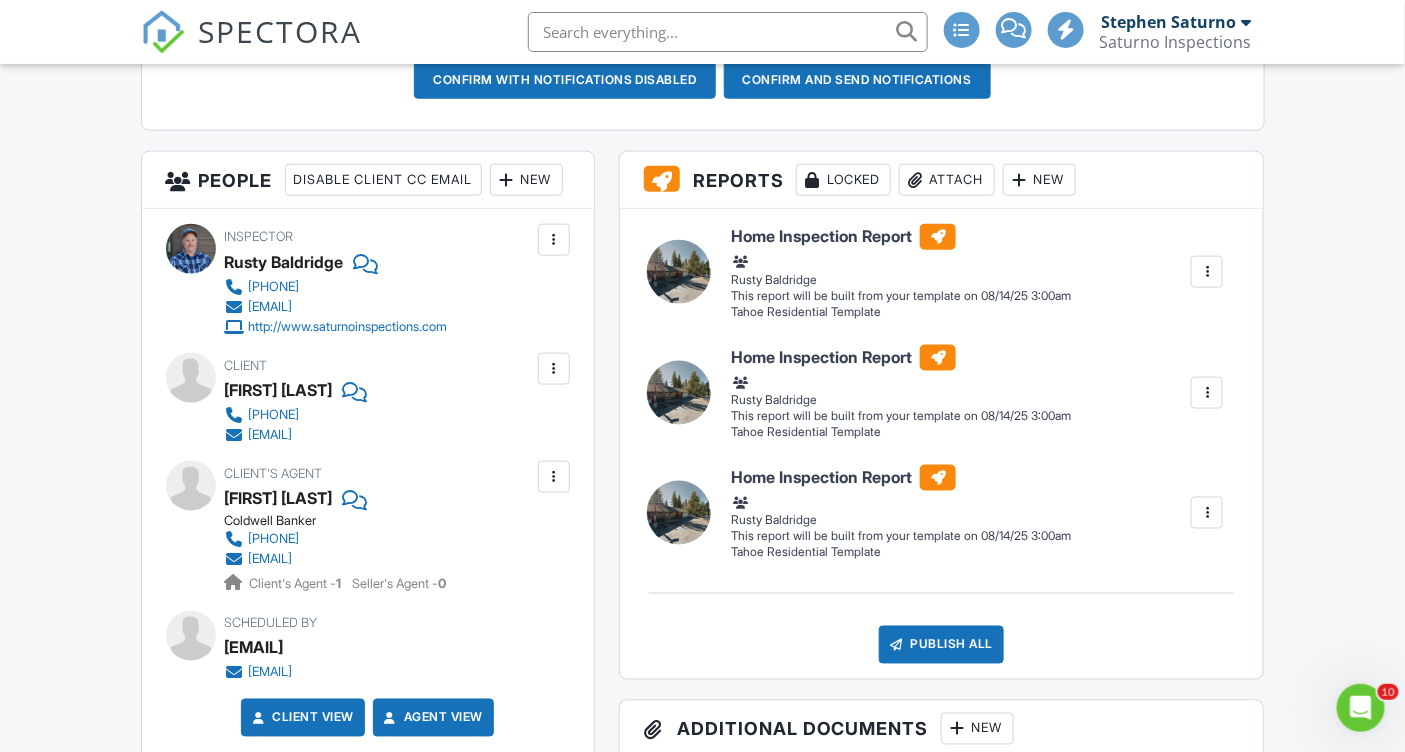 click at bounding box center [1207, 272] 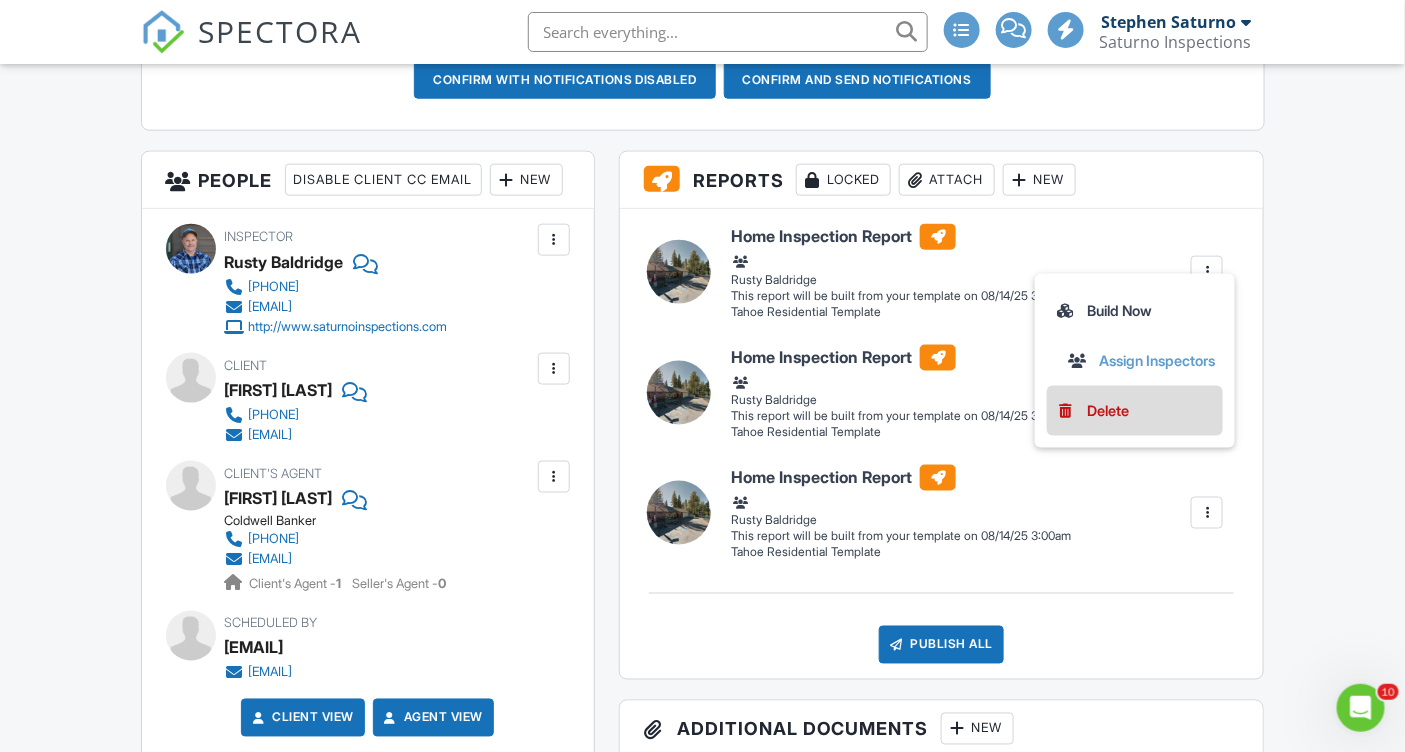 click on "Delete" at bounding box center (1108, 411) 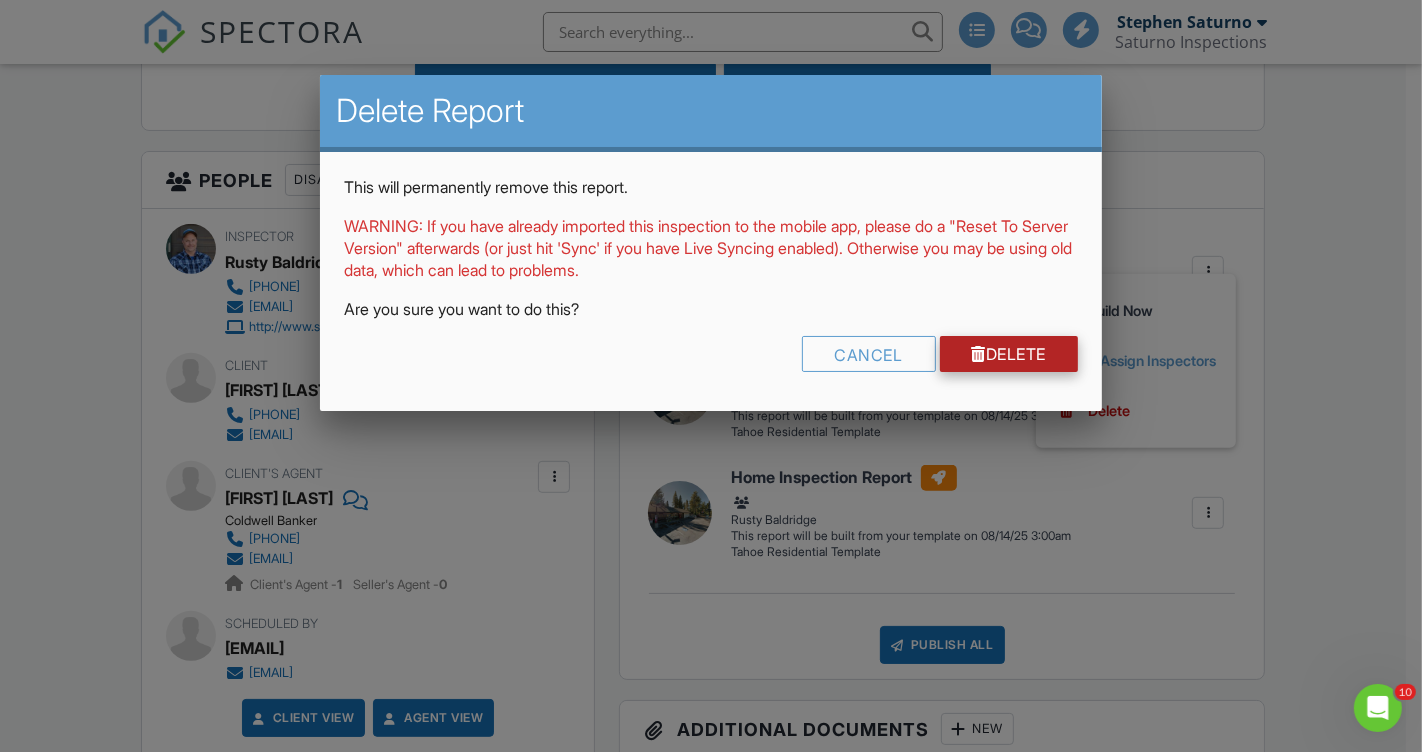 click on "Delete" at bounding box center [1009, 354] 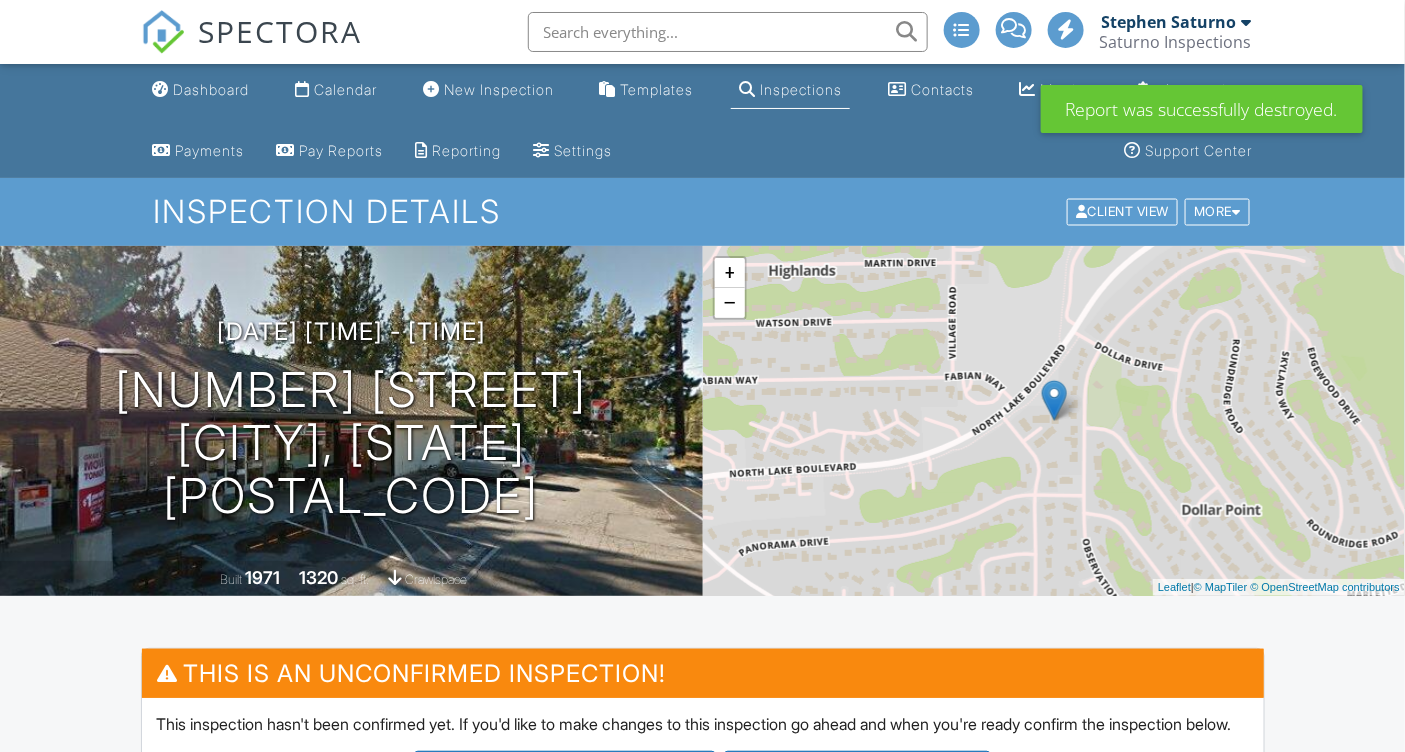 scroll, scrollTop: 357, scrollLeft: 0, axis: vertical 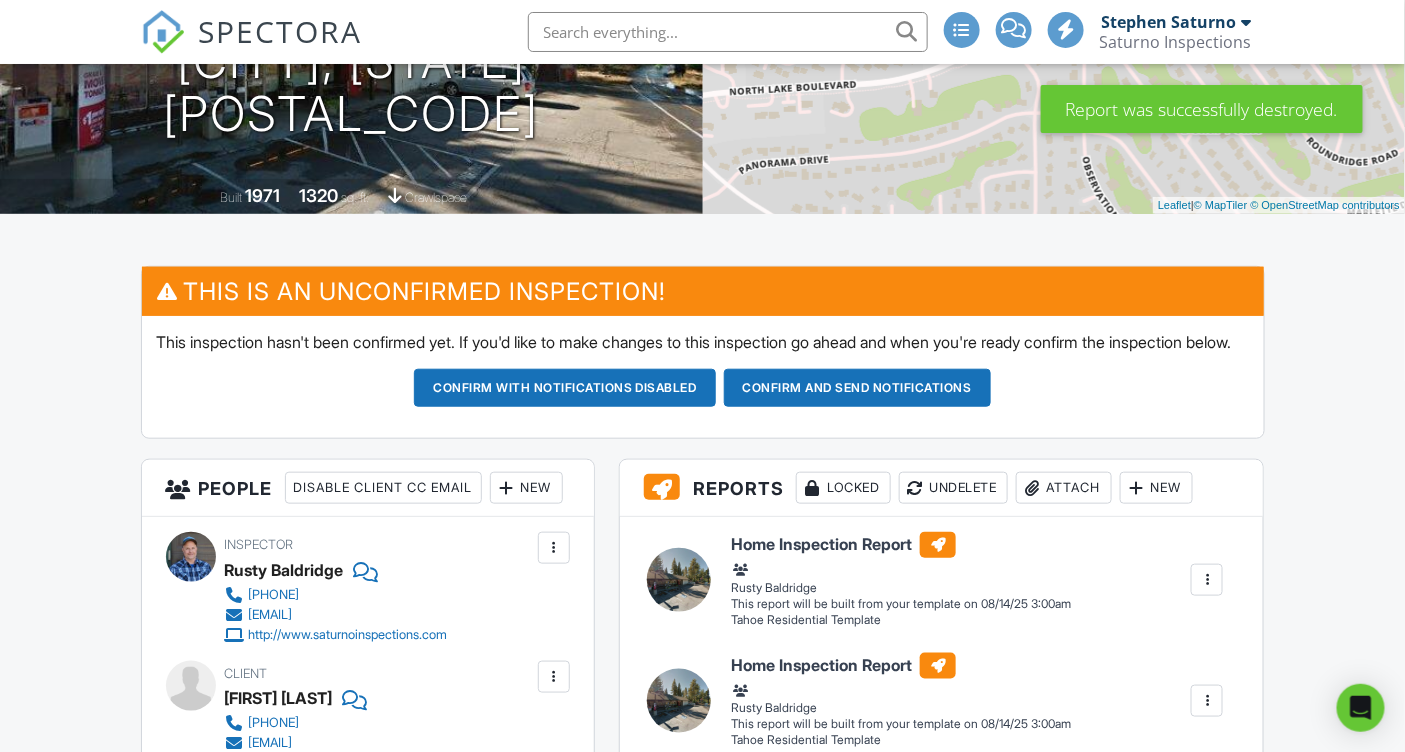click at bounding box center [1207, 580] 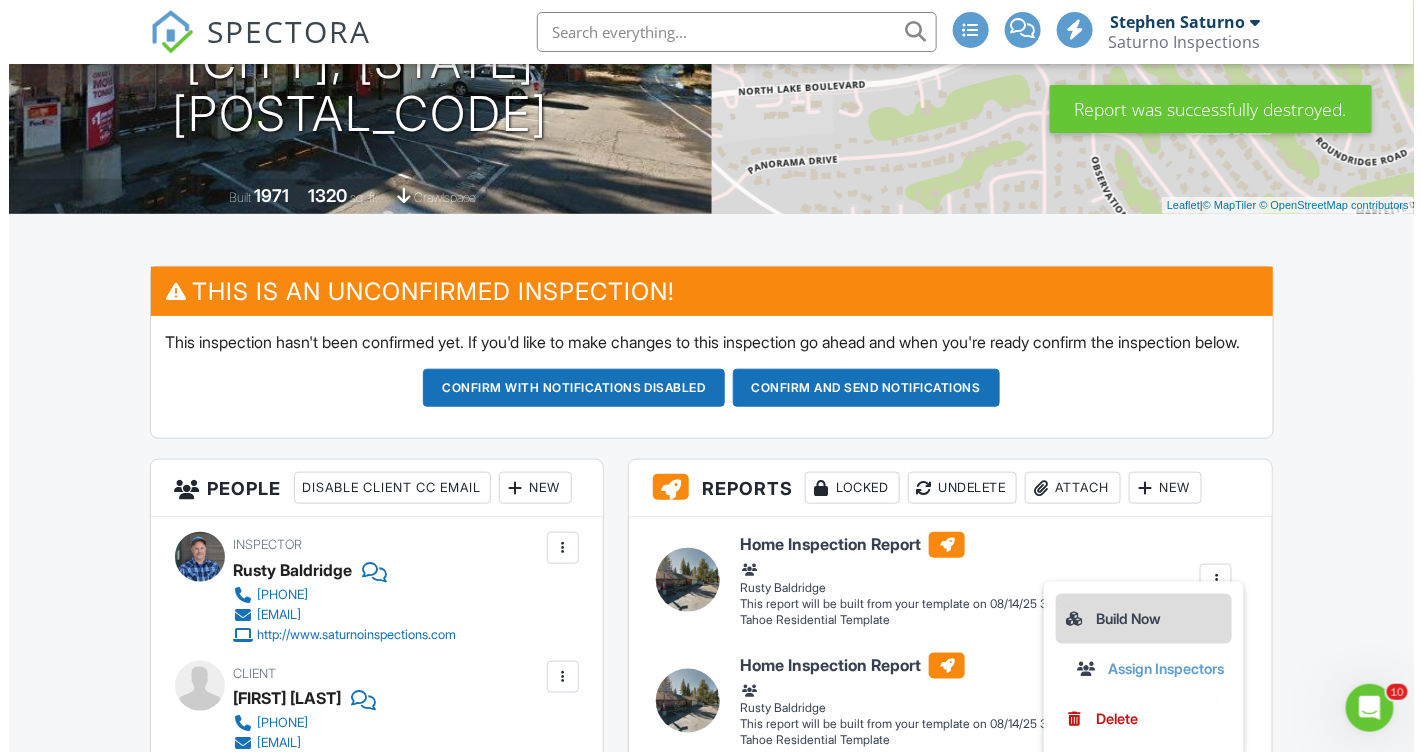 scroll, scrollTop: 0, scrollLeft: 0, axis: both 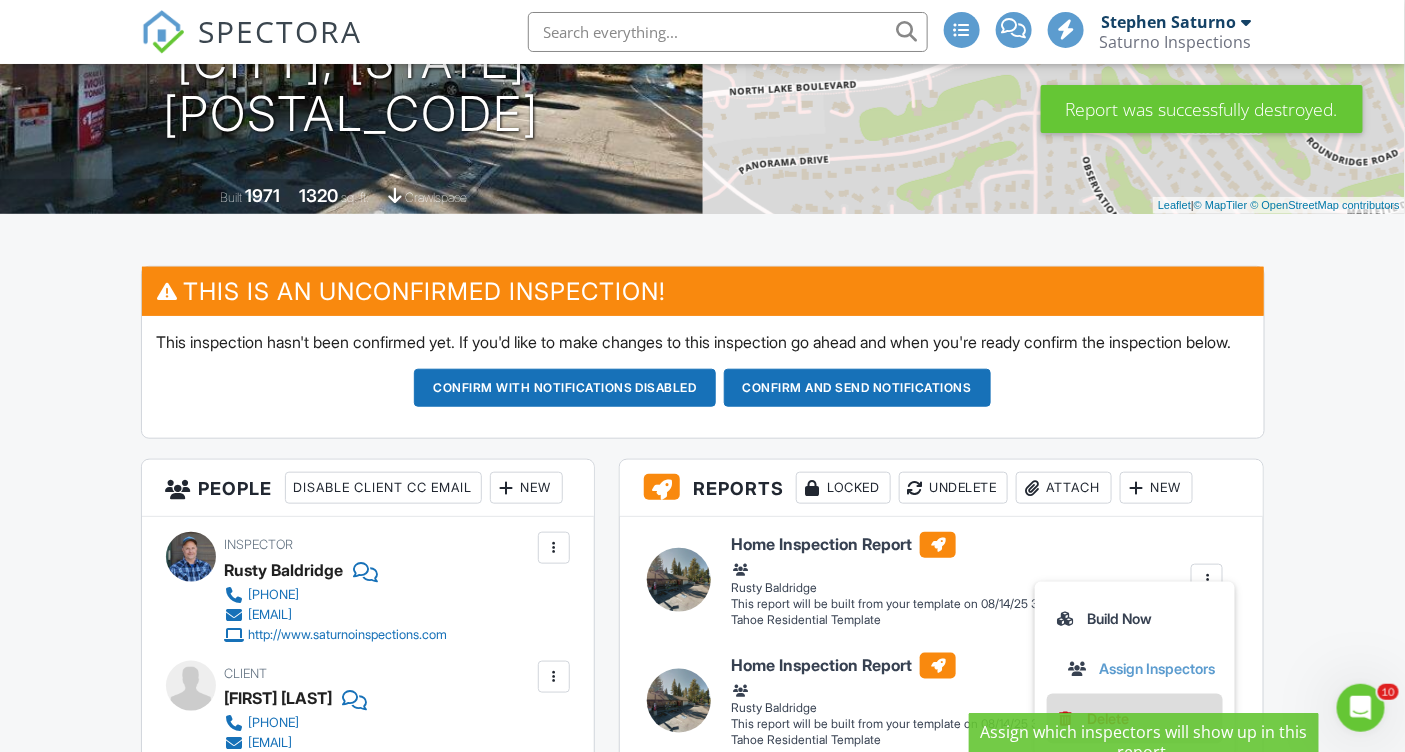 click on "Delete" at bounding box center (1108, 719) 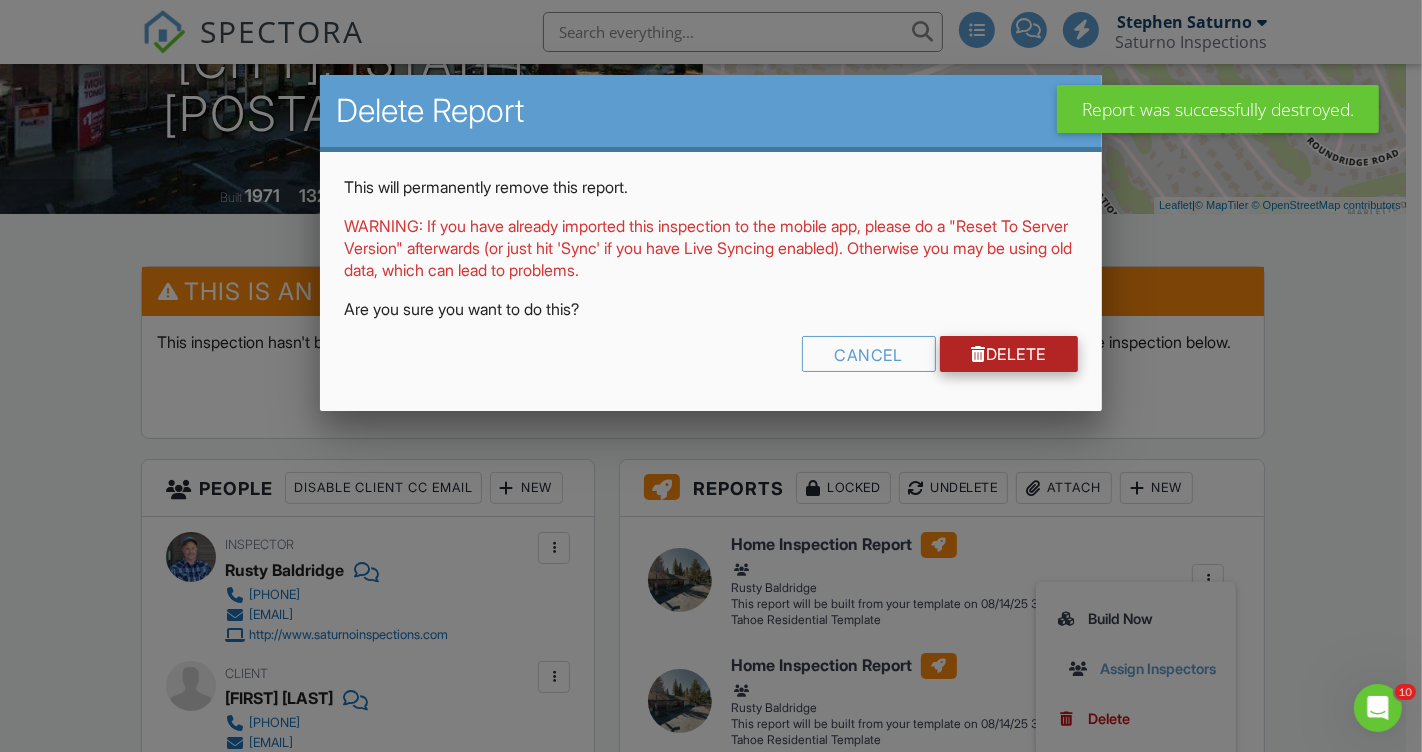 click on "Delete" at bounding box center [1009, 354] 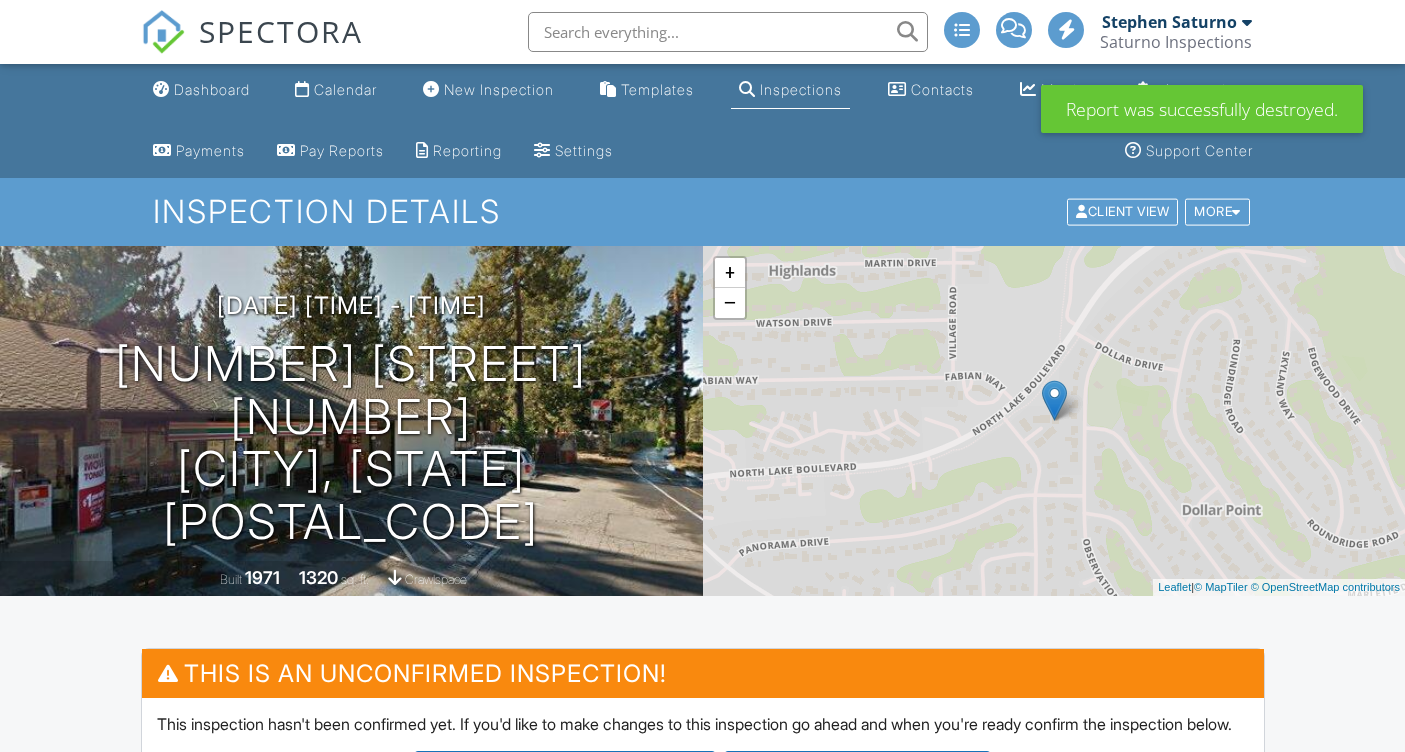 scroll, scrollTop: 0, scrollLeft: 0, axis: both 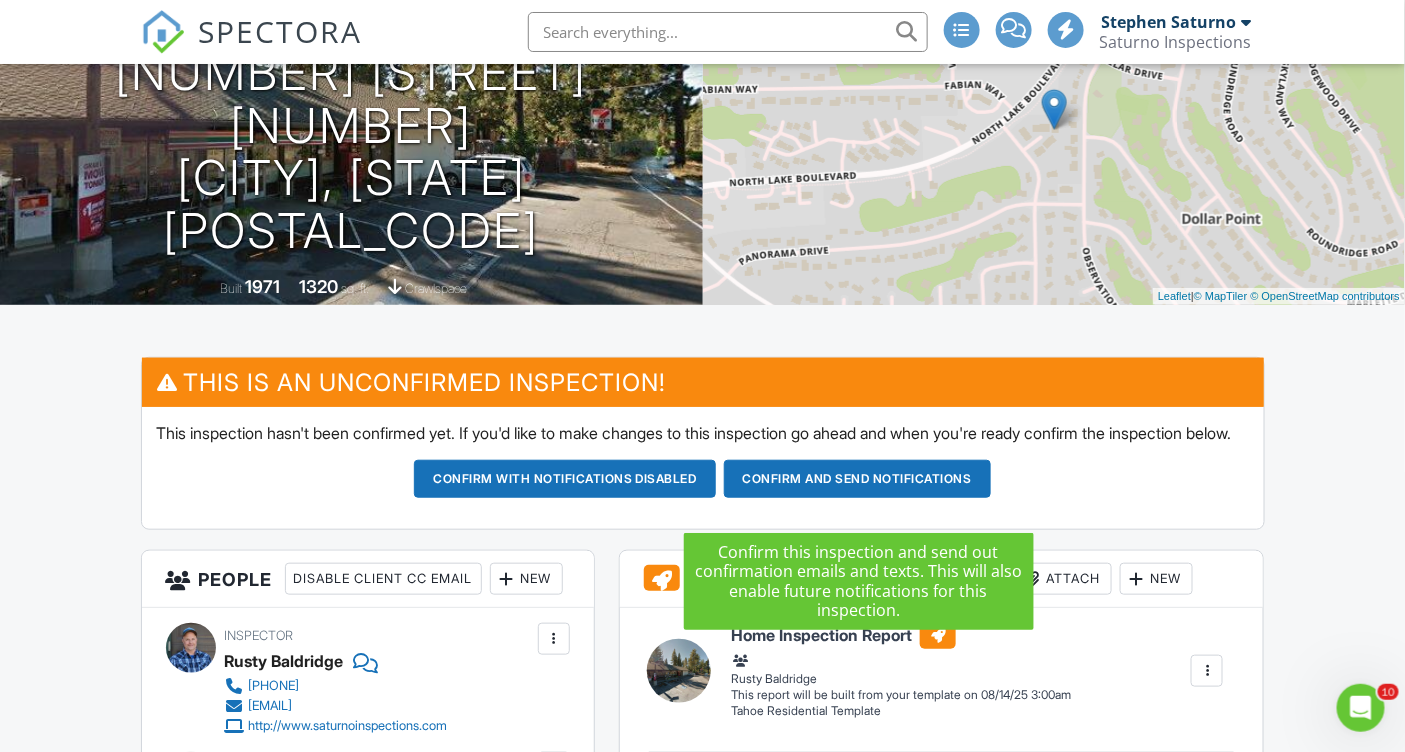 click on "Confirm and send notifications" at bounding box center [565, 479] 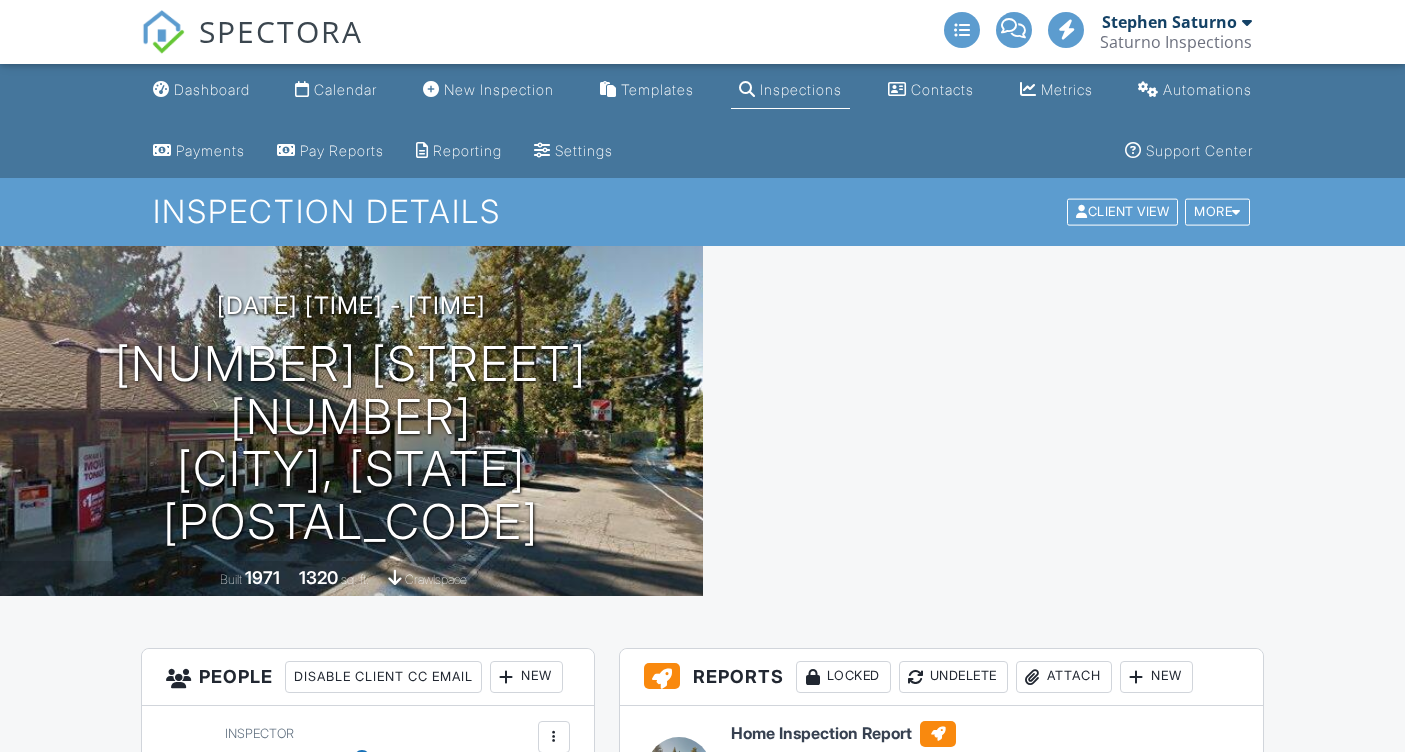 scroll, scrollTop: 0, scrollLeft: 0, axis: both 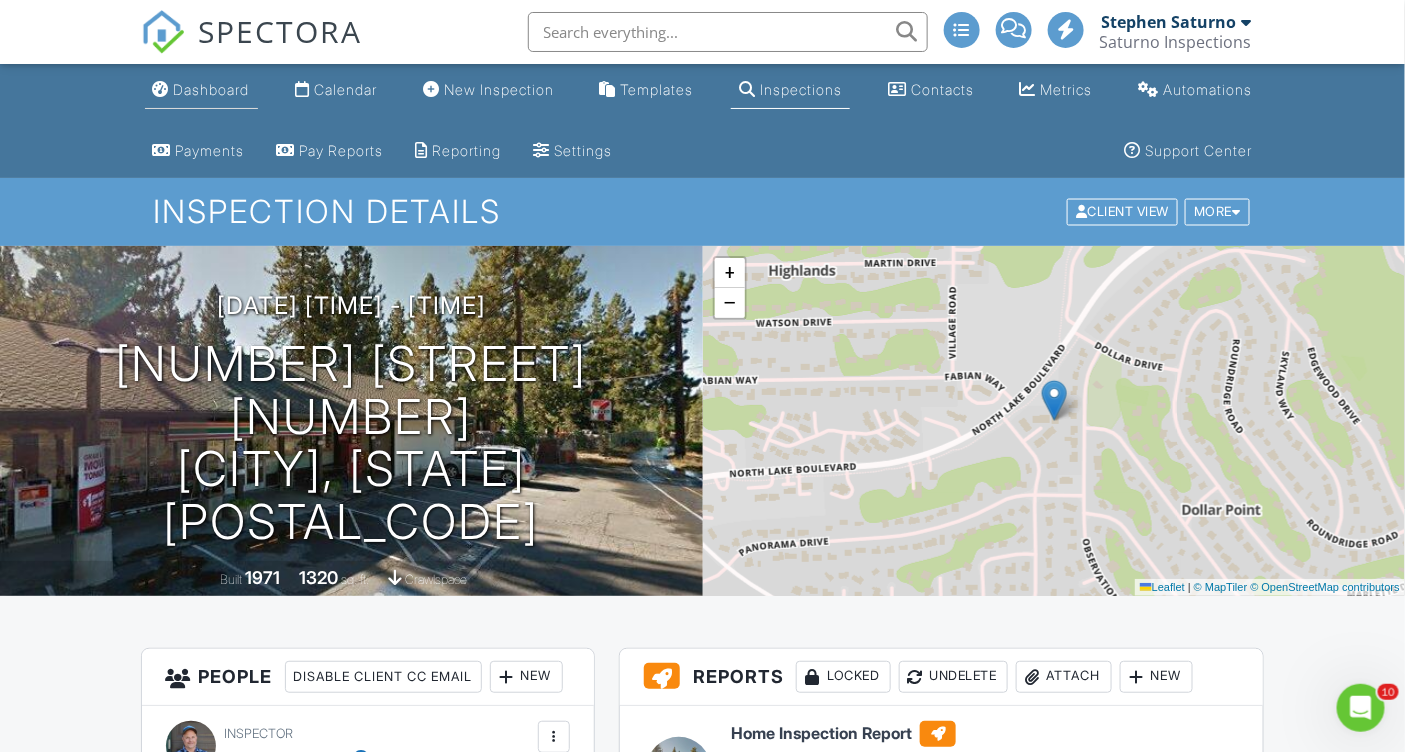 click on "Dashboard" at bounding box center [212, 89] 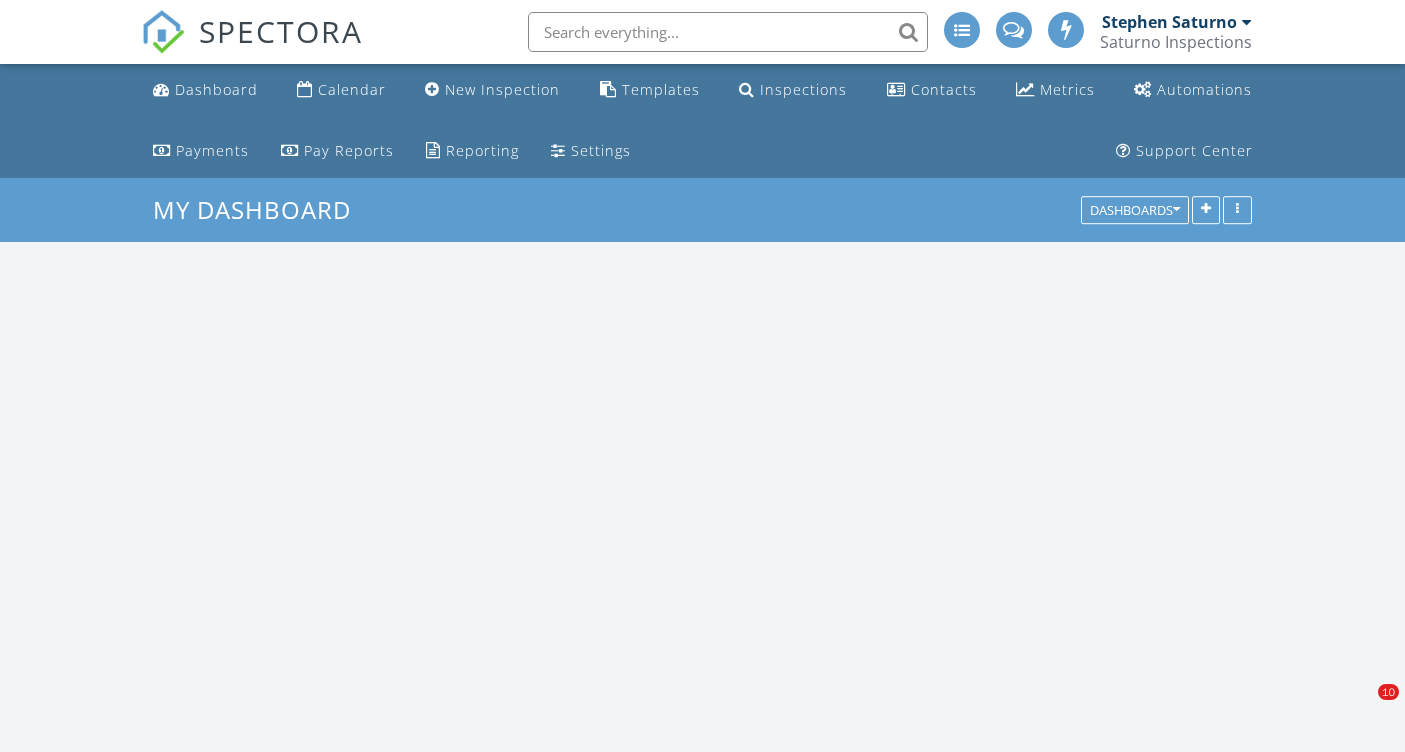 scroll, scrollTop: 0, scrollLeft: 0, axis: both 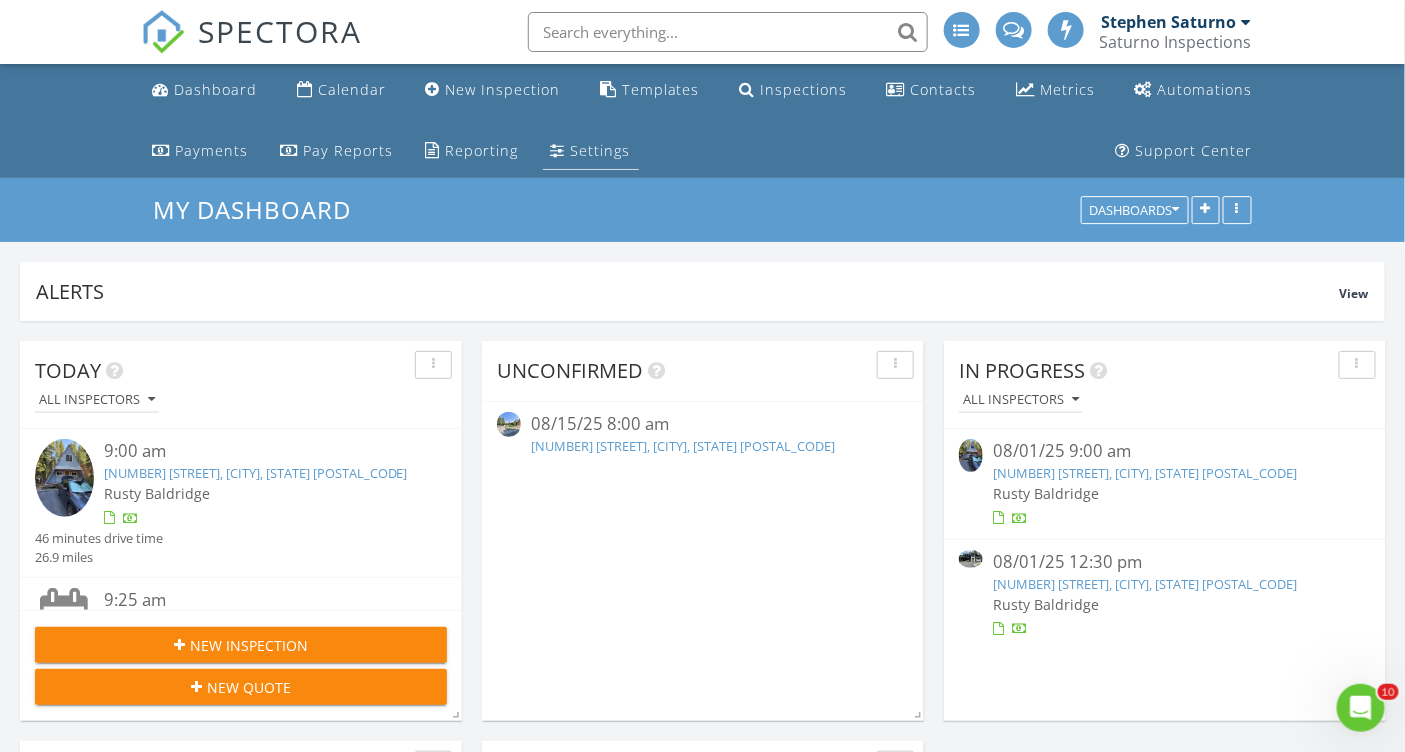 click on "Settings" at bounding box center [601, 150] 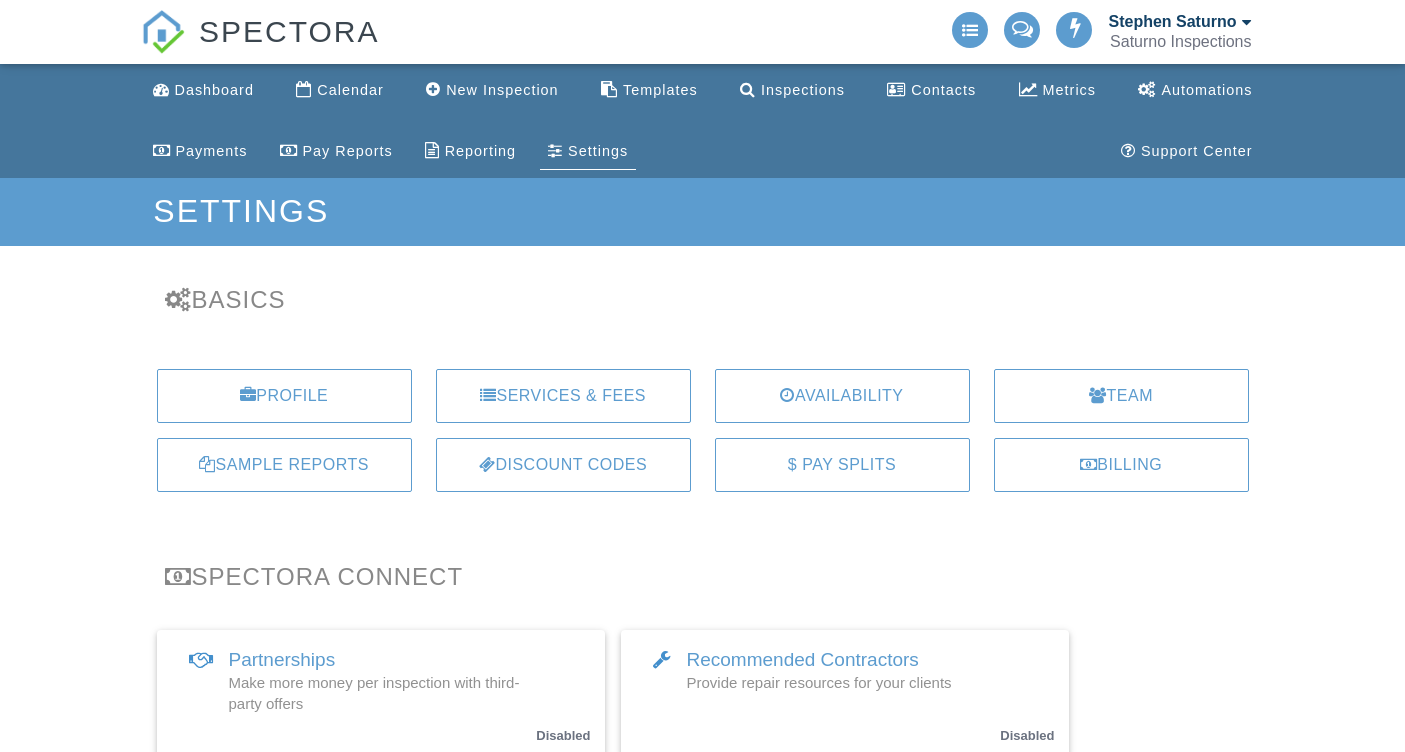 scroll, scrollTop: 0, scrollLeft: 0, axis: both 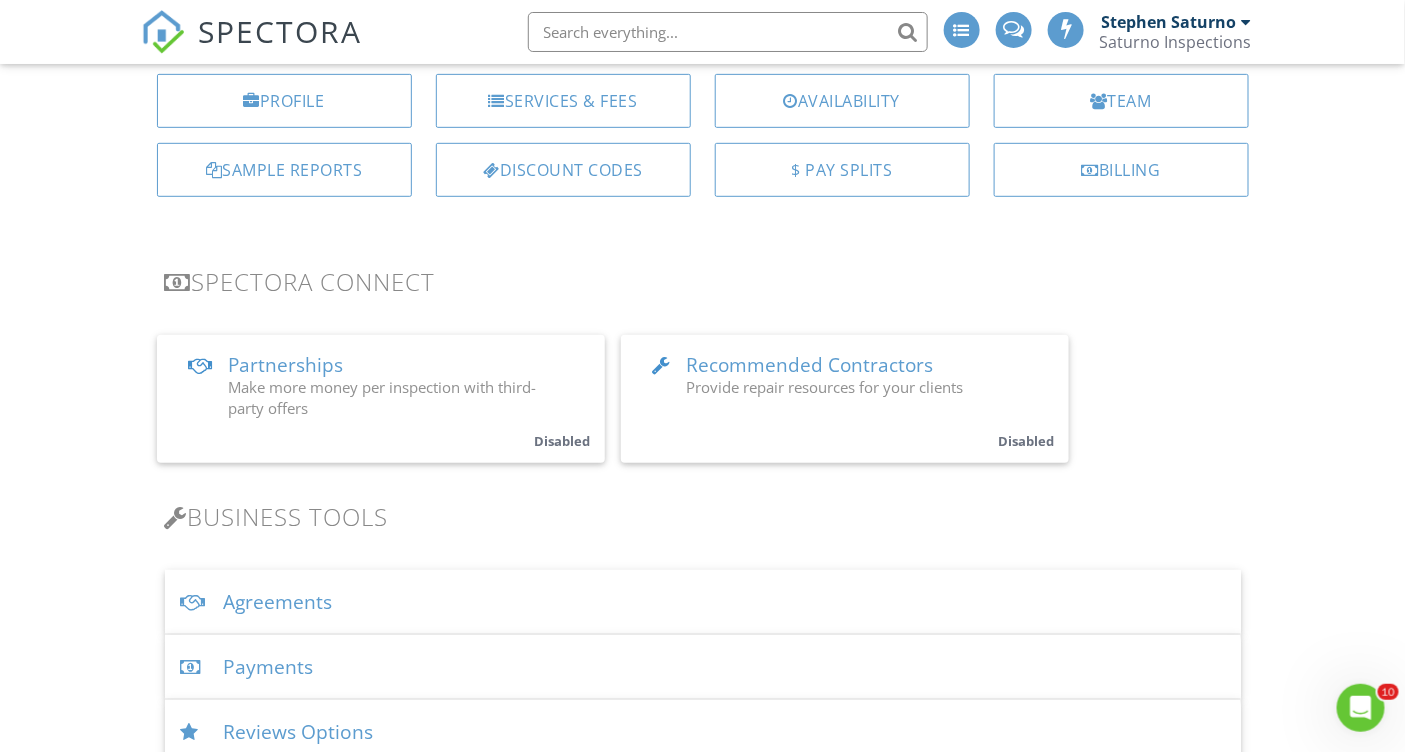 click on "Agreements" at bounding box center [703, 602] 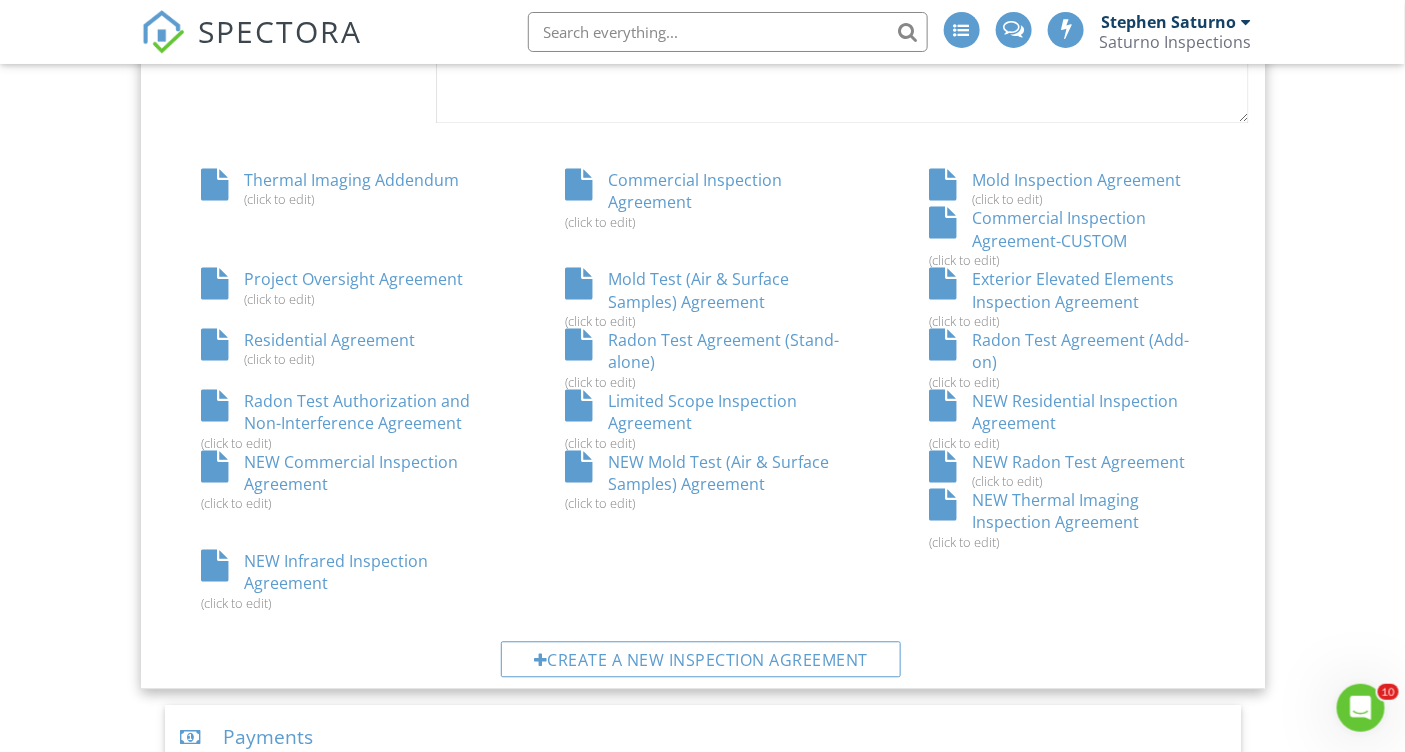 scroll, scrollTop: 1215, scrollLeft: 0, axis: vertical 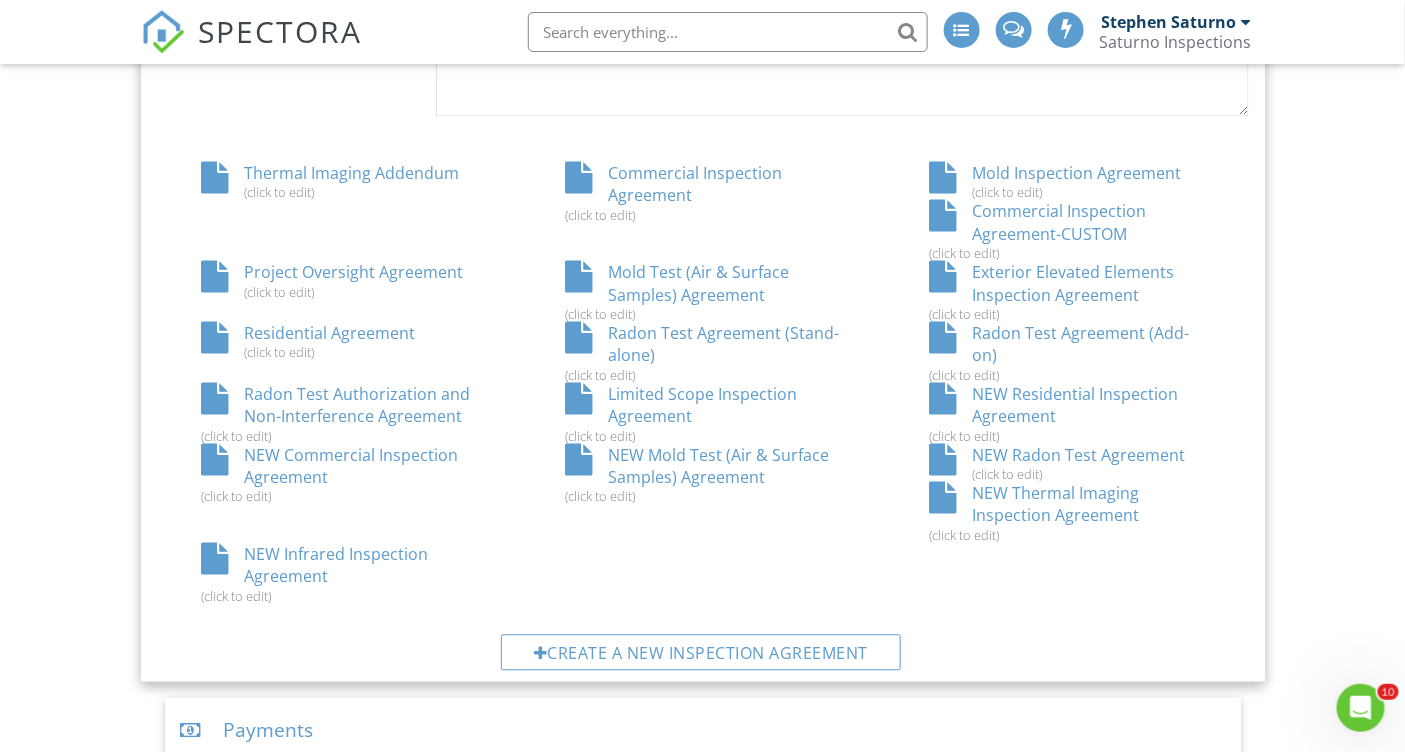 click on "NEW Mold Test (Air & Surface Samples) Agreement
(click to edit)" at bounding box center [703, 475] 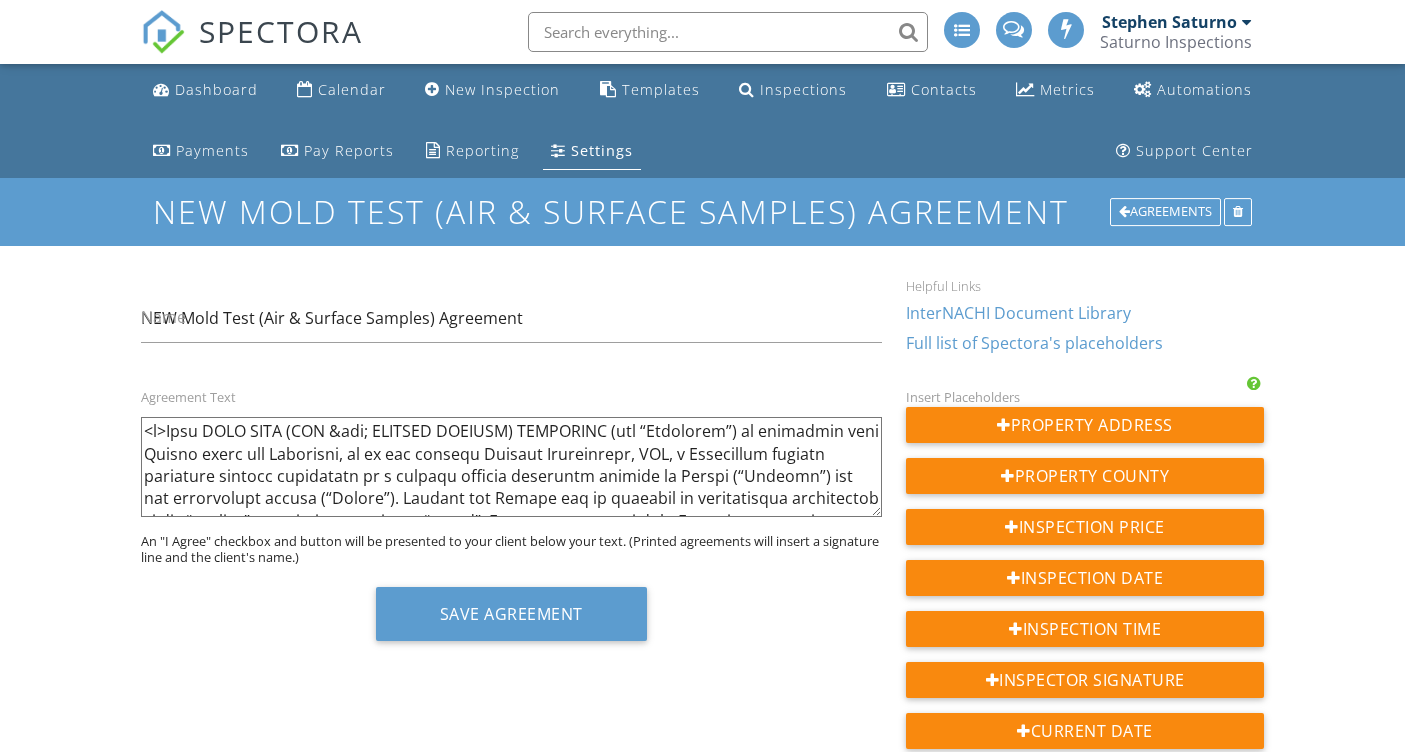 scroll, scrollTop: 0, scrollLeft: 0, axis: both 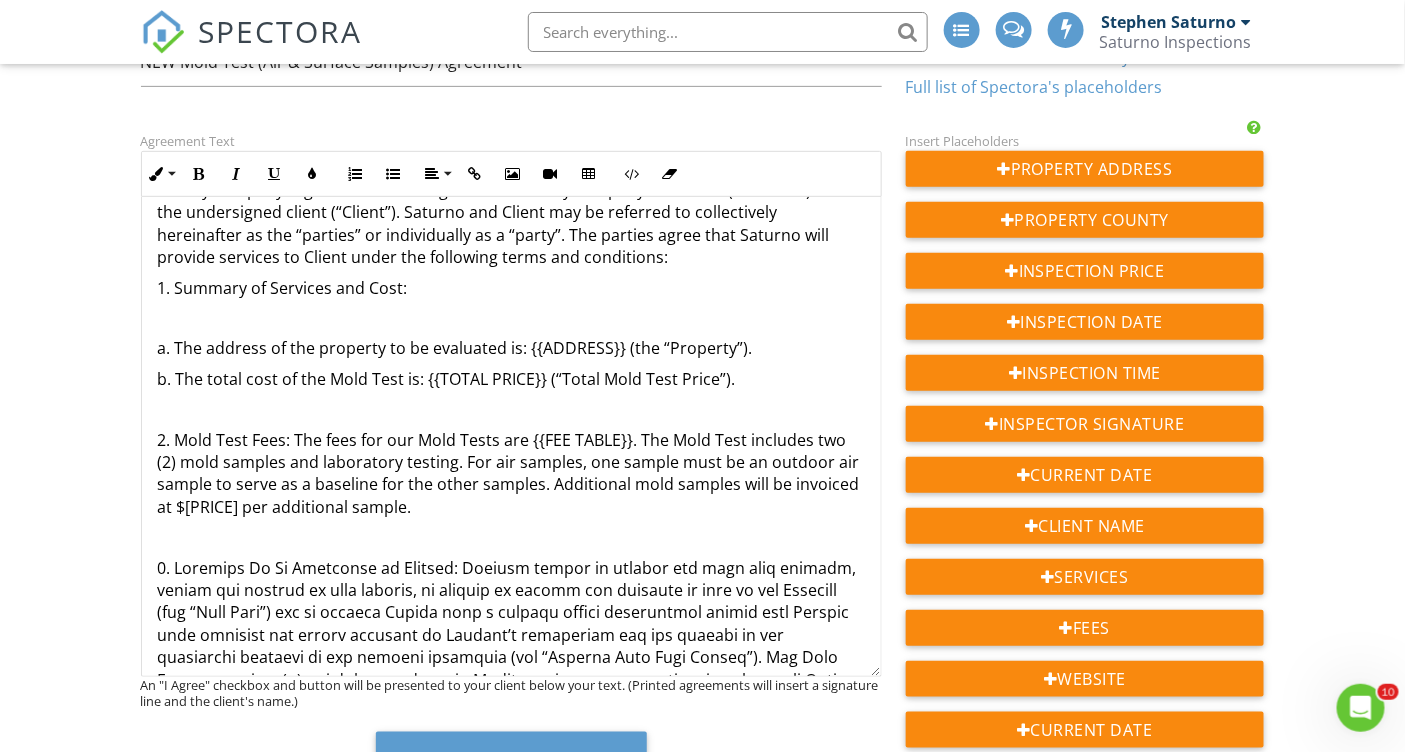 drag, startPoint x: 877, startPoint y: 392, endPoint x: 880, endPoint y: 671, distance: 279.01614 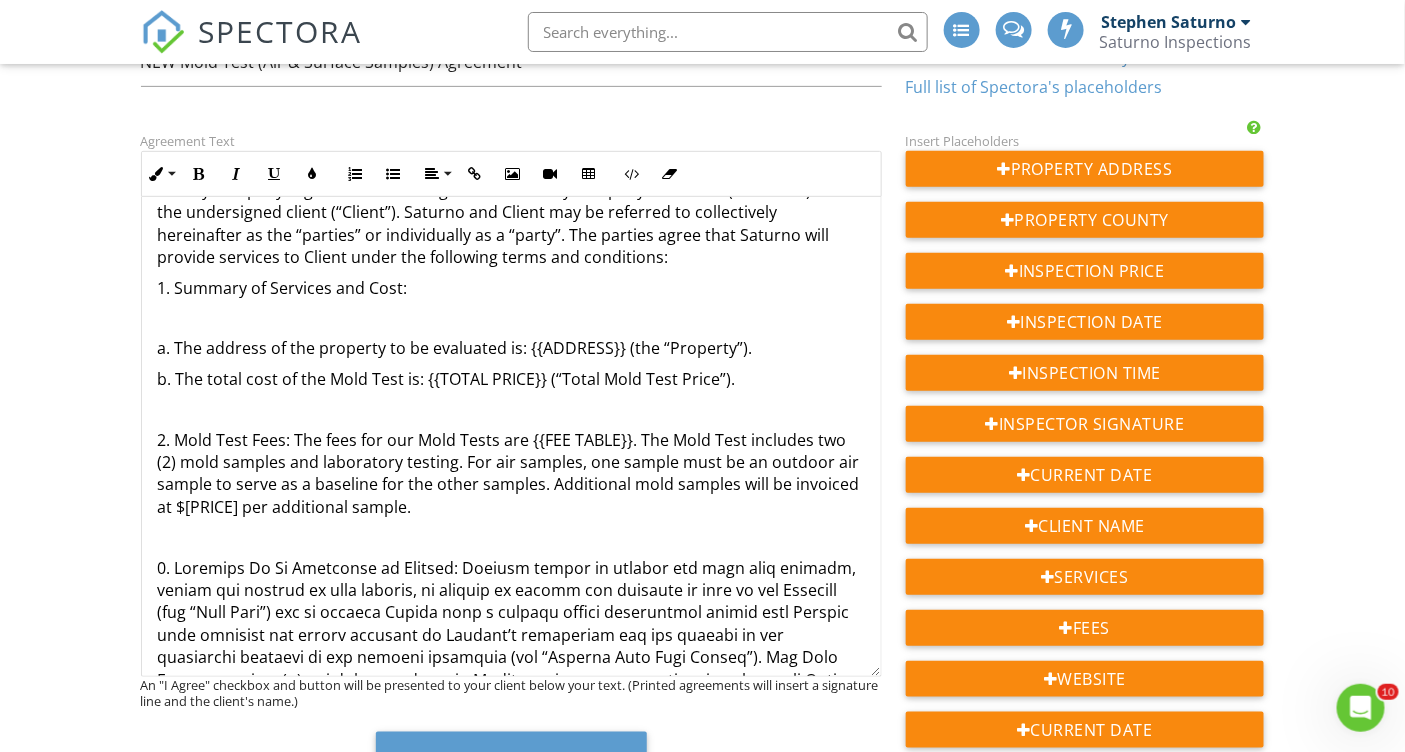 click on "This MOLD TEST (AIR & SURFACE SAMPLES) AGREEMENT (the “Agreement”) is effective when Client signs the Agreement, is by and between Saturno Inspections, LLC, a California limited liability company registered as a foreign limited liability company in Nevada (“Saturno”) and the undersigned client (“Client”). Saturno and Client may be referred to collectively hereinafter as the “parties” or individually as a “party”. The parties agree that Saturno will provide services to Client under the following terms and conditions:  1. Summary of Services and Cost:  a. The address of the property to be evaluated is: {{ADDRESS}} (the “Property”).  b. The total cost of the Mold Test is: {{TOTAL PRICE}} (“Total Mold Test Price”).  MOLD TEST (AIR & SURFACE SAMPLES) AGREEMENT - Page 2 of 5  4. Environmental Report: Saturno recommends that Client obtains a Phase 1 Environmental report for any commercial property. A Phase 1 Environmental report is not part of the Mold Test.  18. Miscellaneous:" at bounding box center (511, 437) 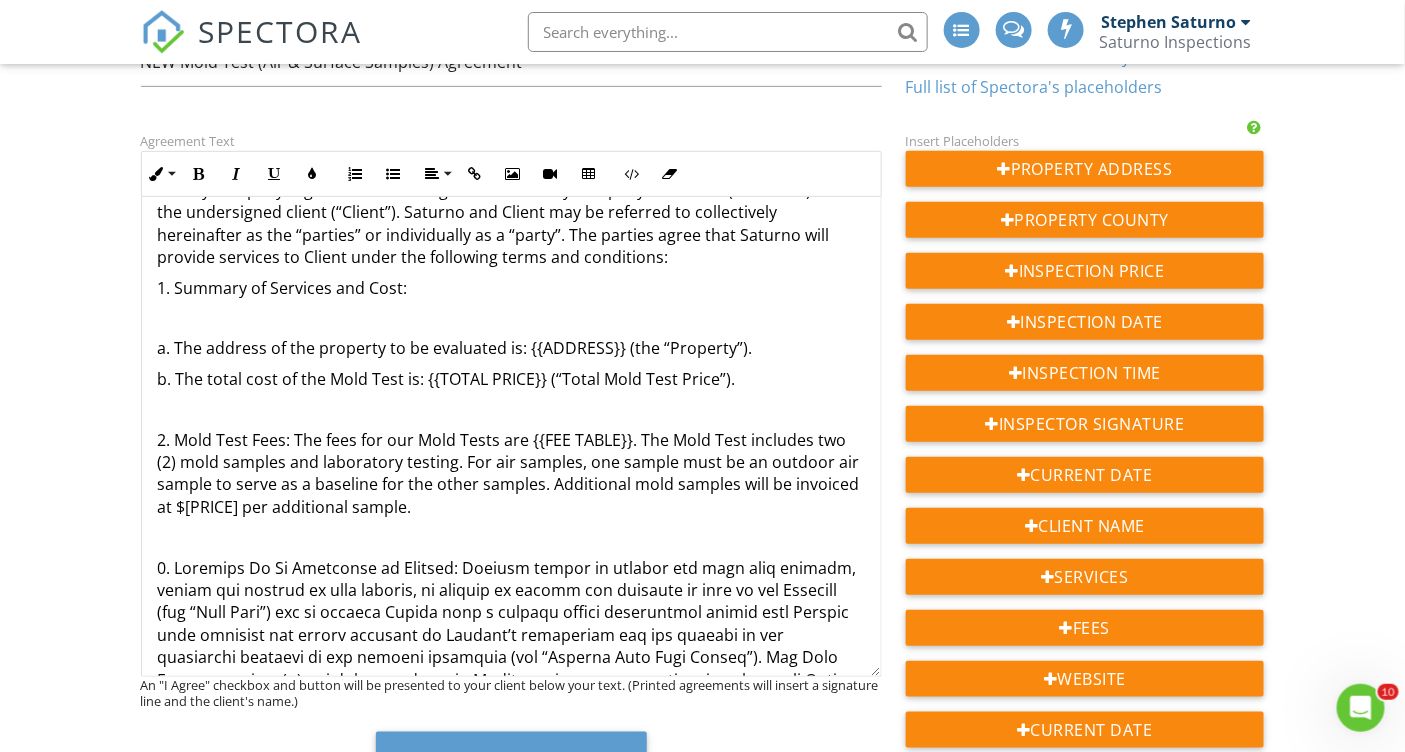 scroll, scrollTop: 0, scrollLeft: 0, axis: both 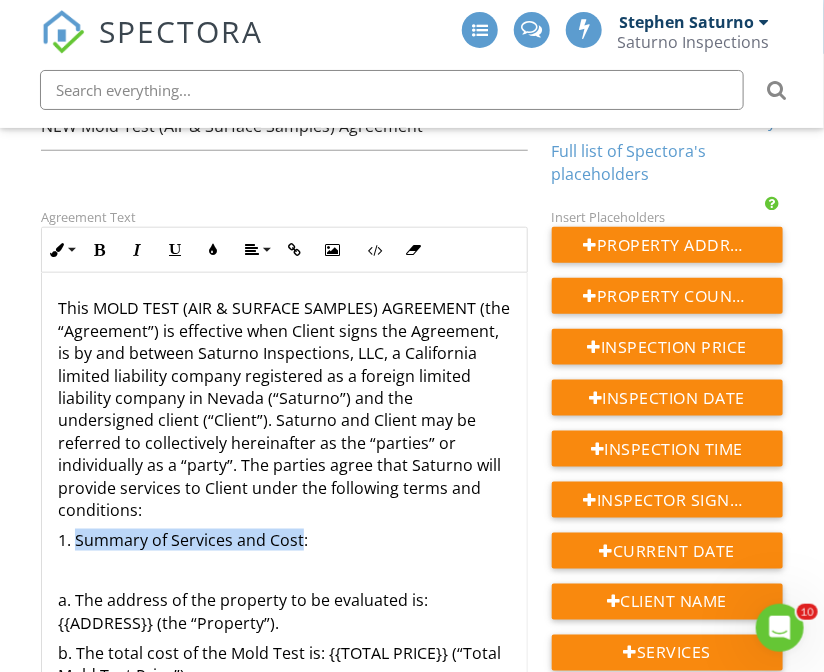 drag, startPoint x: 302, startPoint y: 475, endPoint x: 77, endPoint y: 479, distance: 225.03555 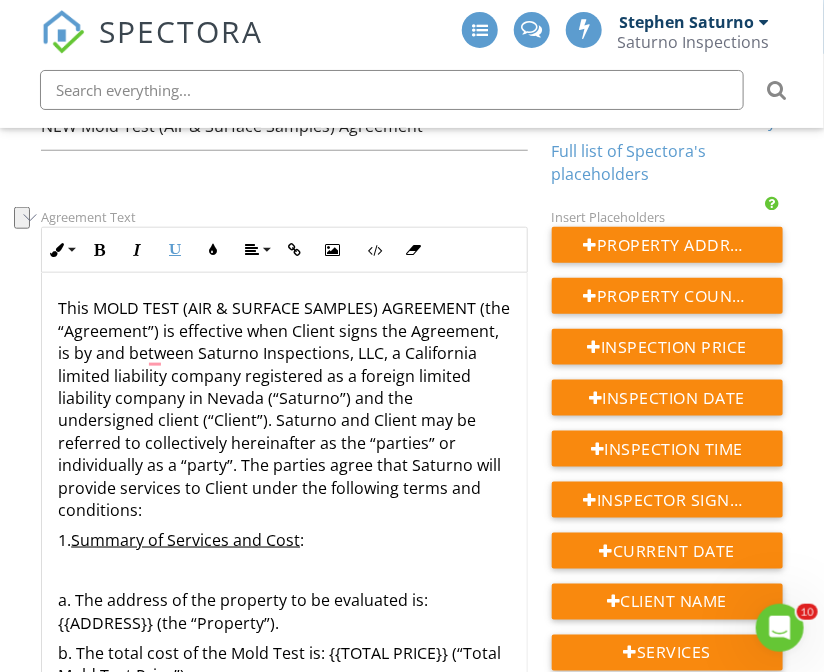 scroll, scrollTop: 18, scrollLeft: 0, axis: vertical 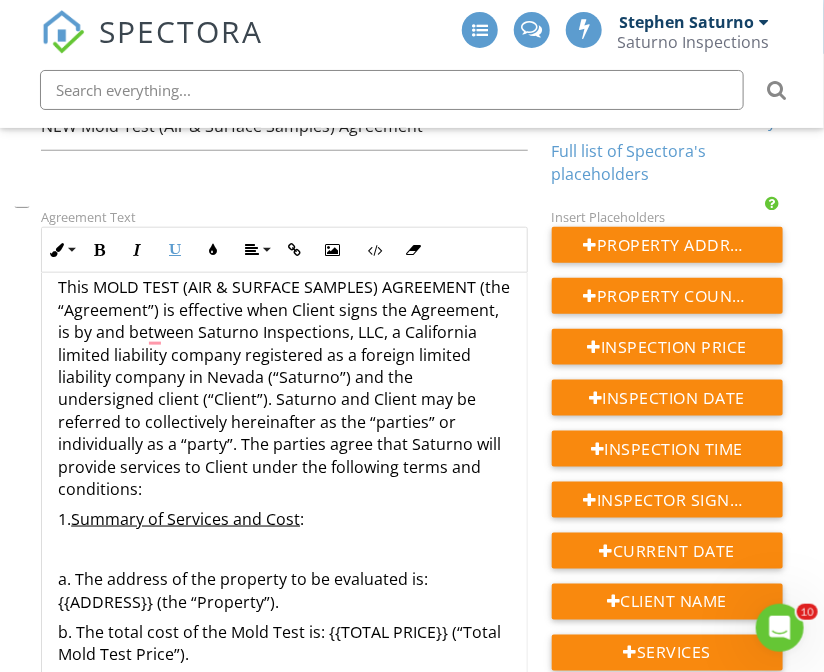 click on "a. The address of the property to be evaluated is: {{ADDRESS}} (the “Property”)." at bounding box center (284, 591) 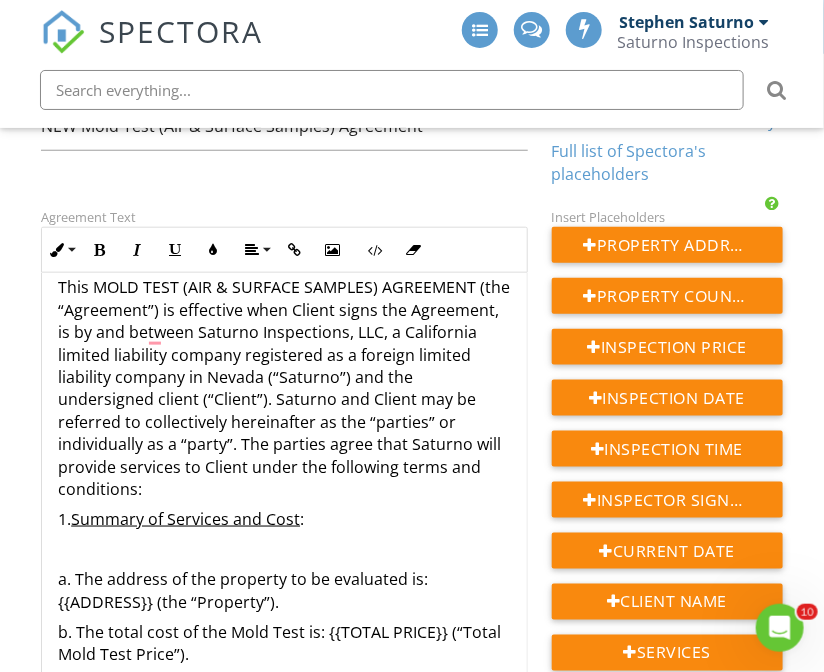 click on "a. The address of the property to be evaluated is: {{ADDRESS}} (the “Property”)." at bounding box center (284, 591) 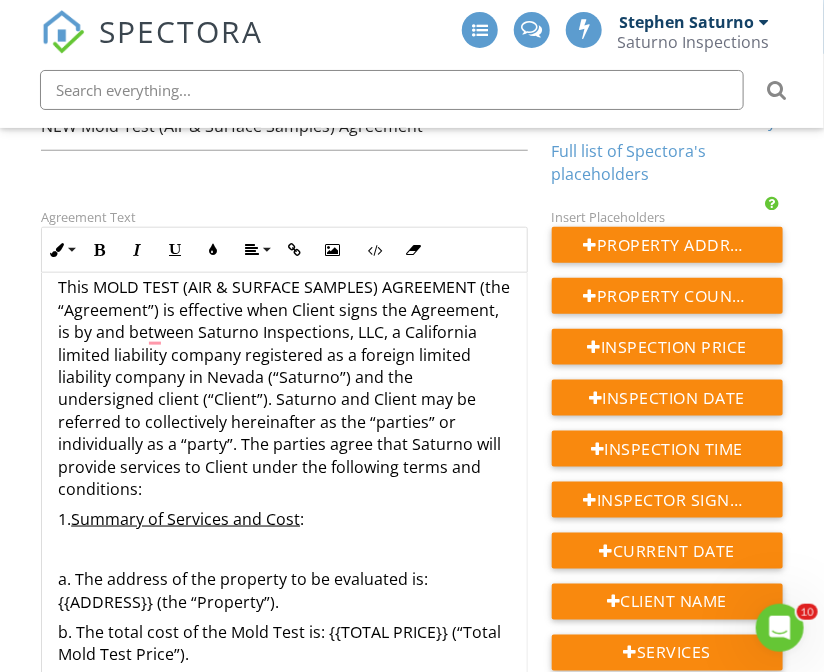 scroll, scrollTop: 161, scrollLeft: 0, axis: vertical 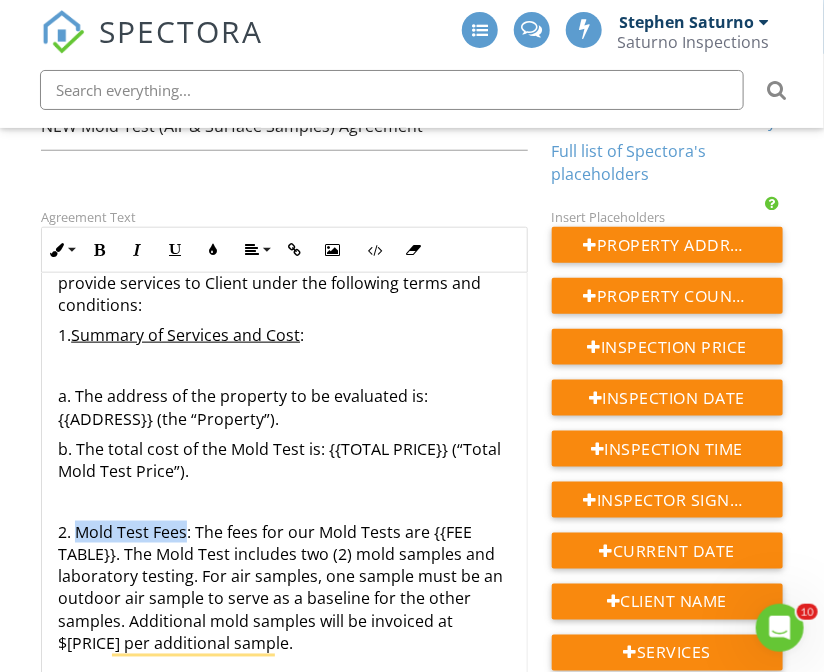 drag, startPoint x: 185, startPoint y: 468, endPoint x: 80, endPoint y: 465, distance: 105.04285 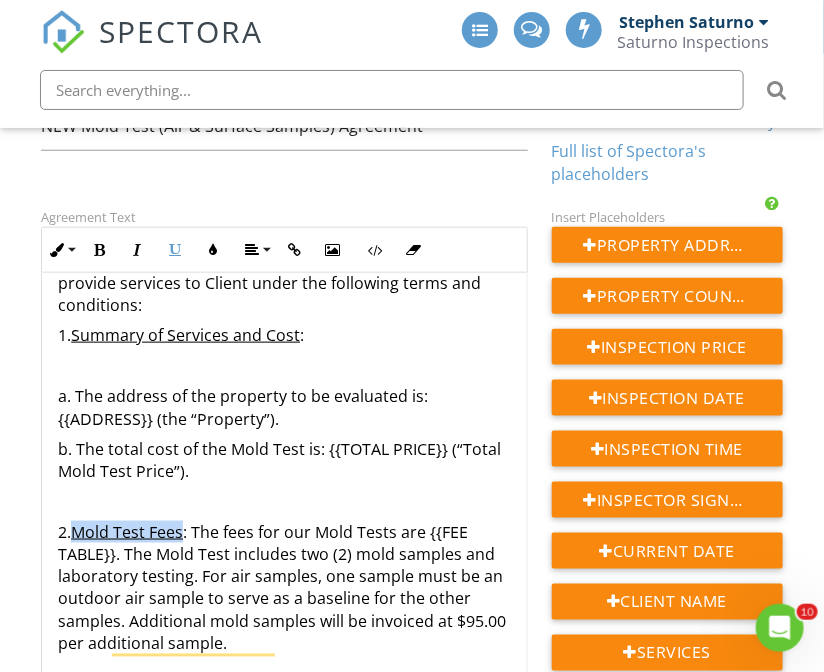 scroll, scrollTop: 214, scrollLeft: 0, axis: vertical 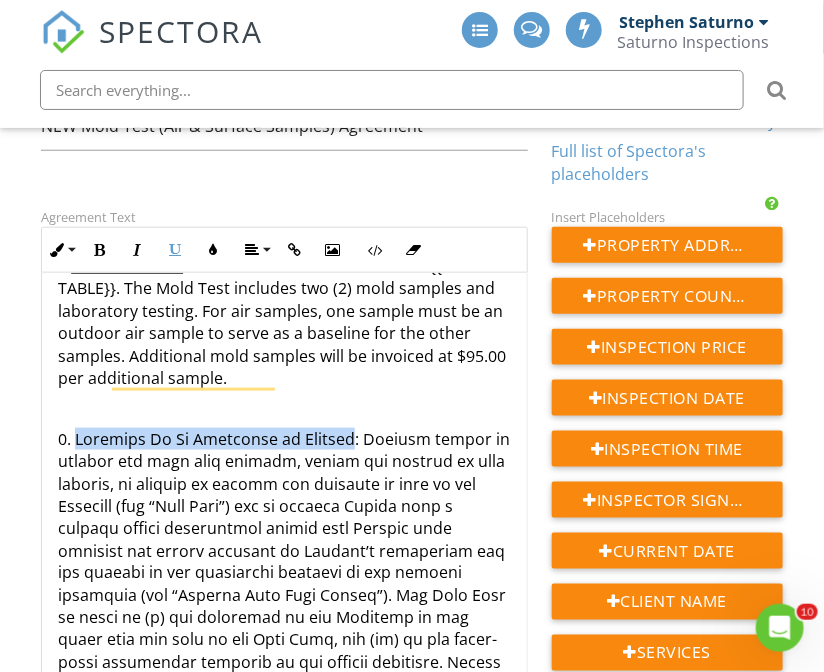 drag, startPoint x: 351, startPoint y: 376, endPoint x: 77, endPoint y: 378, distance: 274.0073 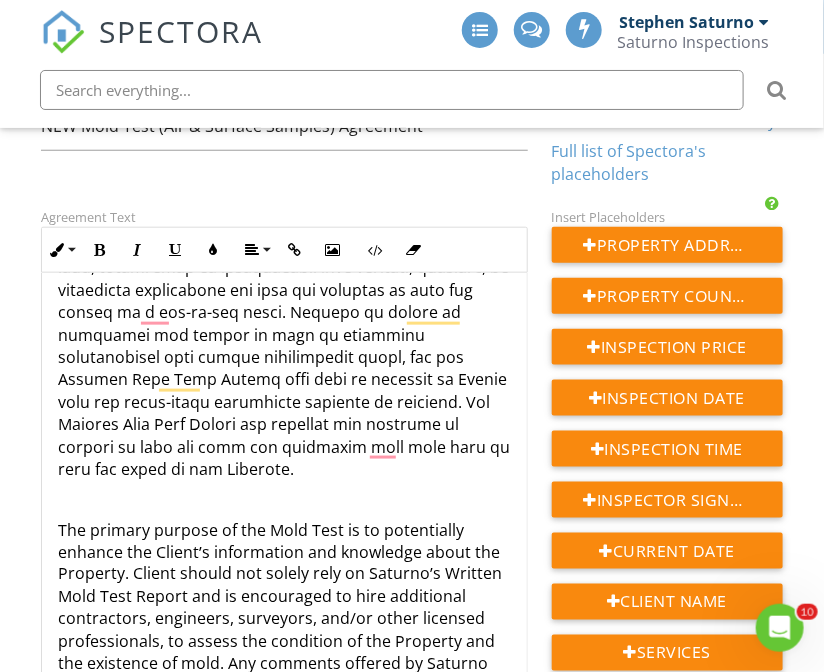 click at bounding box center [284, 499] 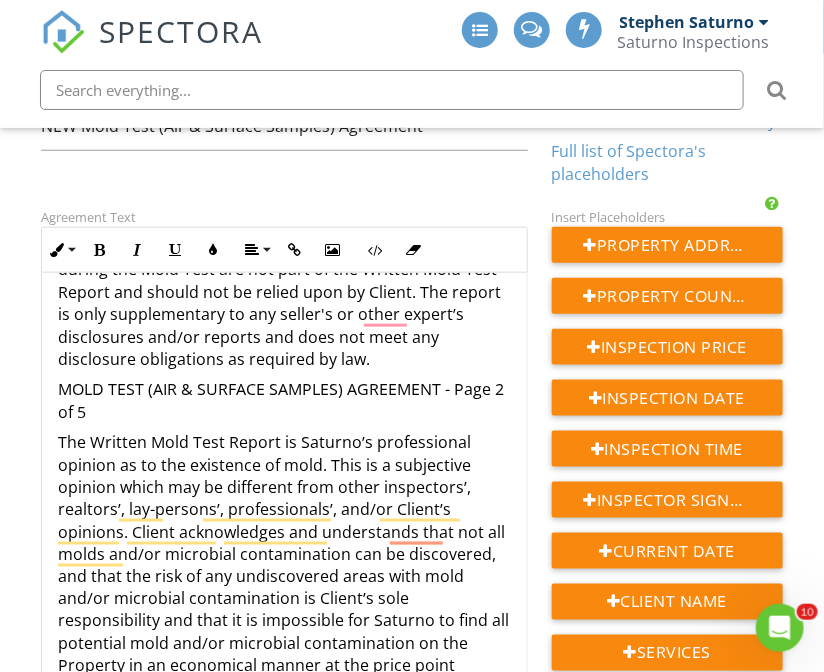drag, startPoint x: 114, startPoint y: 369, endPoint x: 59, endPoint y: 342, distance: 61.269894 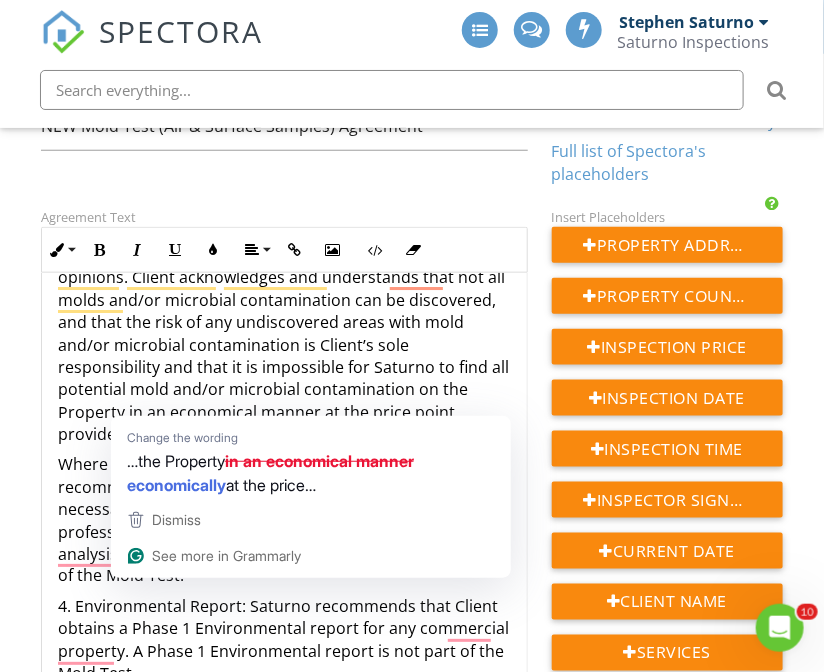 click on "The Written Mold Test Report is Saturno’s professional opinion as to the existence of mold. This is a subjective opinion which may be different from other inspectors’, realtors’, lay-persons’, professionals’, and/or Client’s opinions. Client acknowledges and understands that not all molds and/or microbial contamination can be discovered, and that the risk of any undiscovered areas with mold and/or microbial contamination is Client’s sole responsibility and that it is impossible for Saturno to find all potential mold and/or microbial contamination on the Property in an economical manner at the price point provided for the Mold Test." at bounding box center (284, 311) 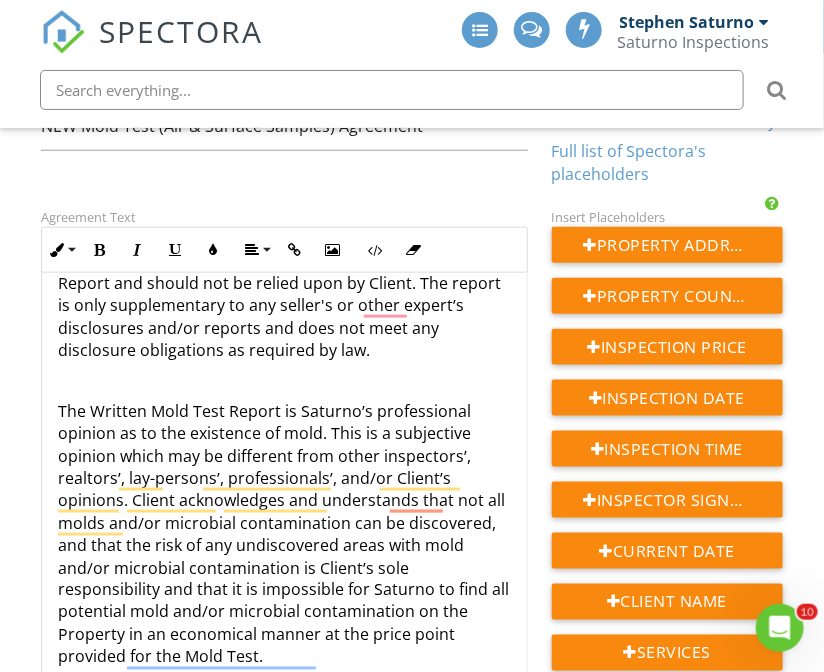 click on "​ ​" at bounding box center [284, 380] 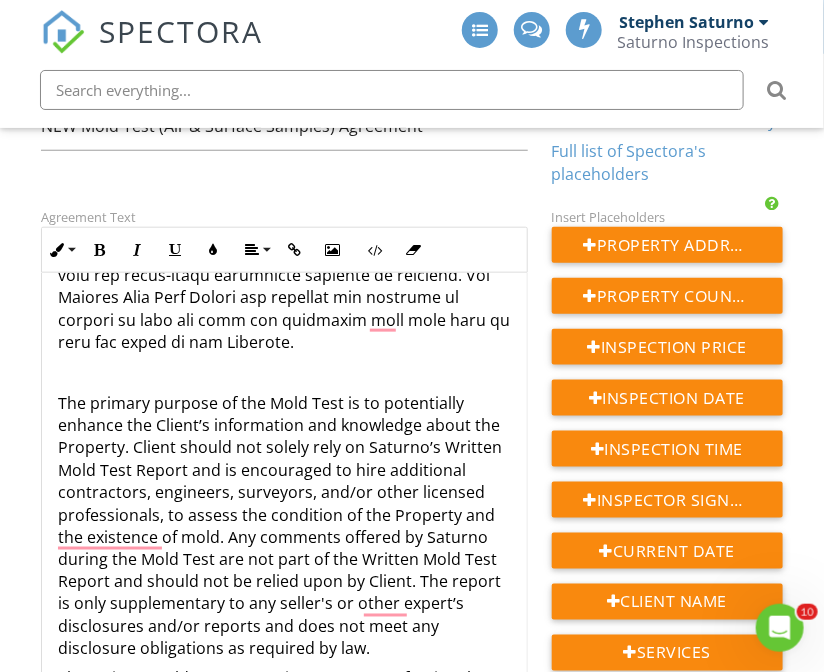 click at bounding box center (284, 372) 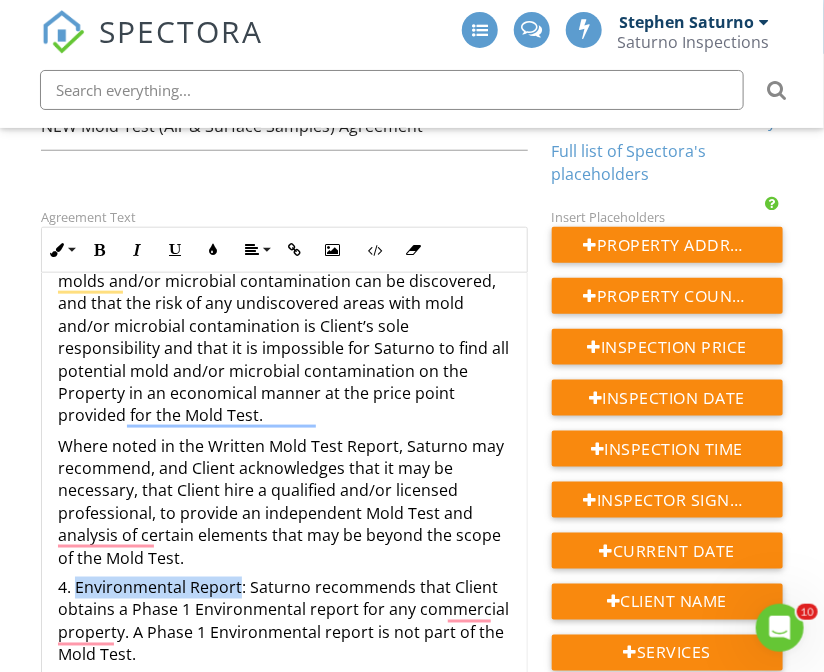 drag, startPoint x: 238, startPoint y: 540, endPoint x: 77, endPoint y: 542, distance: 161.01242 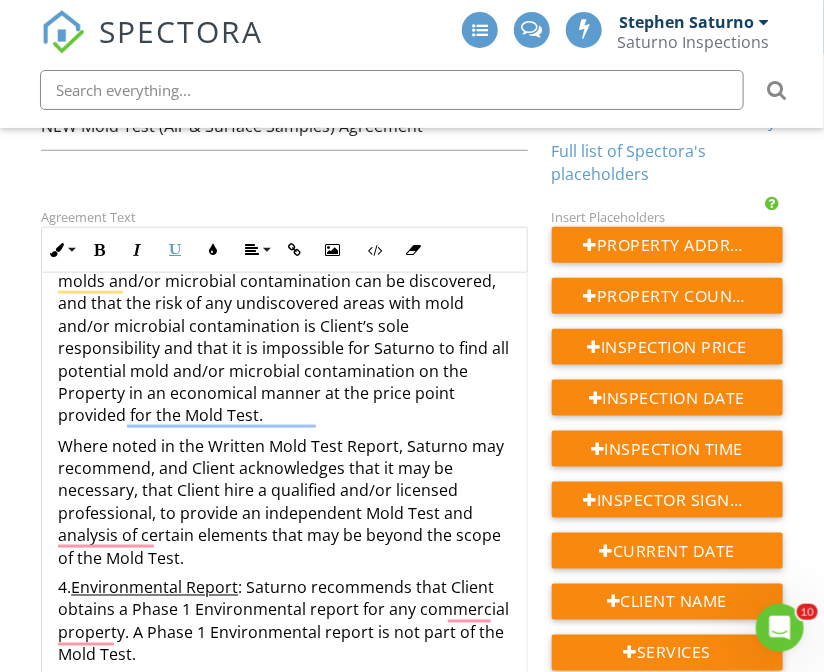 click on "This MOLD TEST (AIR & SURFACE SAMPLES) AGREEMENT (the “Agreement”) is effective when Client signs the Agreement, is by and between Saturno Inspections, LLC, a California limited liability company registered as a foreign limited liability company in Nevada (“Saturno”) and the undersigned client (“Client”). Saturno and Client may be referred to collectively hereinafter as the “parties” or individually as a “party”. The parties agree that Saturno will provide services to Client under the following terms and conditions:  1.  Summary of Services and Cost :        a. The address of the property to be evaluated is: {{ADDRESS}} (the “Property”).        b. The total cost of the Mold Test is: {{TOTAL PRICE}} (“Total Mold Test Price”).  2.  Mold Test Fees 3.  Services To Be Performed by Saturno 4.  Environmental Report : Saturno recommends that Client obtains a Phase 1 Environmental report for any commercial property. A Phase 1 Environmental report is not part of the Mold Test." at bounding box center [284, 2807] 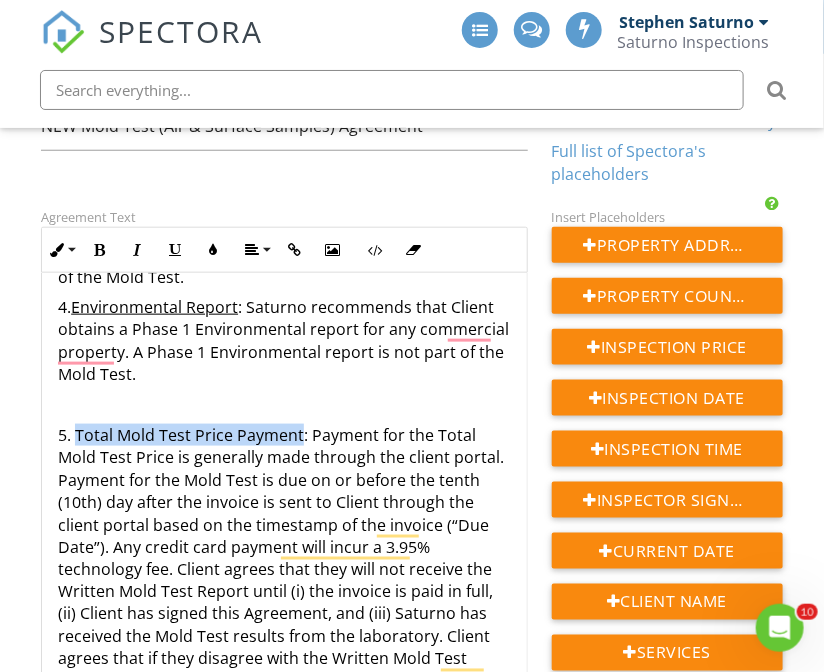 drag, startPoint x: 301, startPoint y: 396, endPoint x: 78, endPoint y: 388, distance: 223.14345 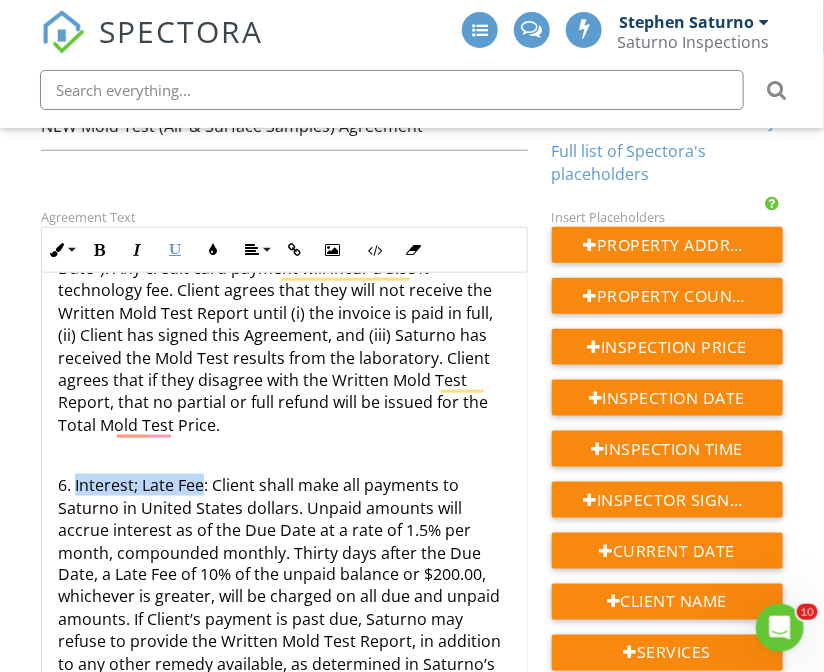 drag, startPoint x: 204, startPoint y: 443, endPoint x: 76, endPoint y: 442, distance: 128.0039 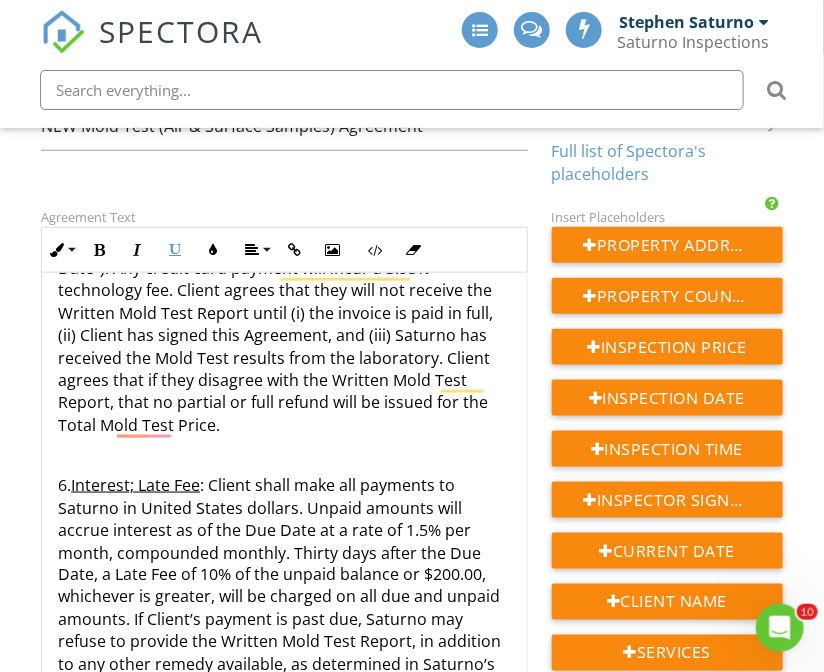 click on "This MOLD TEST (AIR & SURFACE SAMPLES) AGREEMENT (the “Agreement”) is effective when Client signs the Agreement, is by and between Saturno Inspections, LLC, a California limited liability company registered as a foreign limited liability company in Nevada (“Saturno”) and the undersigned client (“Client”). Saturno and Client may be referred to collectively hereinafter as the “parties” or individually as a “party”. The parties agree that Saturno will provide services to Client under the following terms and conditions:  1.  Summary of Services and Cost :        a. The address of the property to be evaluated is: {{ADDRESS}} (the “Property”).        b. The total cost of the Mold Test is: {{TOTAL PRICE}} (“Total Mold Test Price”).  2.  Mold Test Fees 3.  Services To Be Performed by Saturno 4.  Environmental Report : Saturno recommends that Client obtains a Phase 1 Environmental report for any commercial property. A Phase 1 Environmental report is not part of the Mold Test." at bounding box center (284, 2247) 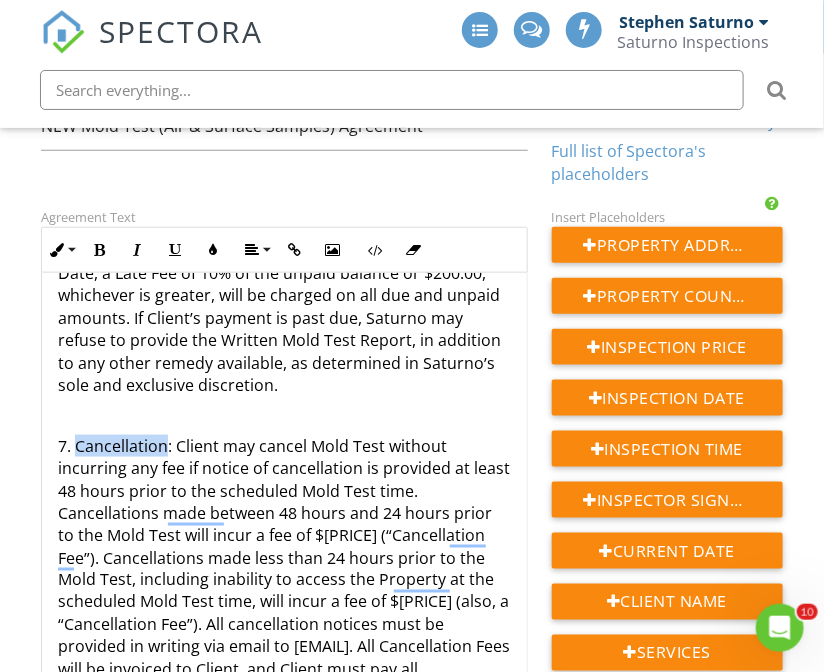drag, startPoint x: 168, startPoint y: 406, endPoint x: 79, endPoint y: 405, distance: 89.005615 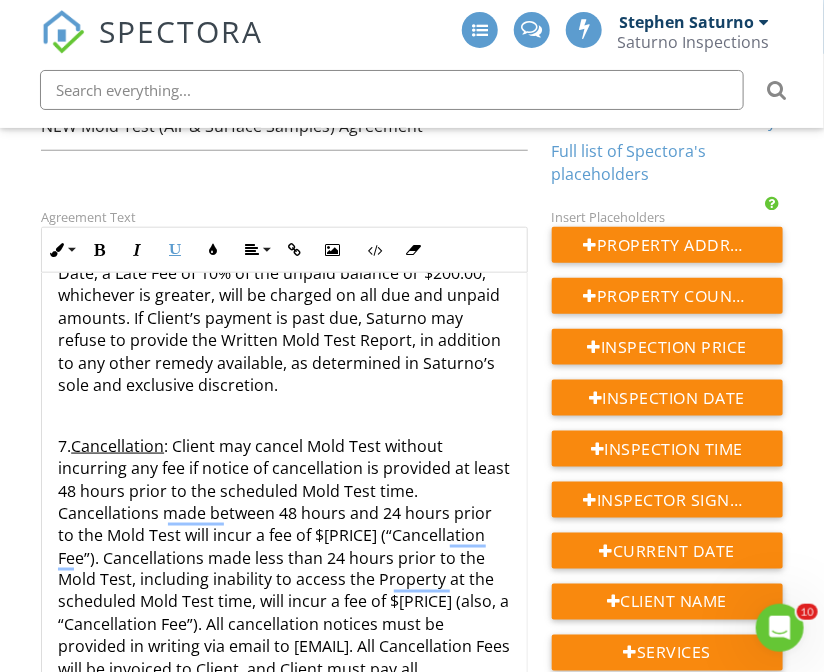 click on "This MOLD TEST (AIR & SURFACE SAMPLES) AGREEMENT (the “Agreement”) is effective when Client signs the Agreement, is by and between Saturno Inspections, LLC, a California limited liability company registered as a foreign limited liability company in Nevada (“Saturno”) and the undersigned client (“Client”). Saturno and Client may be referred to collectively hereinafter as the “parties” or individually as a “party”. The parties agree that Saturno will provide services to Client under the following terms and conditions:  1.  Summary of Services and Cost :        a. The address of the property to be evaluated is: {{ADDRESS}} (the “Property”).        b. The total cost of the Mold Test is: {{TOTAL PRICE}} (“Total Mold Test Price”).  2.  Mold Test Fees 3.  Services To Be Performed by Saturno 4.  Environmental Report : Saturno recommends that Client obtains a Phase 1 Environmental report for any commercial property. A Phase 1 Environmental report is not part of the Mold Test." at bounding box center (284, 1945) 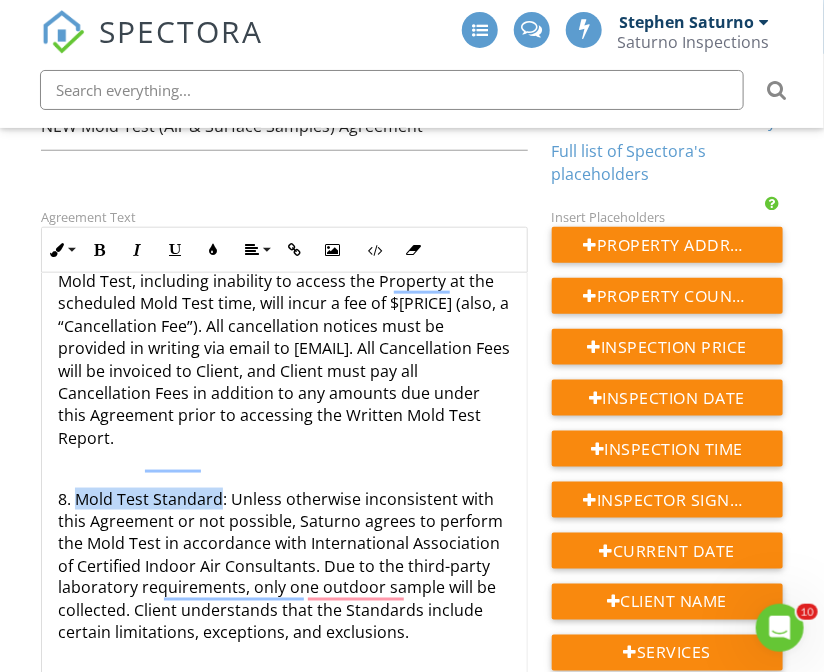 drag, startPoint x: 221, startPoint y: 479, endPoint x: 82, endPoint y: 481, distance: 139.01439 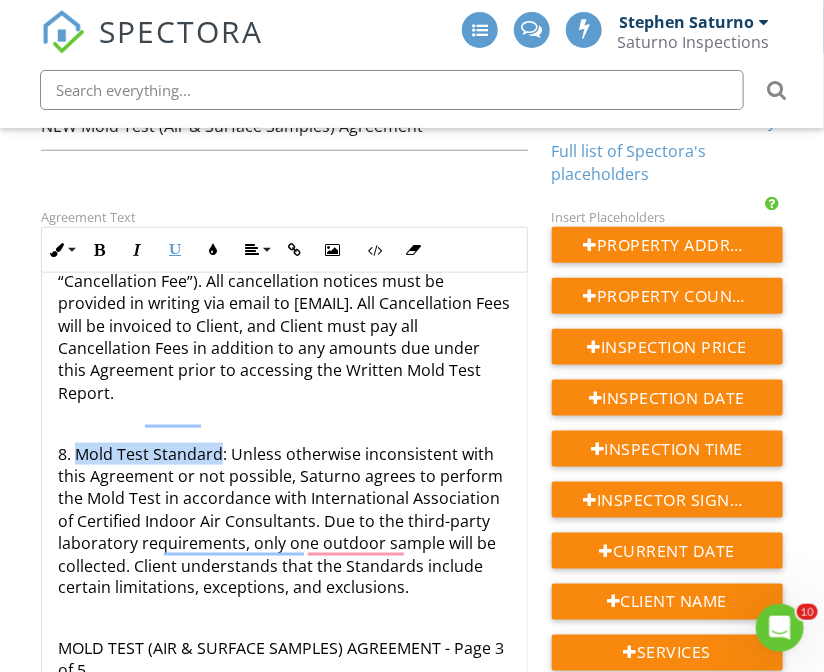drag, startPoint x: 219, startPoint y: 432, endPoint x: 77, endPoint y: 434, distance: 142.01408 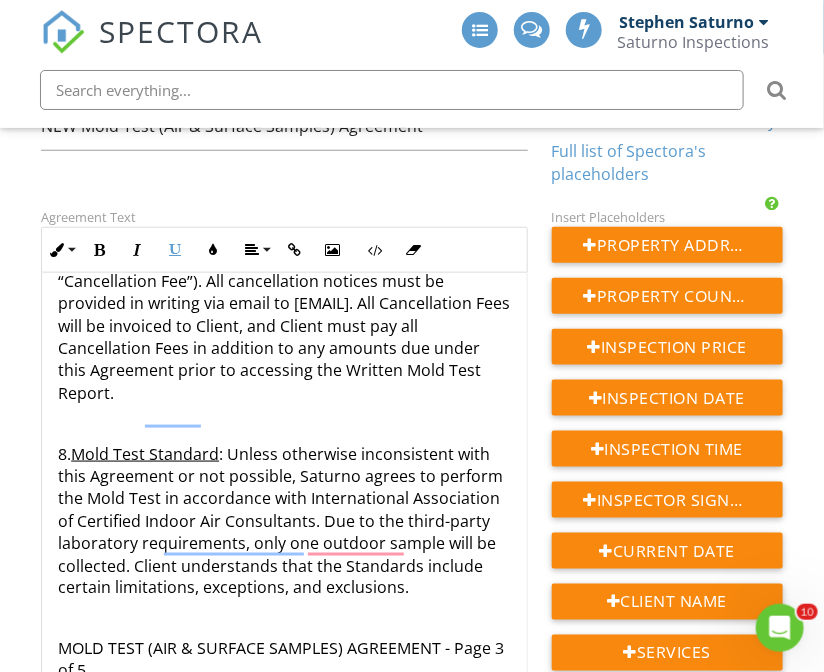 click at bounding box center (284, 423) 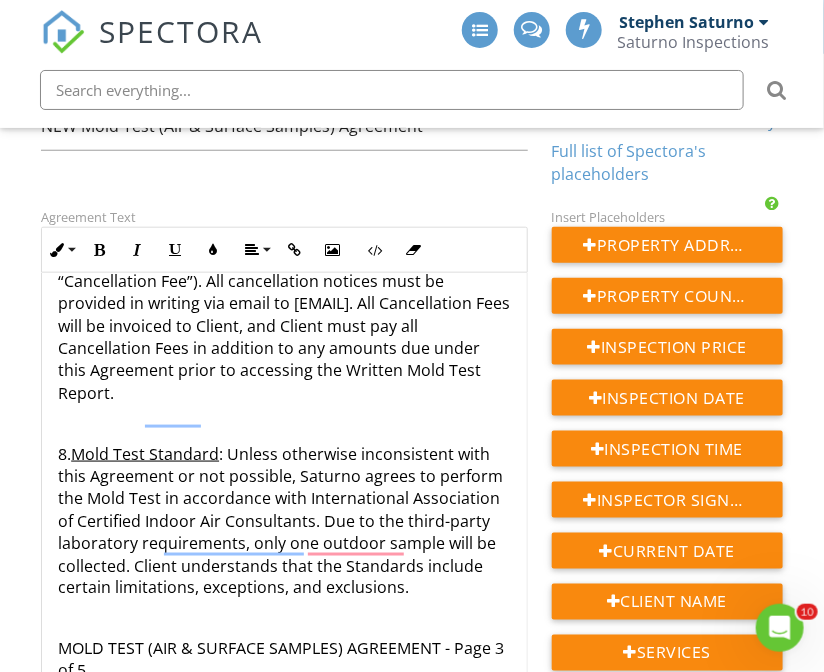 click at bounding box center (284, 618) 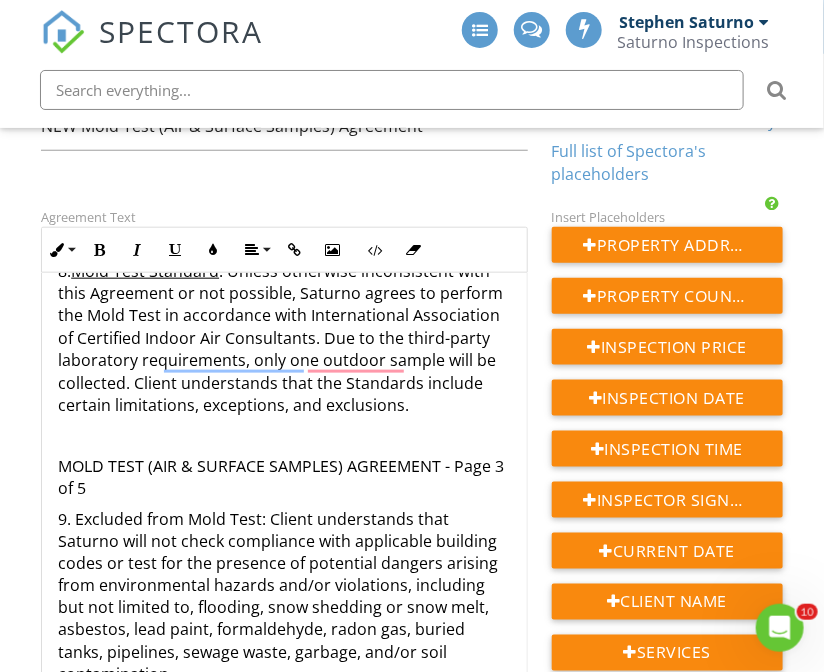 drag, startPoint x: 104, startPoint y: 468, endPoint x: 62, endPoint y: 436, distance: 52.801514 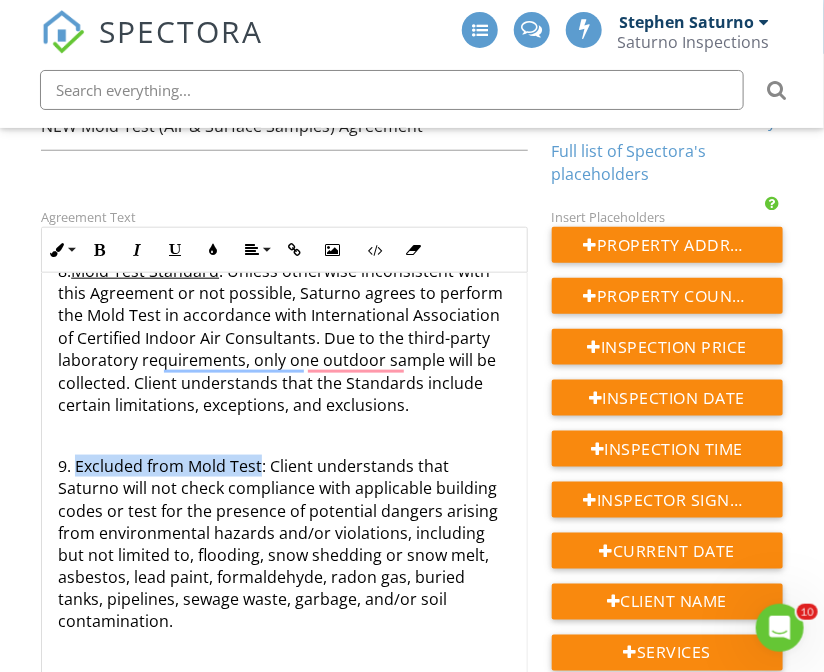 drag, startPoint x: 260, startPoint y: 445, endPoint x: 79, endPoint y: 449, distance: 181.04419 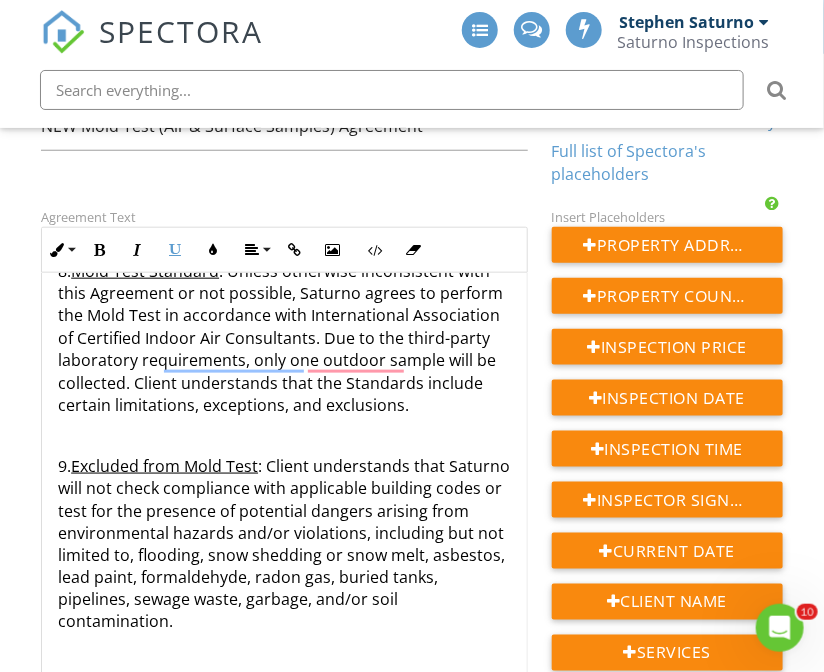 click on "9.  Excluded from Mold Test : Client understands that Saturno will not check compliance with applicable building codes or test for the presence of potential dangers arising from environmental hazards and/or violations, including but not limited to, flooding, snow shedding or snow melt, asbestos, lead paint, formaldehyde, radon gas, buried tanks, pipelines, sewage waste, garbage, and/or soil contamination." at bounding box center [284, 544] 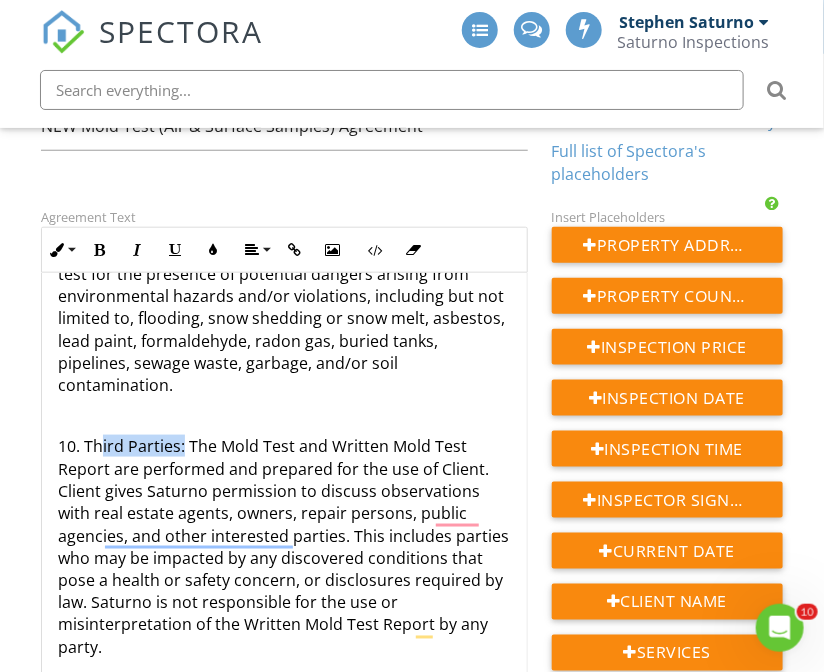 drag, startPoint x: 182, startPoint y: 426, endPoint x: 102, endPoint y: 426, distance: 80 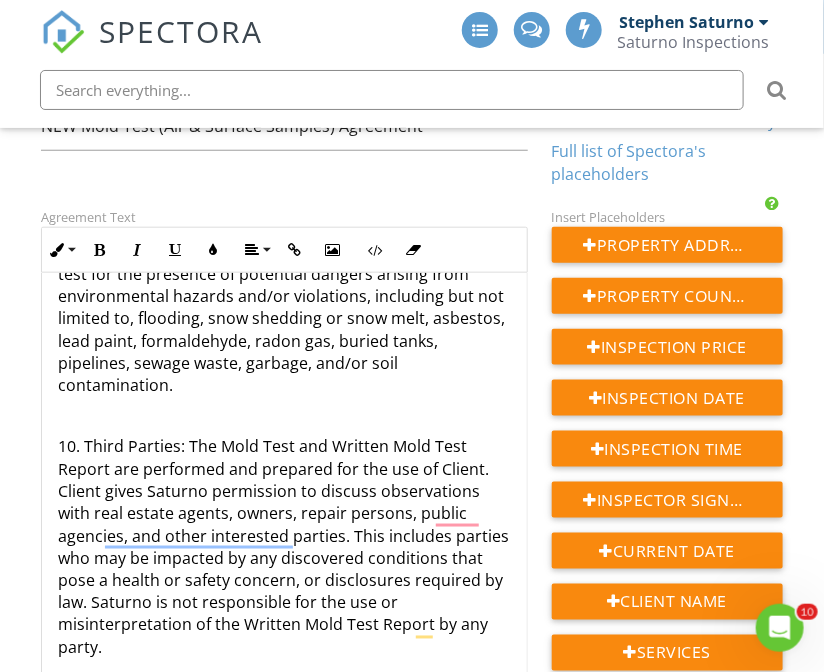 click at bounding box center (284, 416) 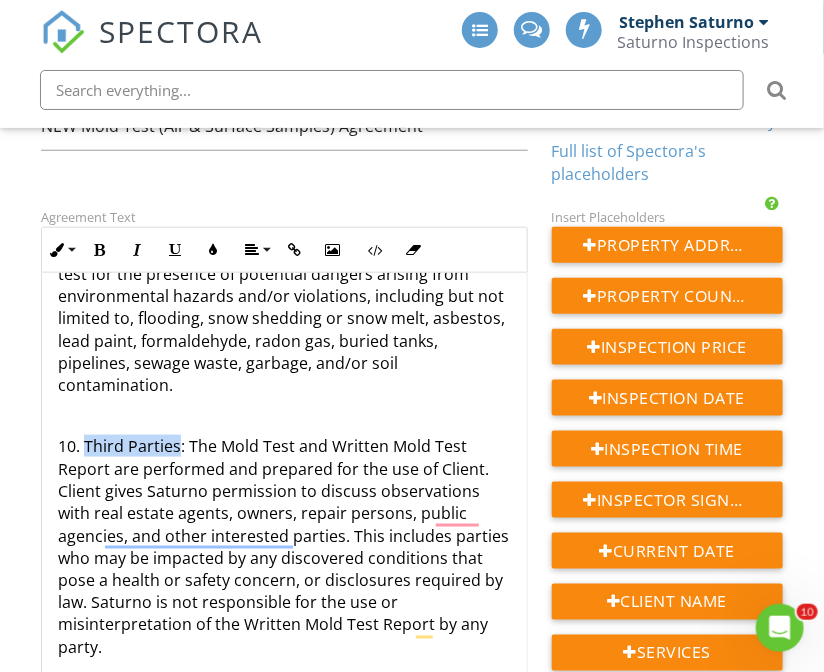 drag, startPoint x: 178, startPoint y: 425, endPoint x: 87, endPoint y: 427, distance: 91.02197 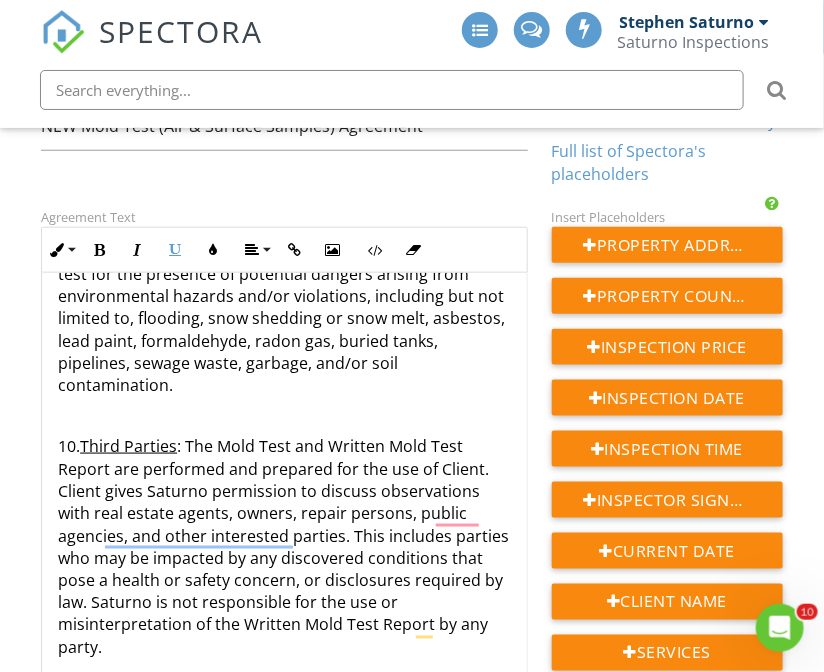 click on "10.  Third Parties : The Mold Test and Written Mold Test Report are performed and prepared for the use of Client. Client gives Saturno permission to discuss observations with real estate agents, owners, repair persons, public agencies, and other interested parties. This includes parties who may be impacted by any discovered conditions that pose a health or safety concern, or disclosures required by law. Saturno is not responsible for the use or misinterpretation of the Written Mold Test Report by any party." at bounding box center [284, 547] 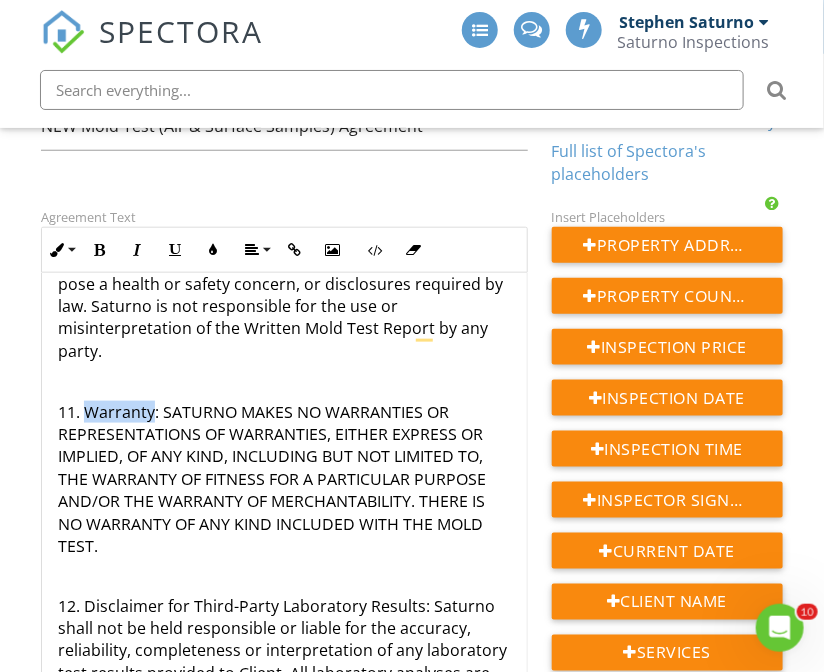 drag, startPoint x: 155, startPoint y: 386, endPoint x: 87, endPoint y: 388, distance: 68.0294 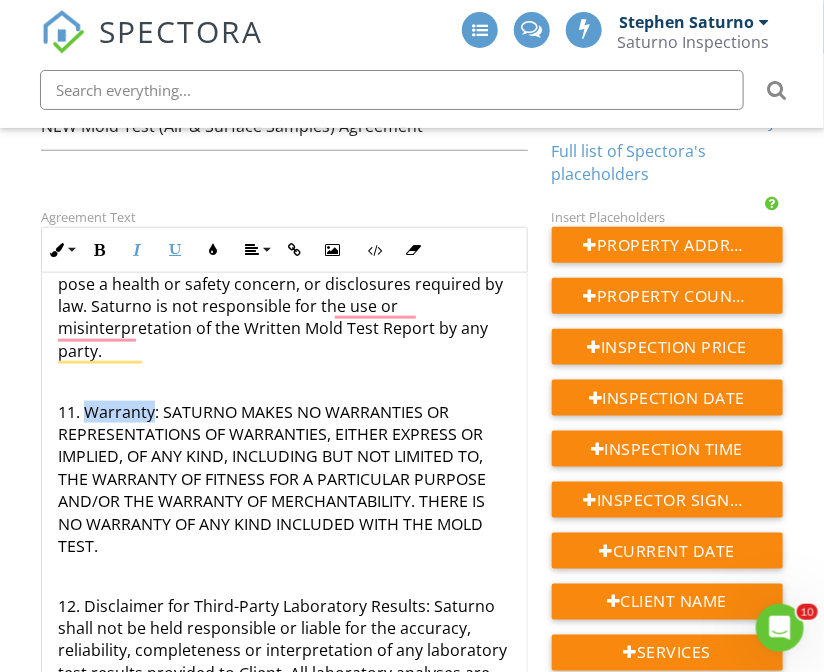 drag, startPoint x: 153, startPoint y: 392, endPoint x: 88, endPoint y: 393, distance: 65.00769 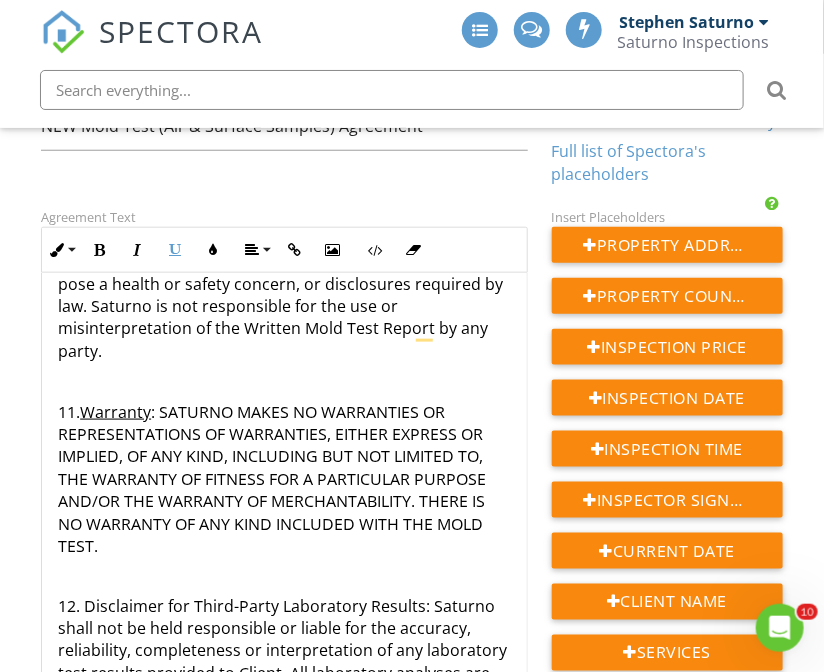 click at bounding box center (284, 576) 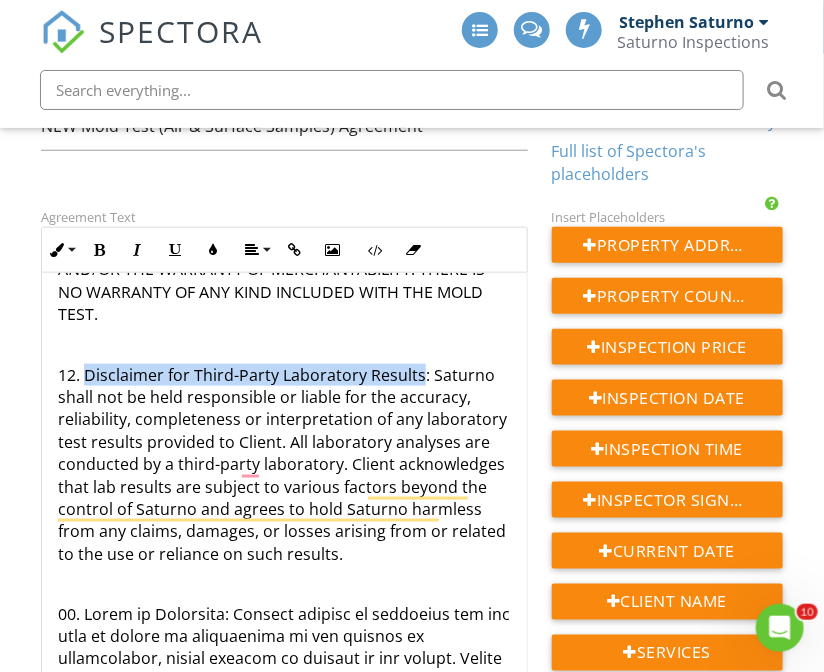 drag, startPoint x: 419, startPoint y: 355, endPoint x: 89, endPoint y: 353, distance: 330.00607 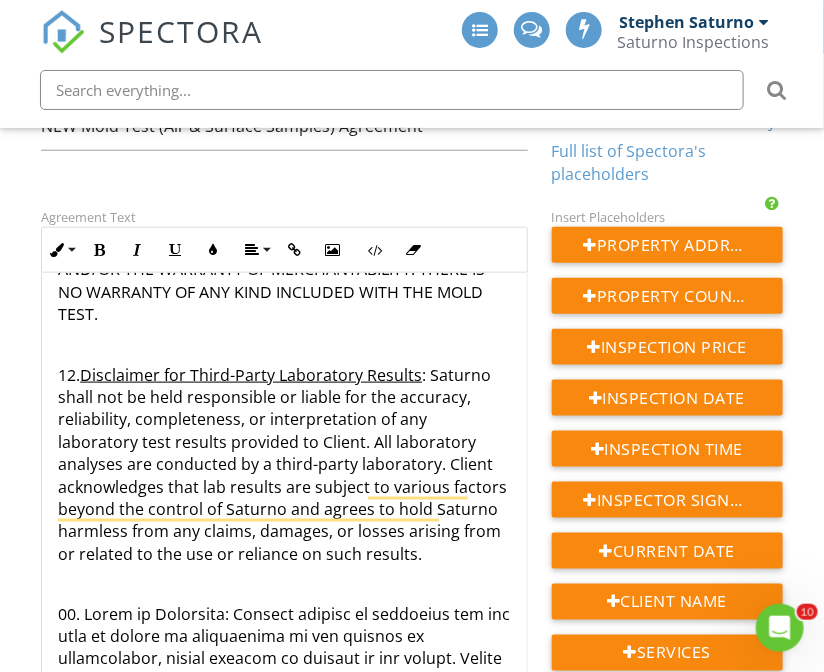 scroll, scrollTop: 3980, scrollLeft: 0, axis: vertical 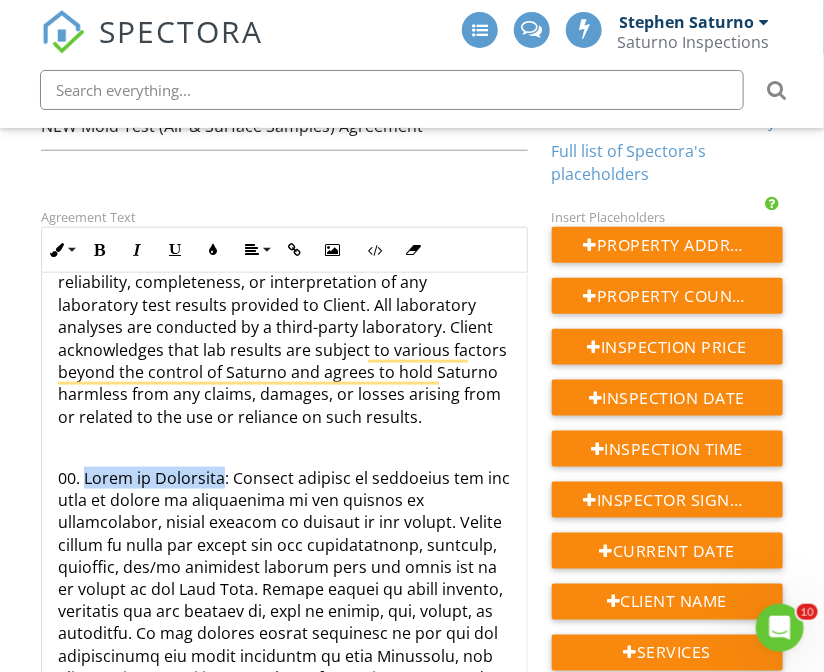 drag, startPoint x: 202, startPoint y: 486, endPoint x: 88, endPoint y: 479, distance: 114.21471 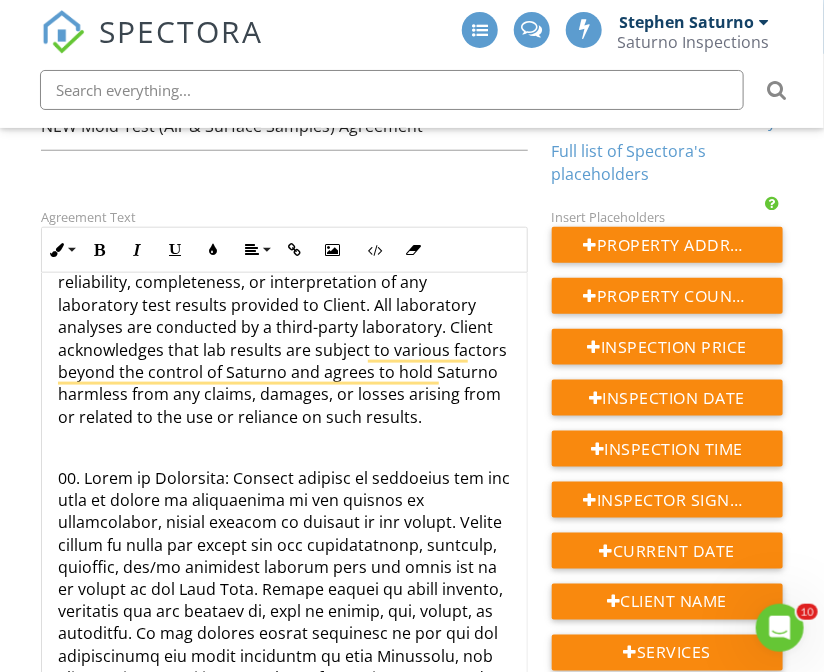click at bounding box center [284, 702] 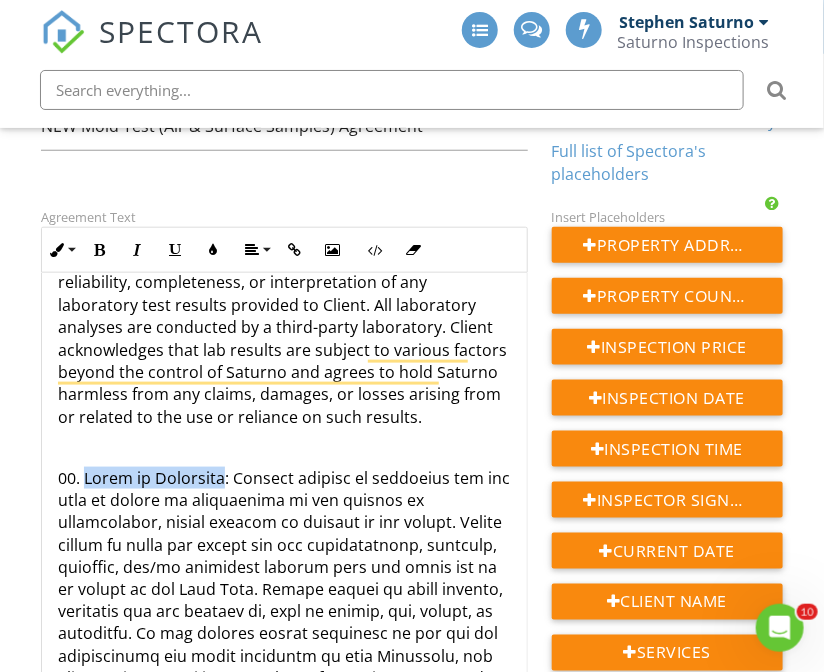 drag, startPoint x: 203, startPoint y: 478, endPoint x: 87, endPoint y: 477, distance: 116.00431 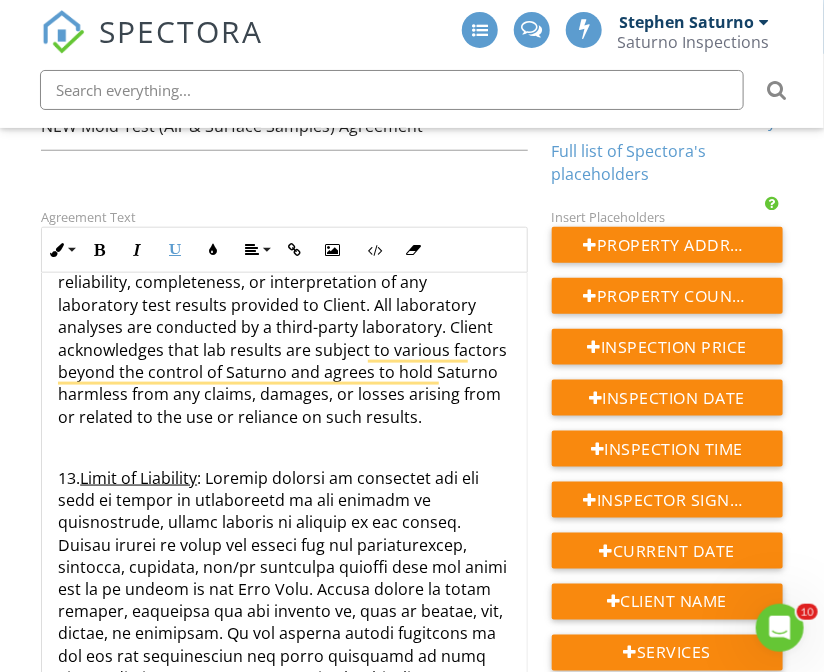 click at bounding box center [284, 447] 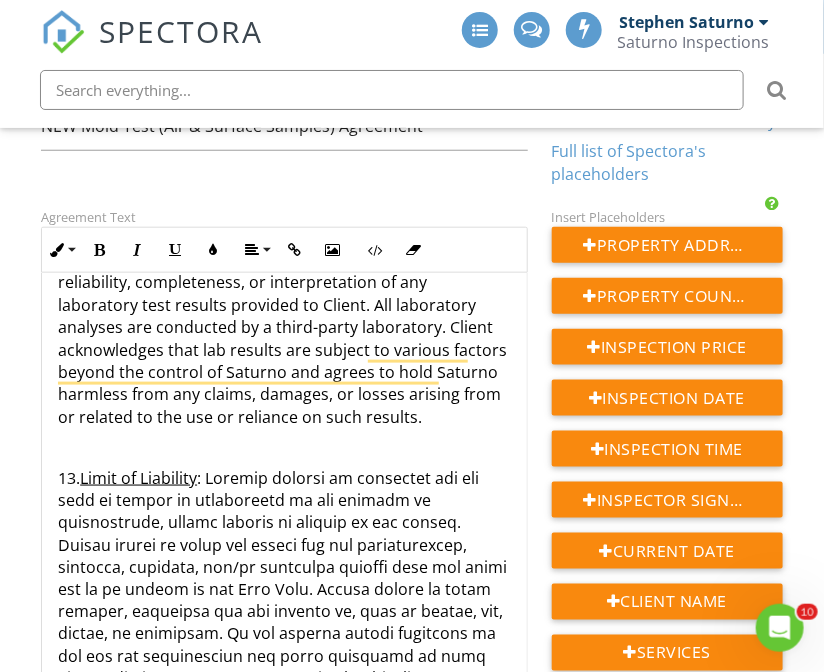 scroll, scrollTop: 4095, scrollLeft: 0, axis: vertical 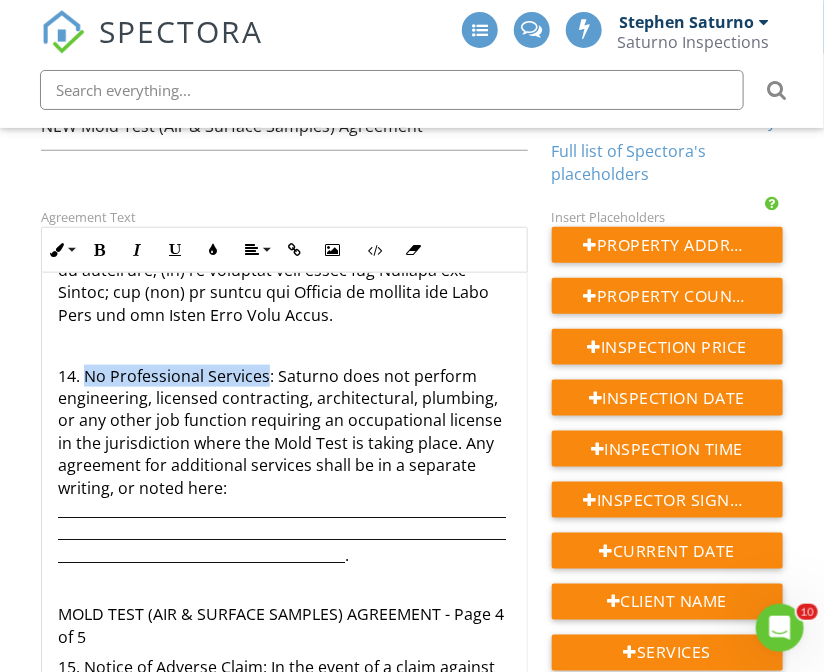 drag, startPoint x: 267, startPoint y: 378, endPoint x: 87, endPoint y: 383, distance: 180.06943 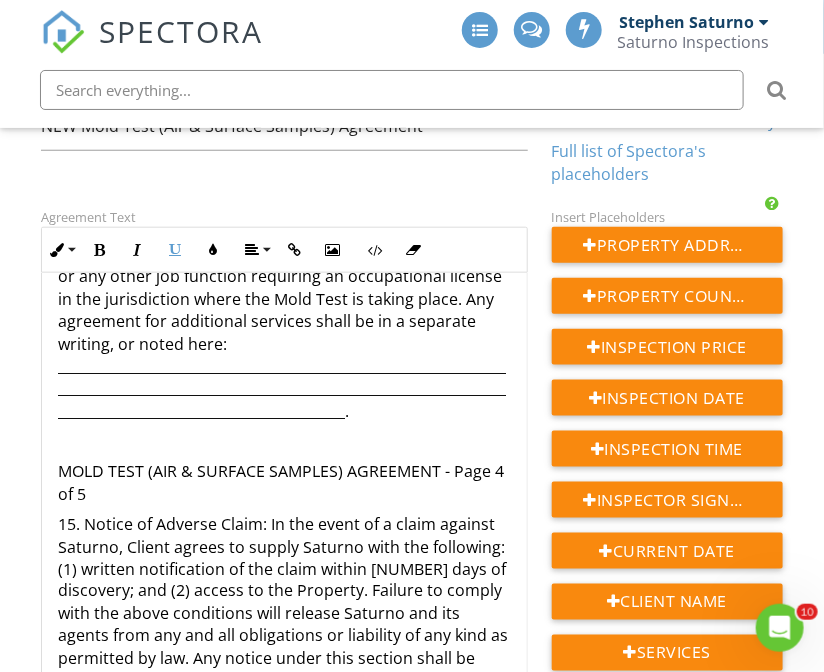 drag, startPoint x: 109, startPoint y: 498, endPoint x: 74, endPoint y: 456, distance: 54.67175 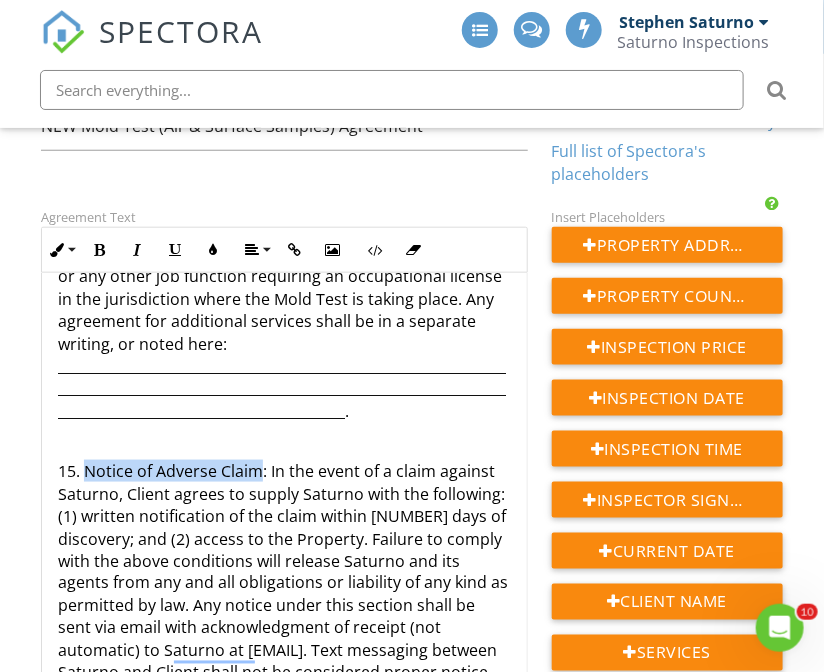 drag, startPoint x: 263, startPoint y: 474, endPoint x: 89, endPoint y: 475, distance: 174.00287 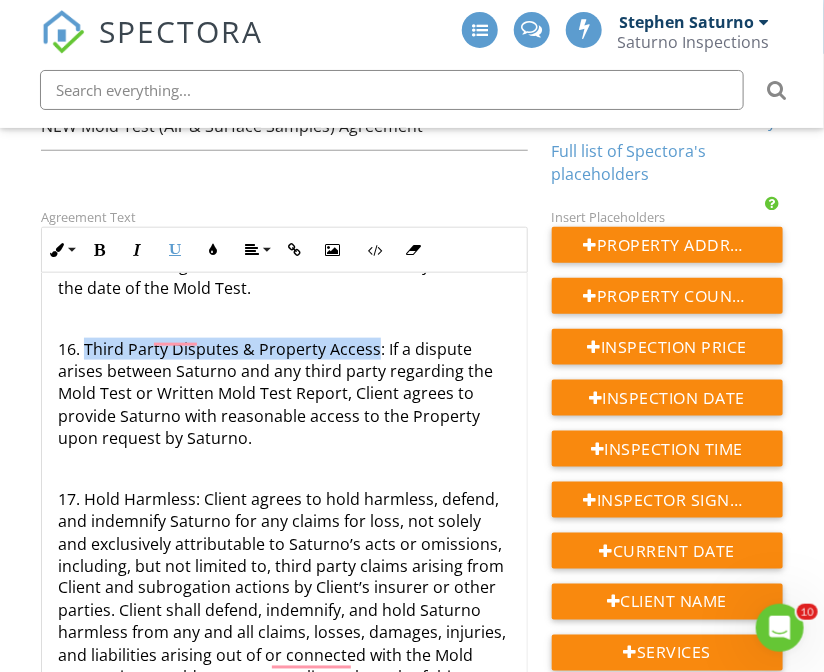 drag, startPoint x: 374, startPoint y: 375, endPoint x: 86, endPoint y: 374, distance: 288.00174 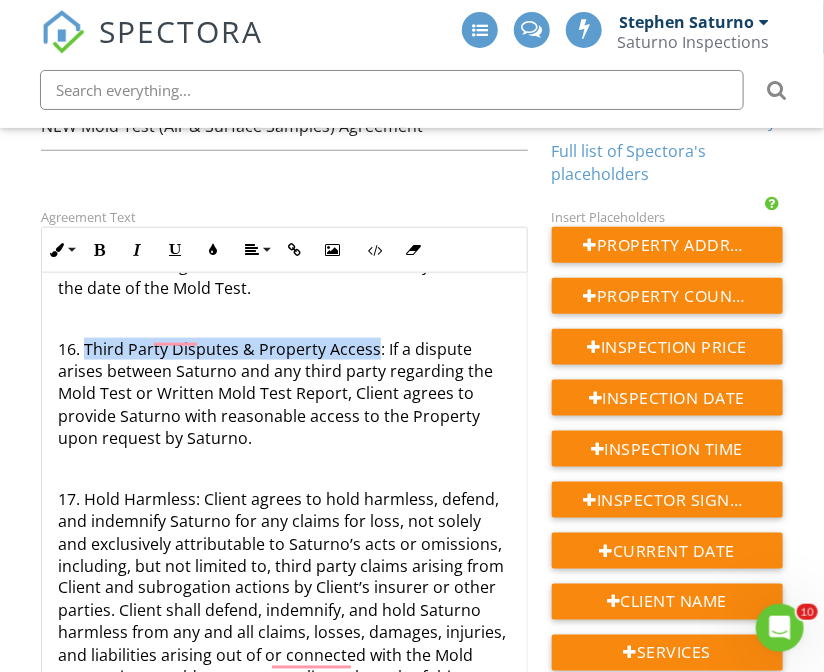drag, startPoint x: 86, startPoint y: 374, endPoint x: 375, endPoint y: 367, distance: 289.08478 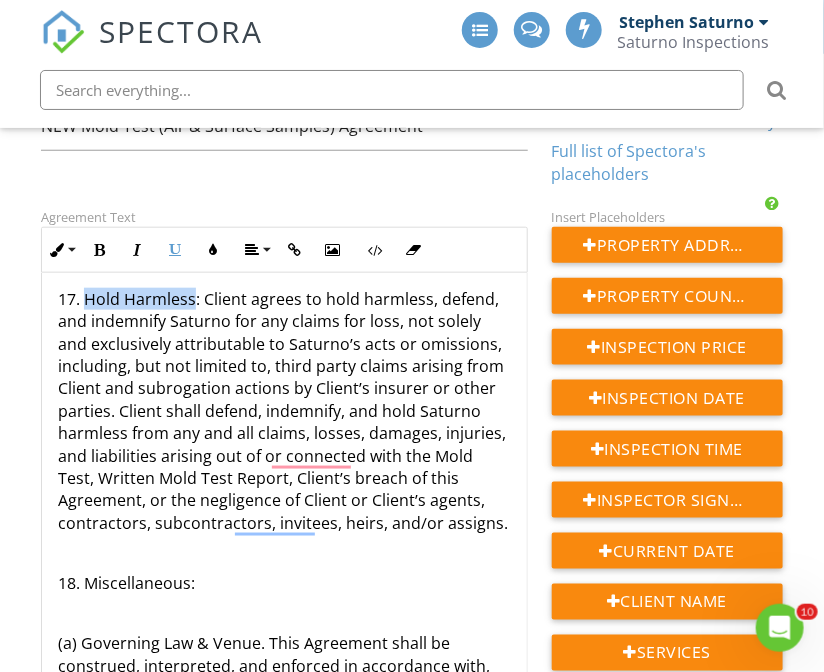 drag, startPoint x: 192, startPoint y: 326, endPoint x: 82, endPoint y: 327, distance: 110.00455 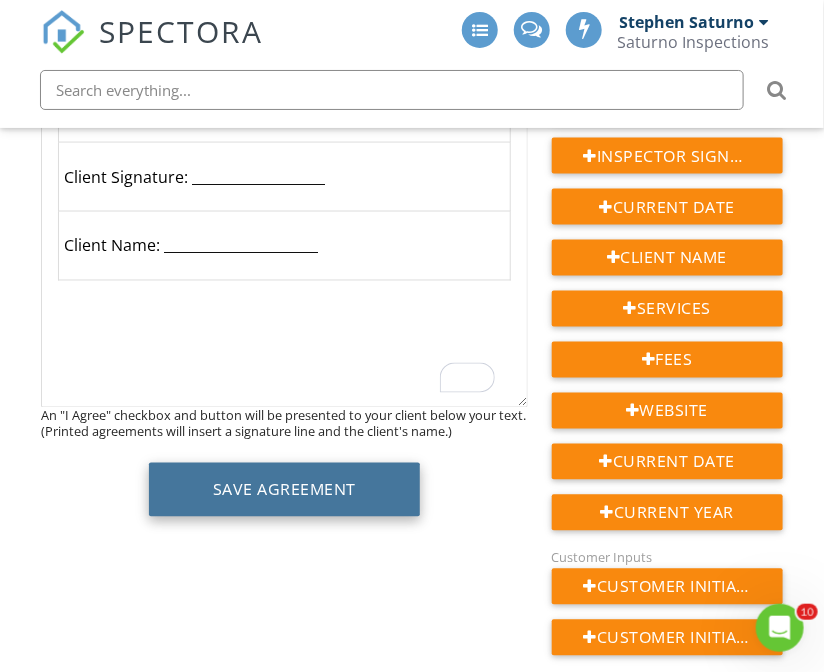 click on "Save Agreement" at bounding box center (284, 490) 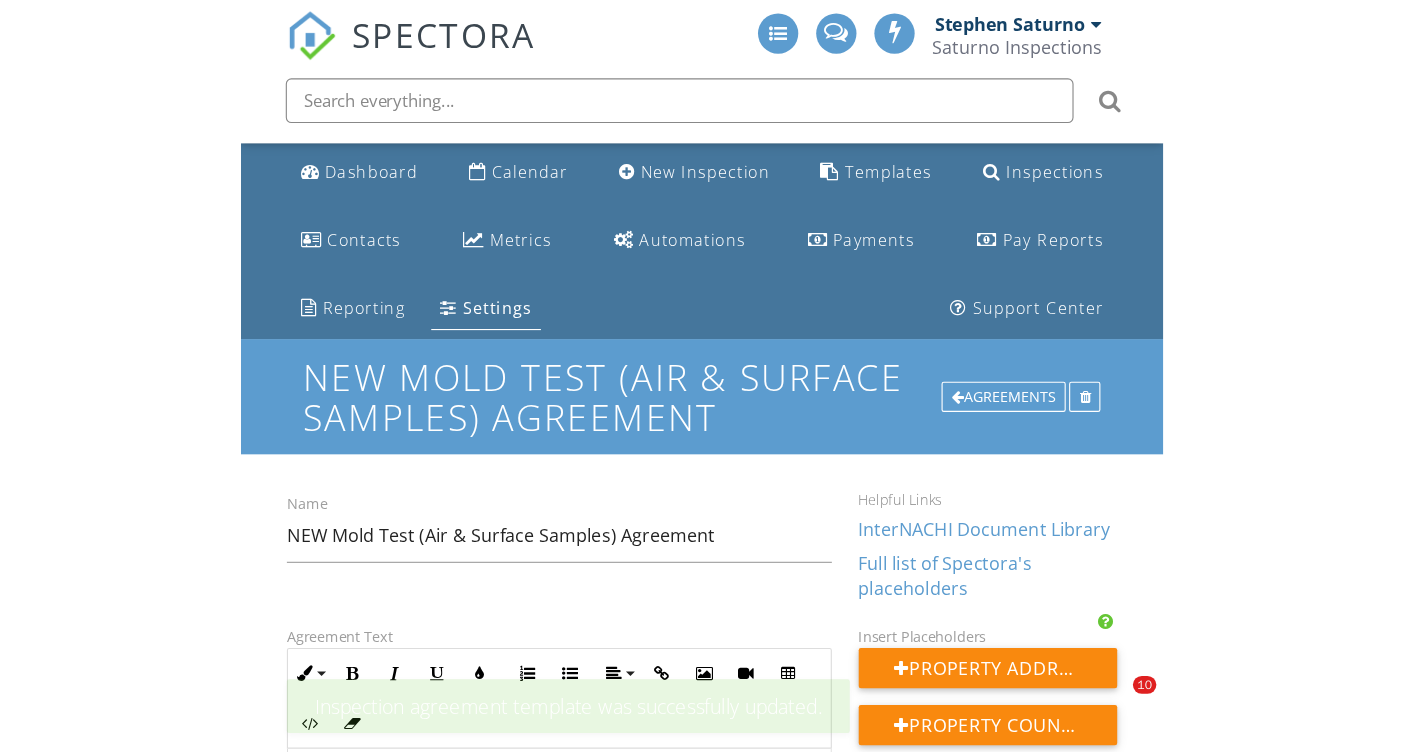 scroll, scrollTop: 0, scrollLeft: 0, axis: both 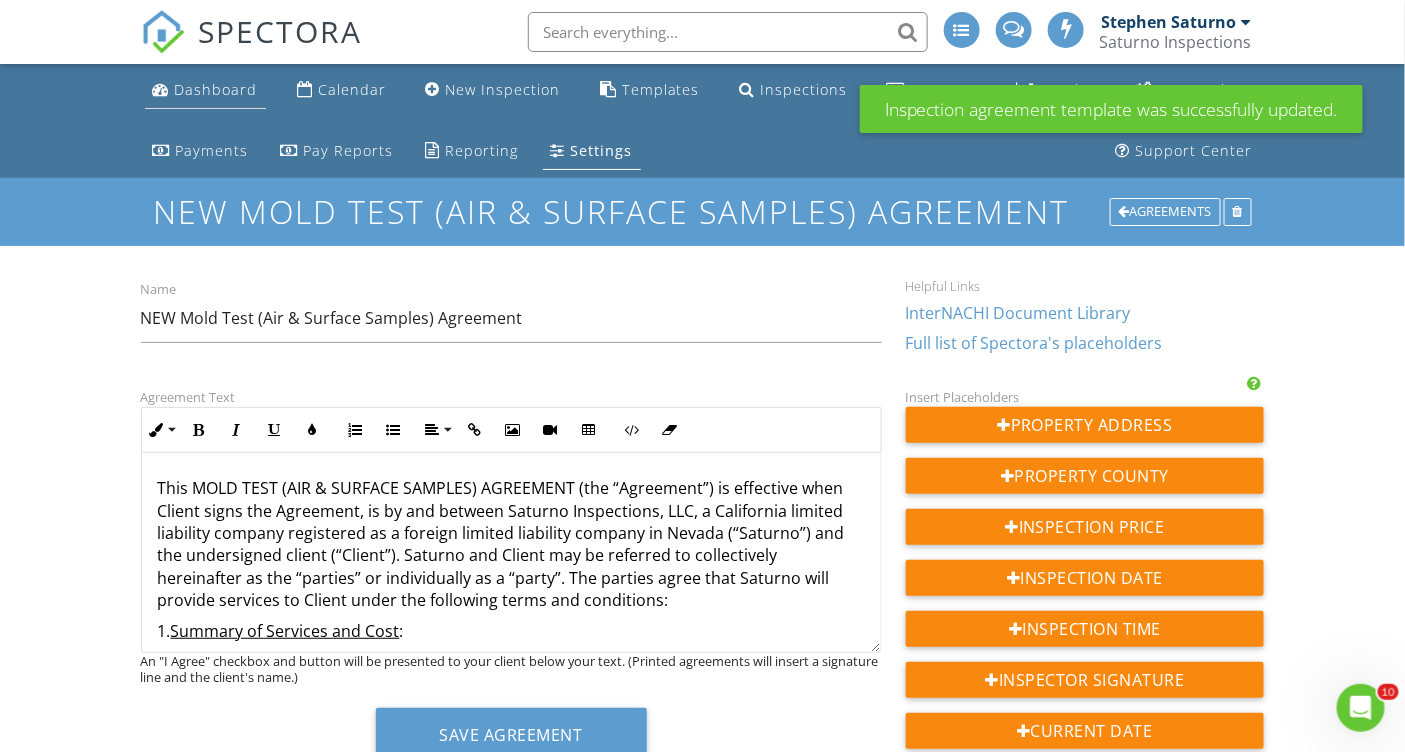 click on "Dashboard" at bounding box center [216, 89] 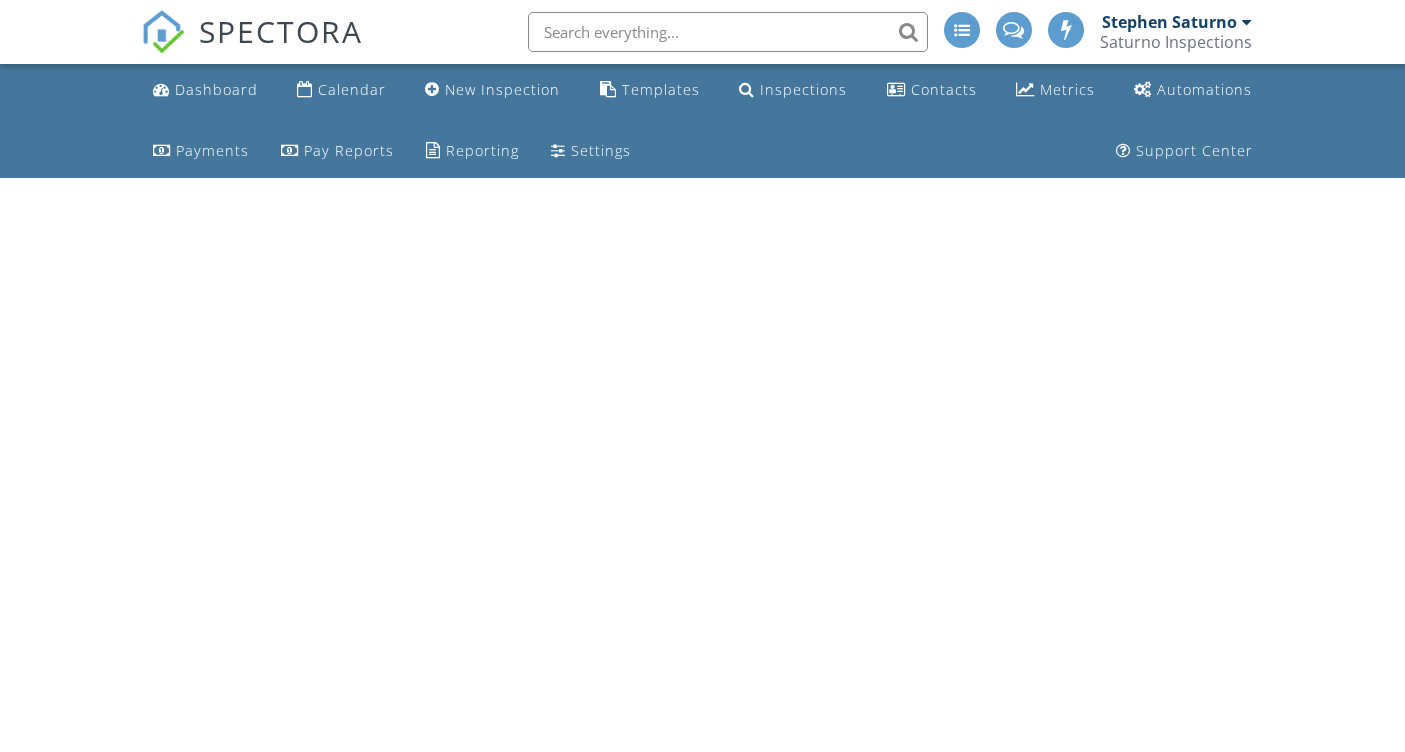 scroll, scrollTop: 0, scrollLeft: 0, axis: both 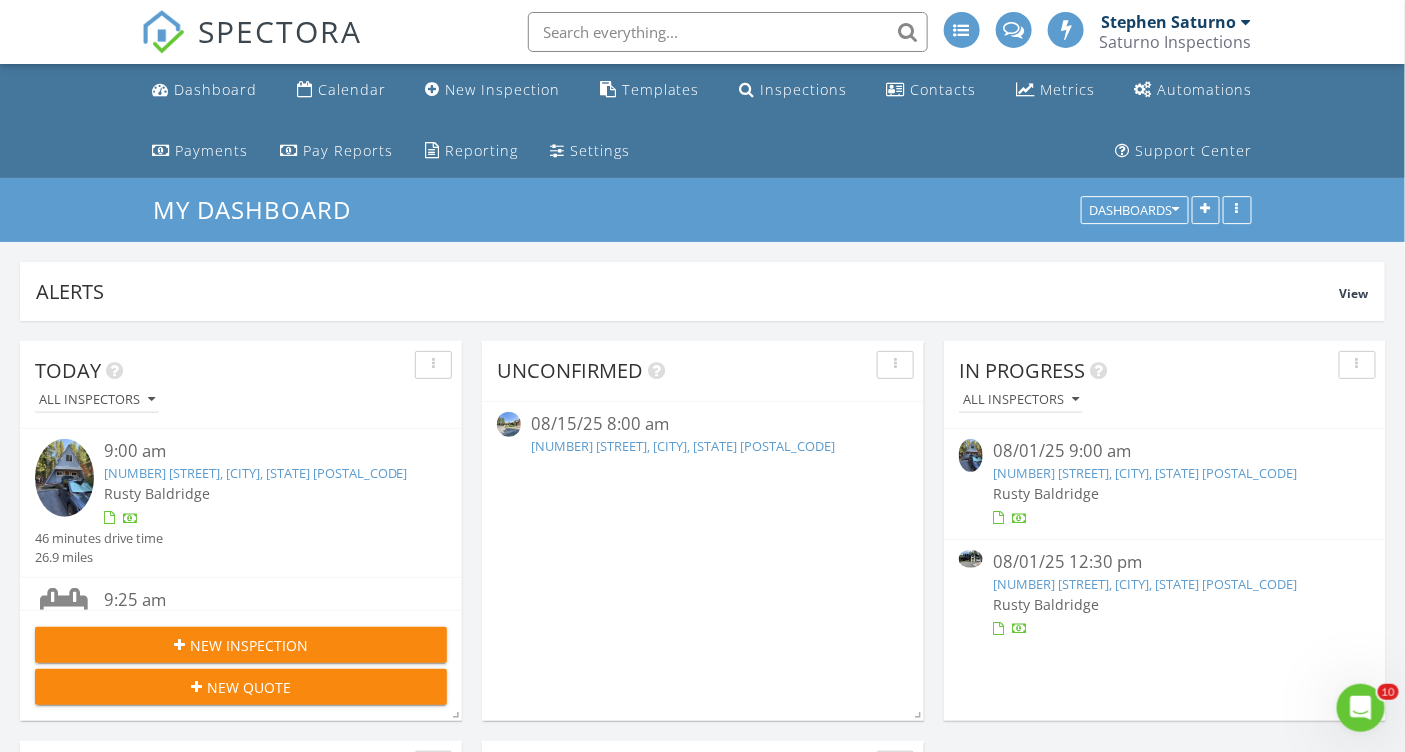 click on "[NUMBER] [STREET], [CITY], [STATE] [POSTAL_CODE]" at bounding box center (683, 446) 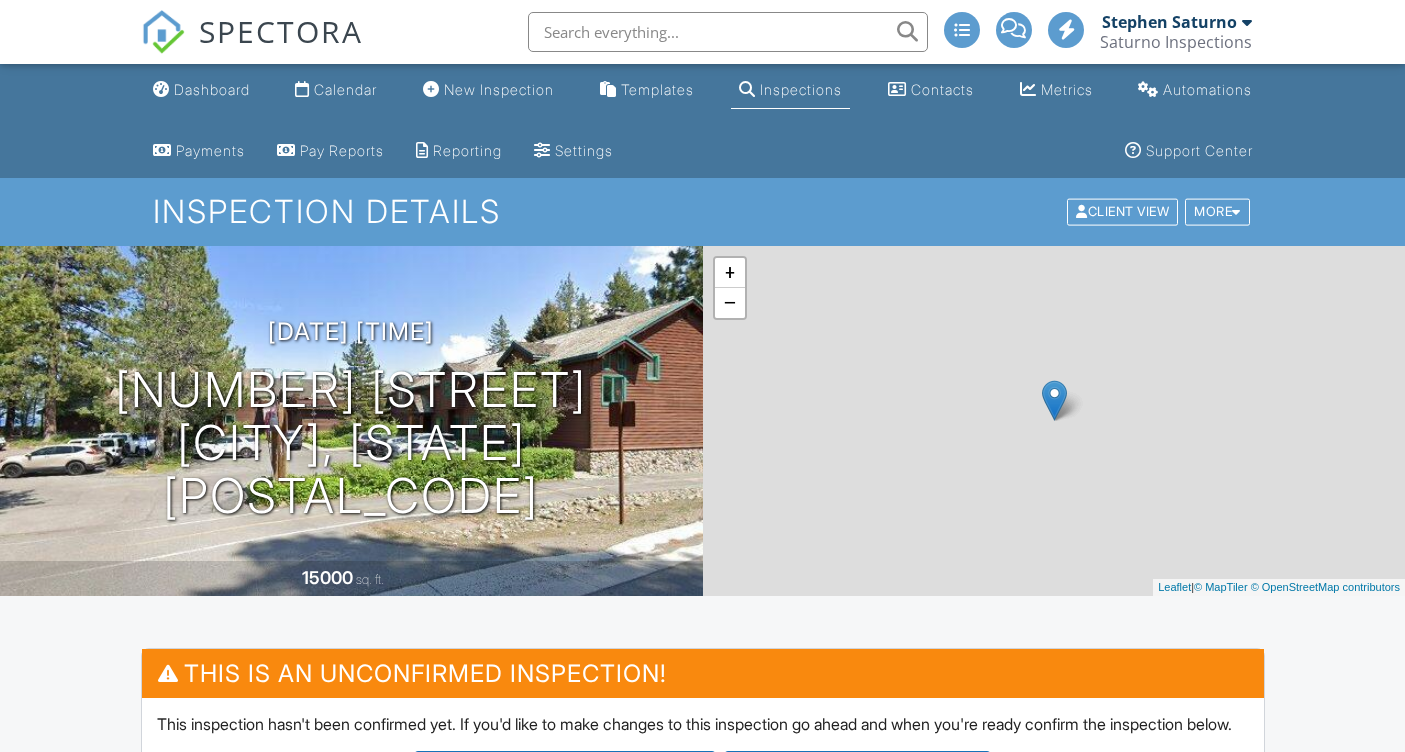 scroll, scrollTop: 0, scrollLeft: 0, axis: both 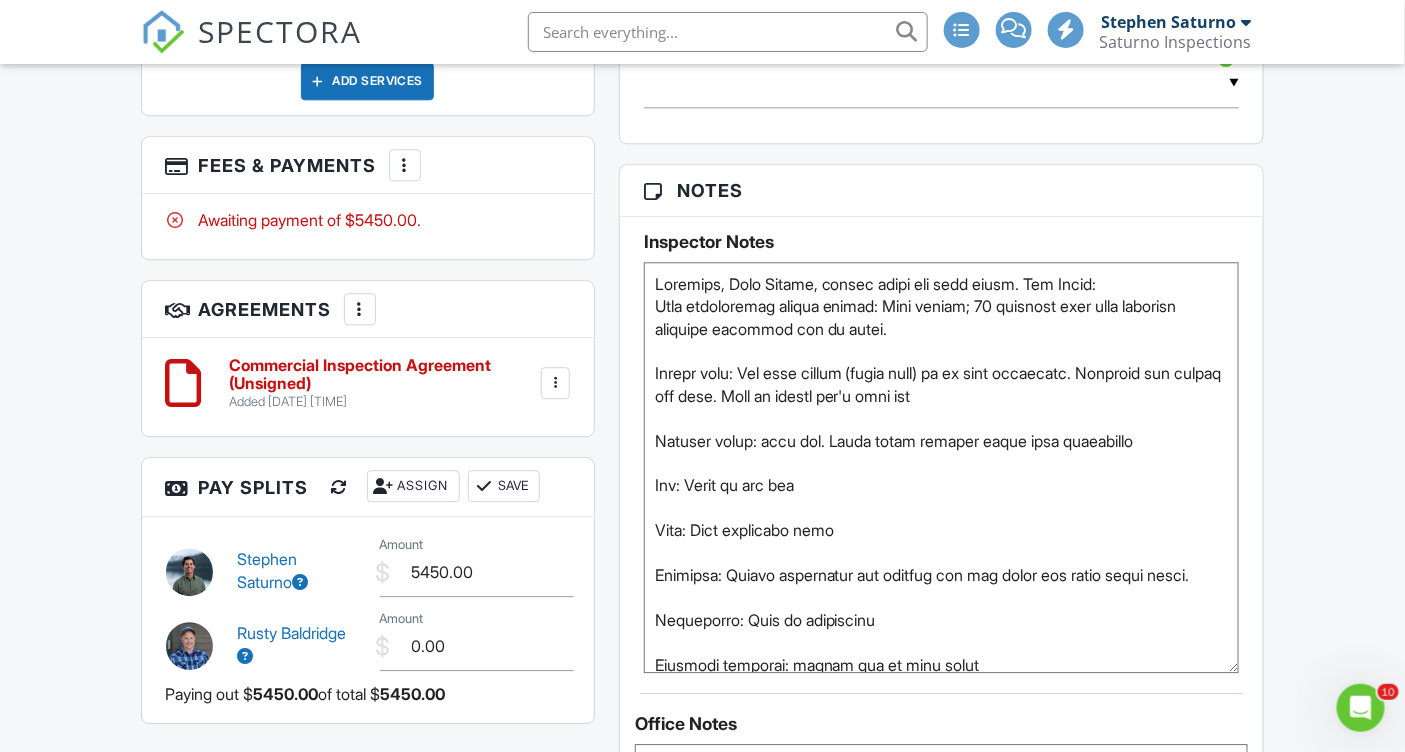 drag, startPoint x: 1232, startPoint y: 371, endPoint x: 1215, endPoint y: 682, distance: 311.4643 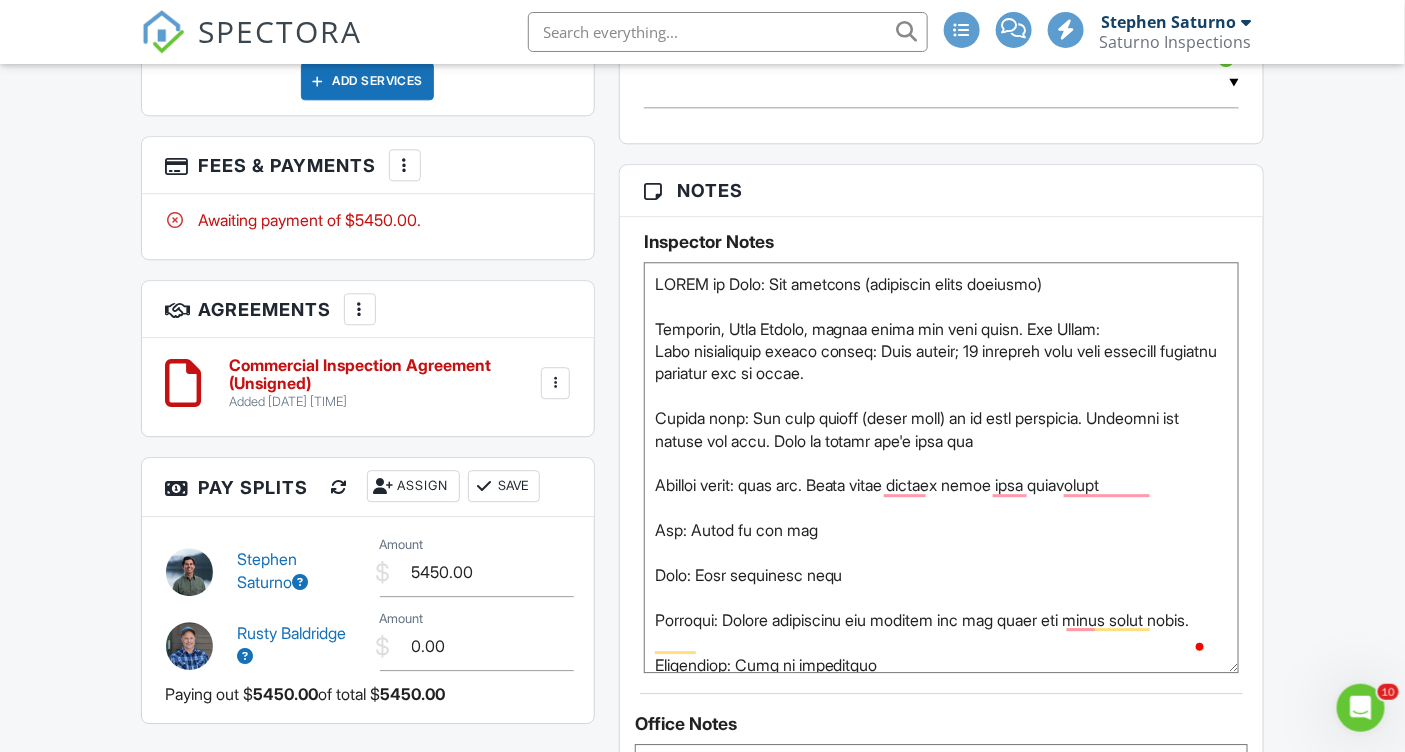 click at bounding box center [942, 467] 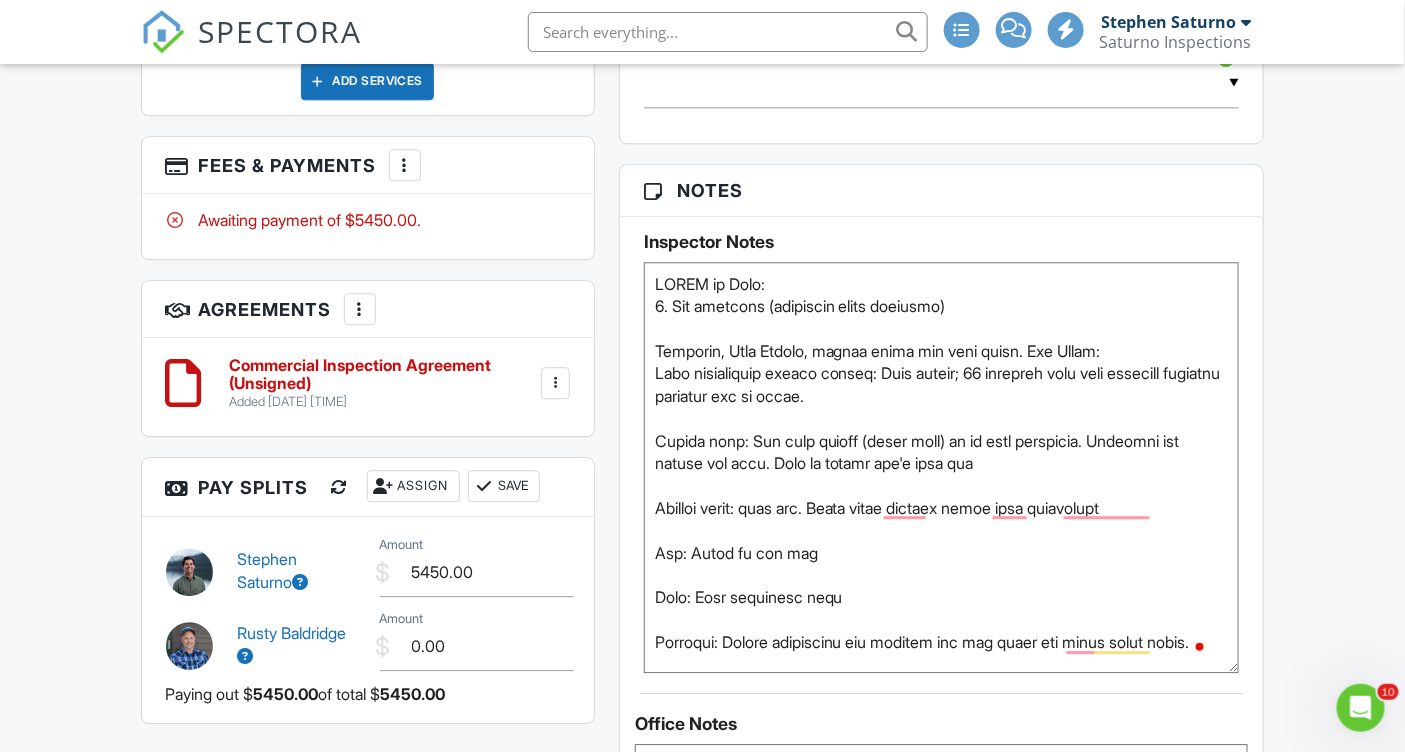 click at bounding box center [942, 467] 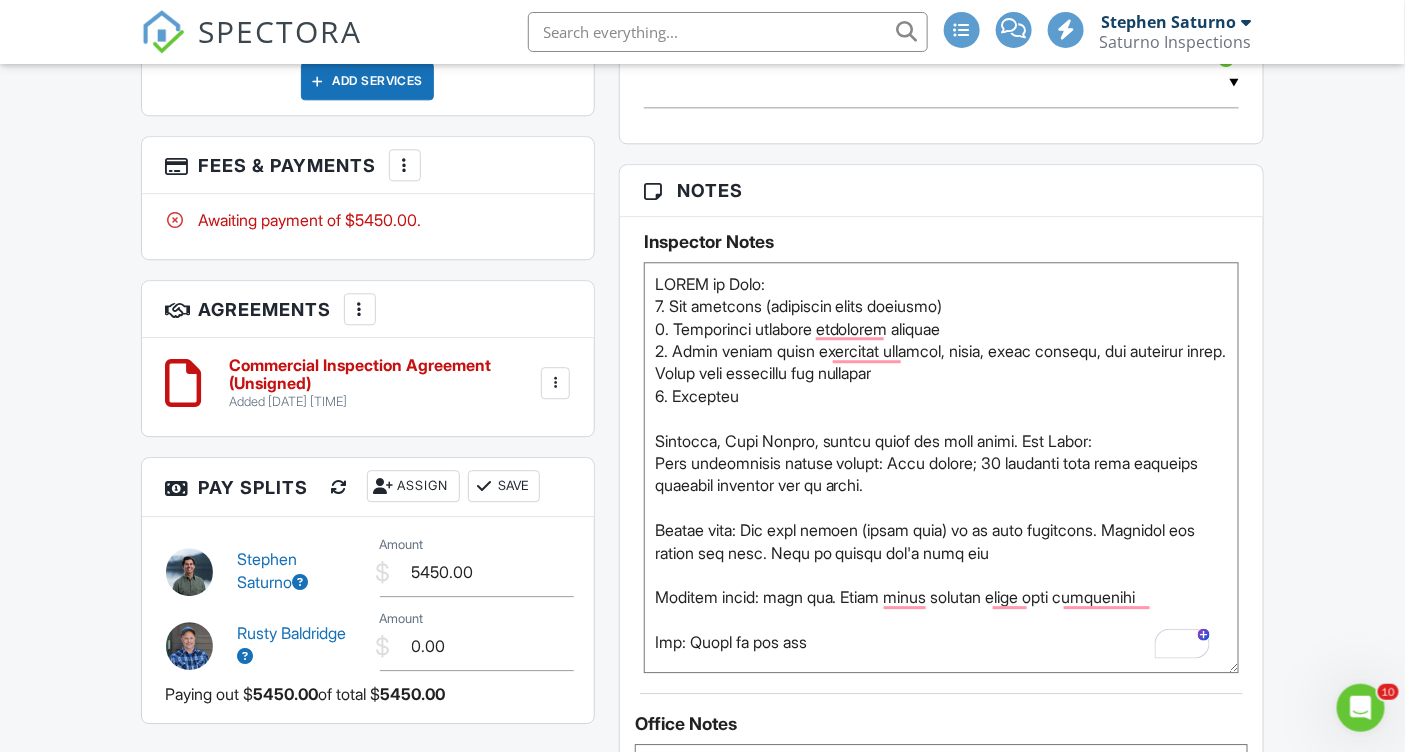 click at bounding box center (942, 467) 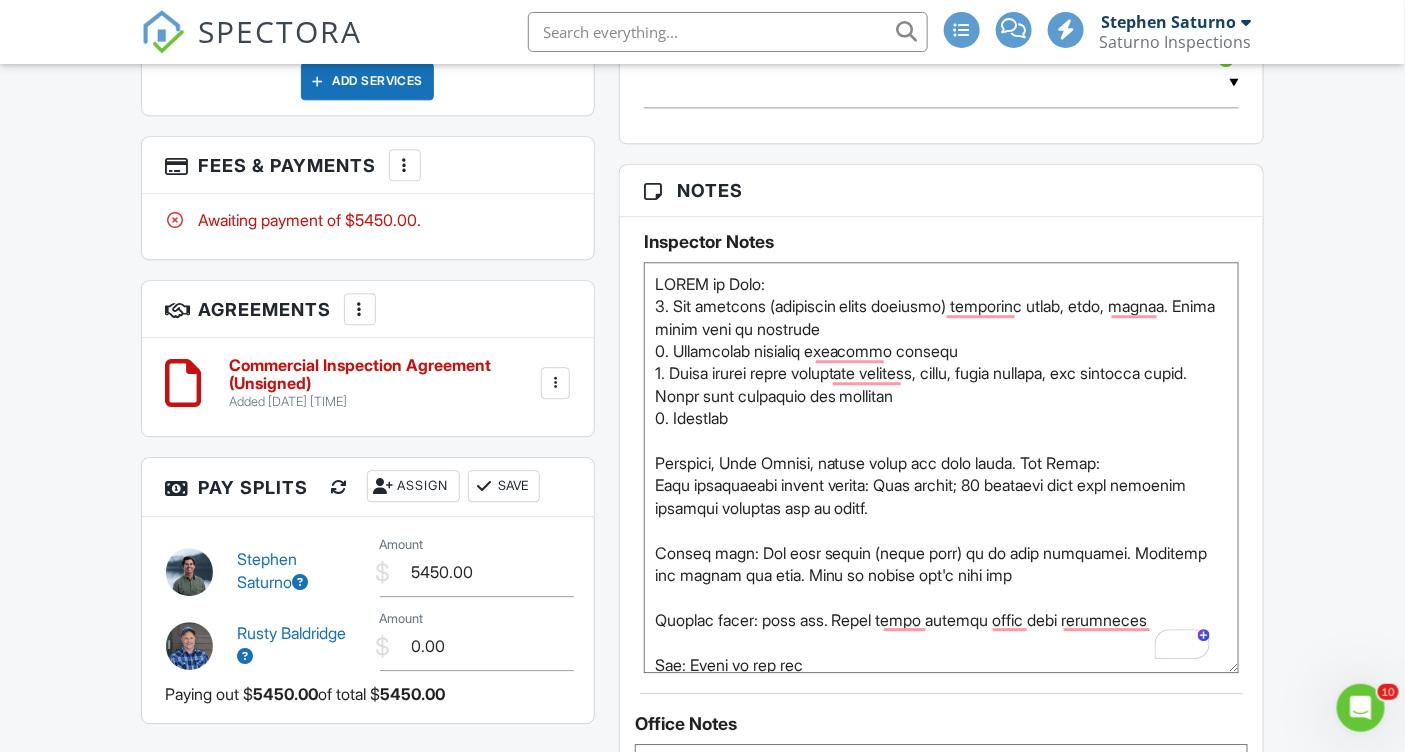 drag, startPoint x: 761, startPoint y: 435, endPoint x: 678, endPoint y: 432, distance: 83.0542 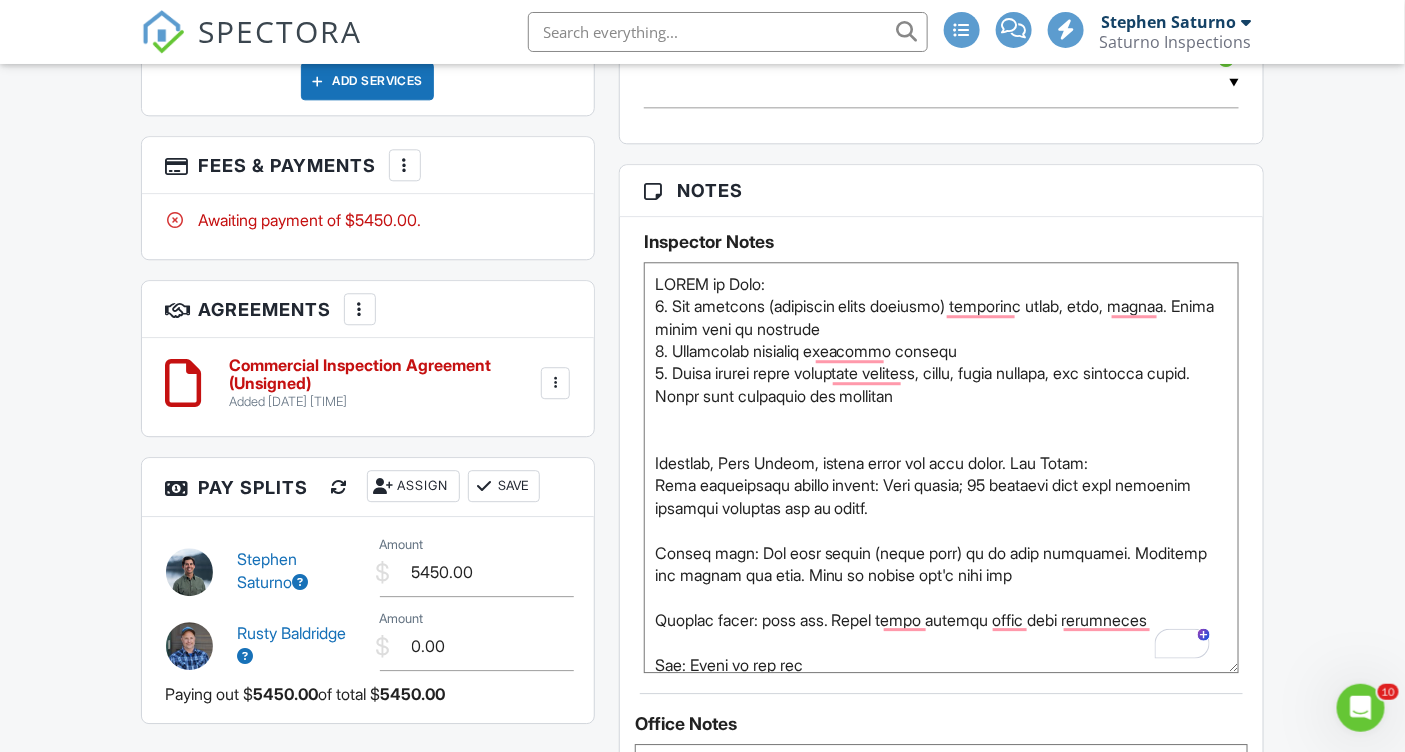 click at bounding box center [942, 467] 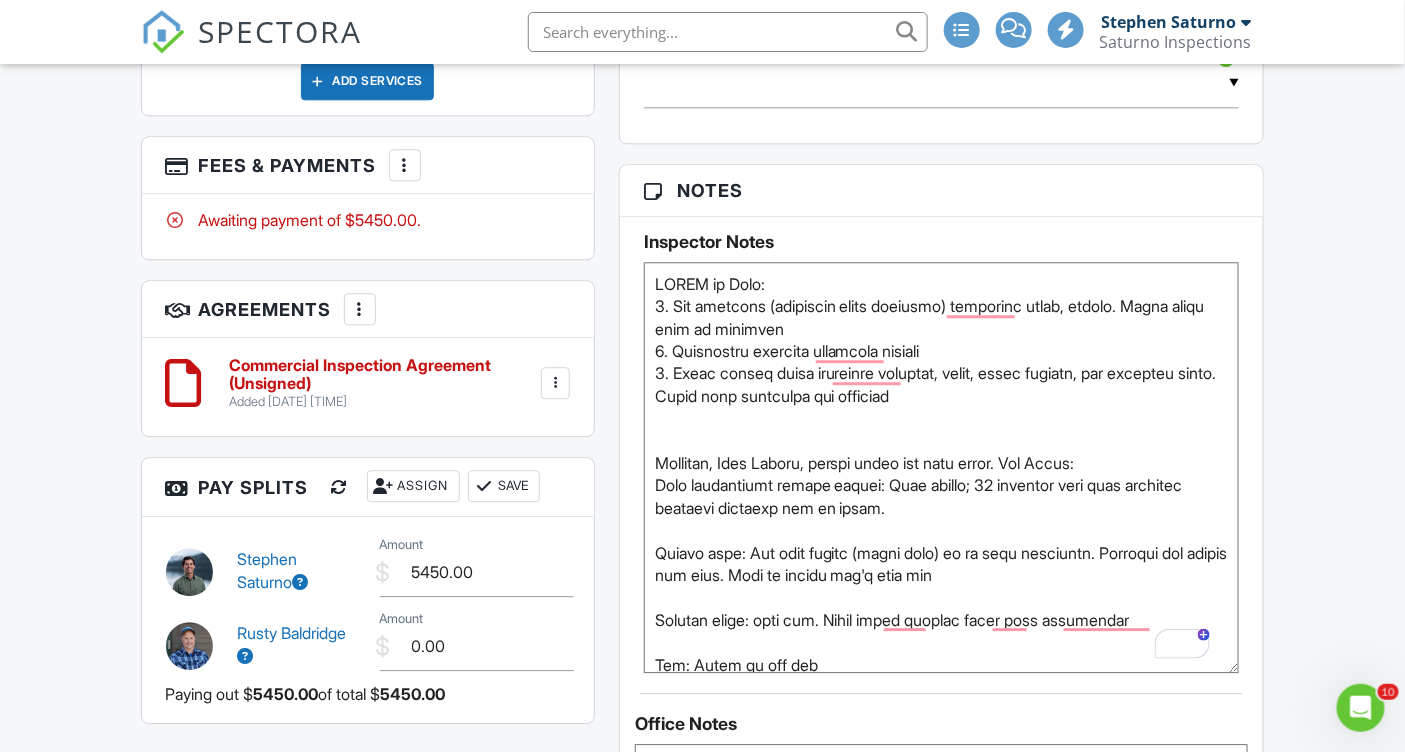 click at bounding box center [942, 467] 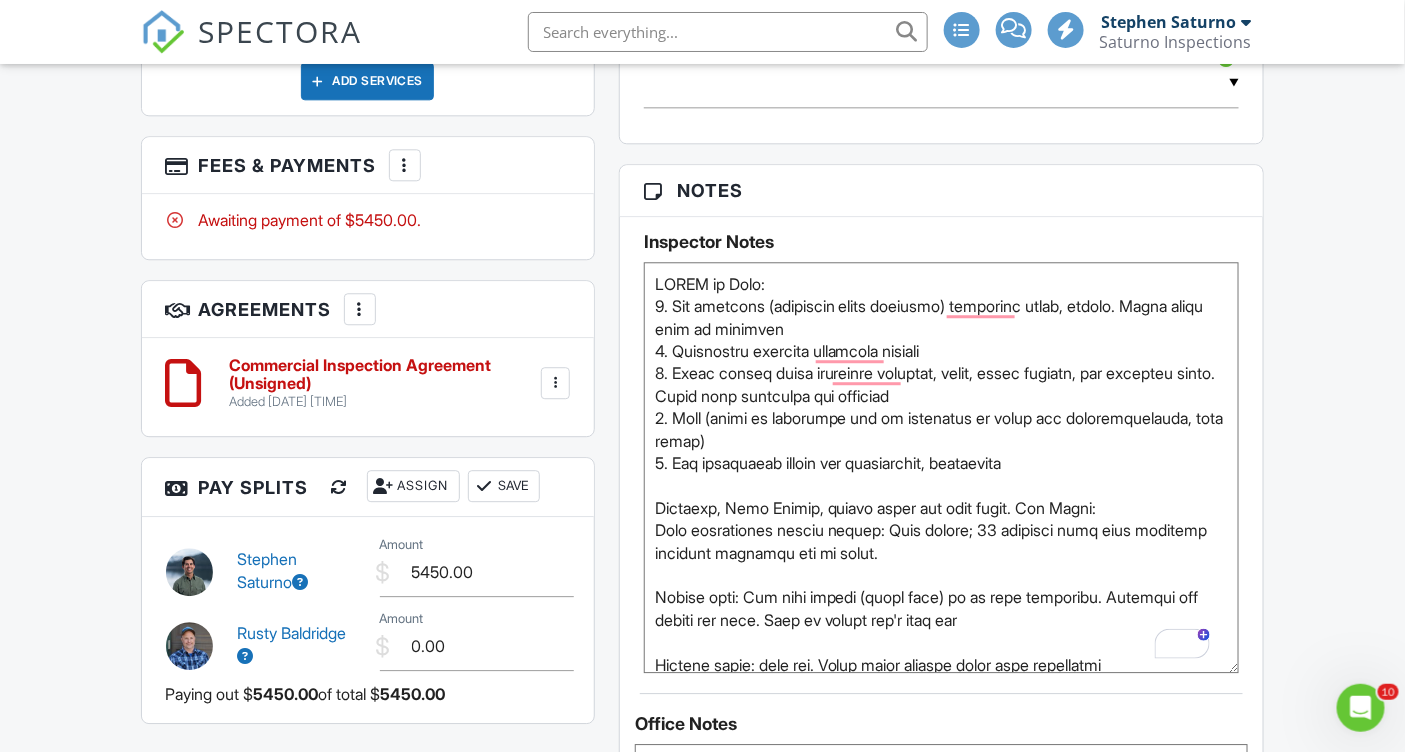 click at bounding box center [942, 467] 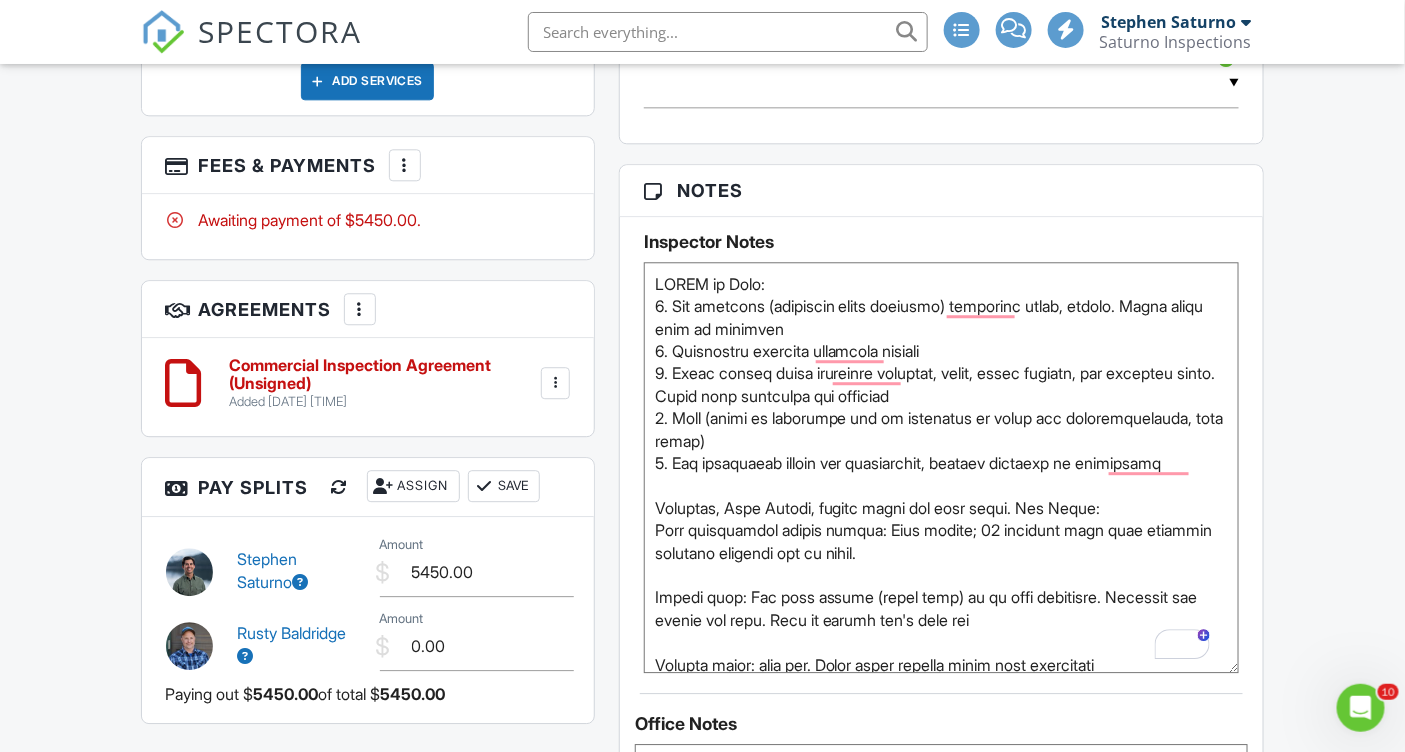 click at bounding box center [942, 467] 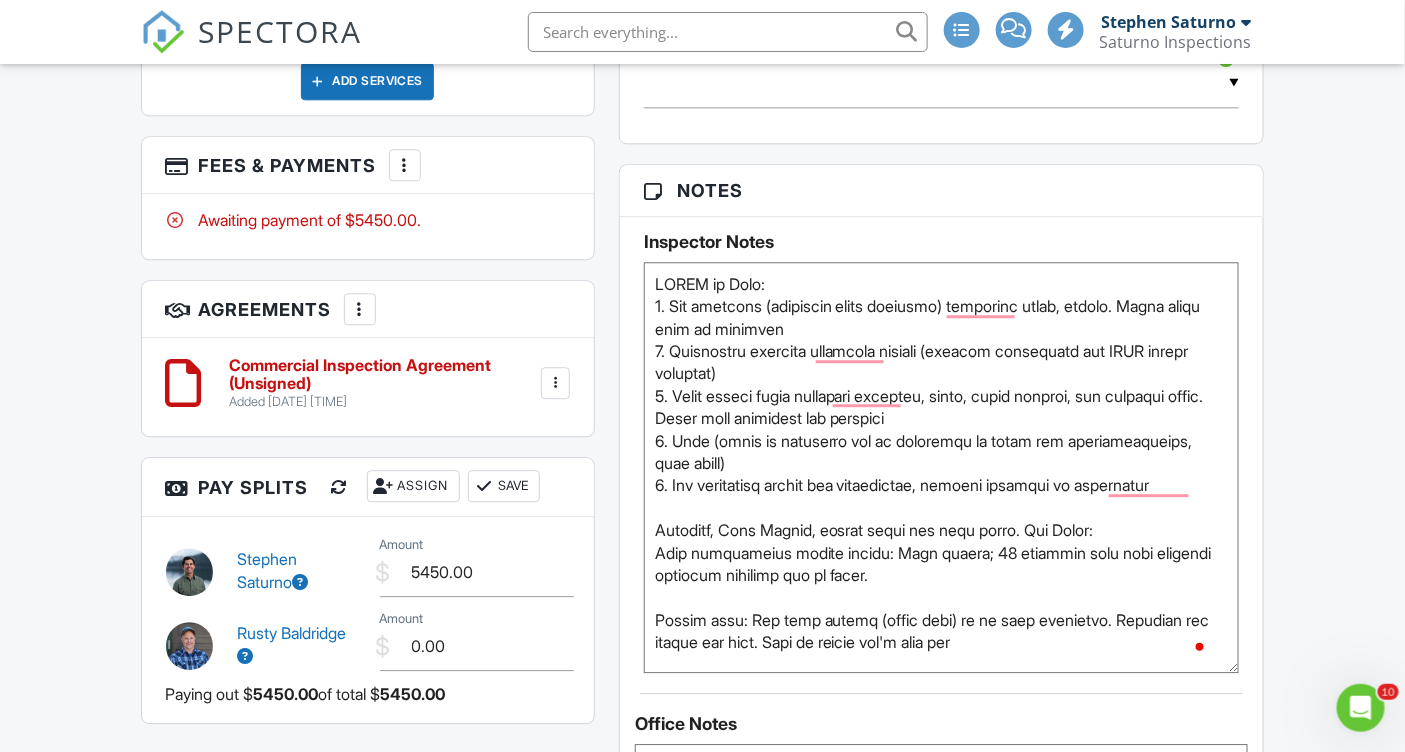 scroll, scrollTop: 276, scrollLeft: 0, axis: vertical 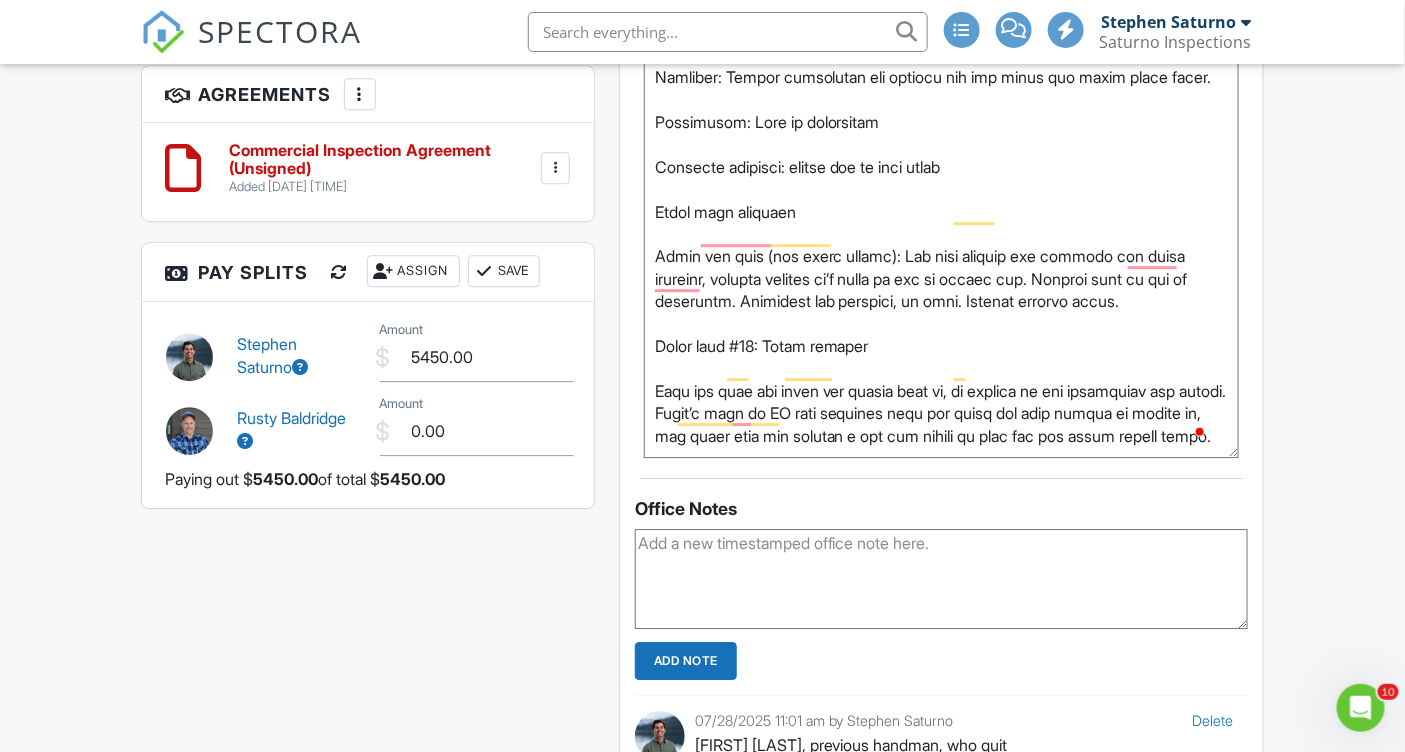type on "SCOPE of Work:
1. All exterior (including hotel portions) including decks, patios. Hotel decks will be excluded
2. Restaurant interior including kitchen (kitchen appliances and ANSL system excluded)
3. Hotel common areas including hallways, decks, staff offices, and delivery areas. Hotel room interiors are excluded
4. Roof (drone if necessary due to fragility of shake and inaccessibility, roof pitch)
5. Any accessible attics and crawlspaces, visible portions of foundation
Handyman, [FIRST] [LAST], worked there for many years. His Notes:
Fire suppression system piping: Very rusted; 12 sections have been repaired somewhat recently due to leaks.
Boiler room: The main boiler (large tank) is in poor condition. Fittings and joints are weak. Lots of valves can't turn off
Kitchen floor: worn out. Leaks going through floor into crawlspace
Bar: Leaks in the bar
Roof: Only partially done
Plumbing: Issues throughout the kitchen and bar areas and maybe other areas.
Crawlspace: Lots of negligence
Exterior railings:..." 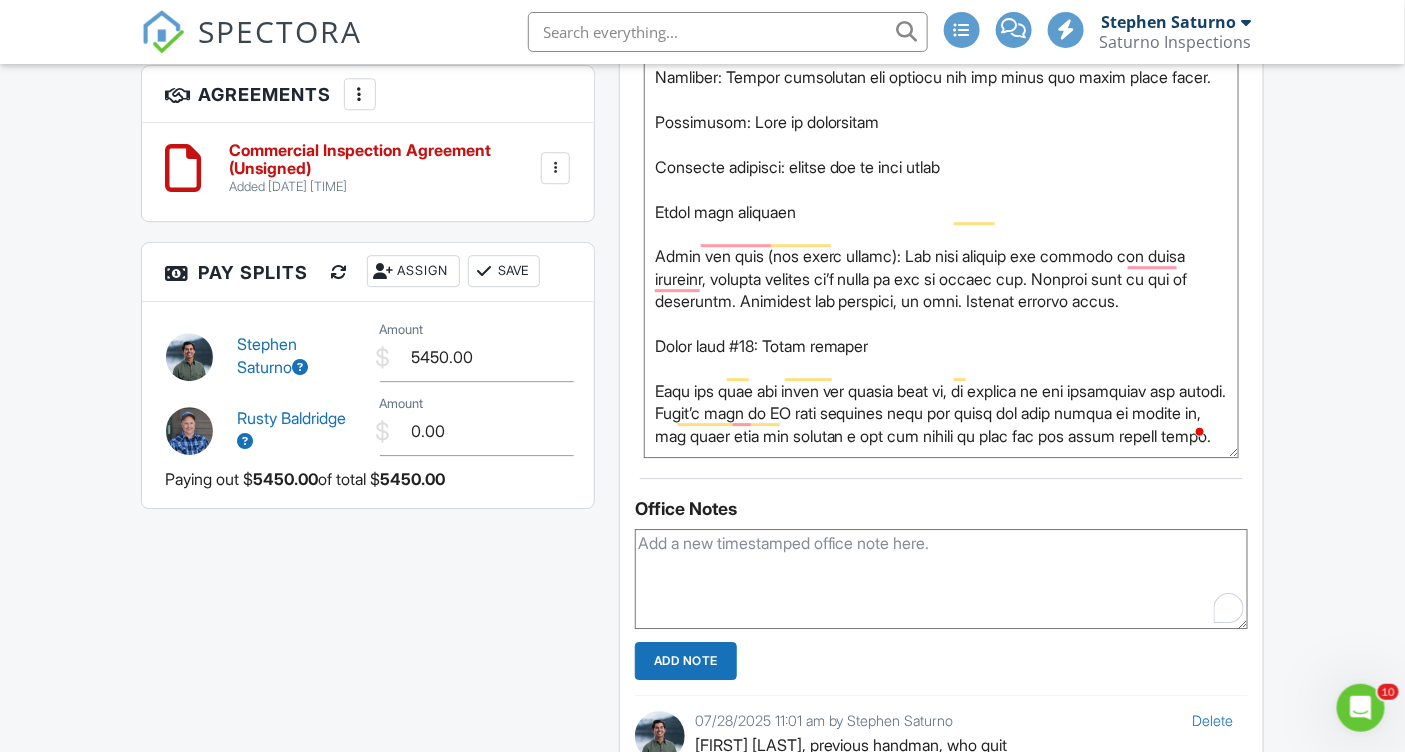 click at bounding box center [942, 579] 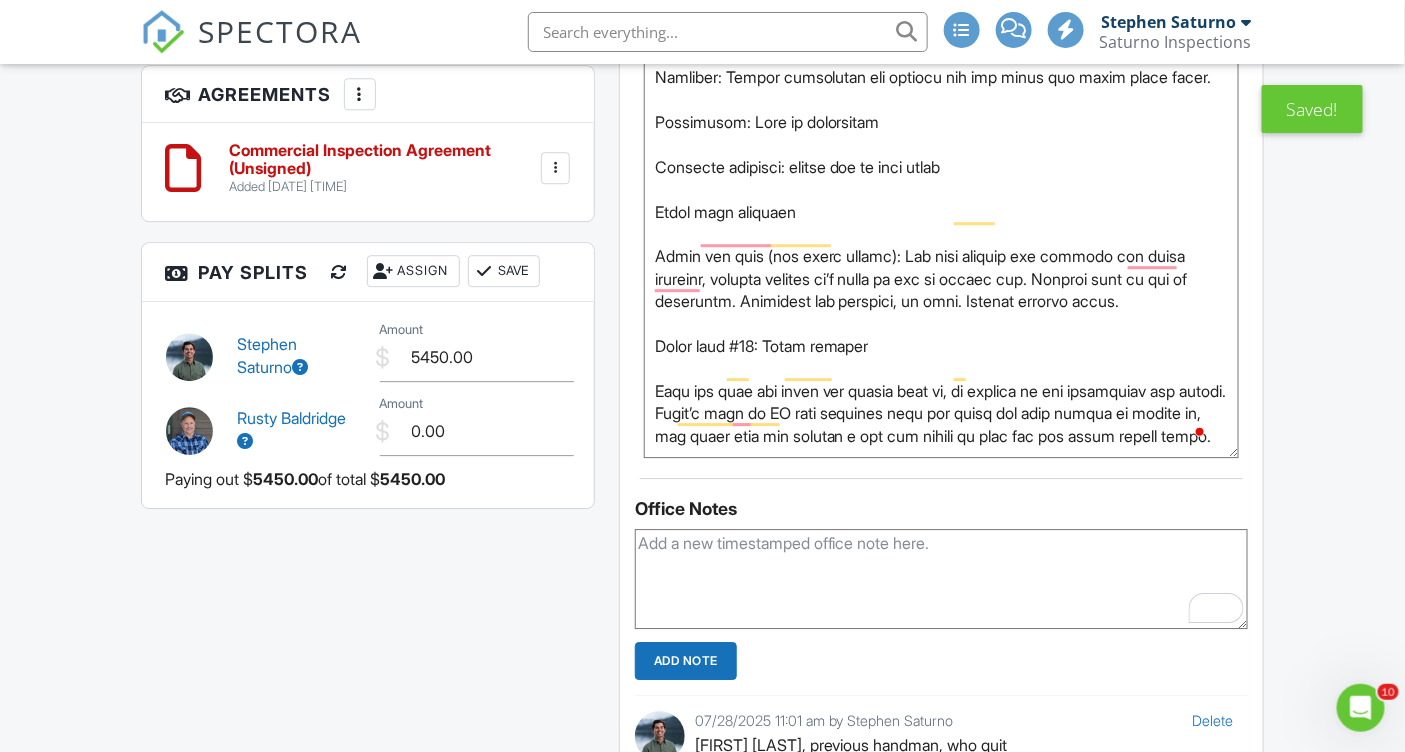 scroll, scrollTop: 595, scrollLeft: 0, axis: vertical 